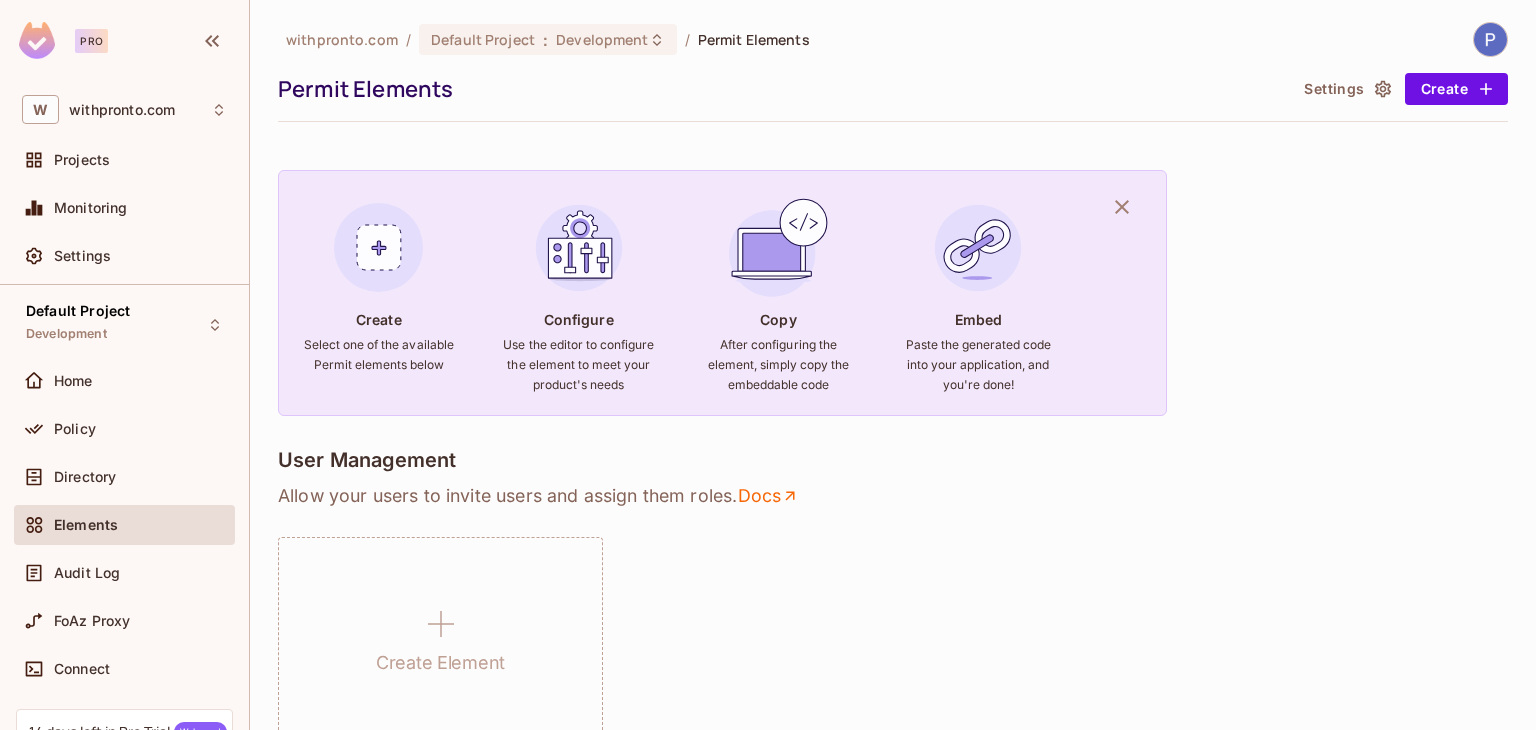 scroll, scrollTop: 0, scrollLeft: 0, axis: both 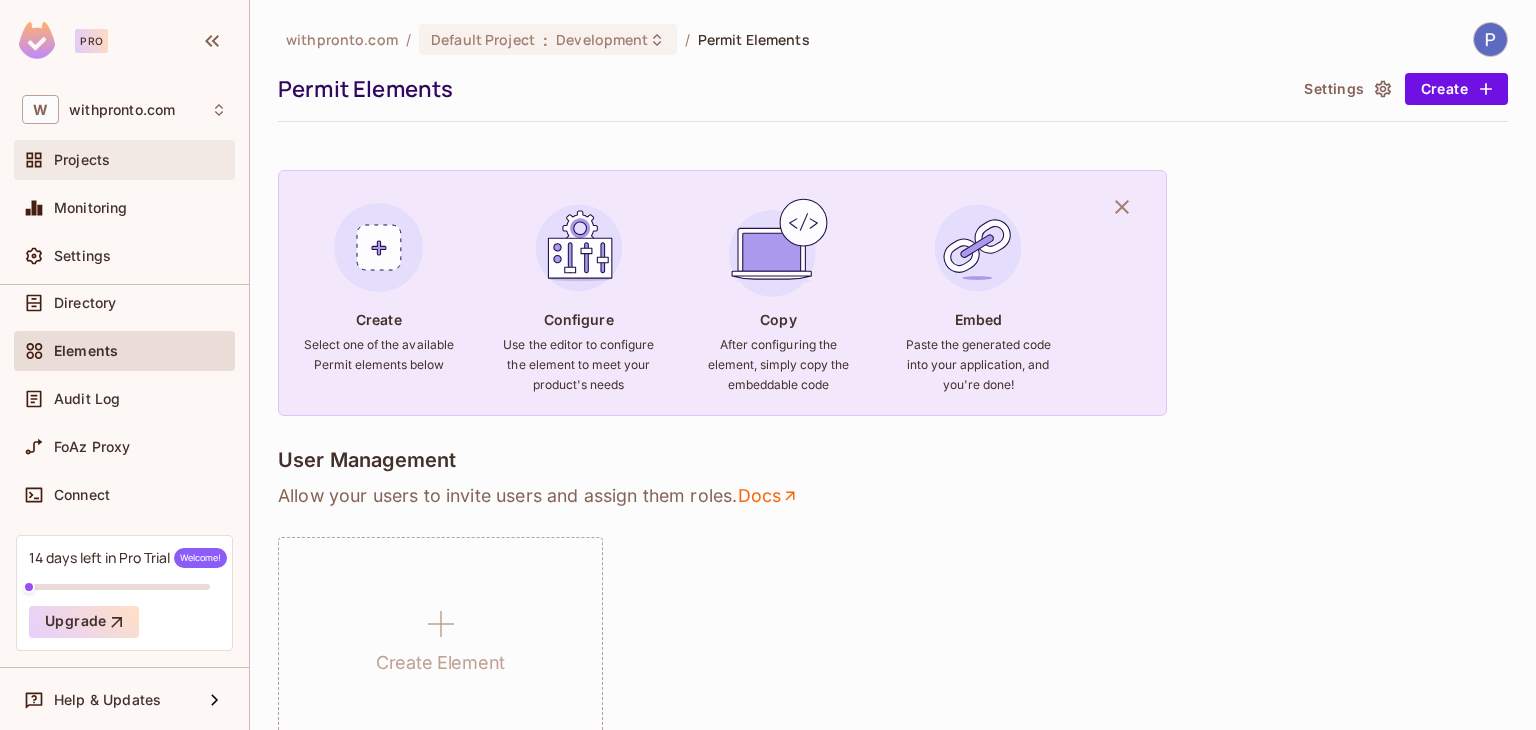 click on "Projects" at bounding box center (140, 160) 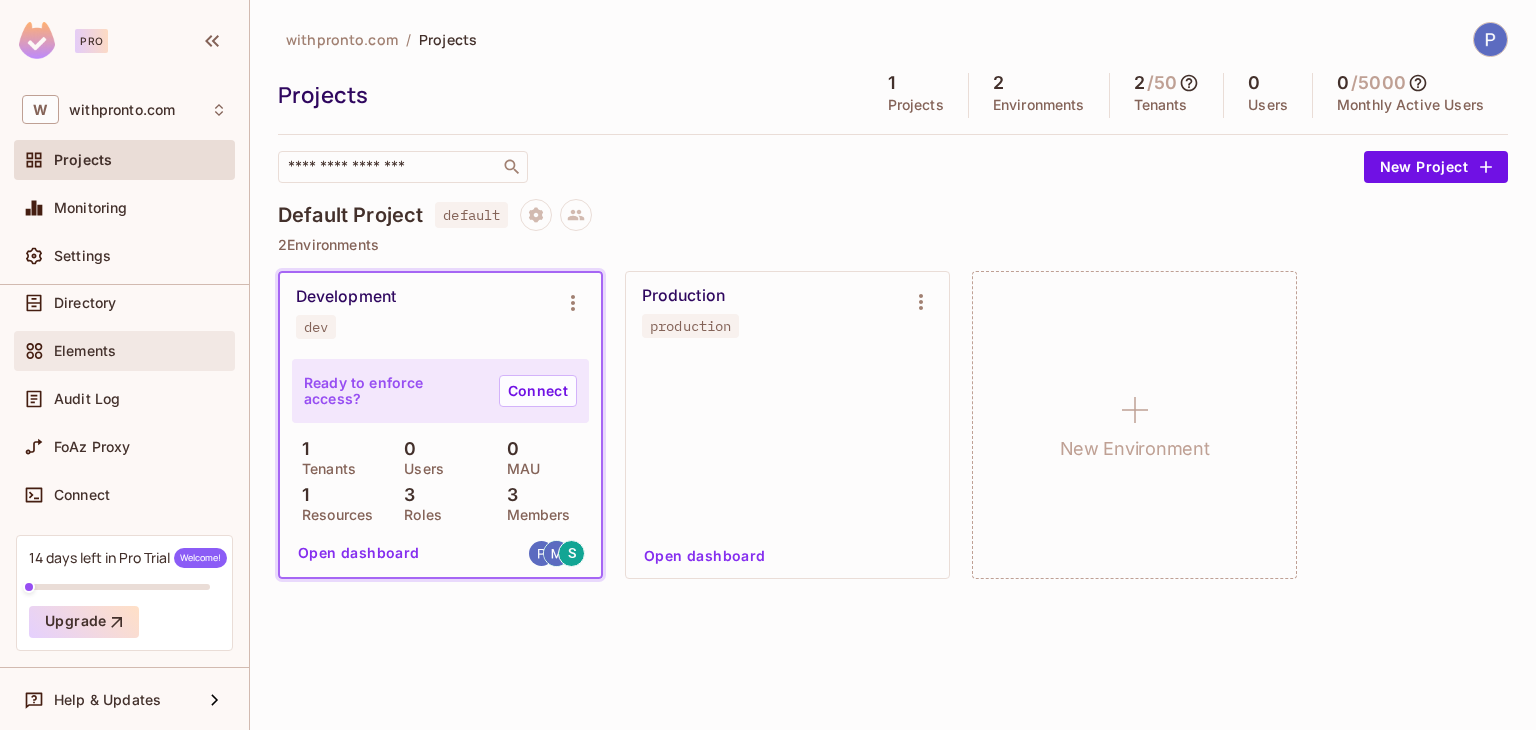 scroll, scrollTop: 0, scrollLeft: 0, axis: both 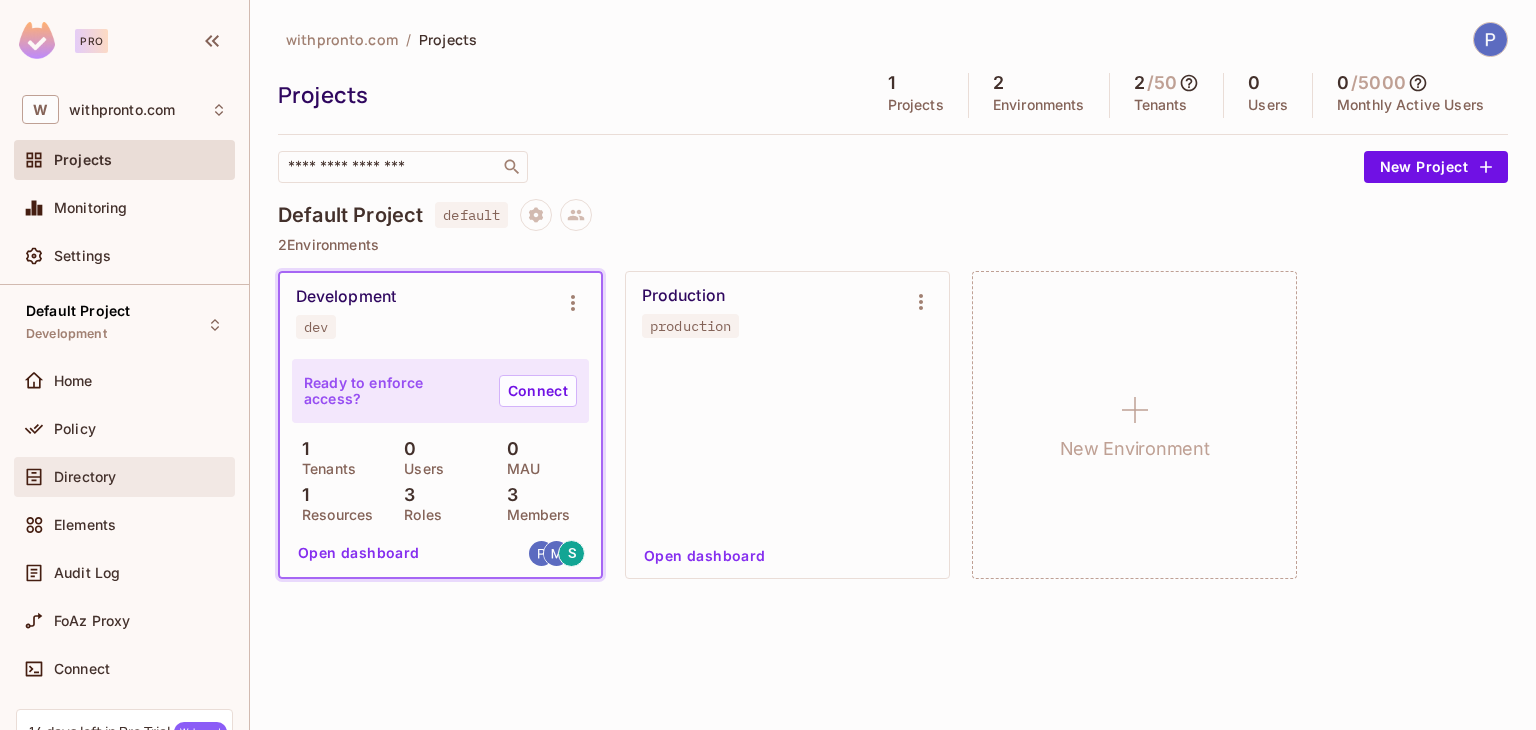click on "Directory" at bounding box center [124, 477] 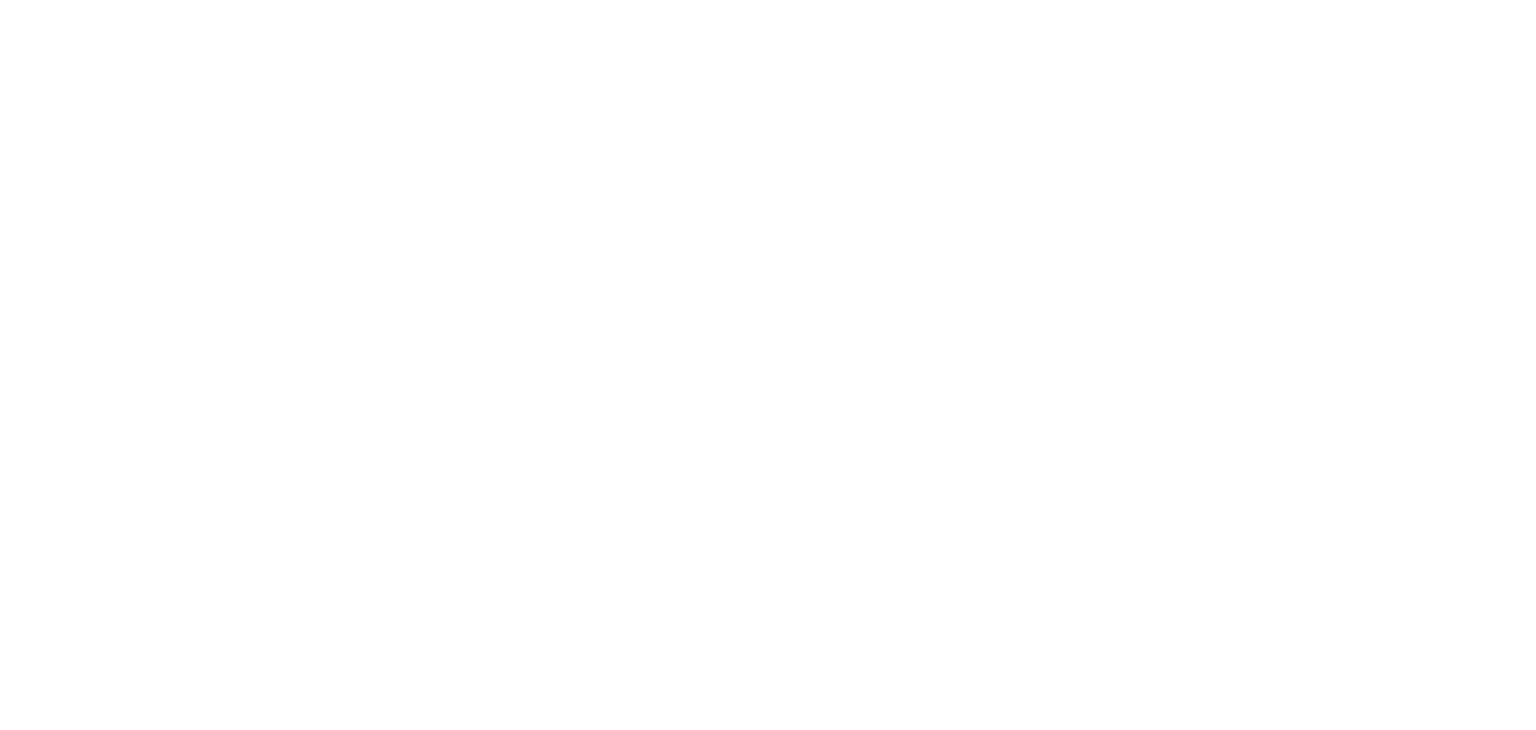 scroll, scrollTop: 0, scrollLeft: 0, axis: both 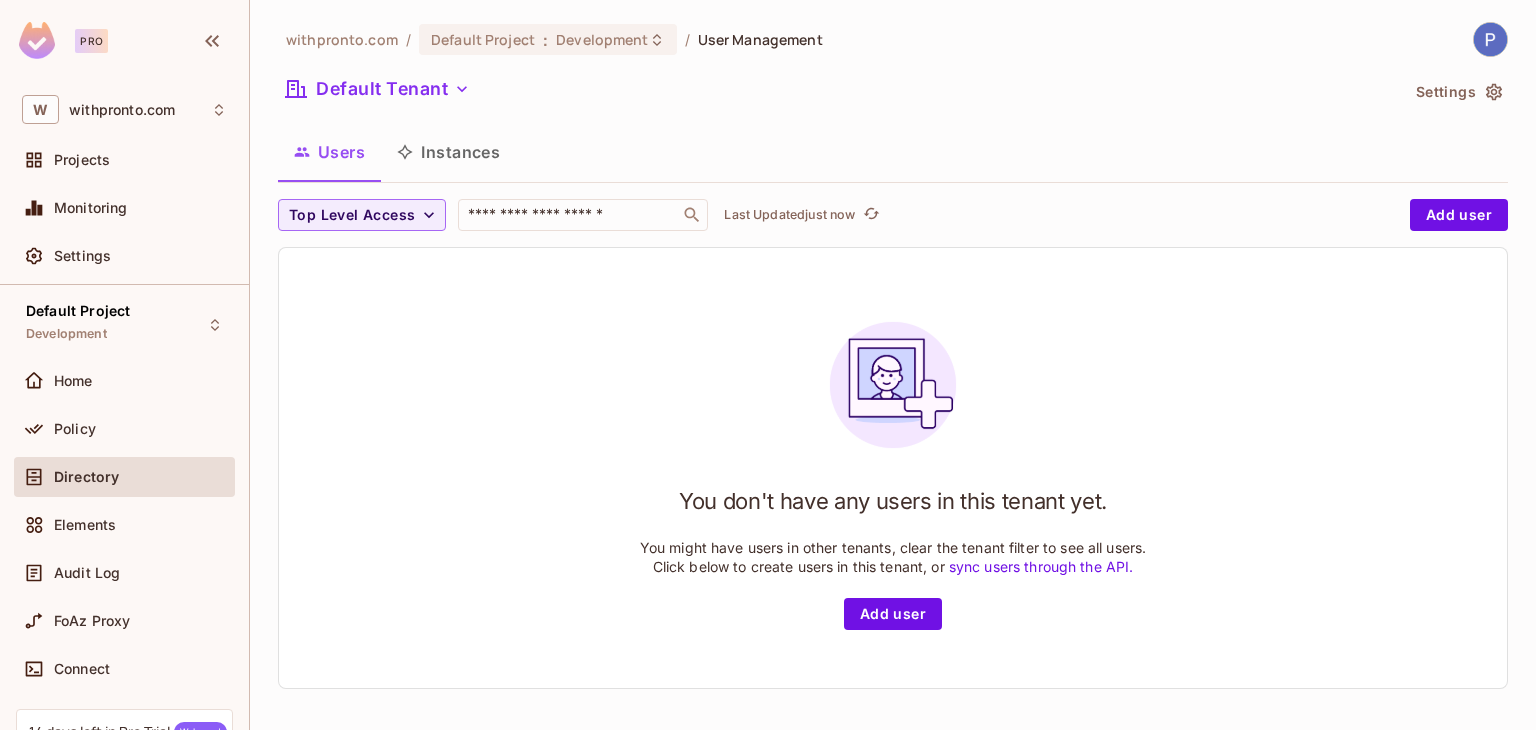 click on "Directory" at bounding box center (140, 477) 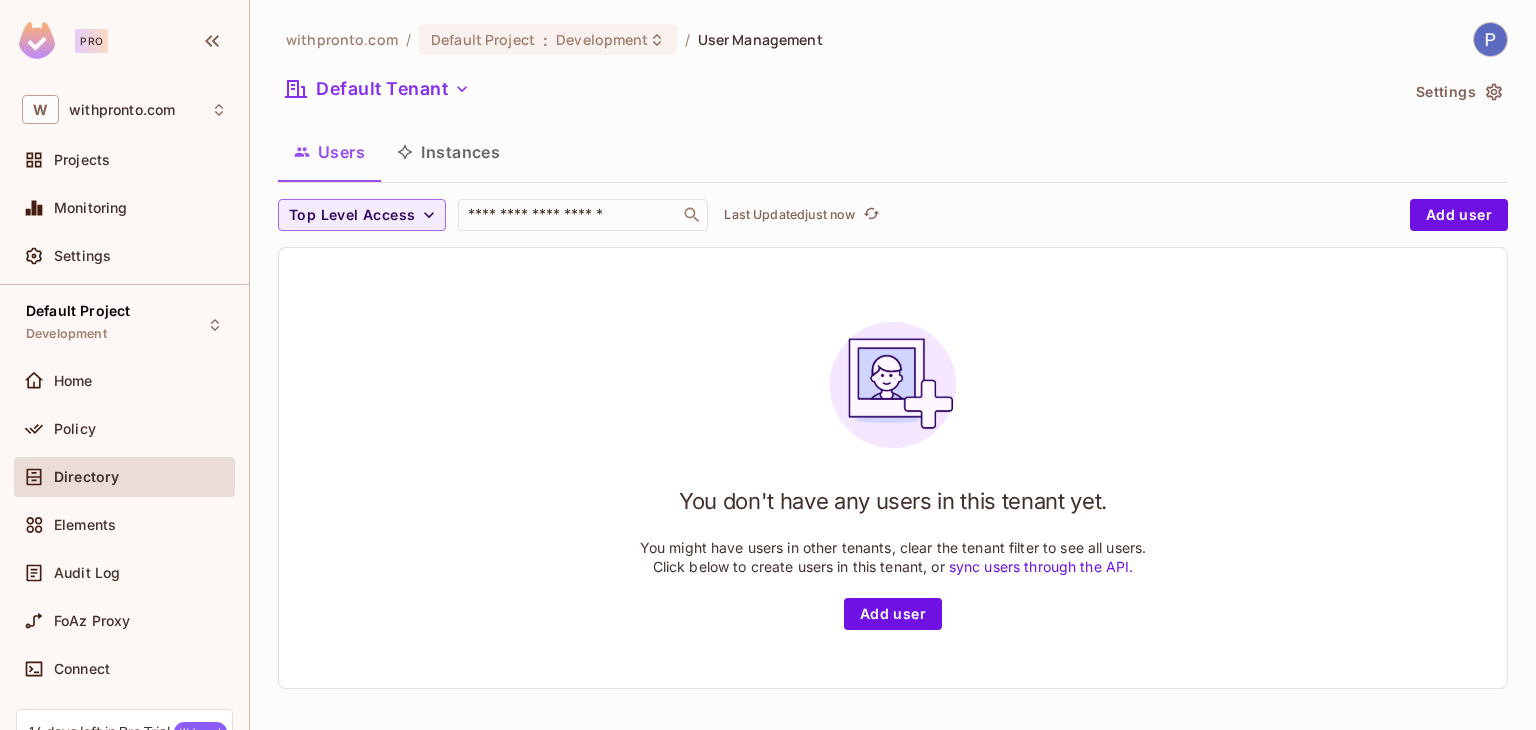 click on "Directory" at bounding box center [140, 477] 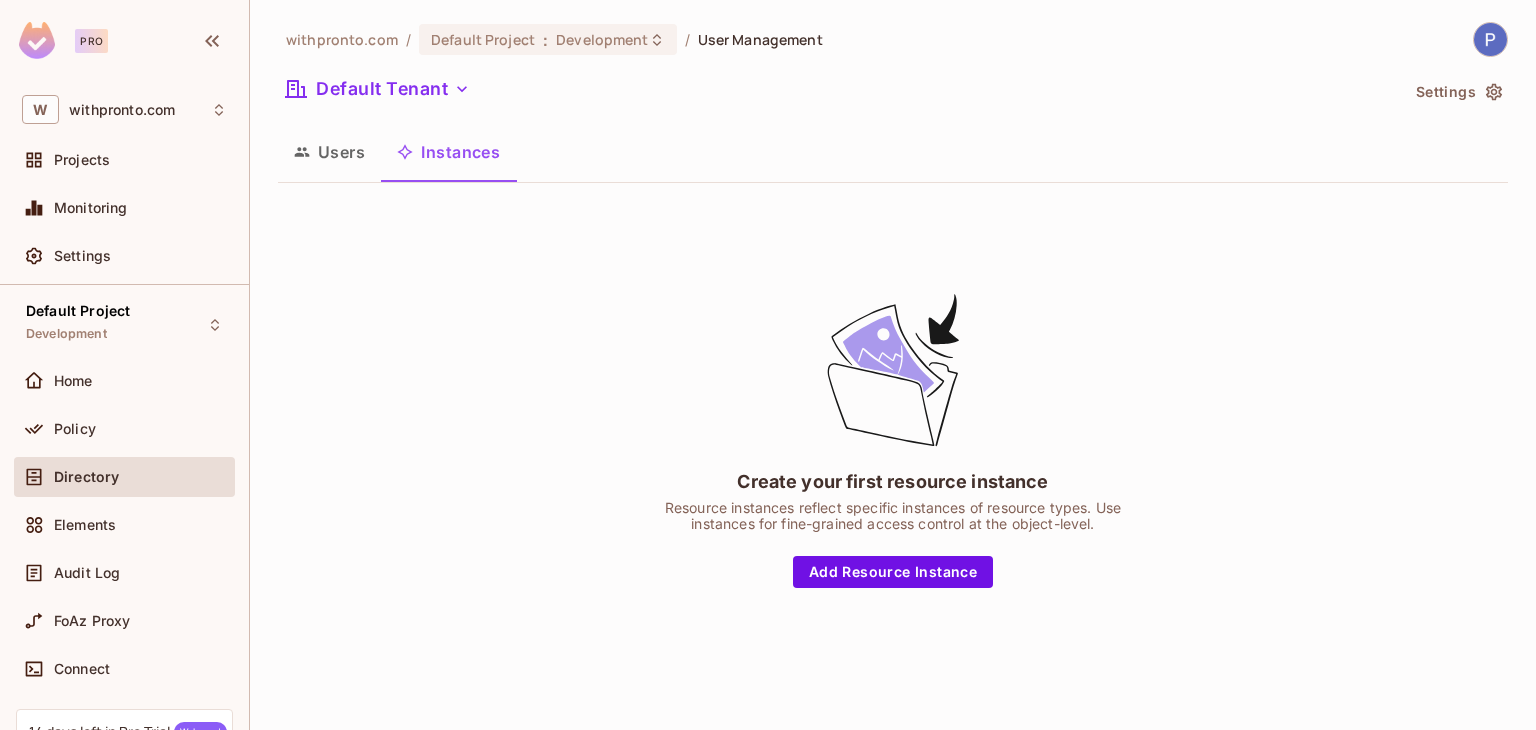 click on "Users" at bounding box center [329, 152] 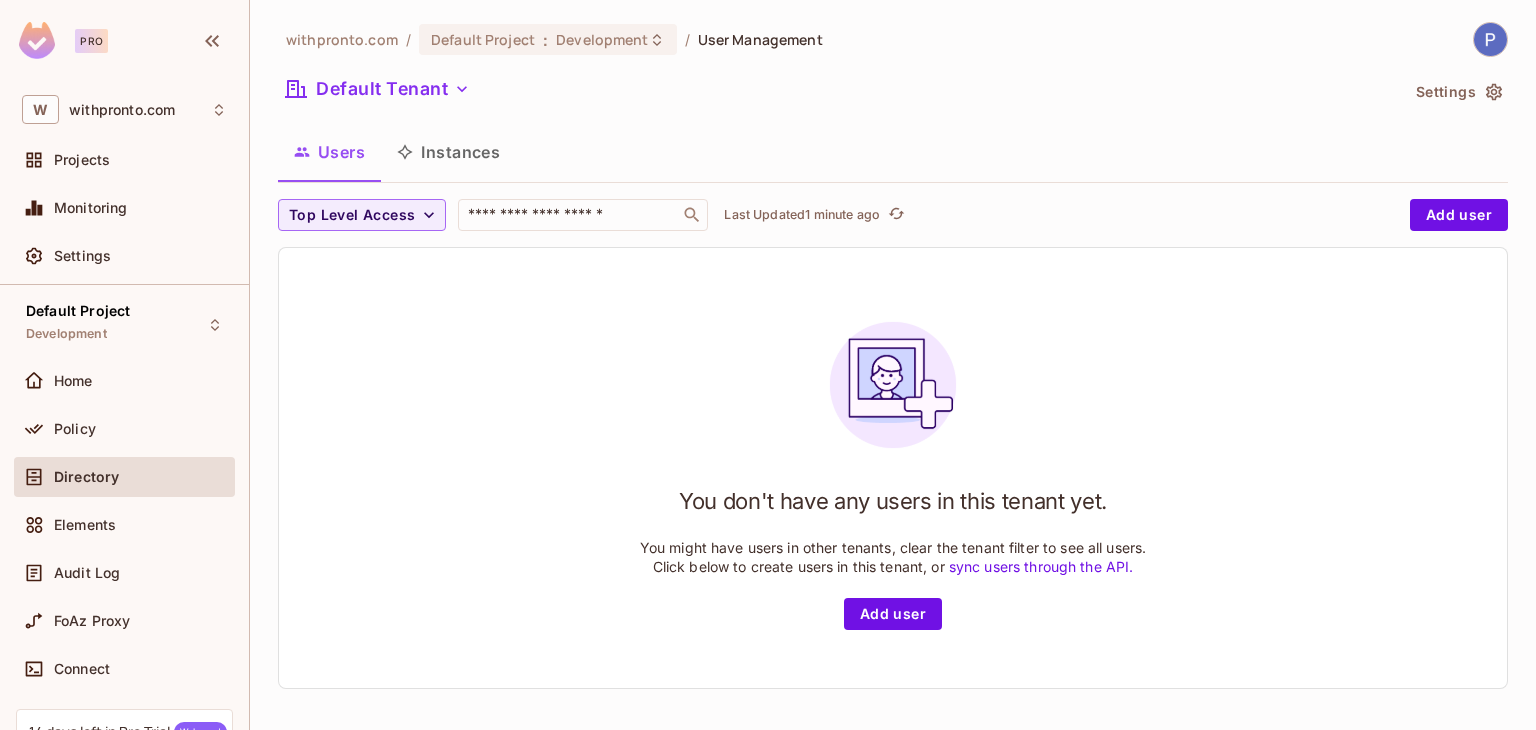 click 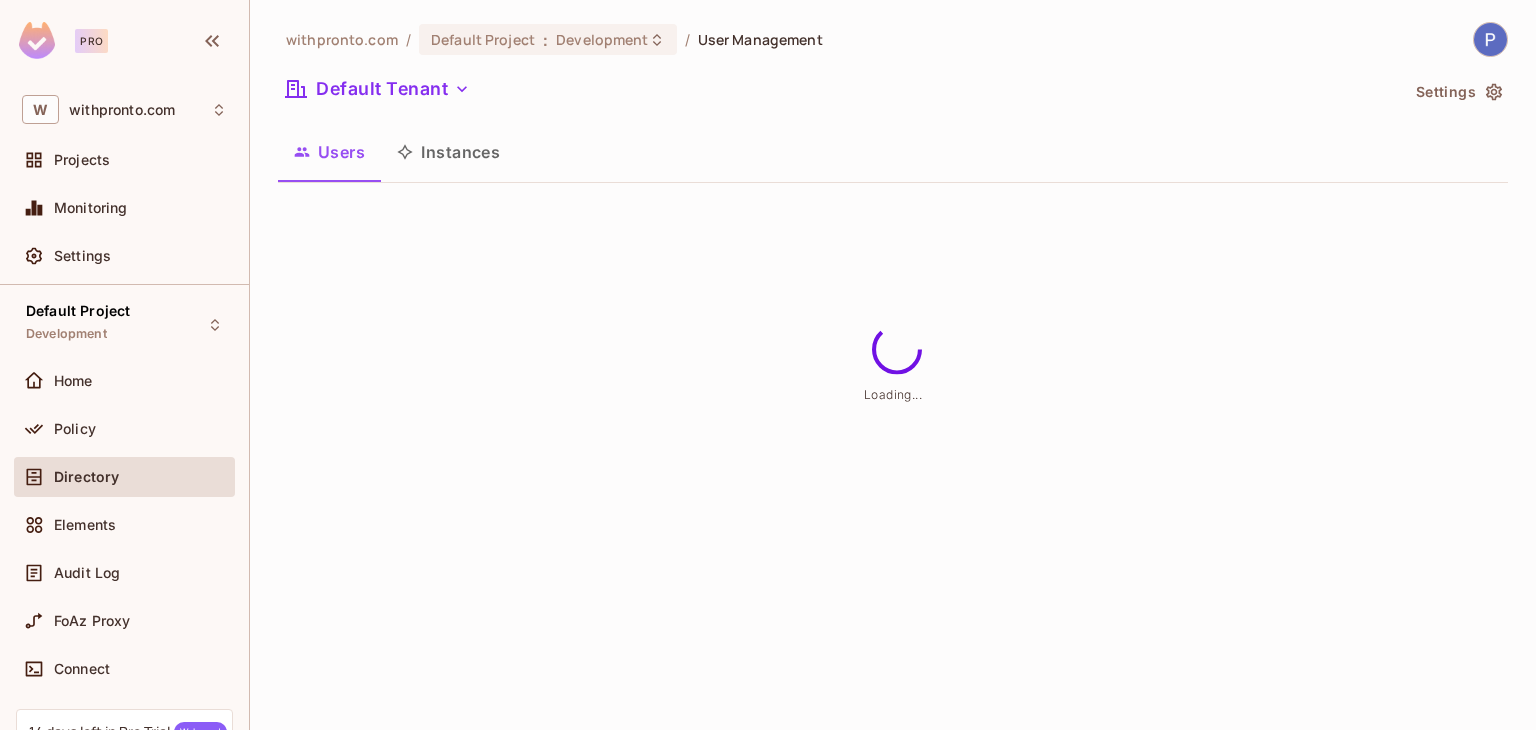 click at bounding box center [1490, 39] 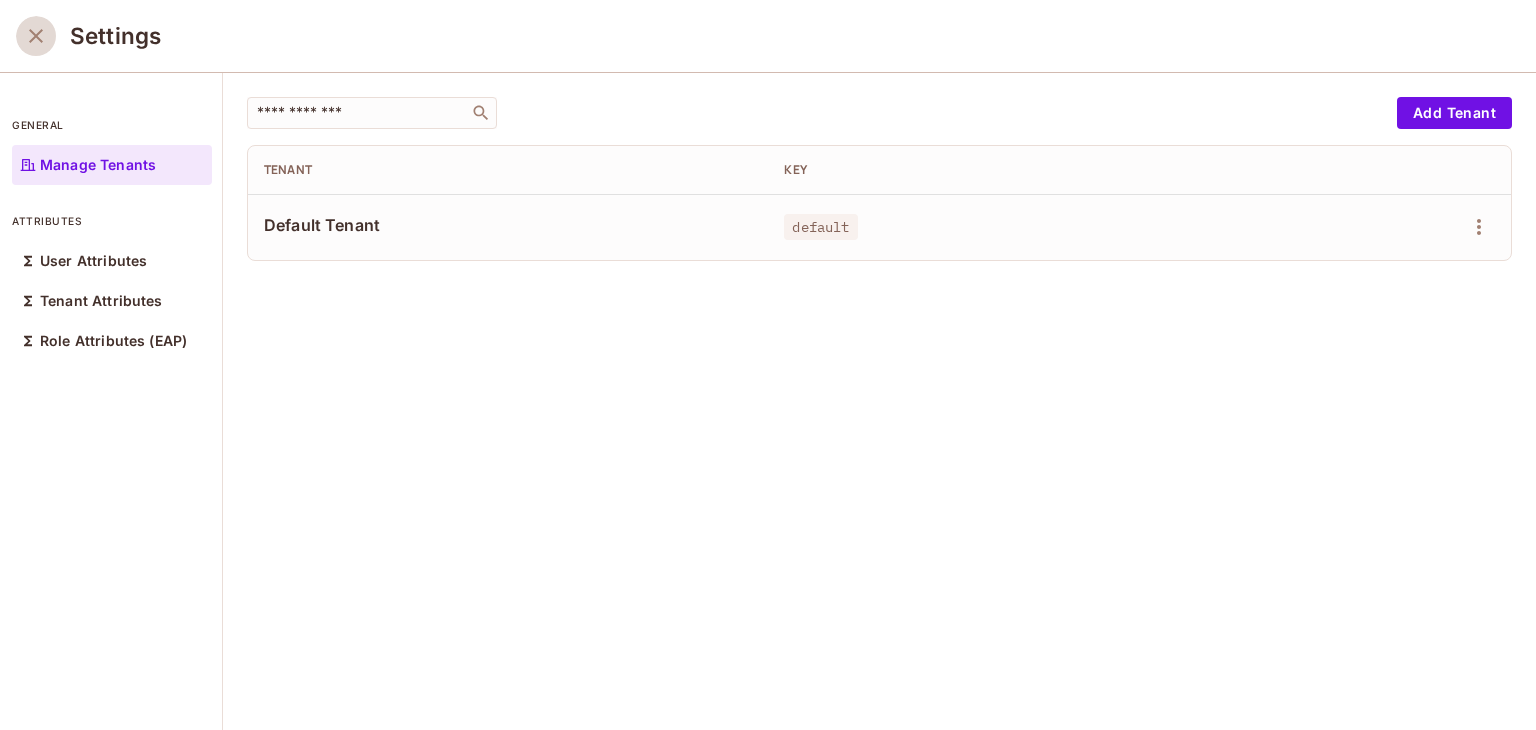 click at bounding box center (36, 36) 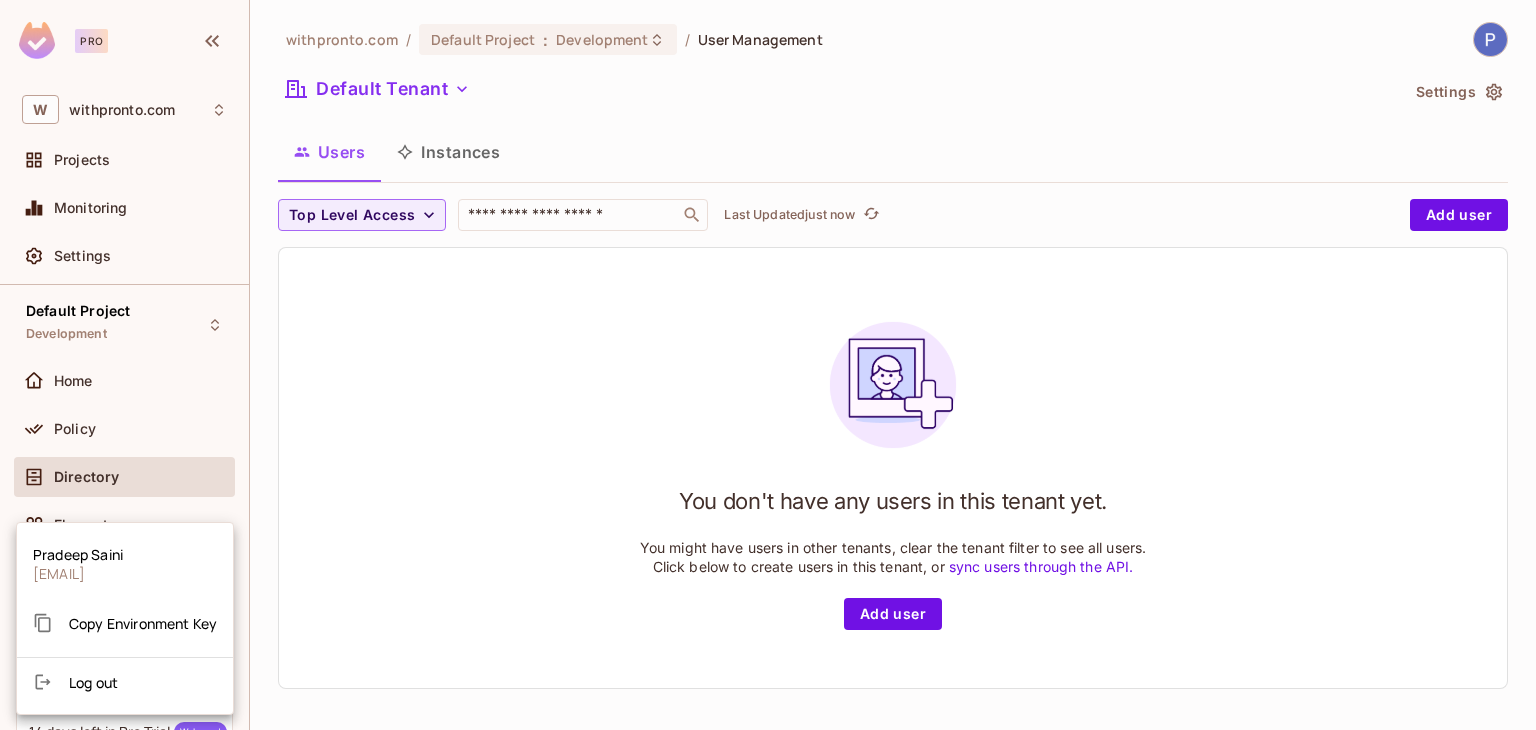 click at bounding box center [768, 365] 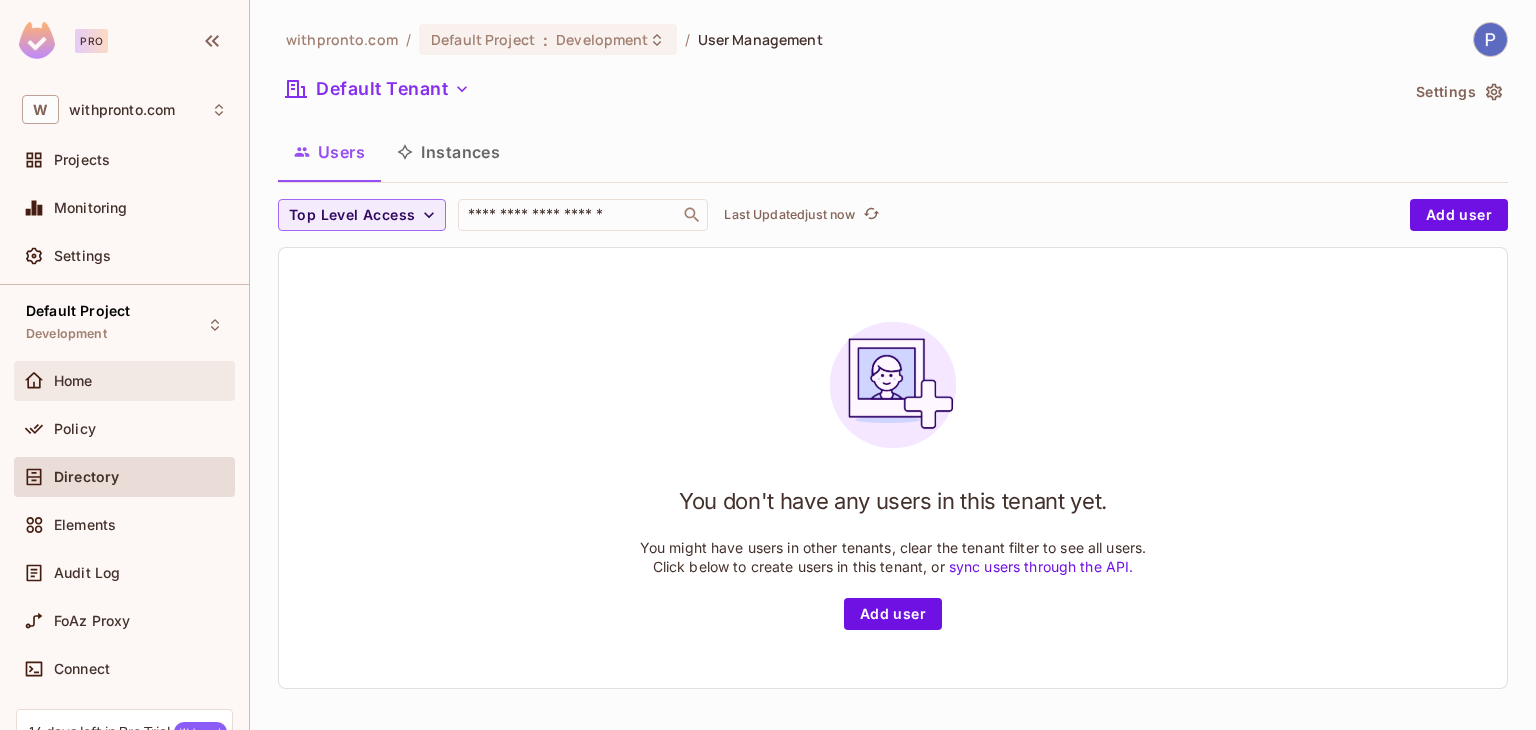click on "Home" at bounding box center [73, 381] 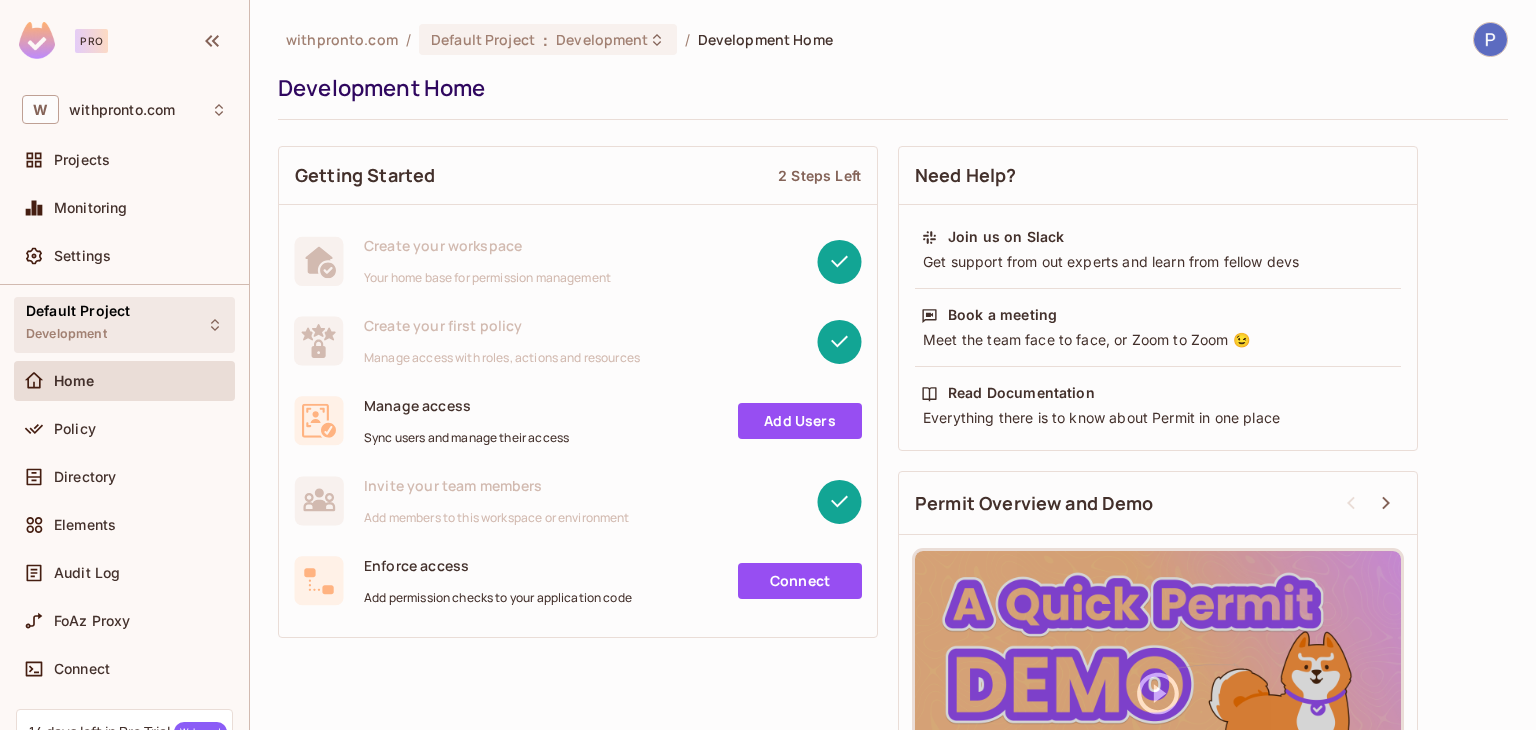 click on "Default Project Development" at bounding box center [124, 324] 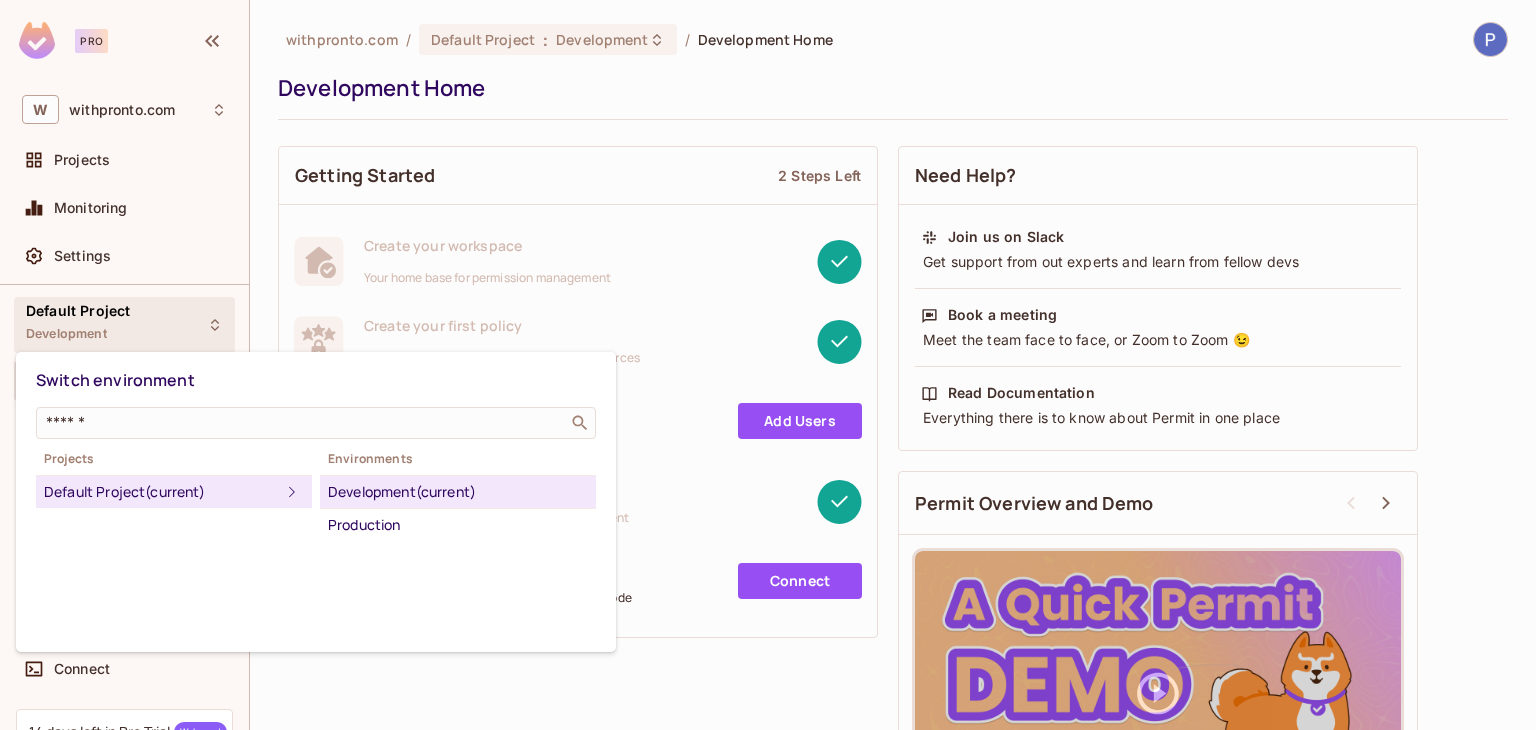 click at bounding box center [768, 365] 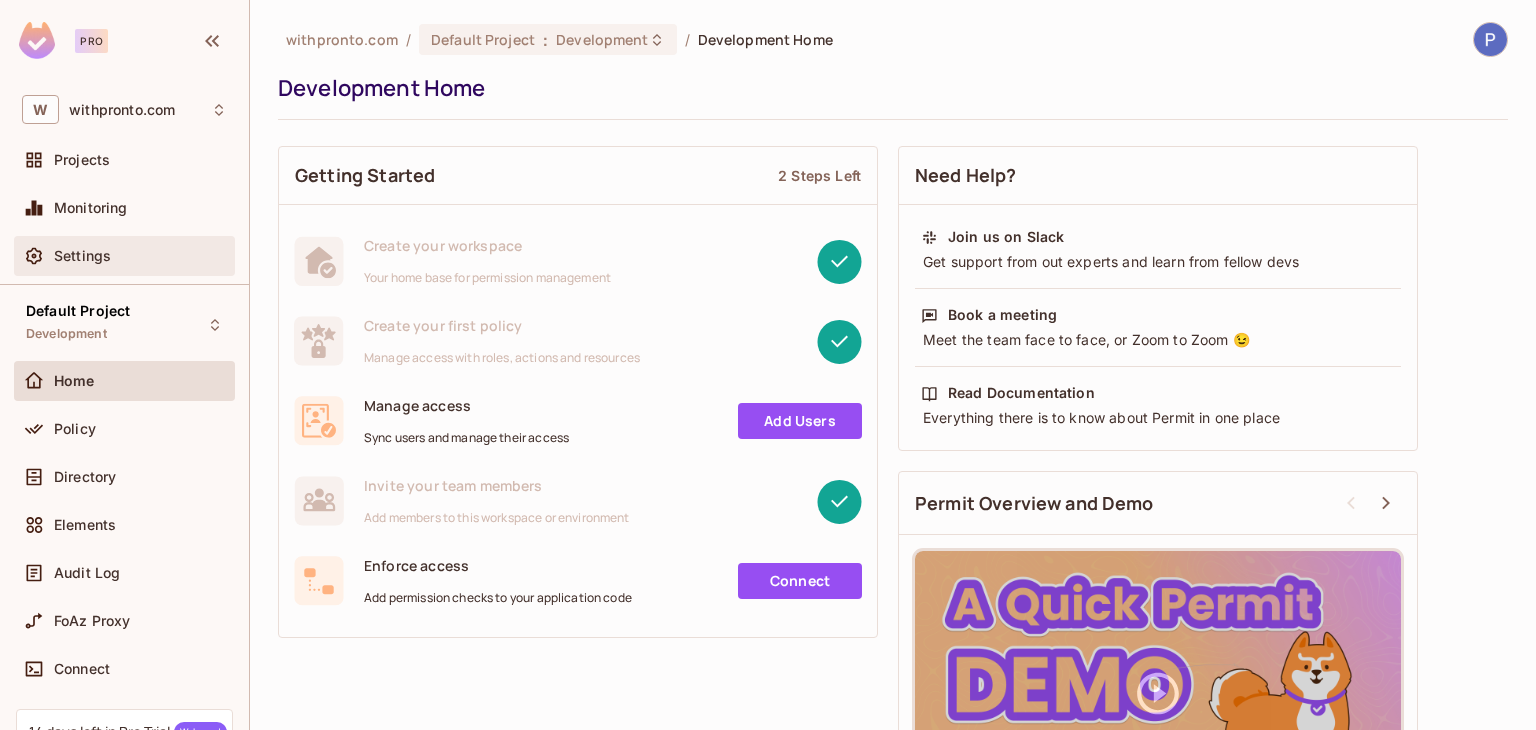 click on "Settings" at bounding box center [140, 256] 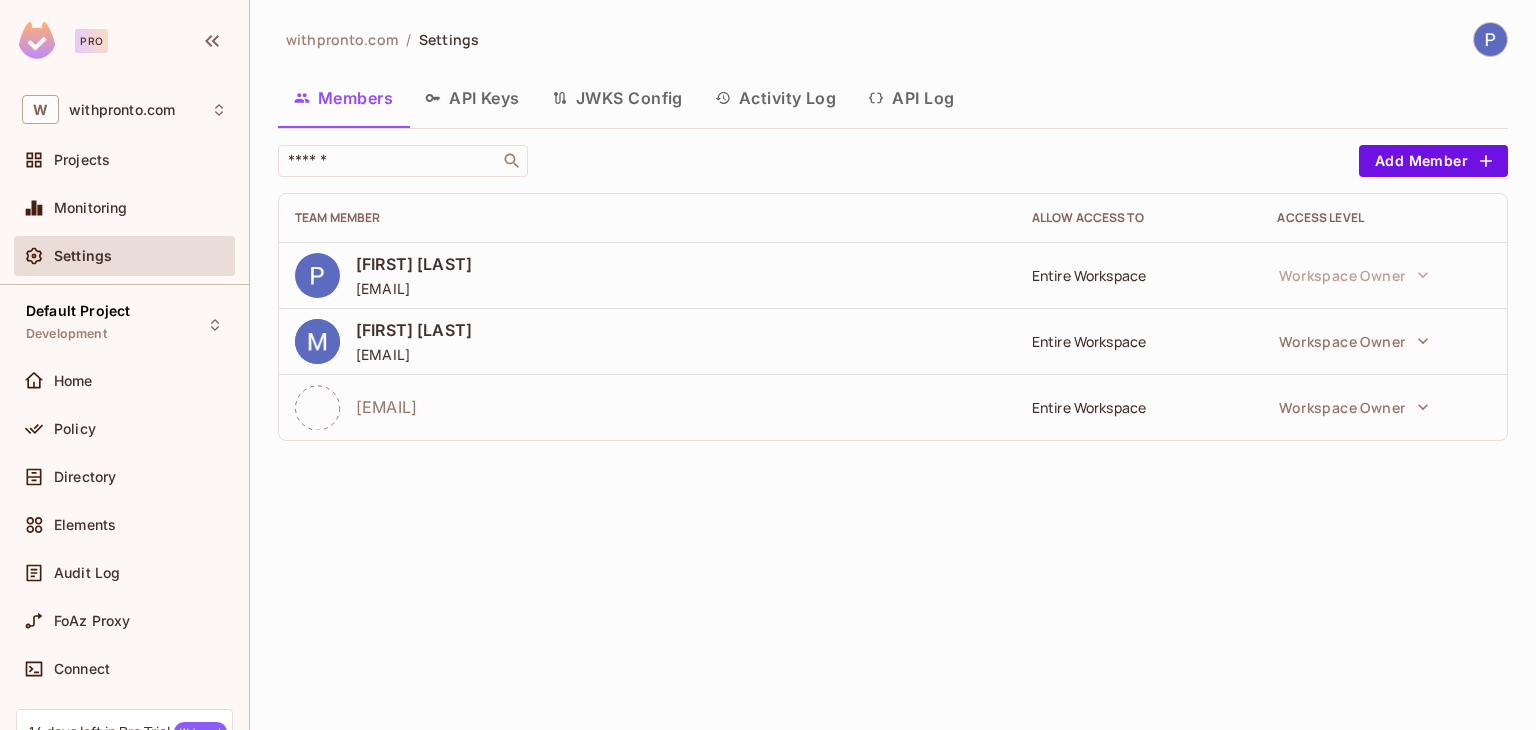 click on "API Keys" at bounding box center [472, 98] 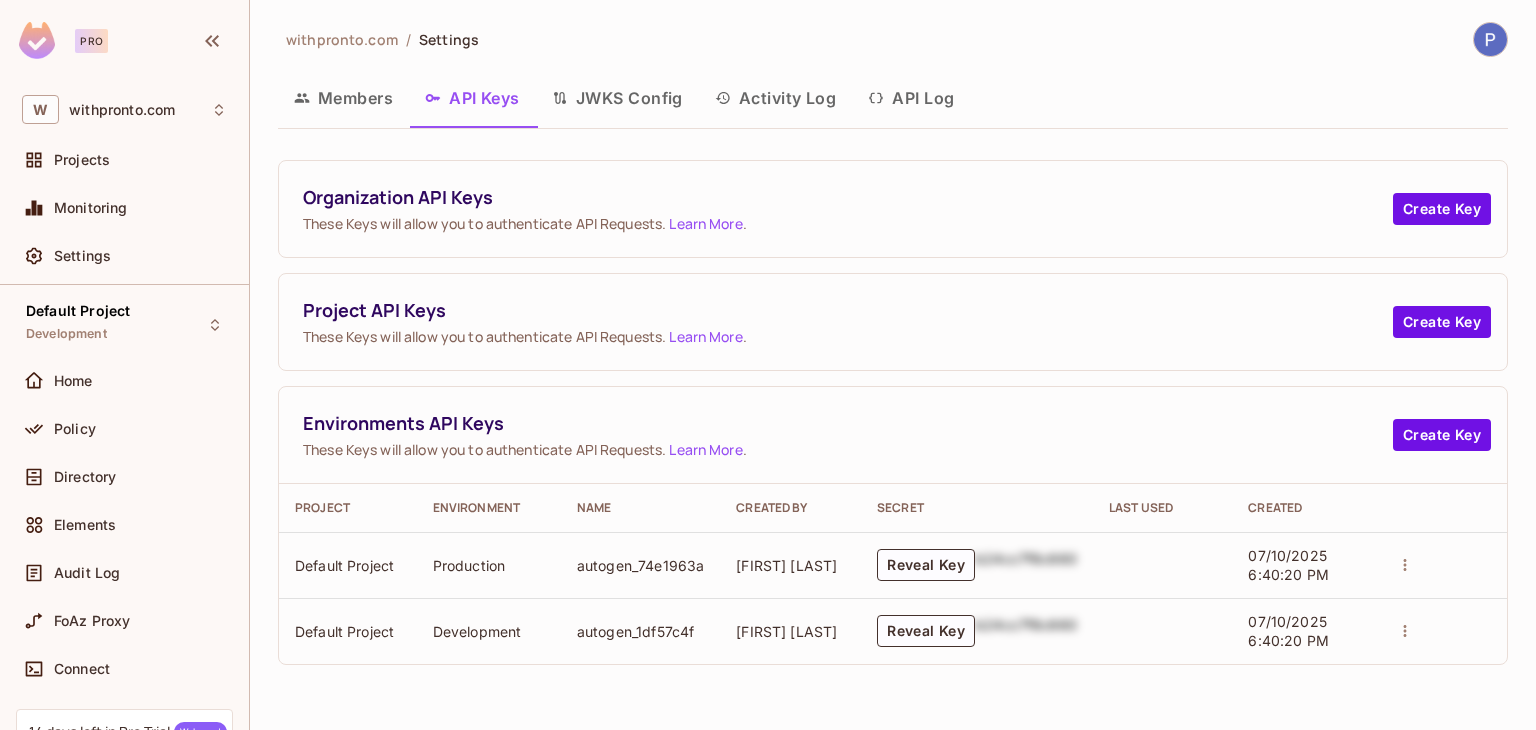 click on "JWKS Config" at bounding box center [617, 98] 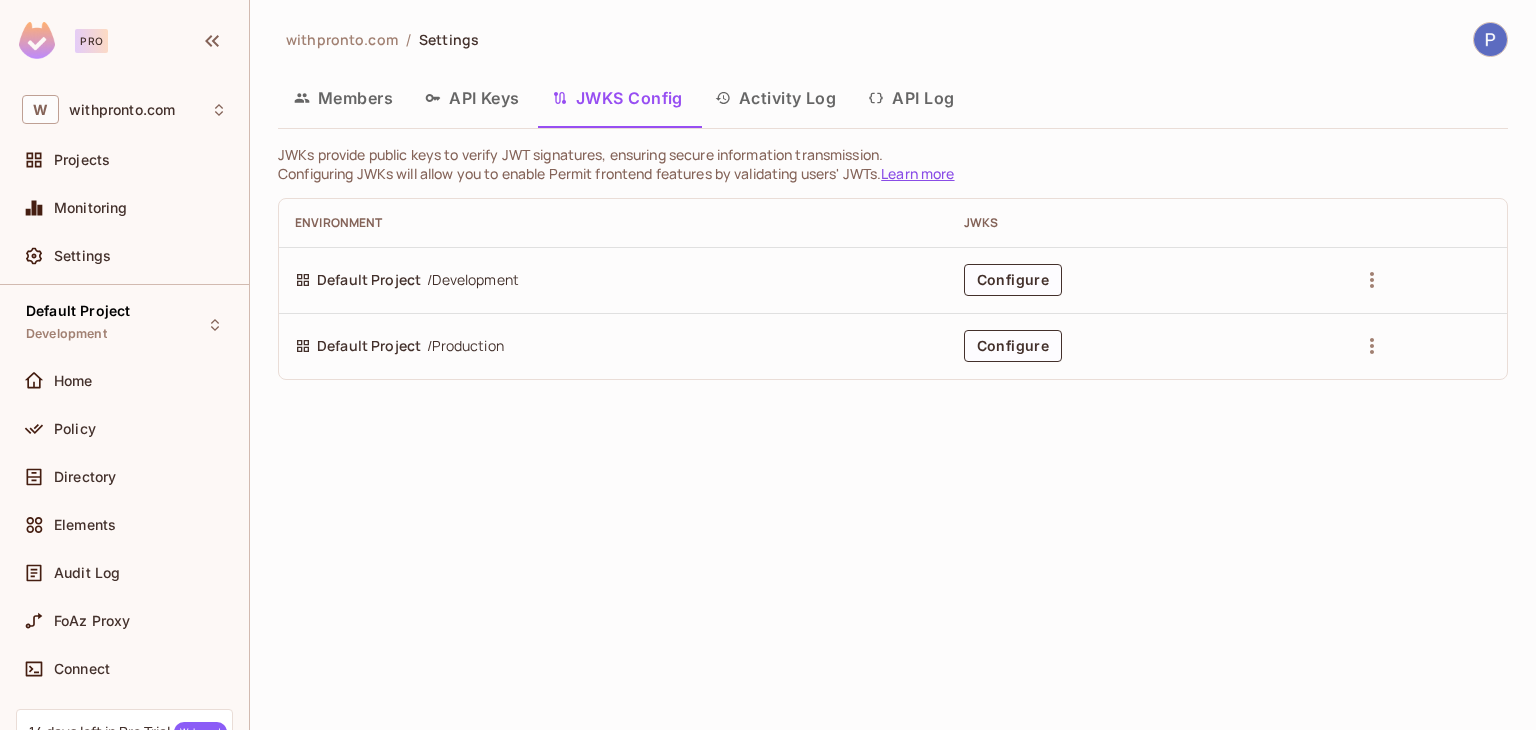 click on "API Keys" at bounding box center [472, 98] 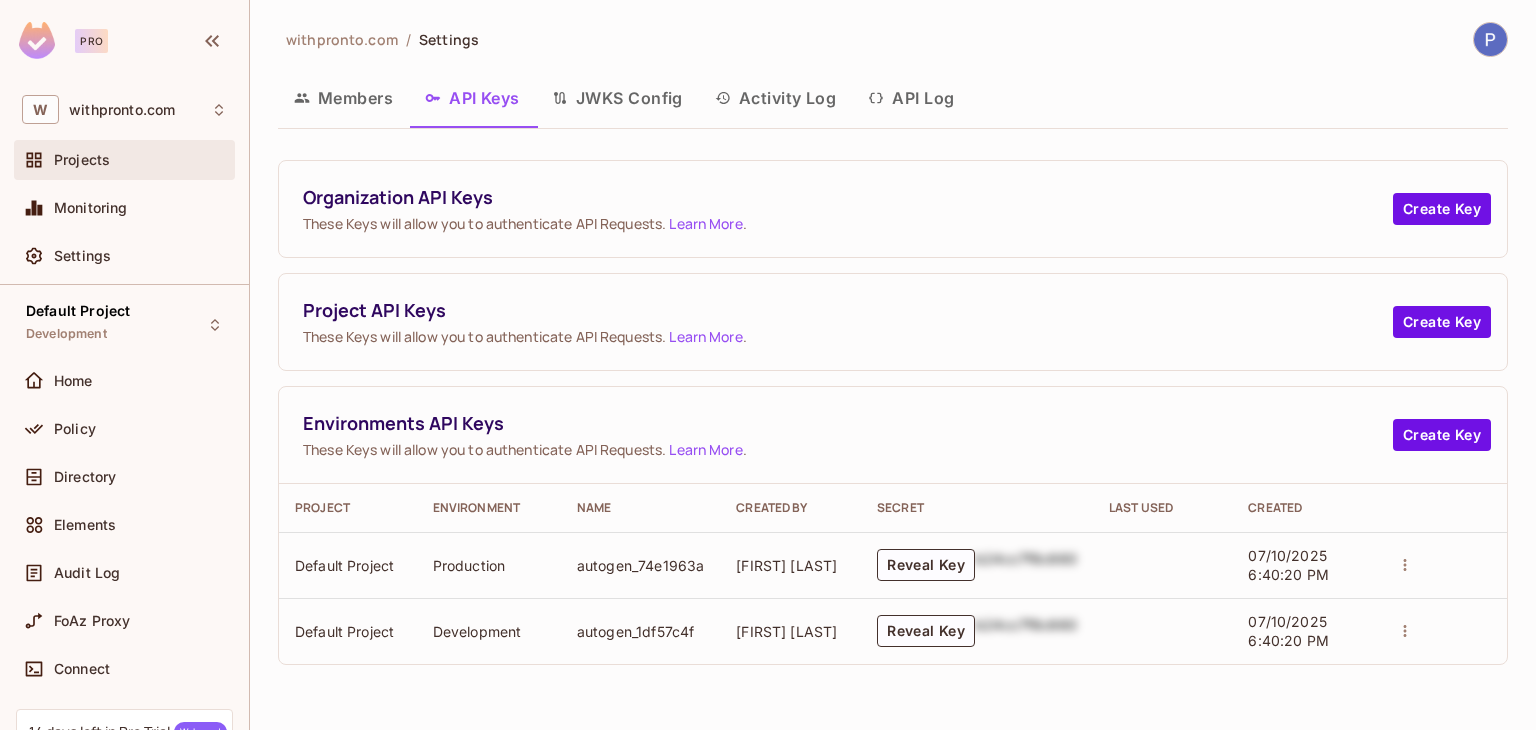 click on "Projects" at bounding box center (124, 160) 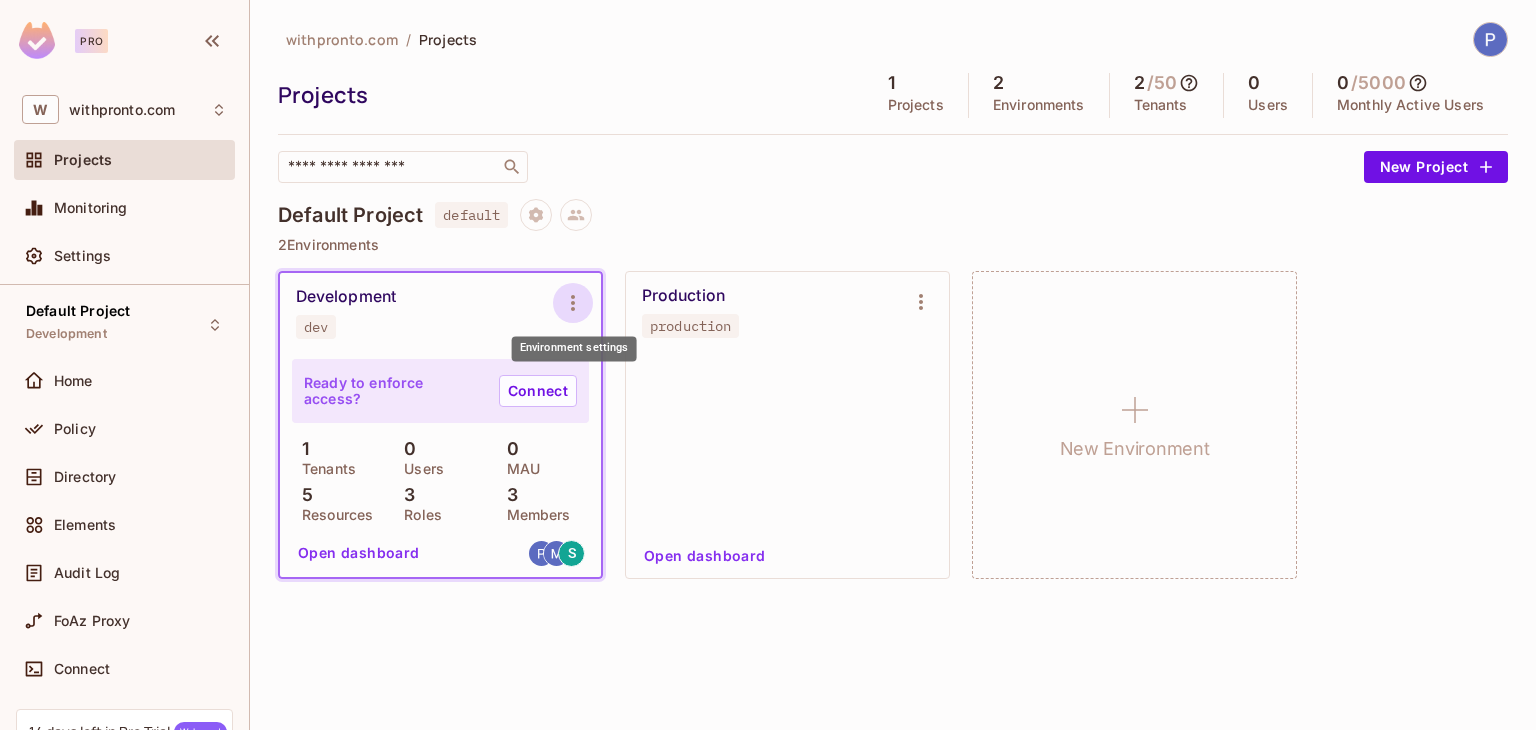 click 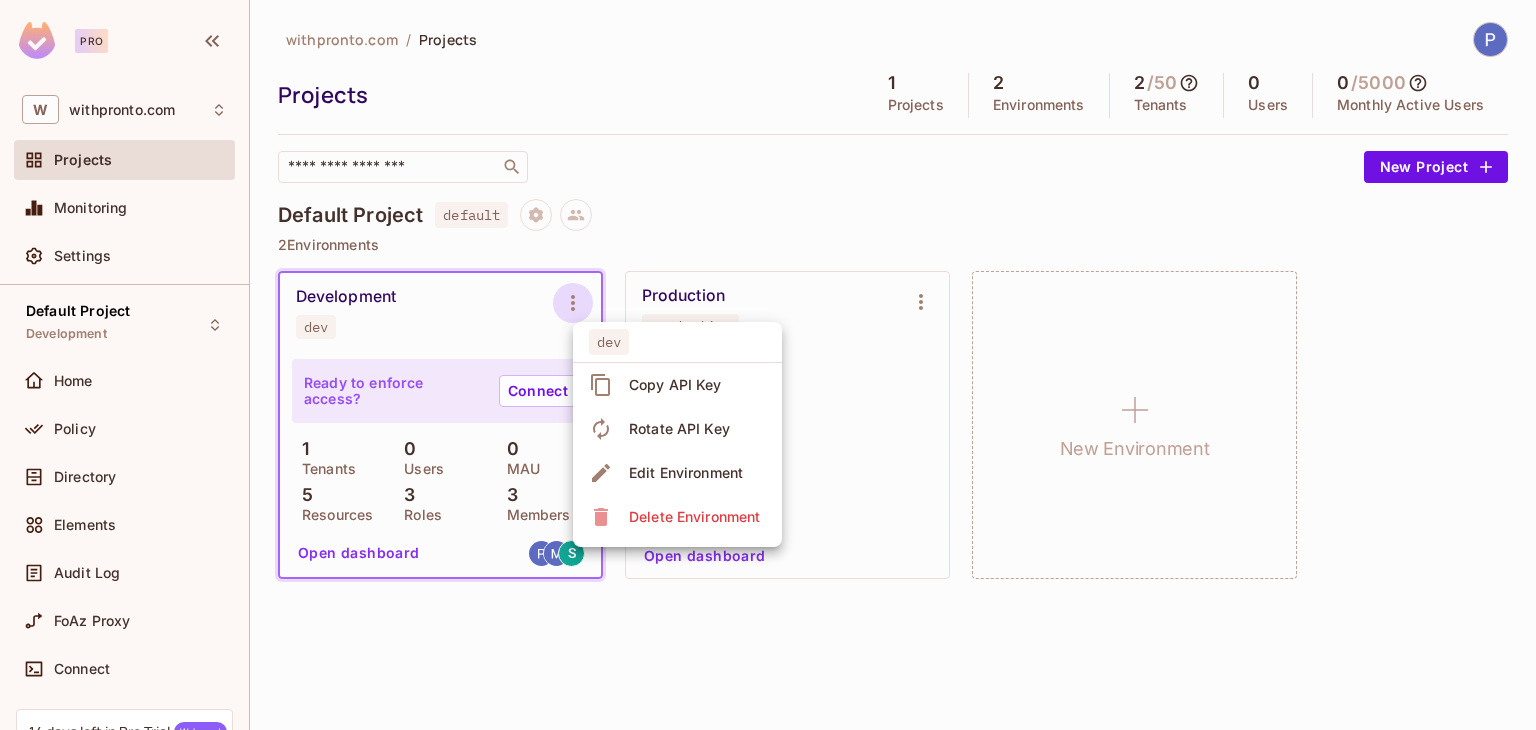 click 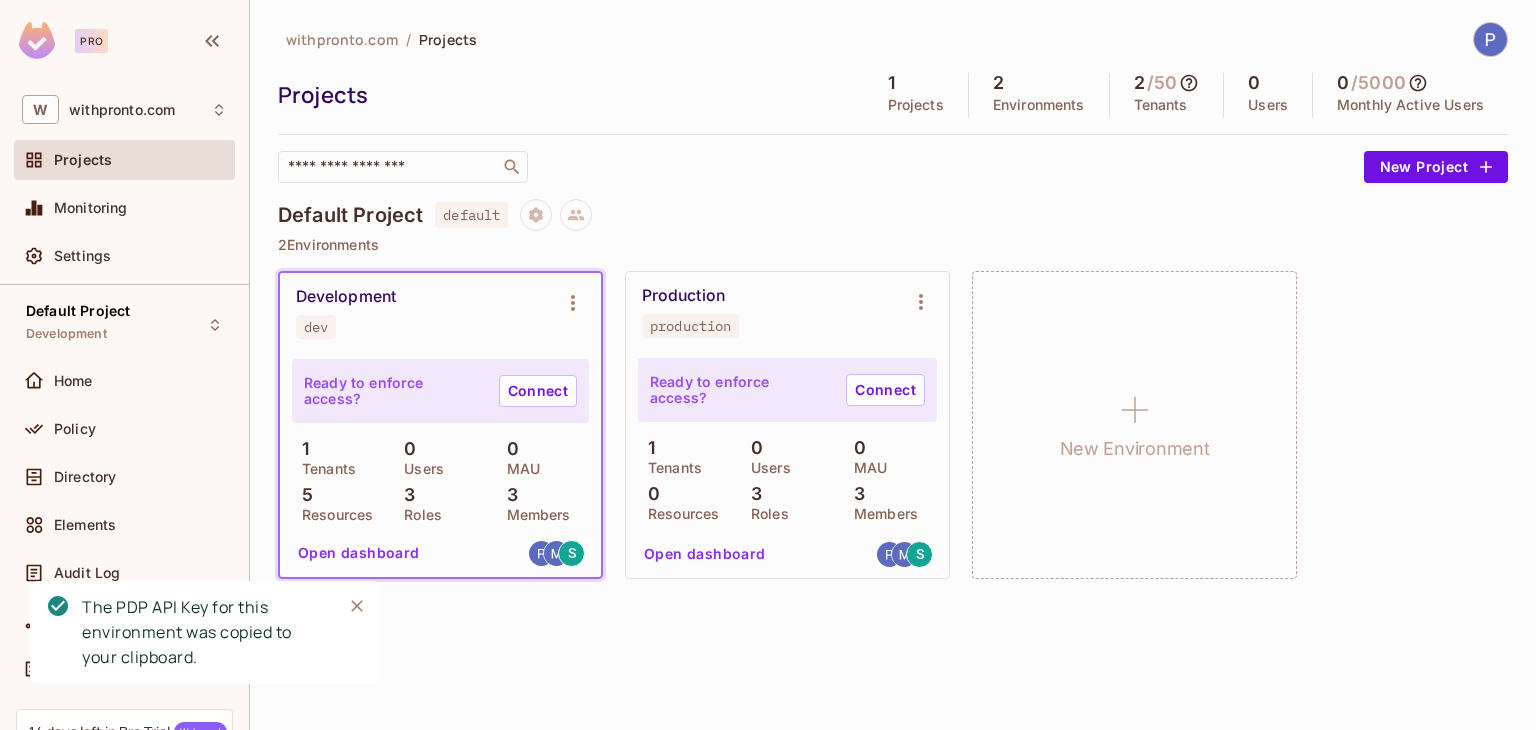 type 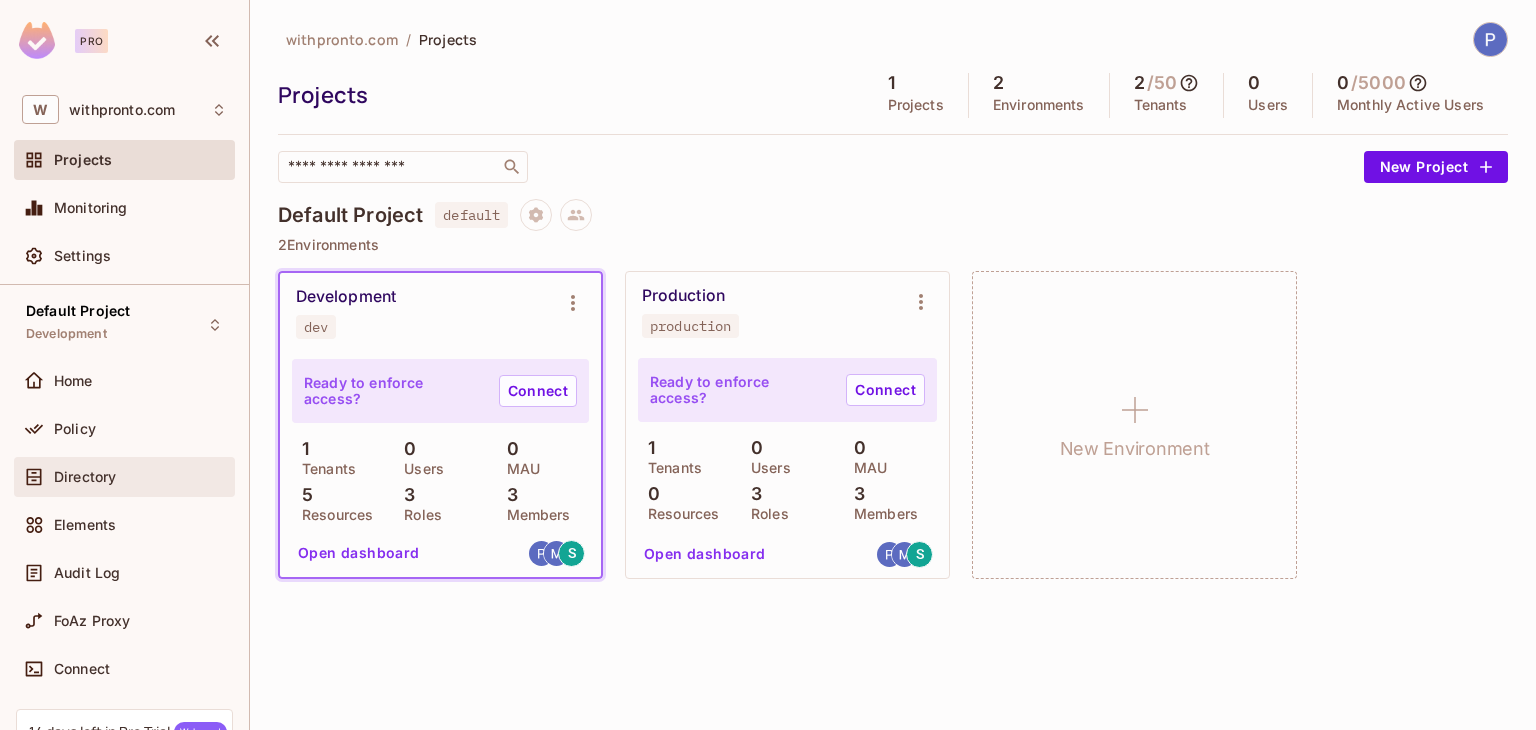 click on "Directory" at bounding box center (124, 477) 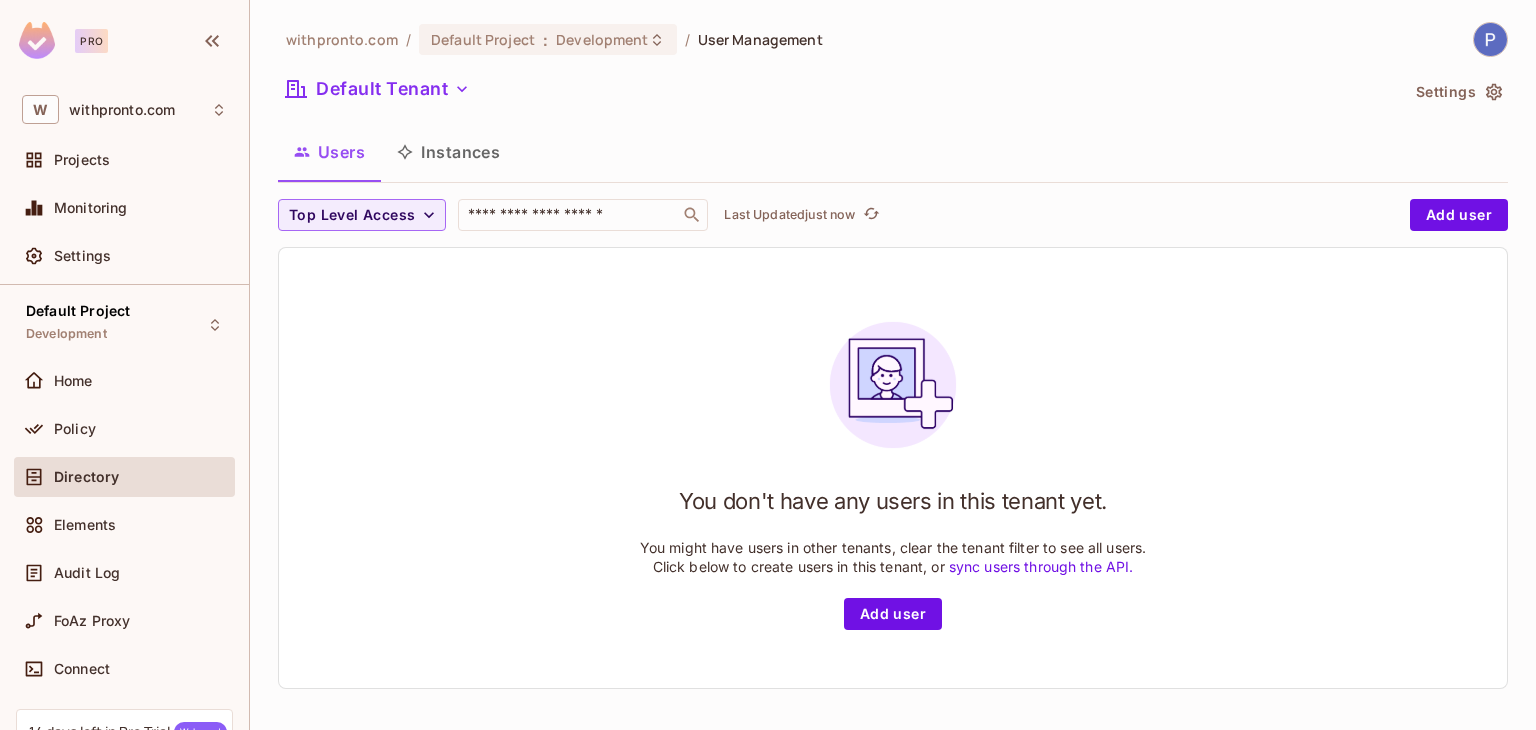 click on "You don't have any users in this tenant yet. You might have users in other tenants, clear the tenant filter to see all users. Click below to create users in this tenant, or   sync users through the API.   Add user" at bounding box center [893, 468] 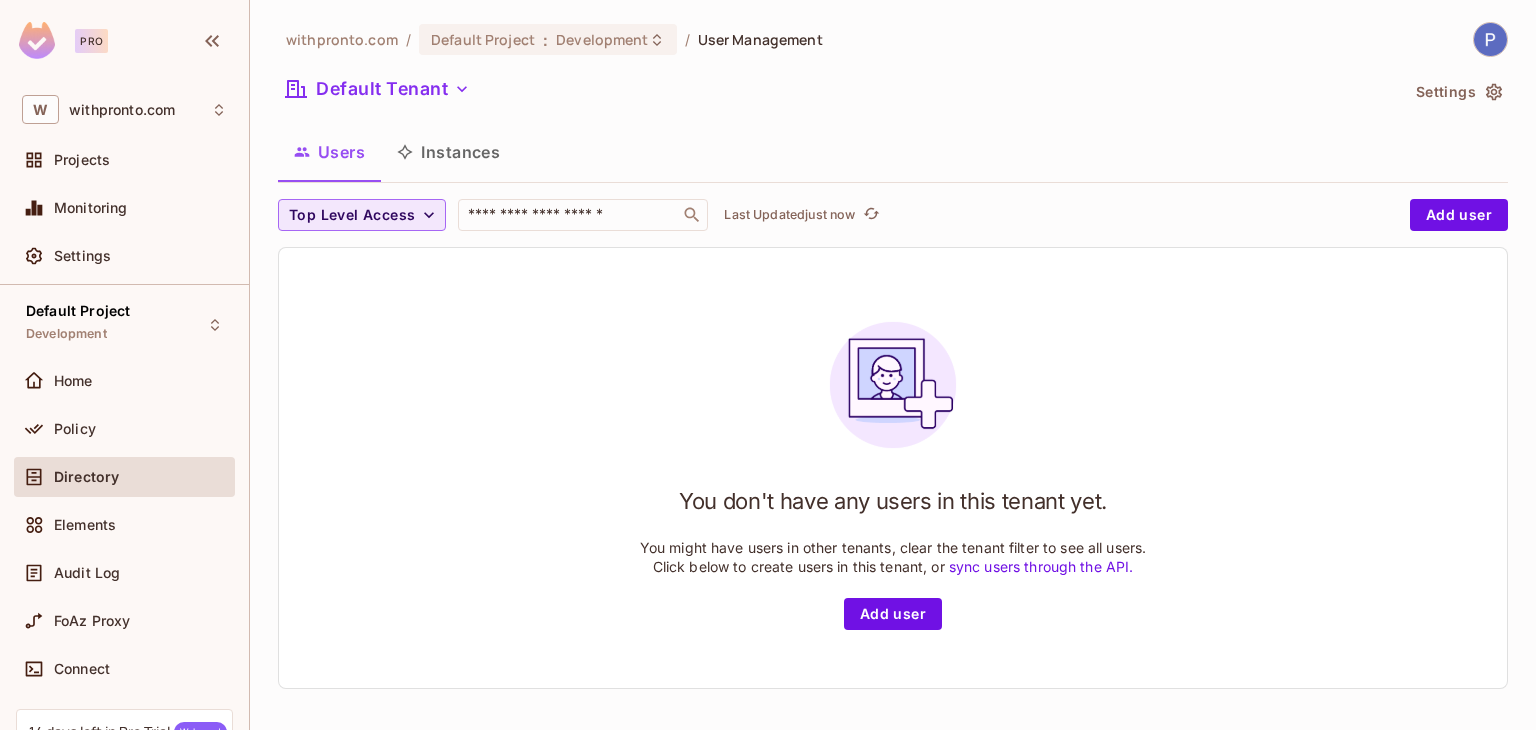click on "Top Level Access" at bounding box center [352, 215] 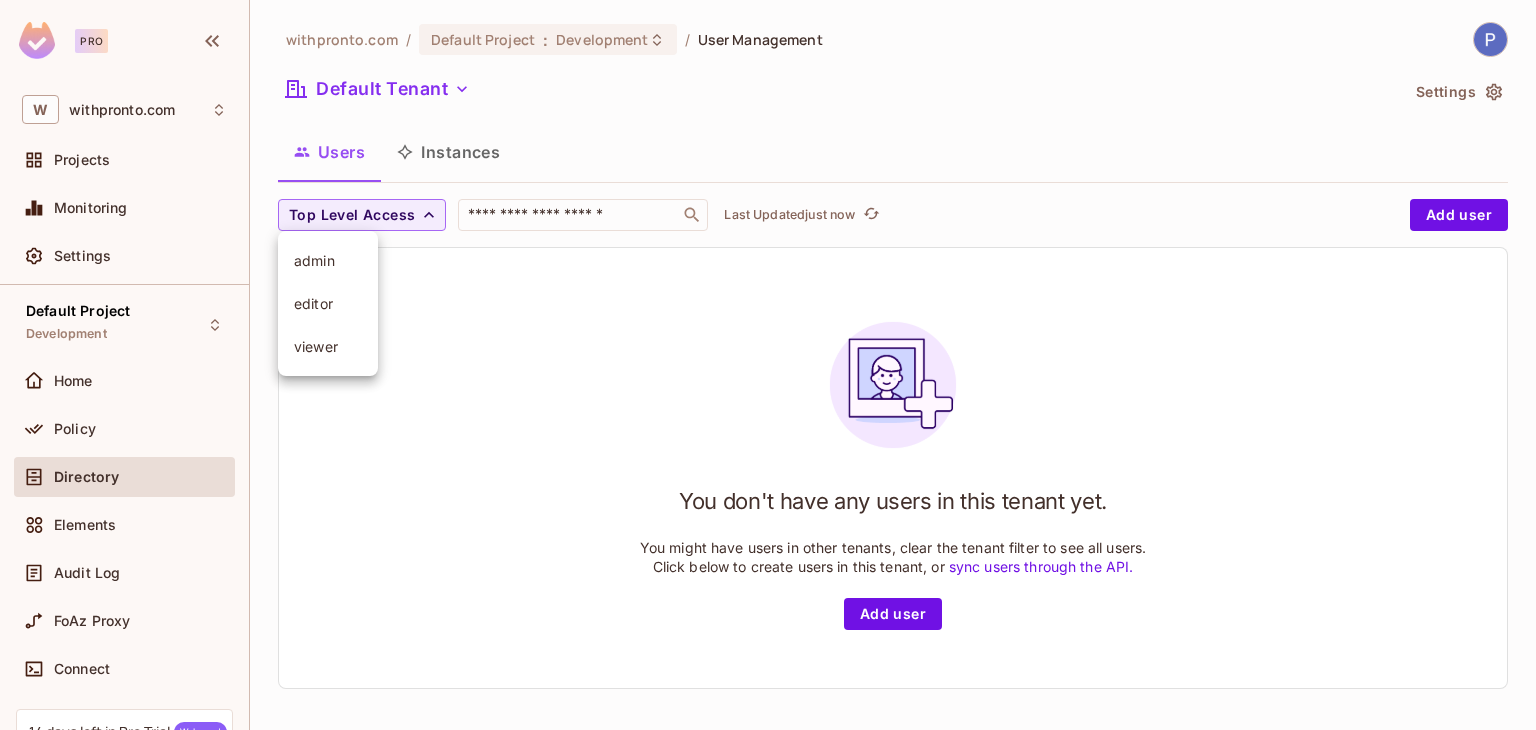 click on "admin" at bounding box center [328, 260] 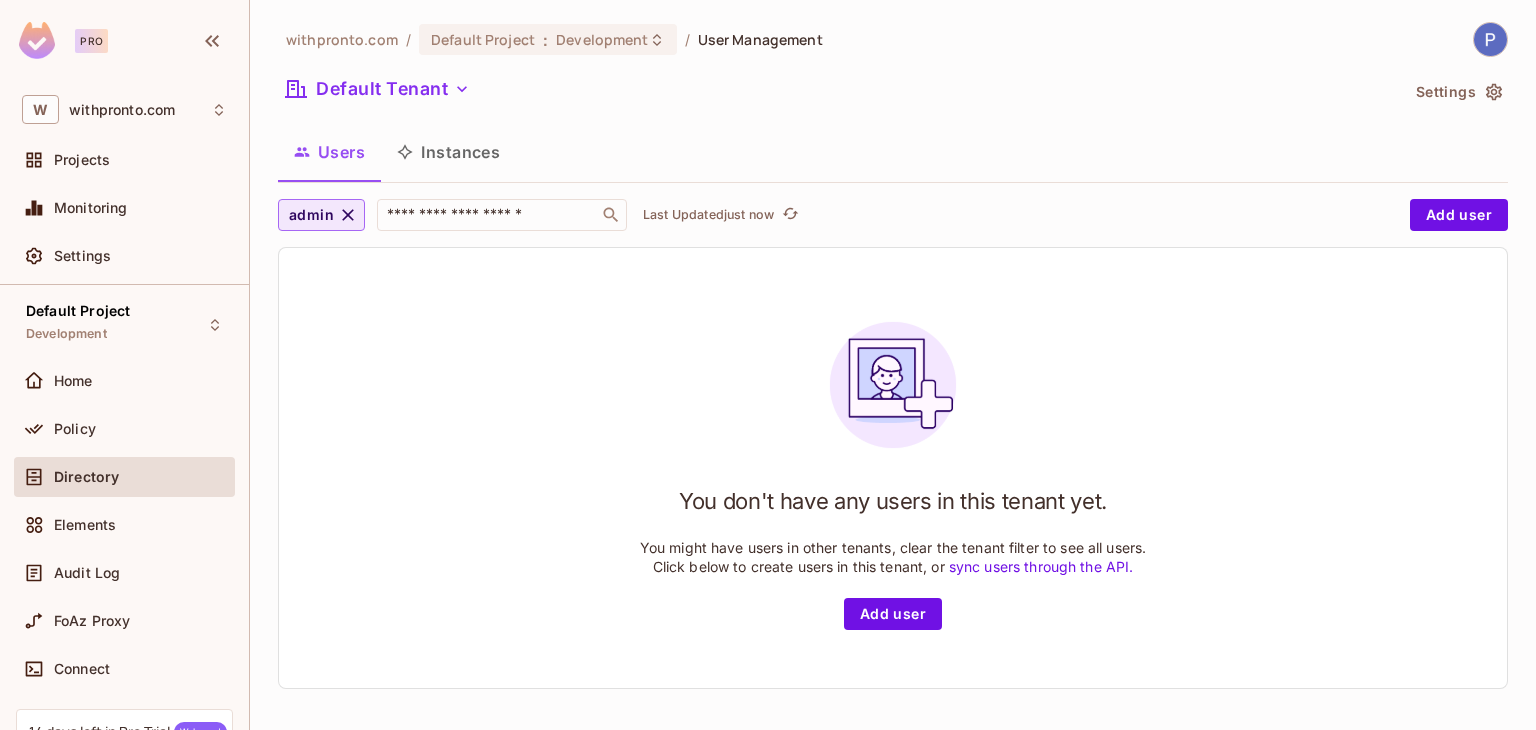 click on "admin" at bounding box center (321, 215) 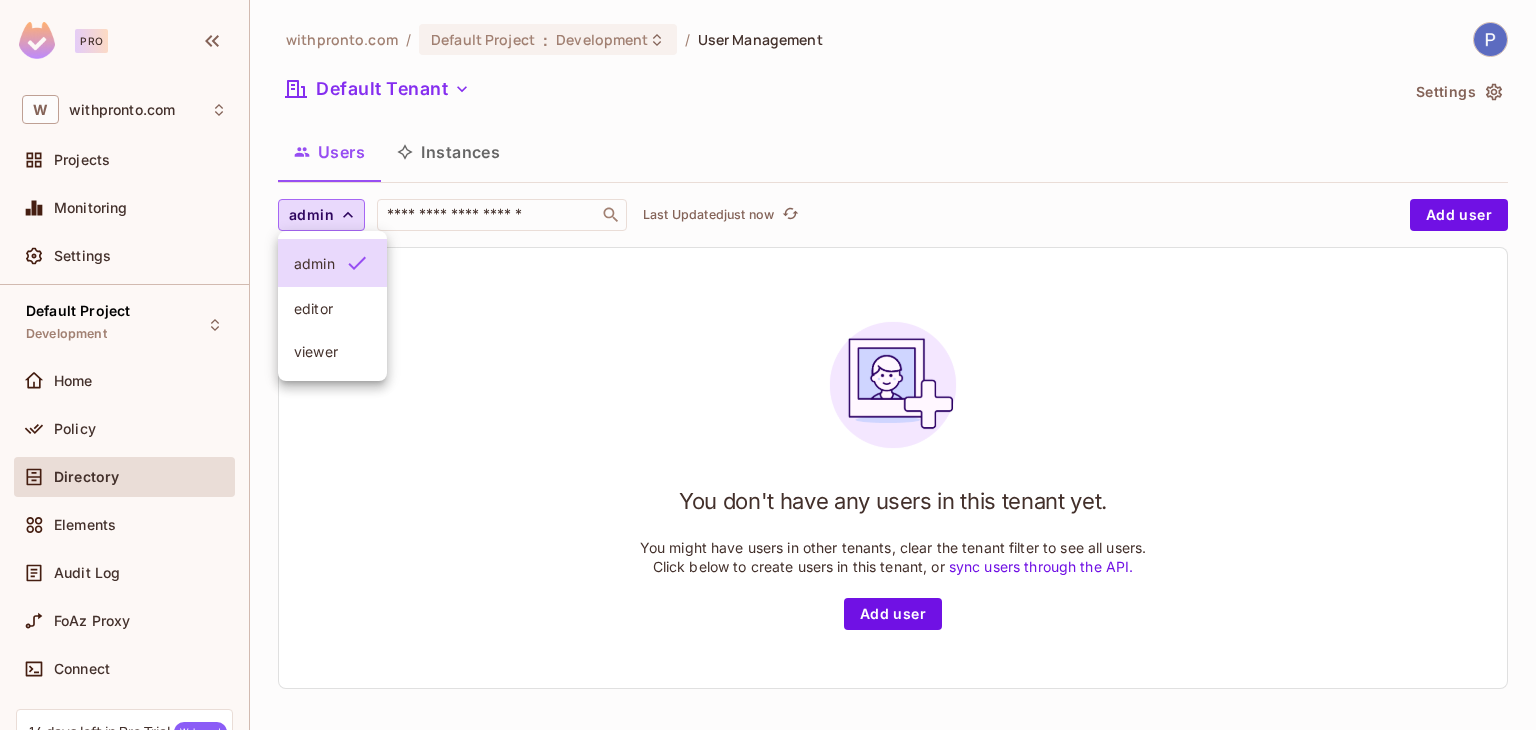 click at bounding box center [768, 365] 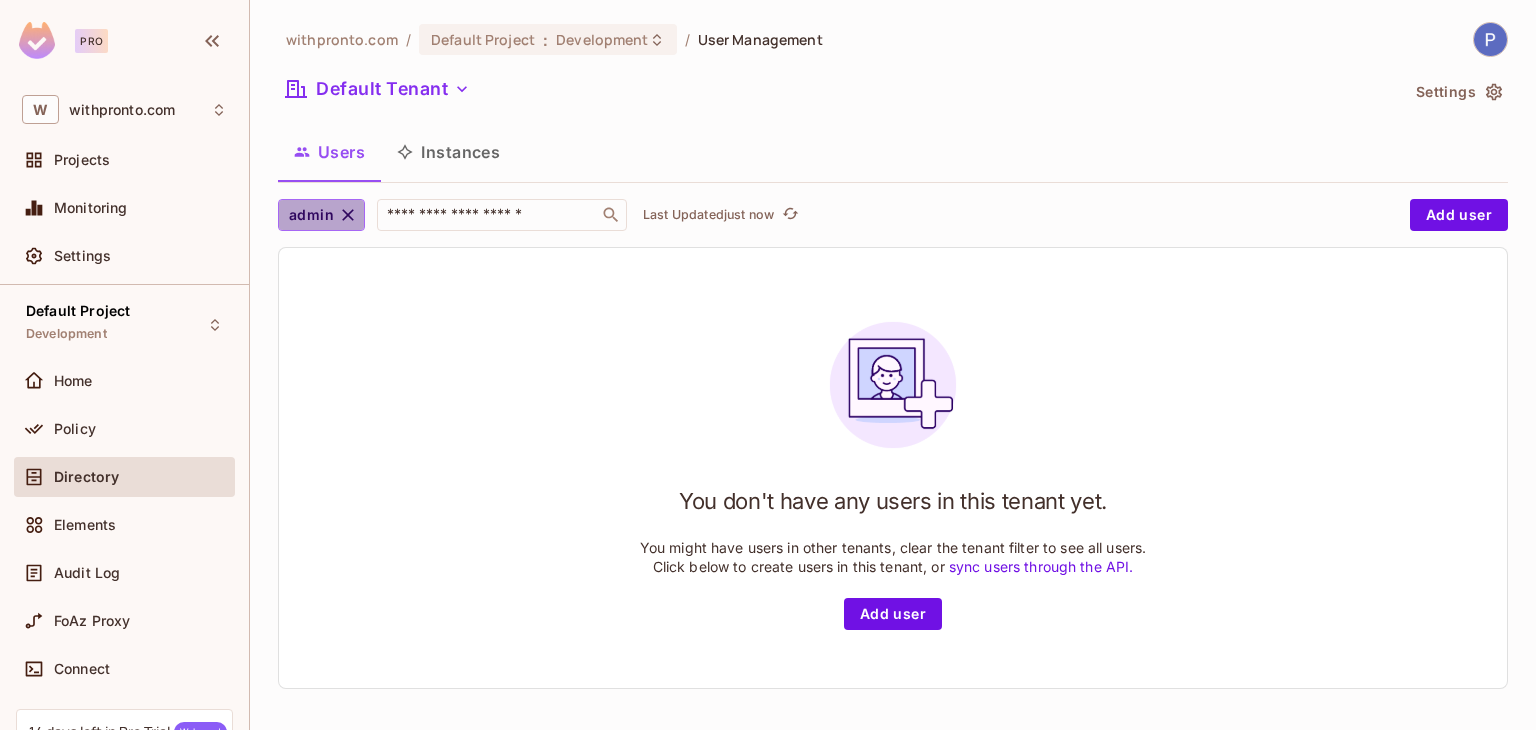 click 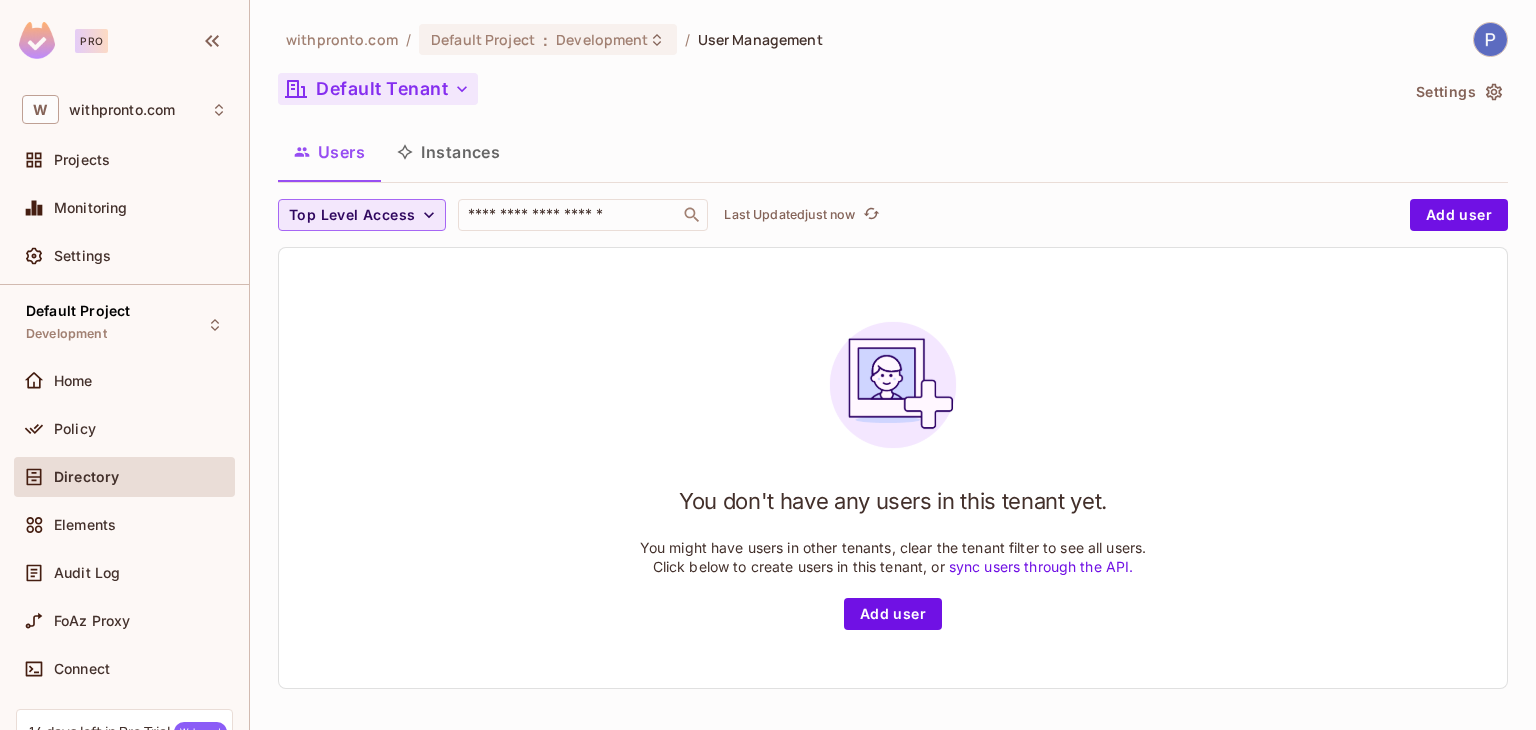 click 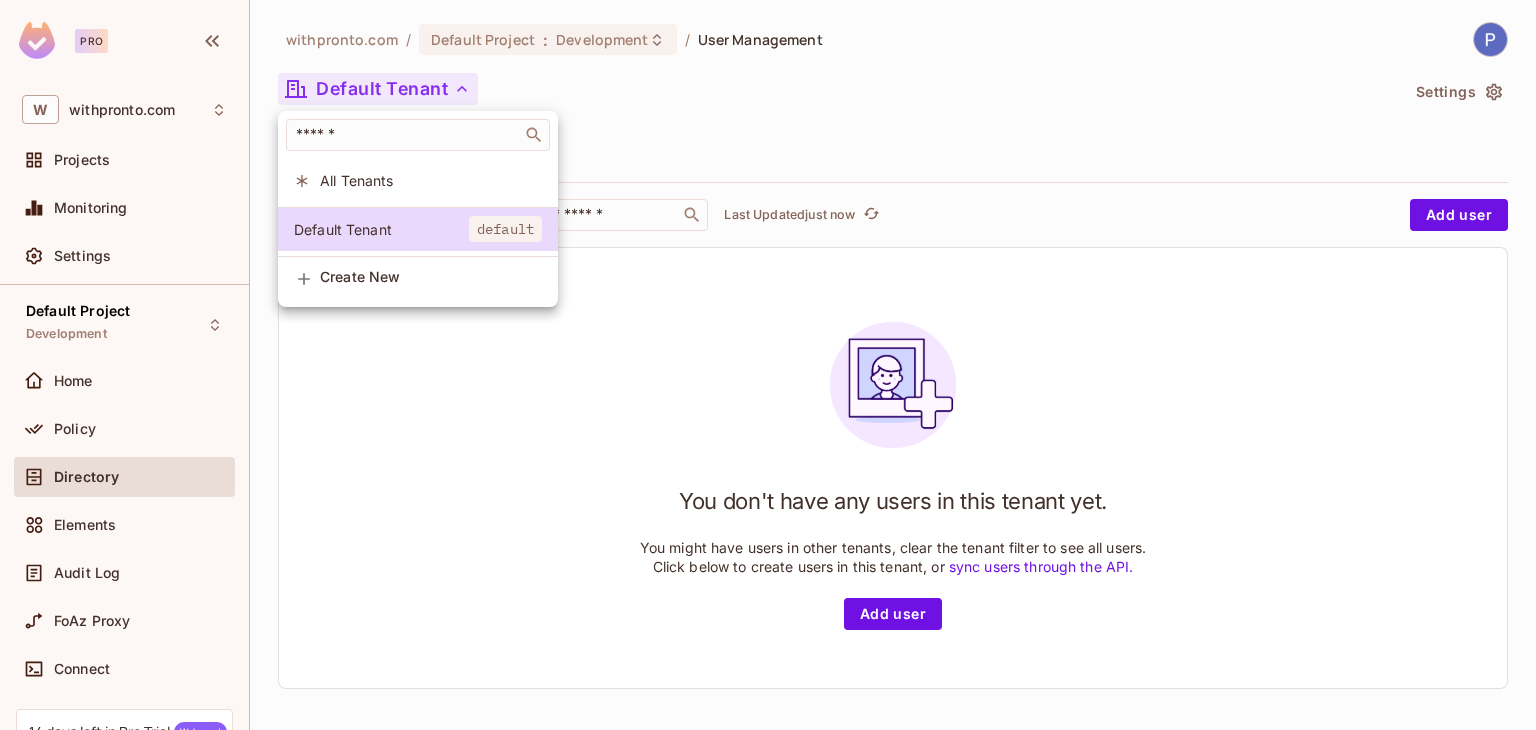 click on "All Tenants" at bounding box center [431, 180] 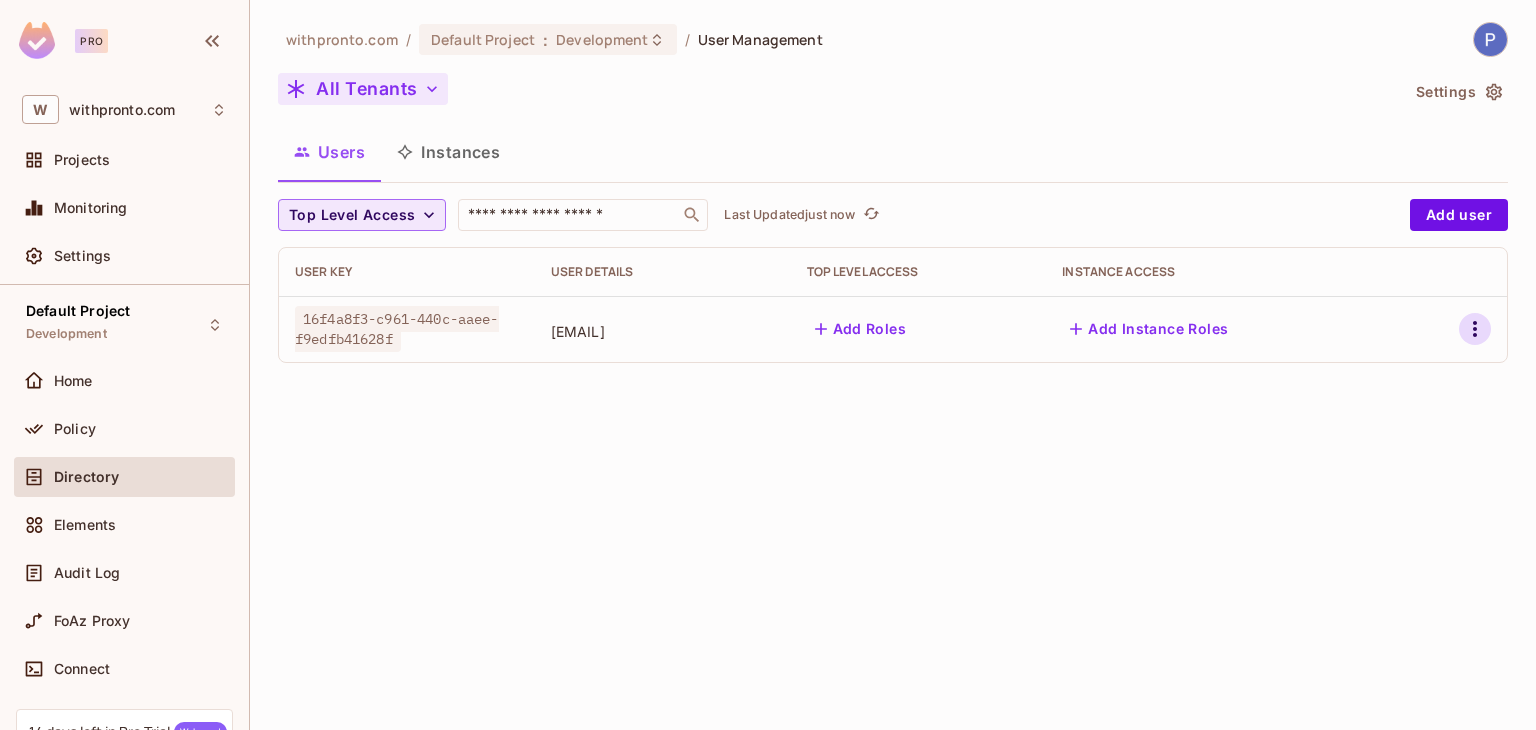 click 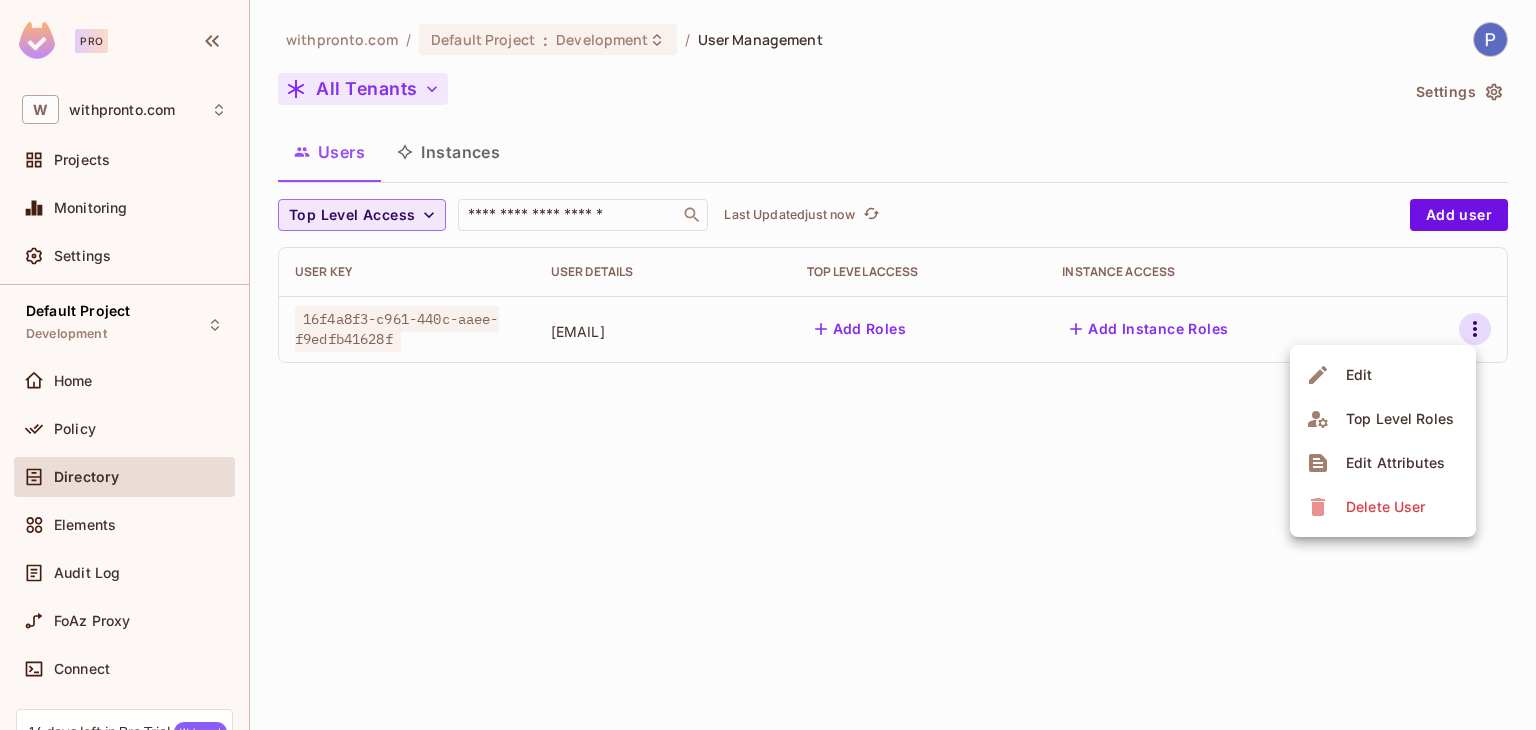 click at bounding box center [768, 365] 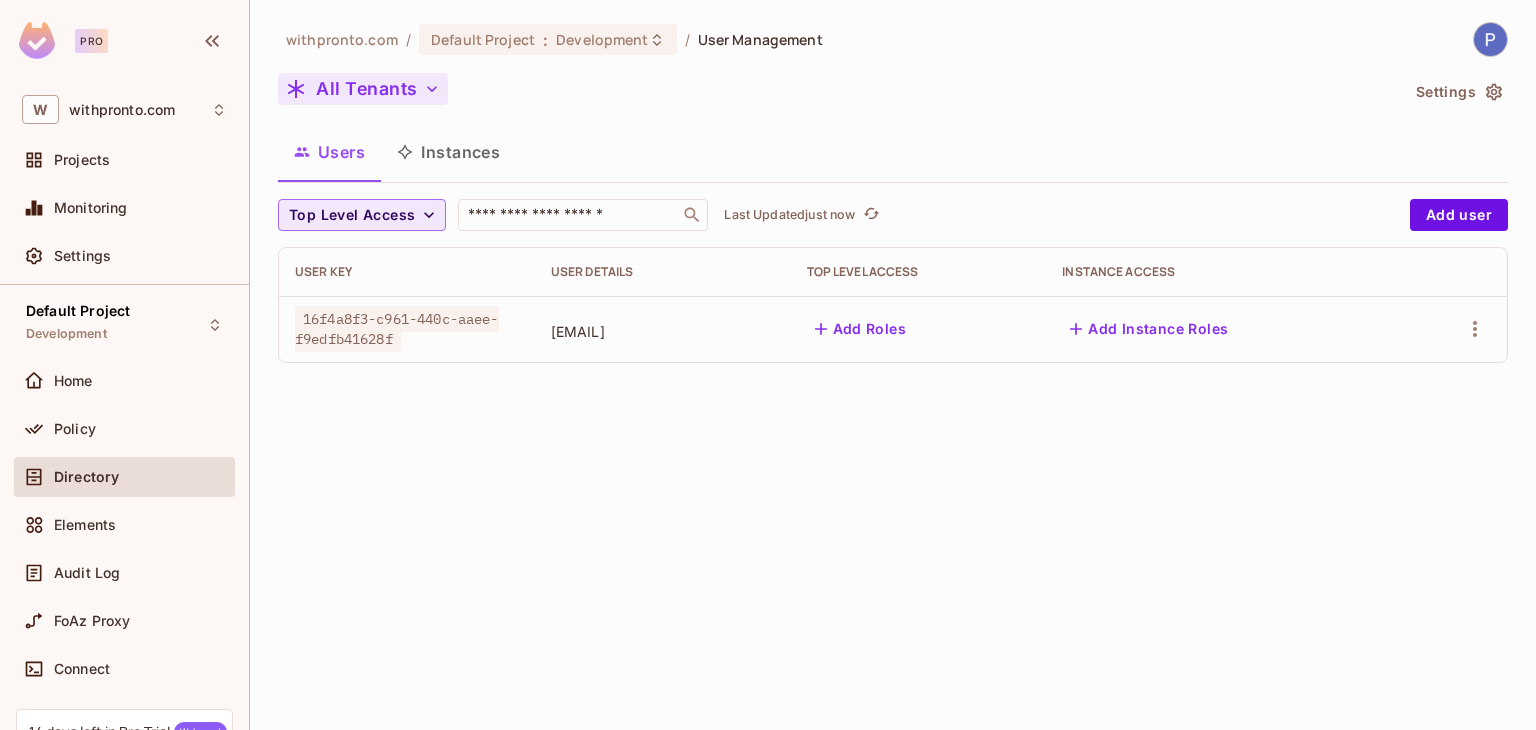 click on "16f4a8f3-c961-440c-aaee-f9edfb41628f" at bounding box center [397, 329] 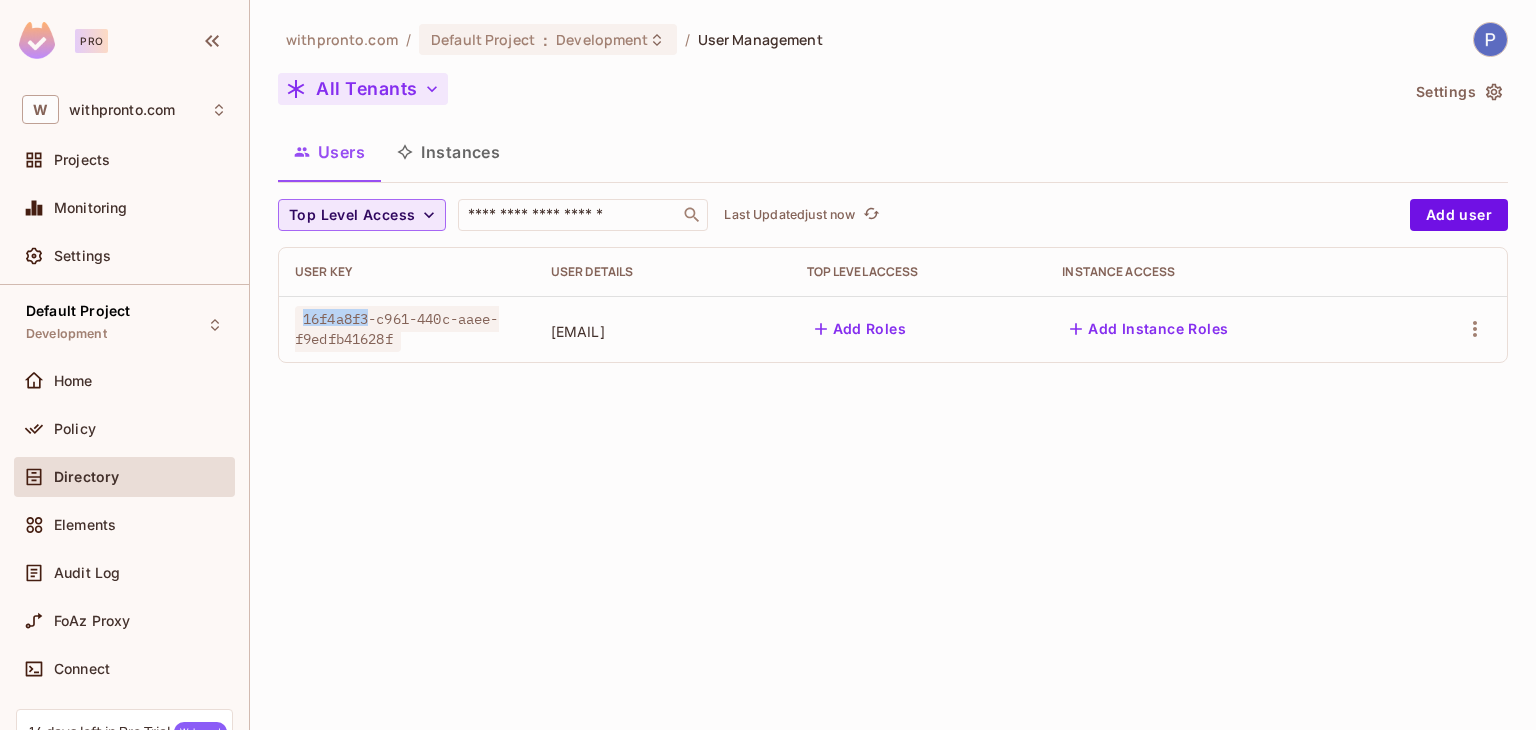 click on "16f4a8f3-c961-440c-aaee-f9edfb41628f" at bounding box center [397, 329] 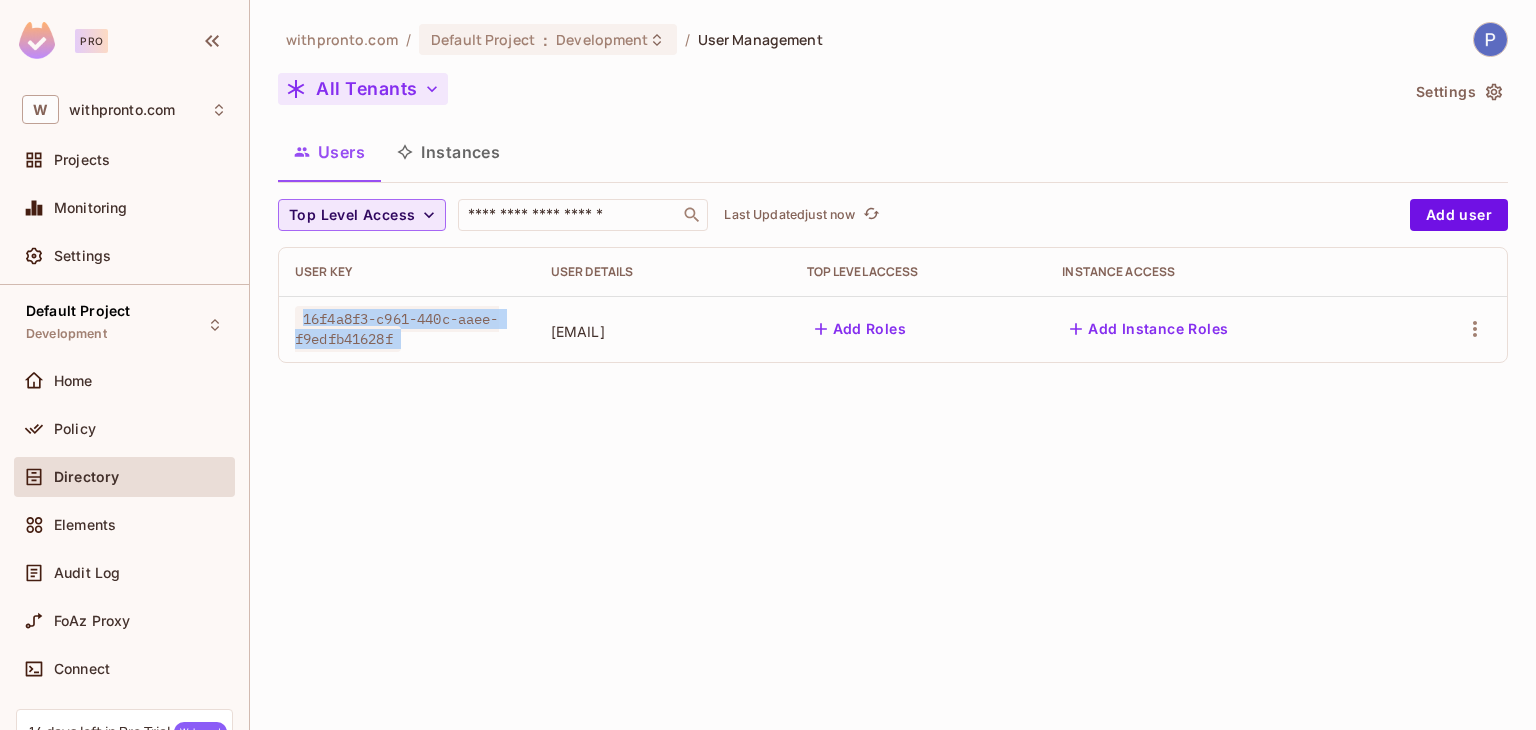 click on "16f4a8f3-c961-440c-aaee-f9edfb41628f" at bounding box center [397, 329] 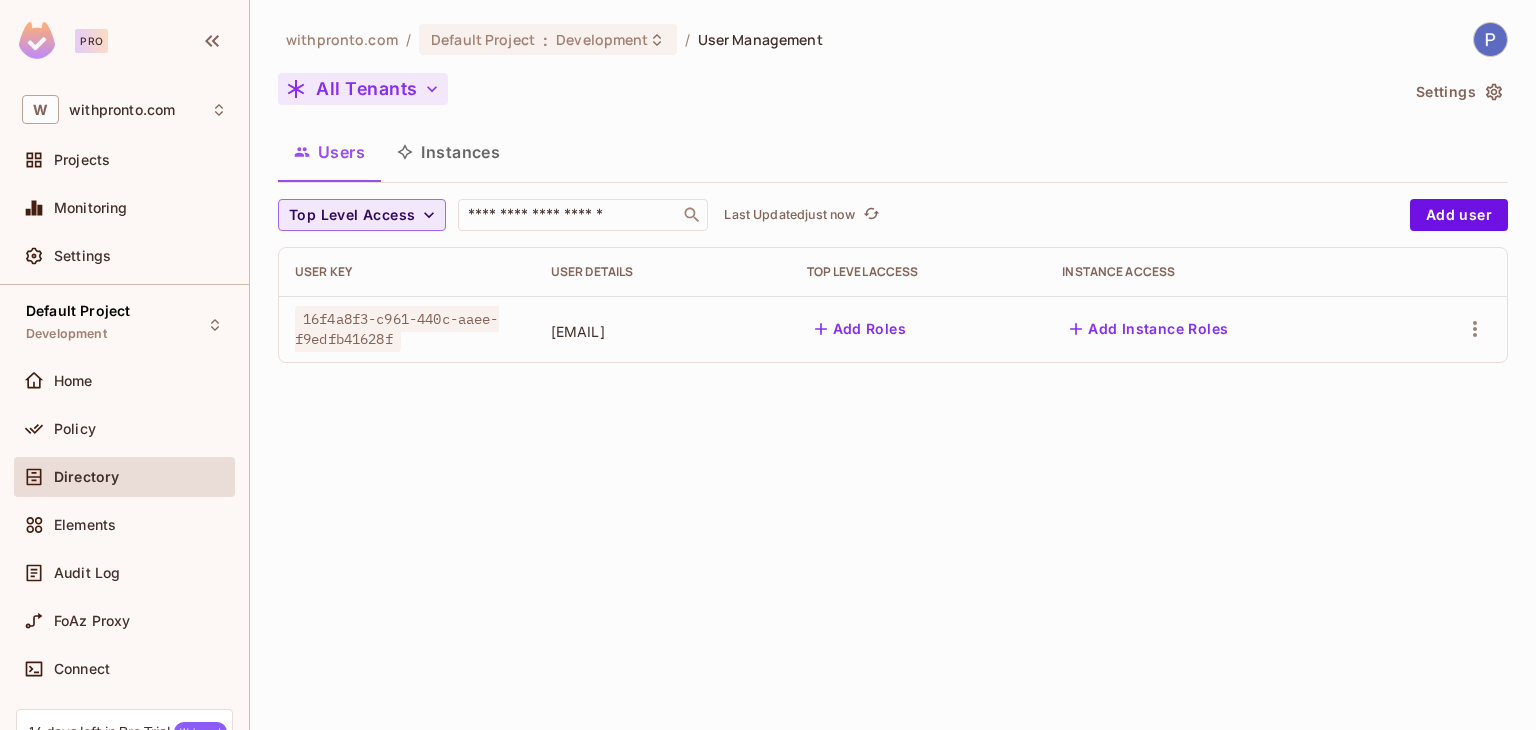 click on "withpronto.com / Default Project : Development / User Management All Tenants Settings Users Instances Top Level Access ​ Last Updated  just now Add user User Key User Details Top Level Access Instance Access 16f4a8f3-c961-440c-aaee-f9edfb41628f   psaini@withpronto.com Add Roles Add Instance Roles" at bounding box center [893, 365] 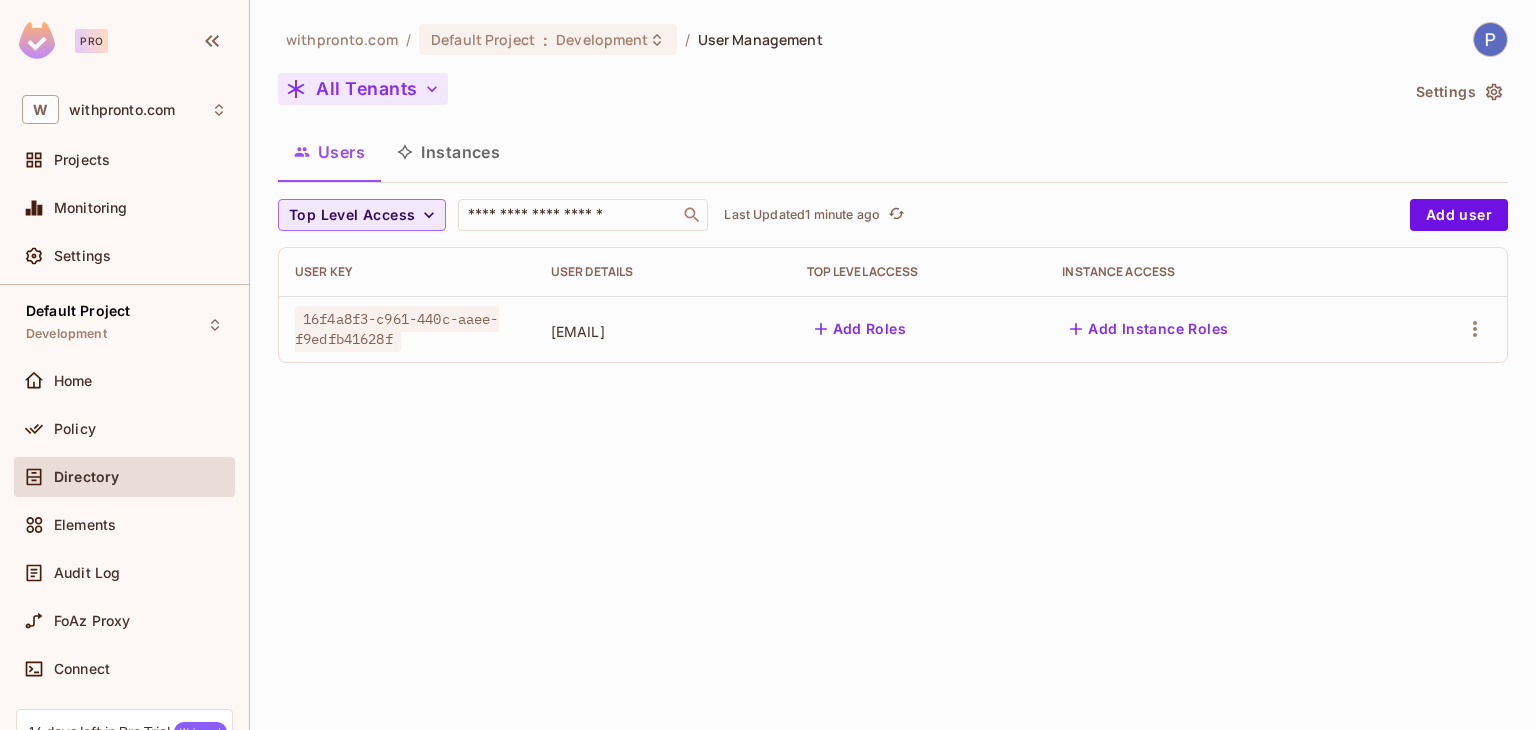 click on "withpronto.com / Default Project : Development / User Management All Tenants Settings Users Instances Top Level Access ​ Last Updated  1 minute ago Add user User Key User Details Top Level Access Instance Access 16f4a8f3-c961-440c-aaee-f9edfb41628f   psaini@withpronto.com Add Roles Add Instance Roles" at bounding box center (893, 365) 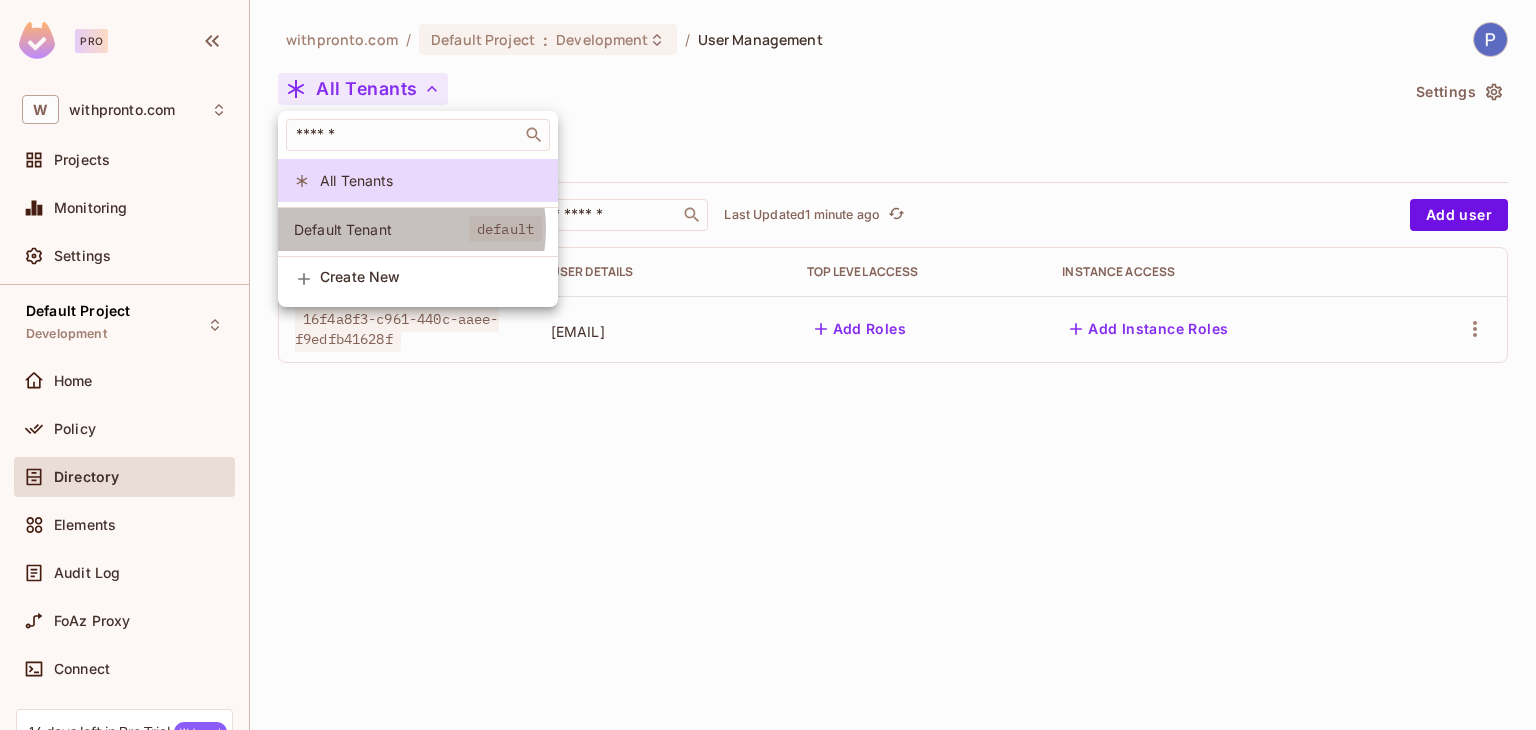 click on "Default Tenant" at bounding box center [381, 229] 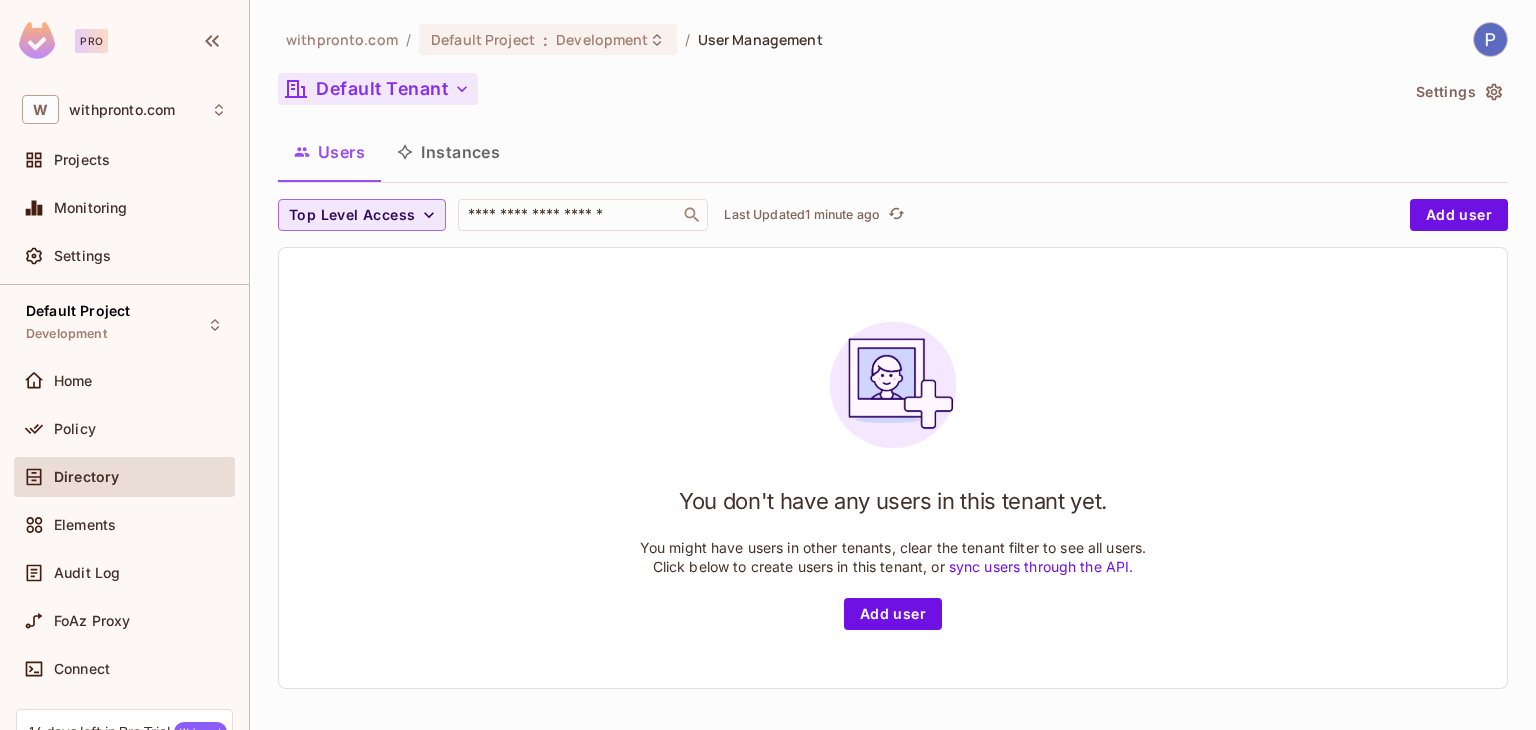 click on "Default Tenant" at bounding box center (378, 89) 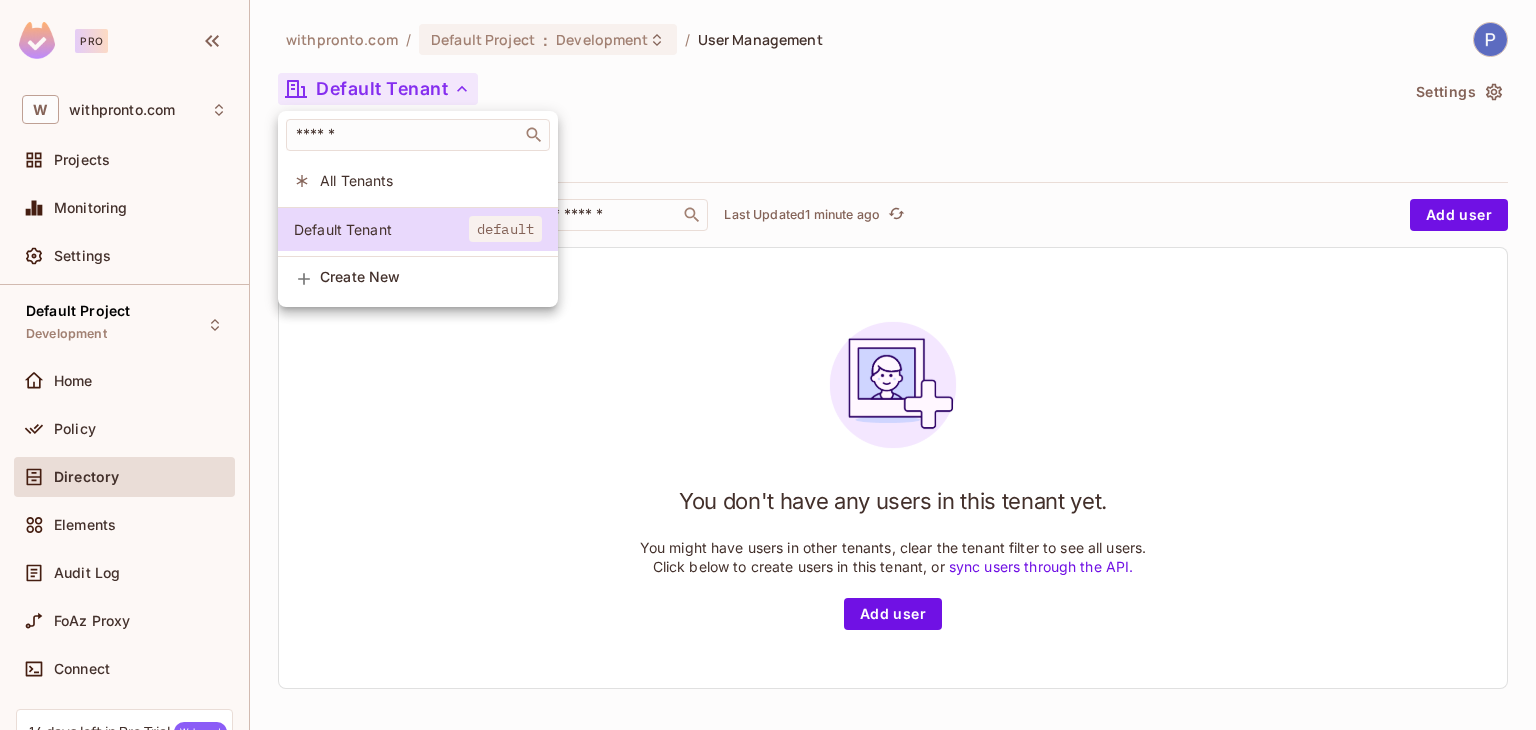 click on "All Tenants" at bounding box center [431, 180] 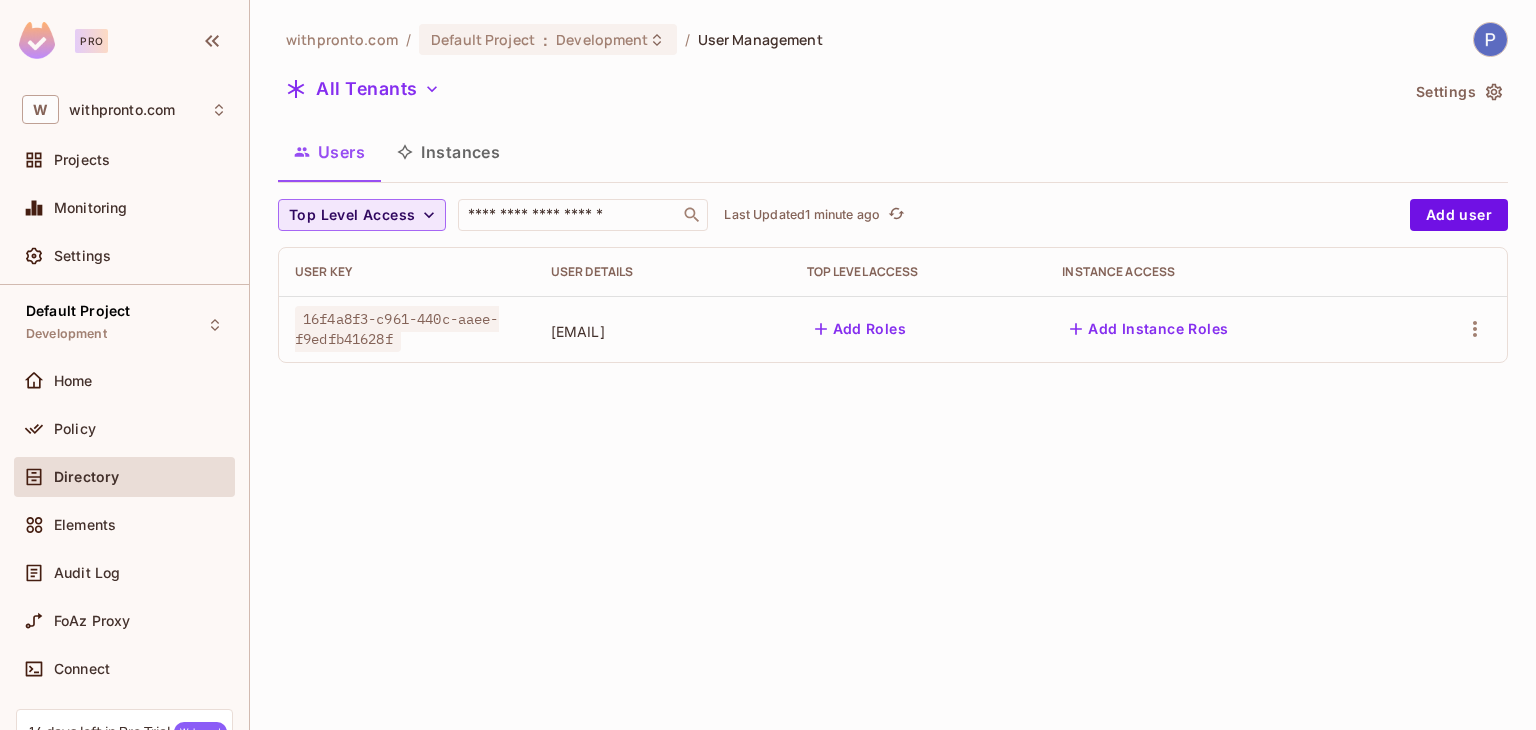 drag, startPoint x: 665, startPoint y: 576, endPoint x: 672, endPoint y: 563, distance: 14.764823 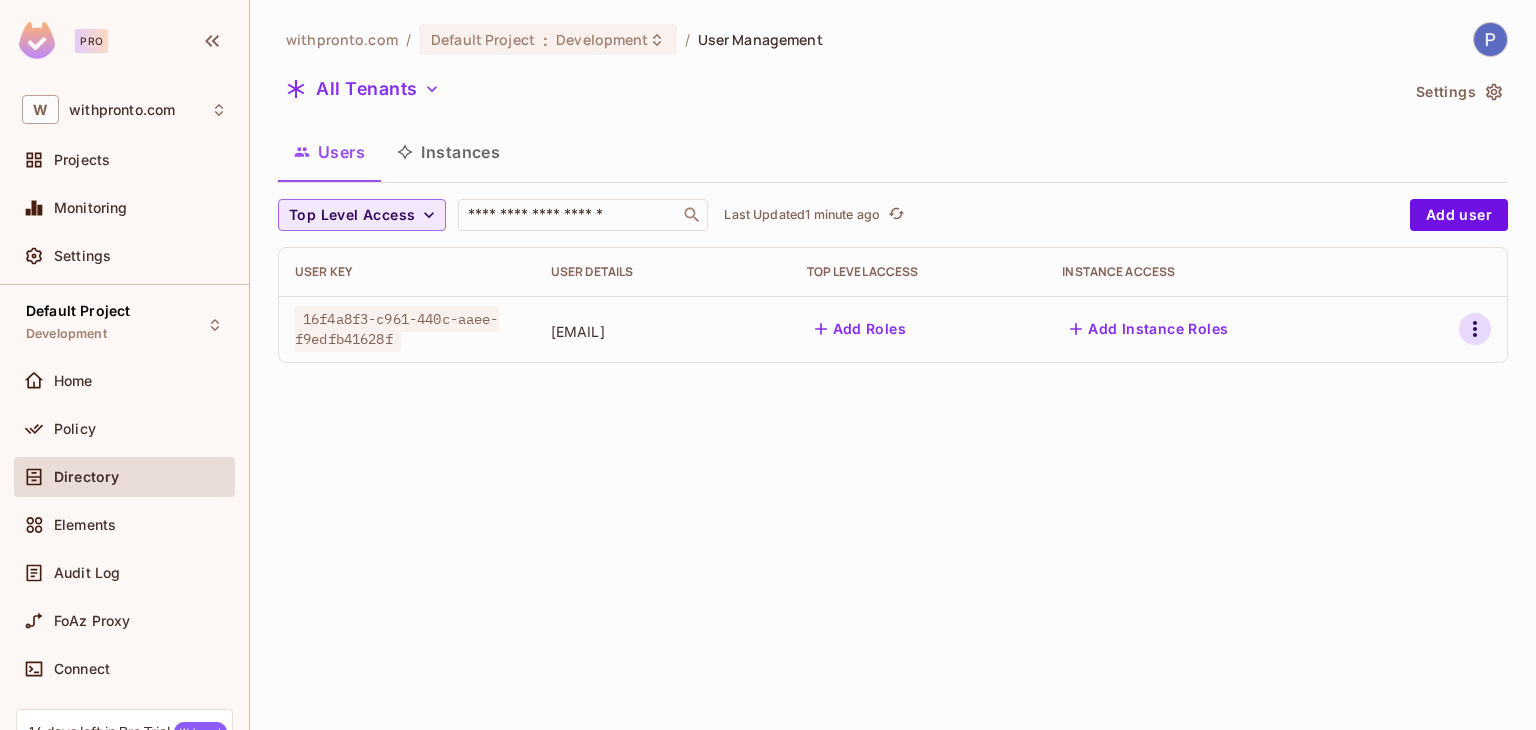 click 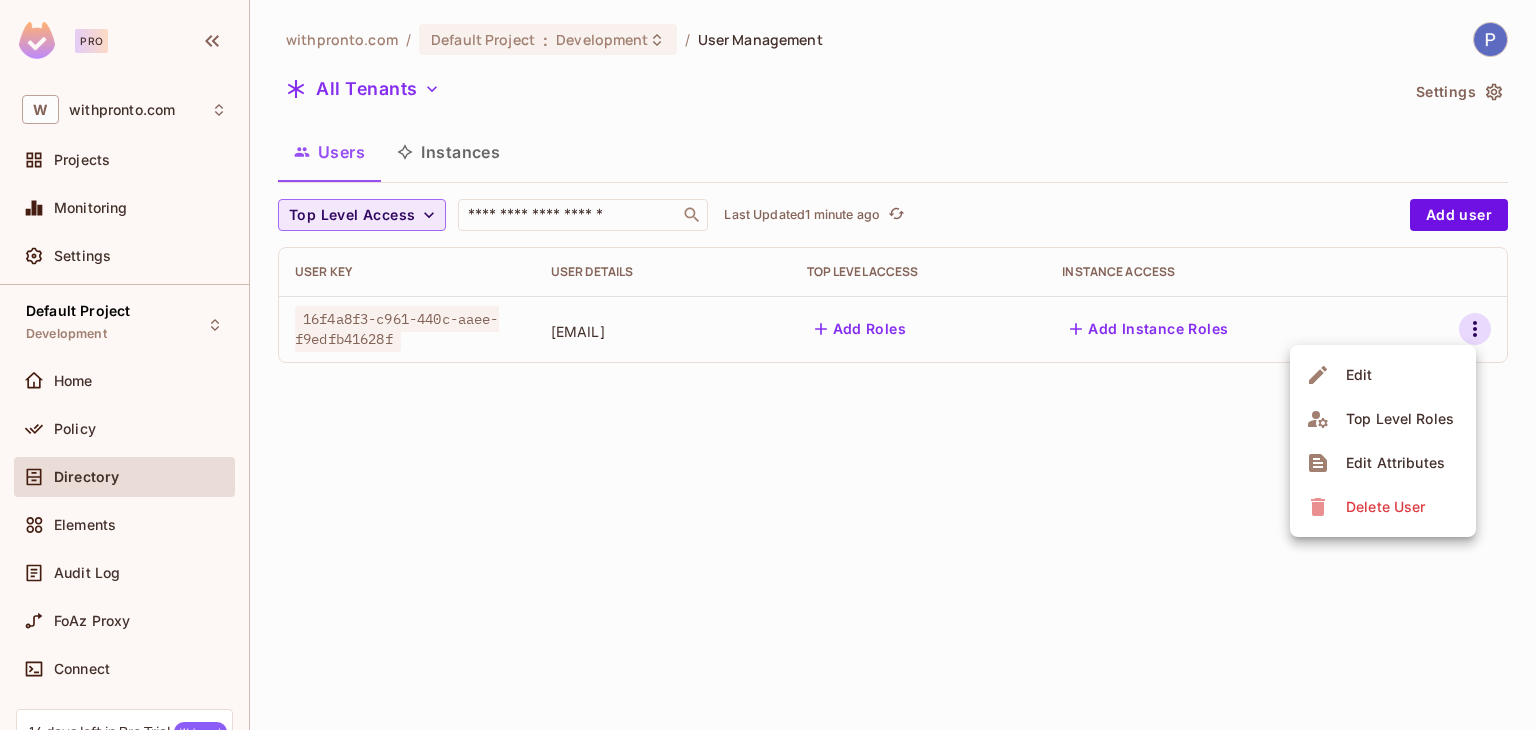 click at bounding box center (768, 365) 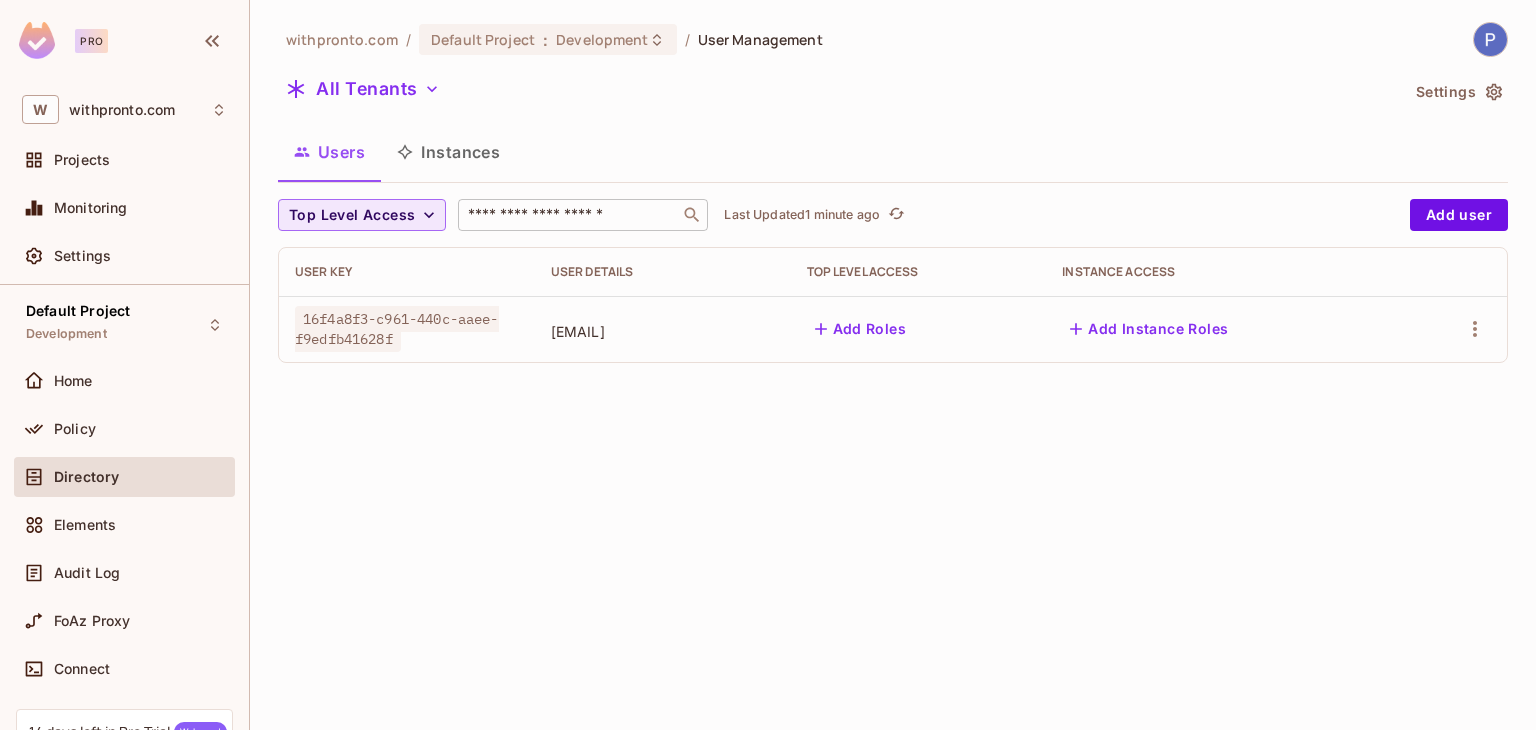 type 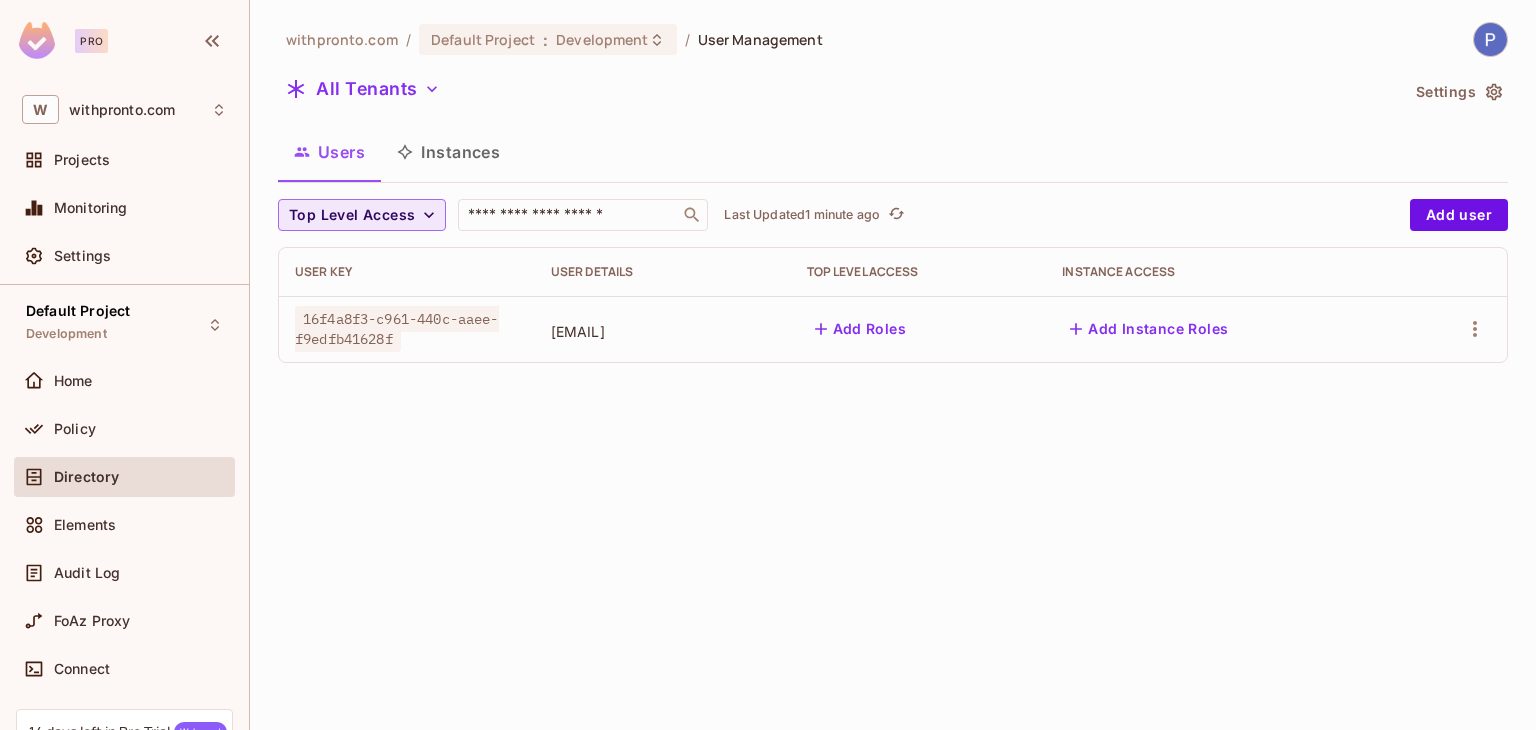 click on "withpronto.com / Default Project : Development / User Management All Tenants Settings Users Instances Top Level Access ​ Last Updated  1 minute ago Add user User Key User Details Top Level Access Instance Access 16f4a8f3-c961-440c-aaee-f9edfb41628f   psaini@withpronto.com Add Roles Add Instance Roles" at bounding box center (893, 365) 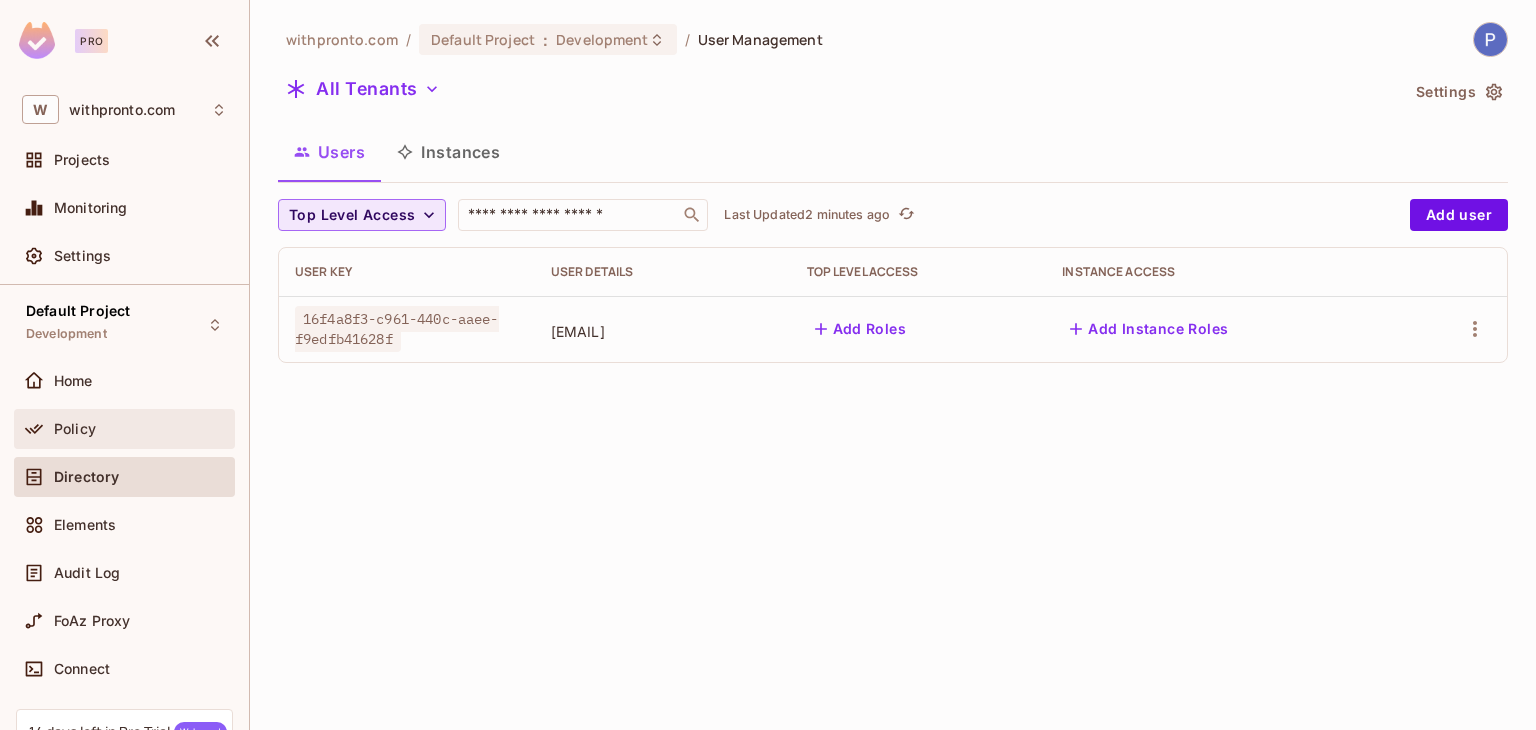 click on "Policy" at bounding box center [75, 429] 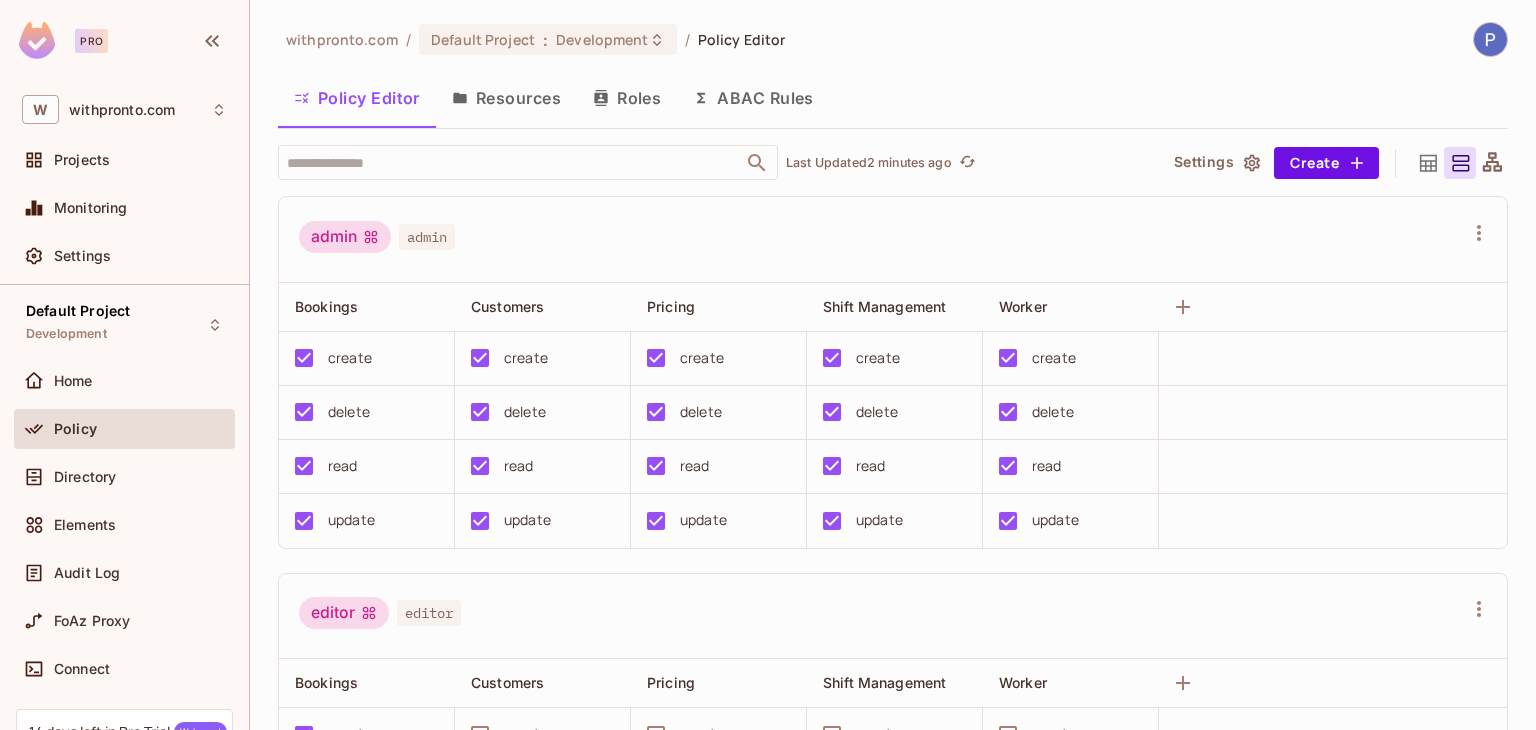 click on "Resources" at bounding box center (506, 98) 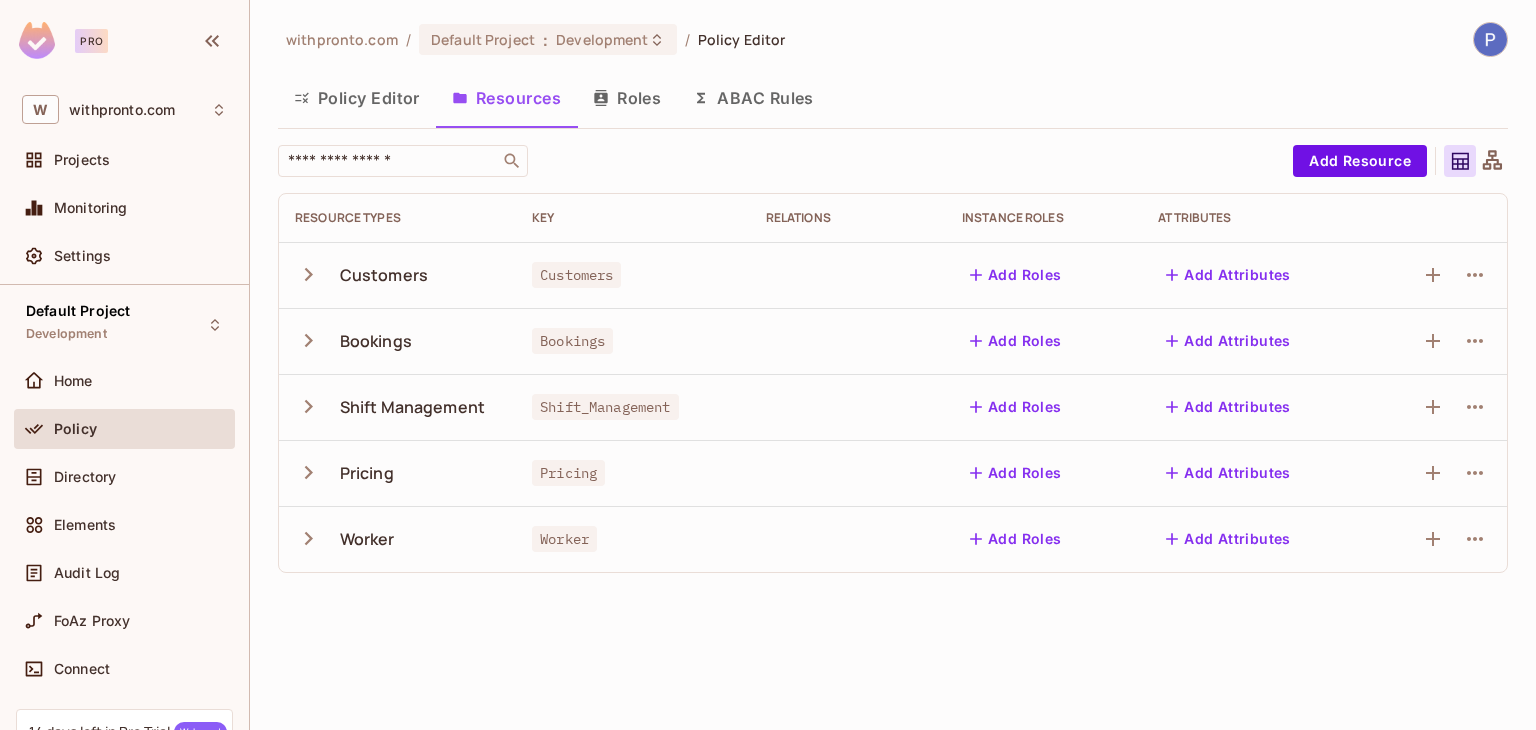 click on "Bookings" at bounding box center (376, 341) 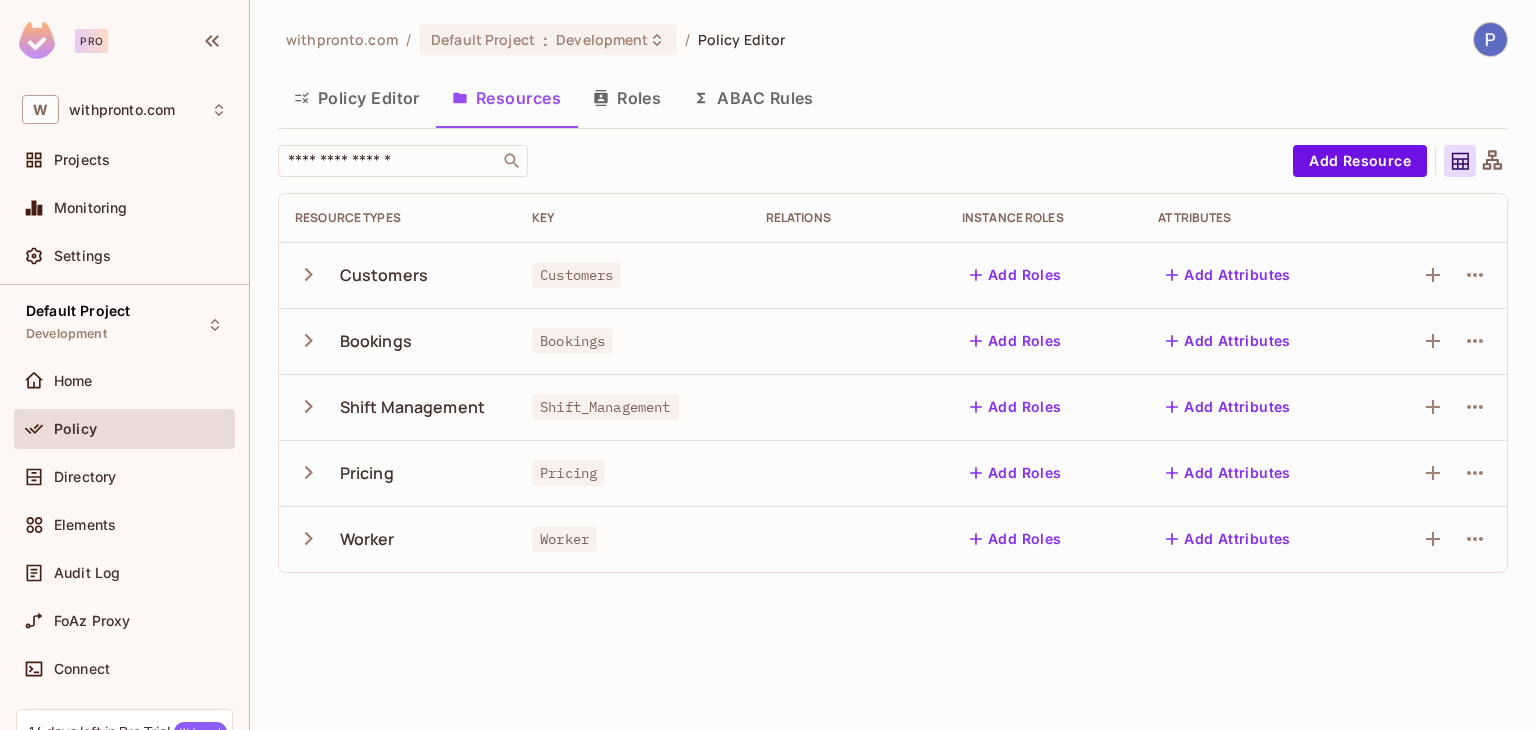 click 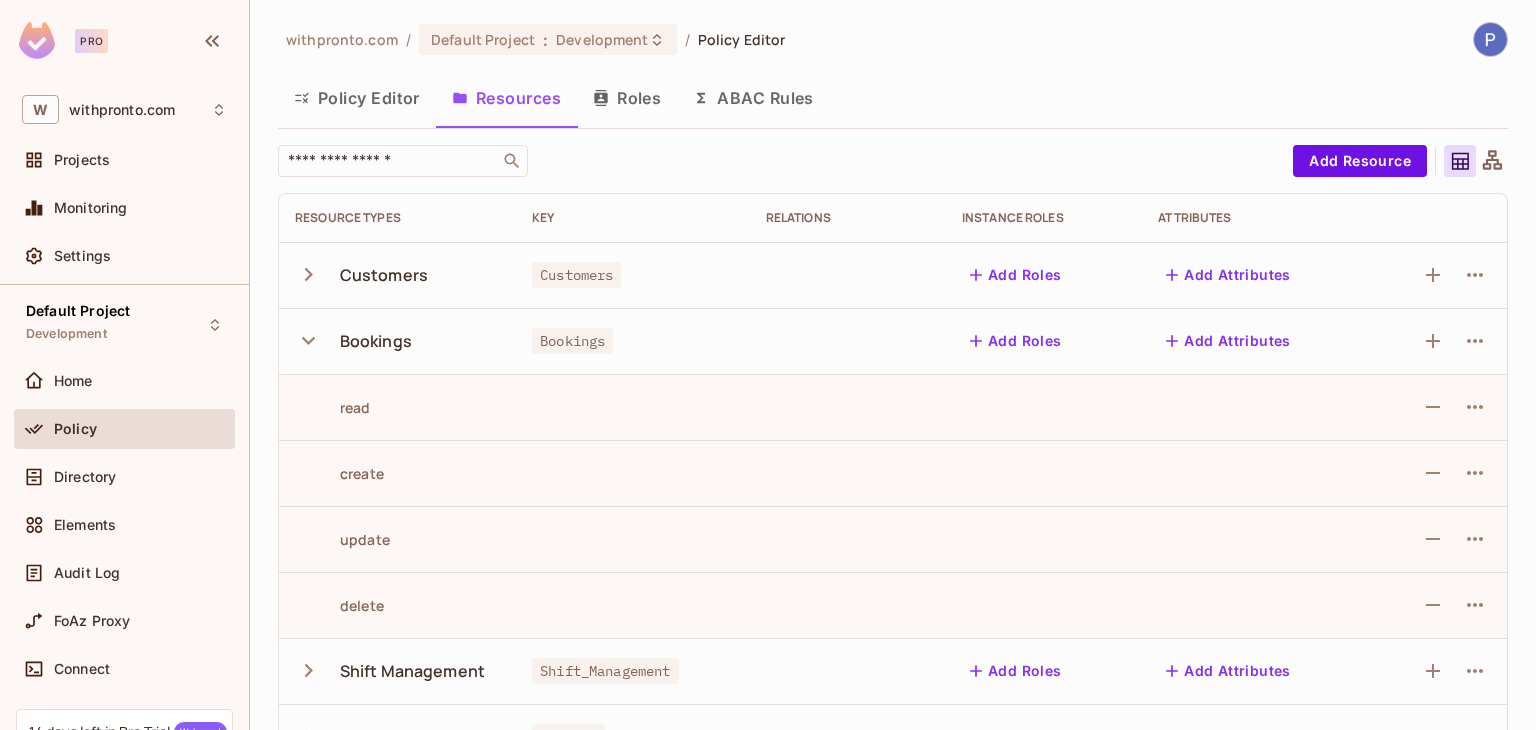 click 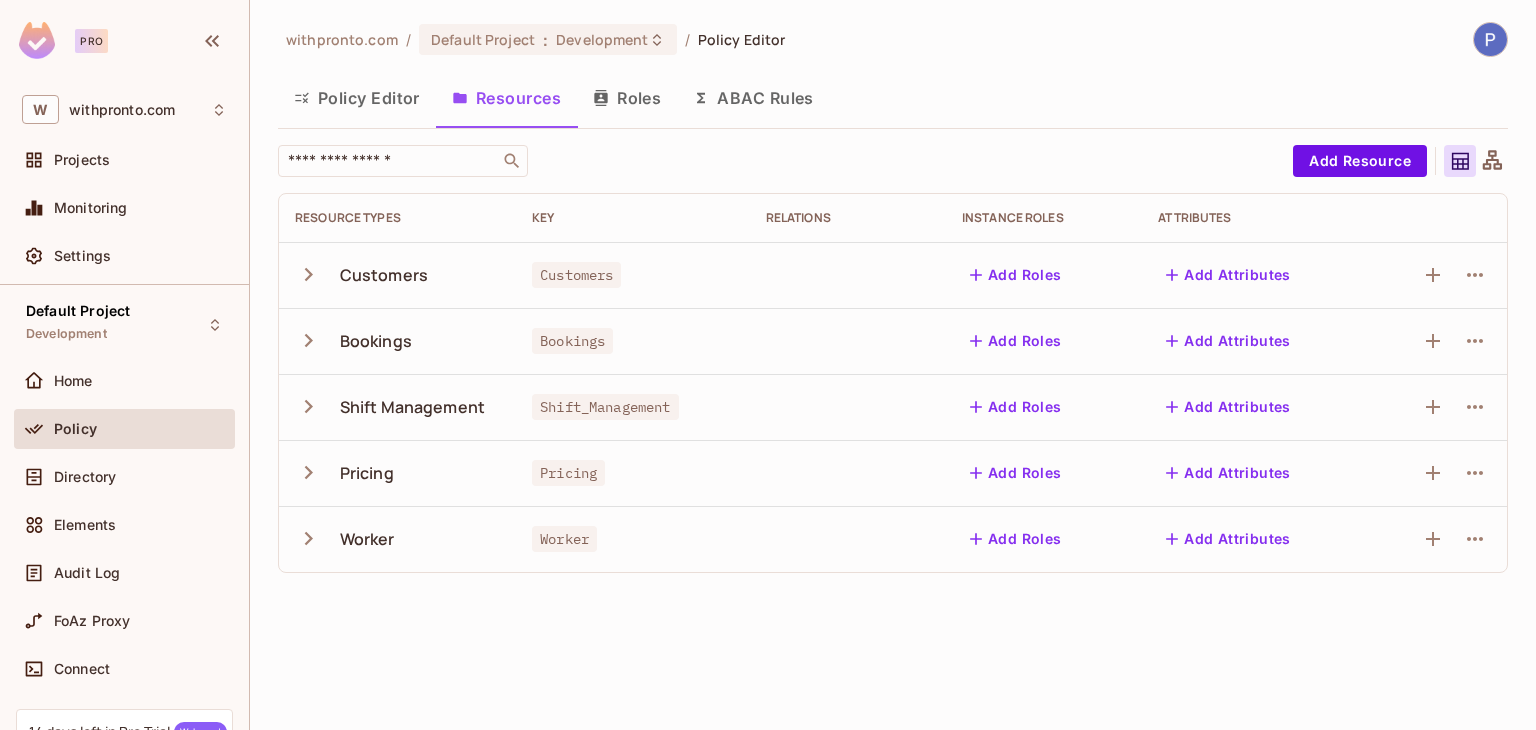 click 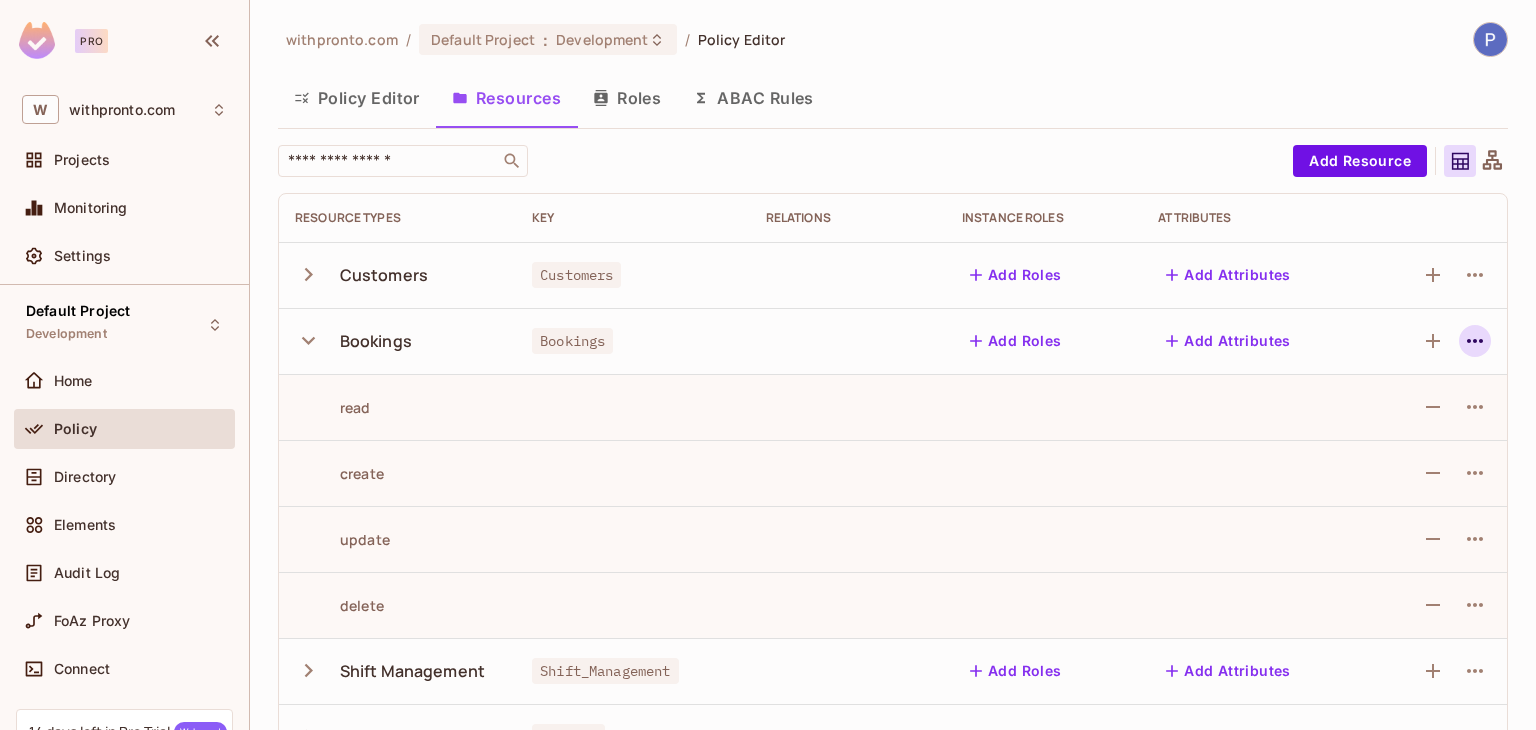 type 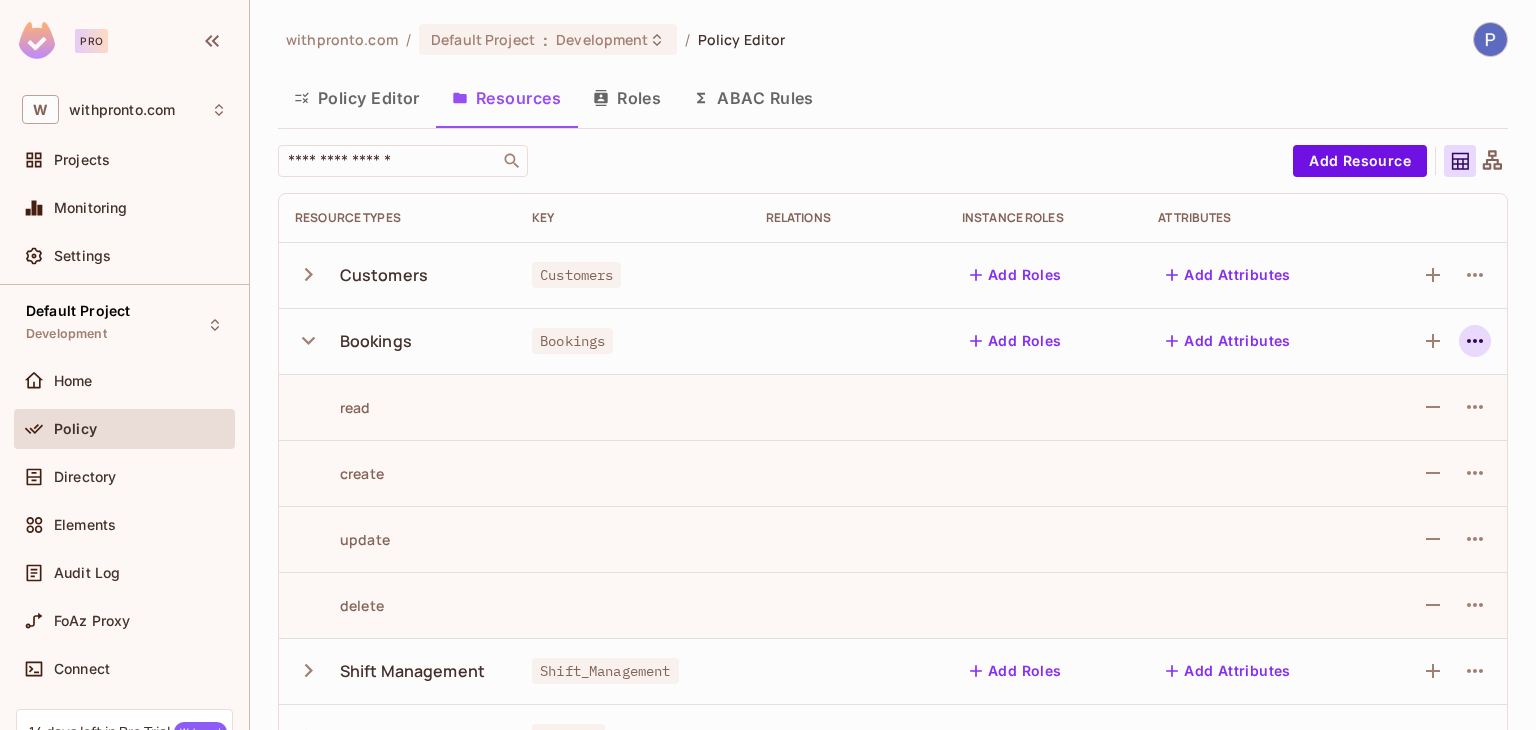 click 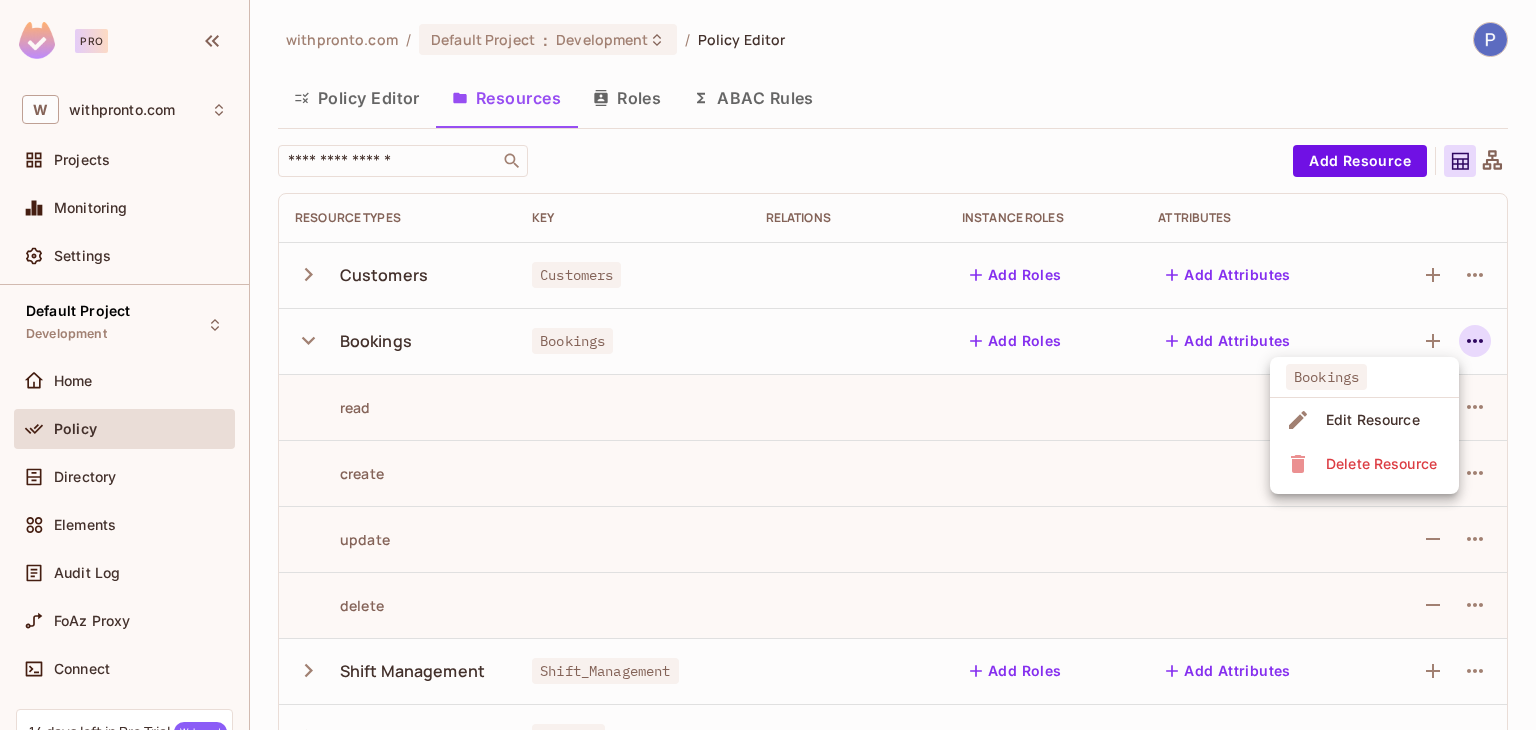click on "Edit Resource" at bounding box center [1373, 420] 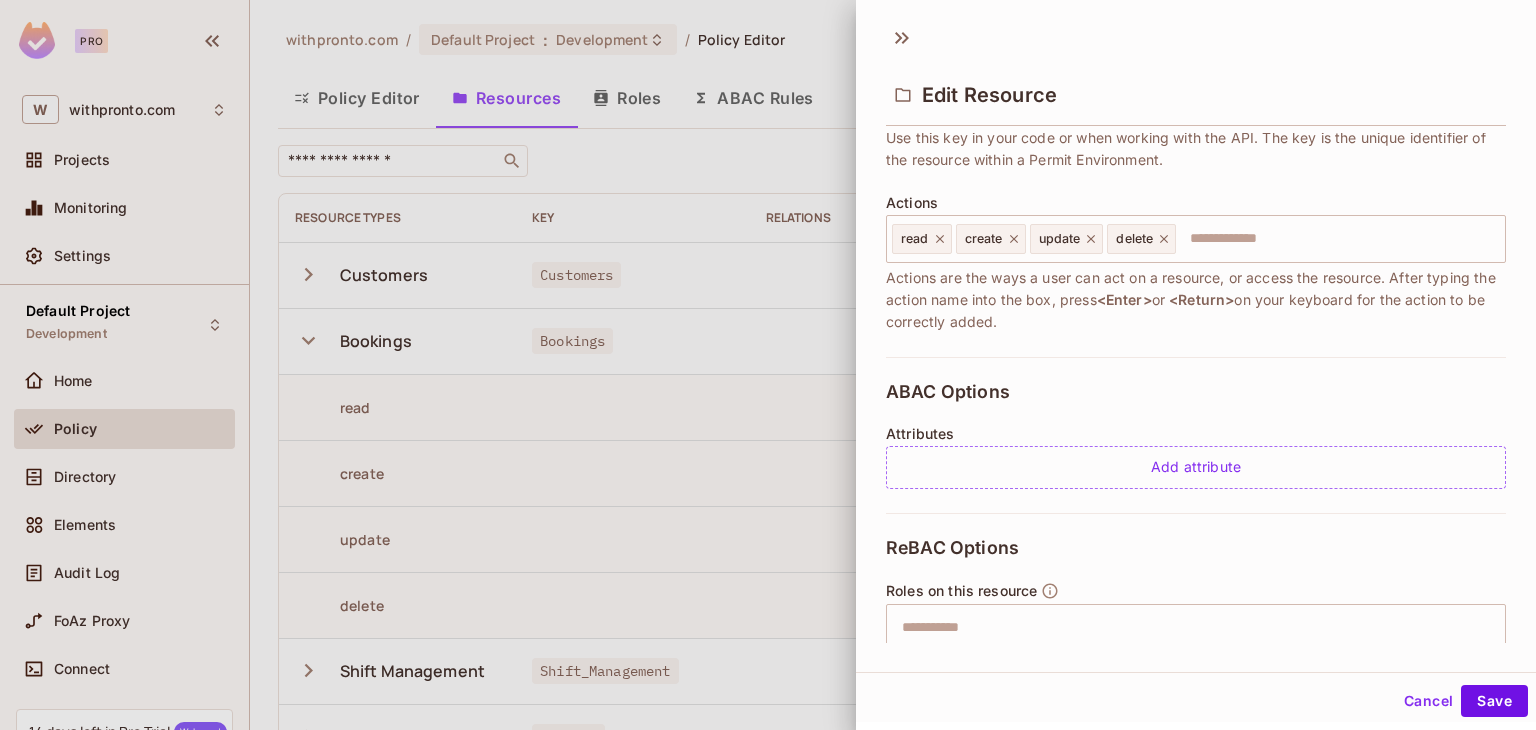 scroll, scrollTop: 370, scrollLeft: 0, axis: vertical 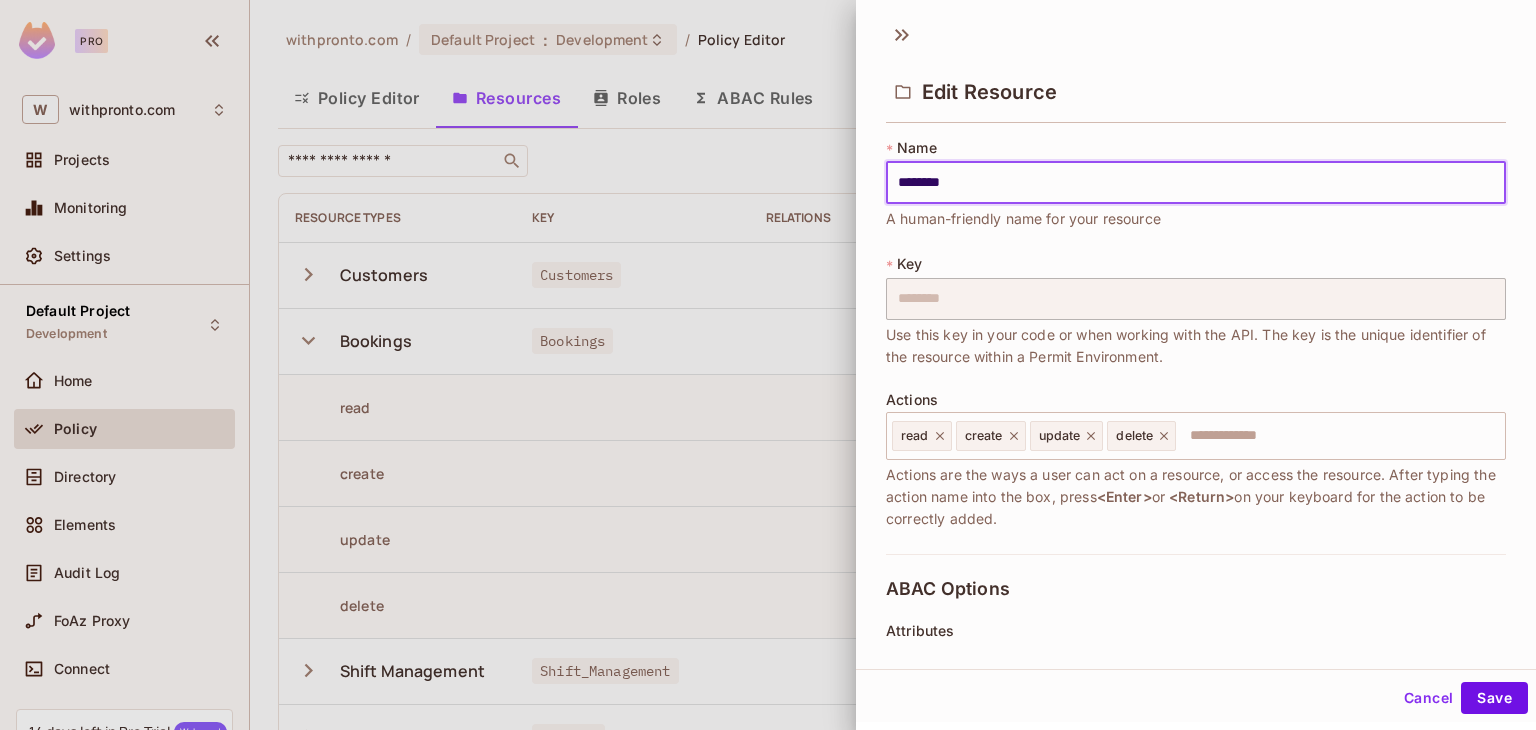 click on "Cancel" at bounding box center [1428, 698] 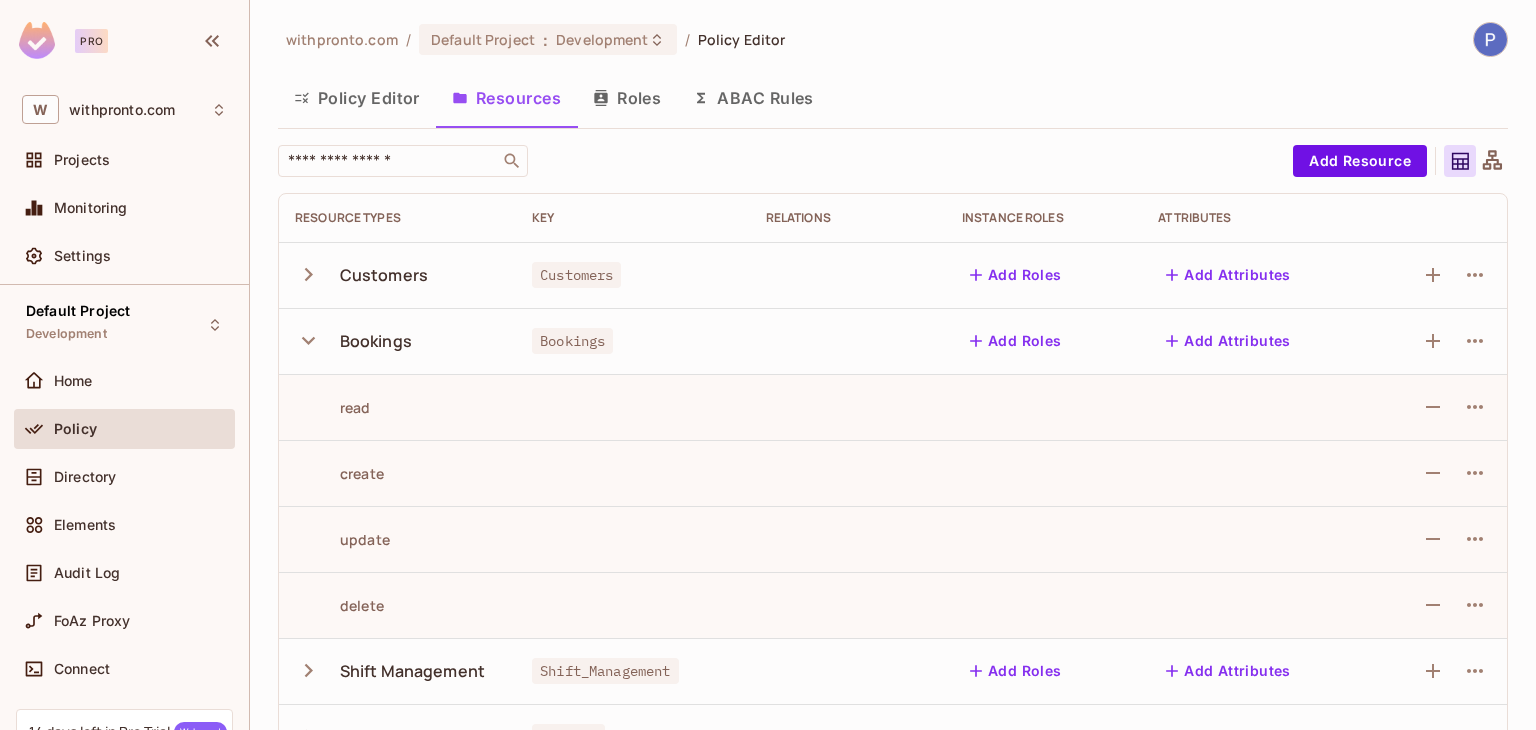 click on "Policy Editor" at bounding box center [357, 98] 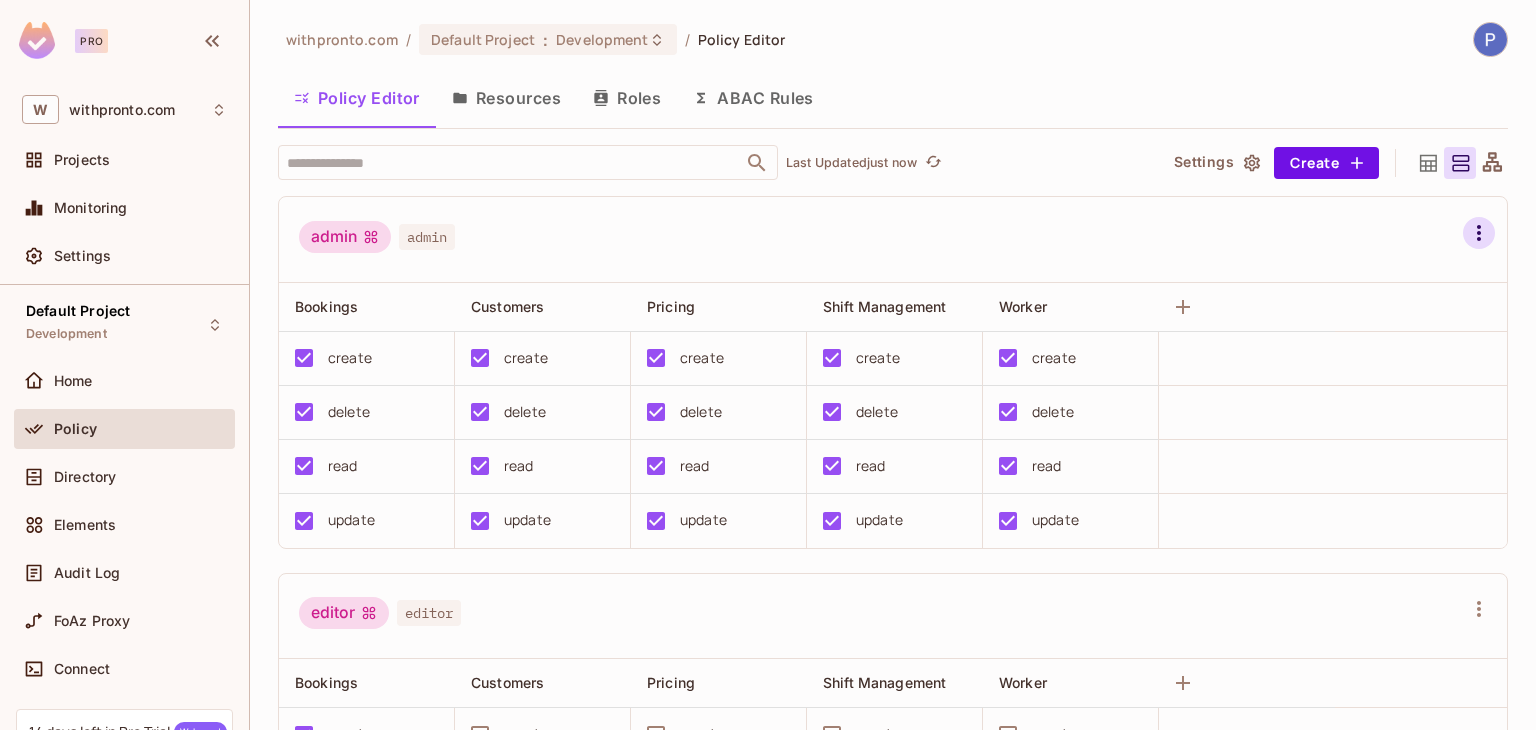 click 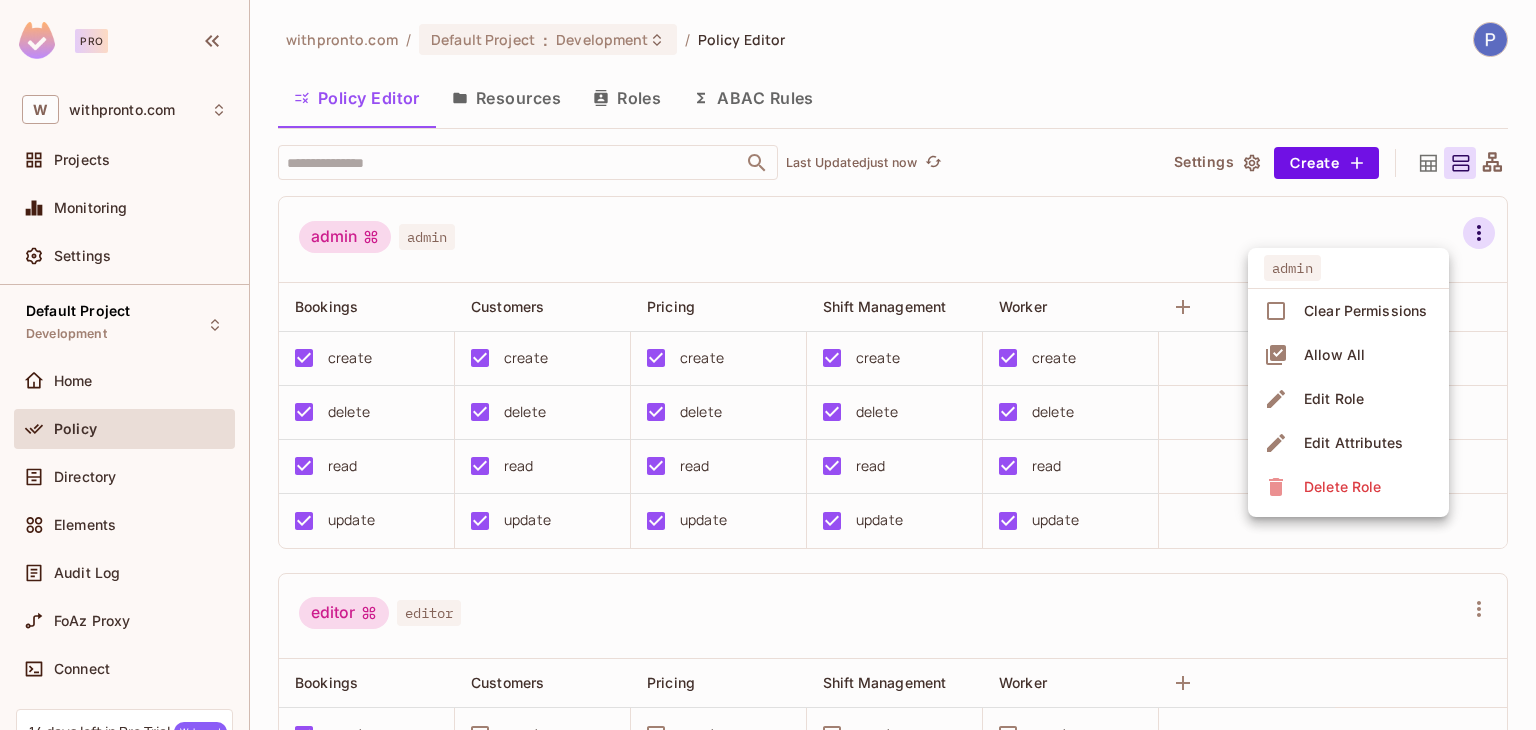 click on "Edit Role" at bounding box center (1348, 399) 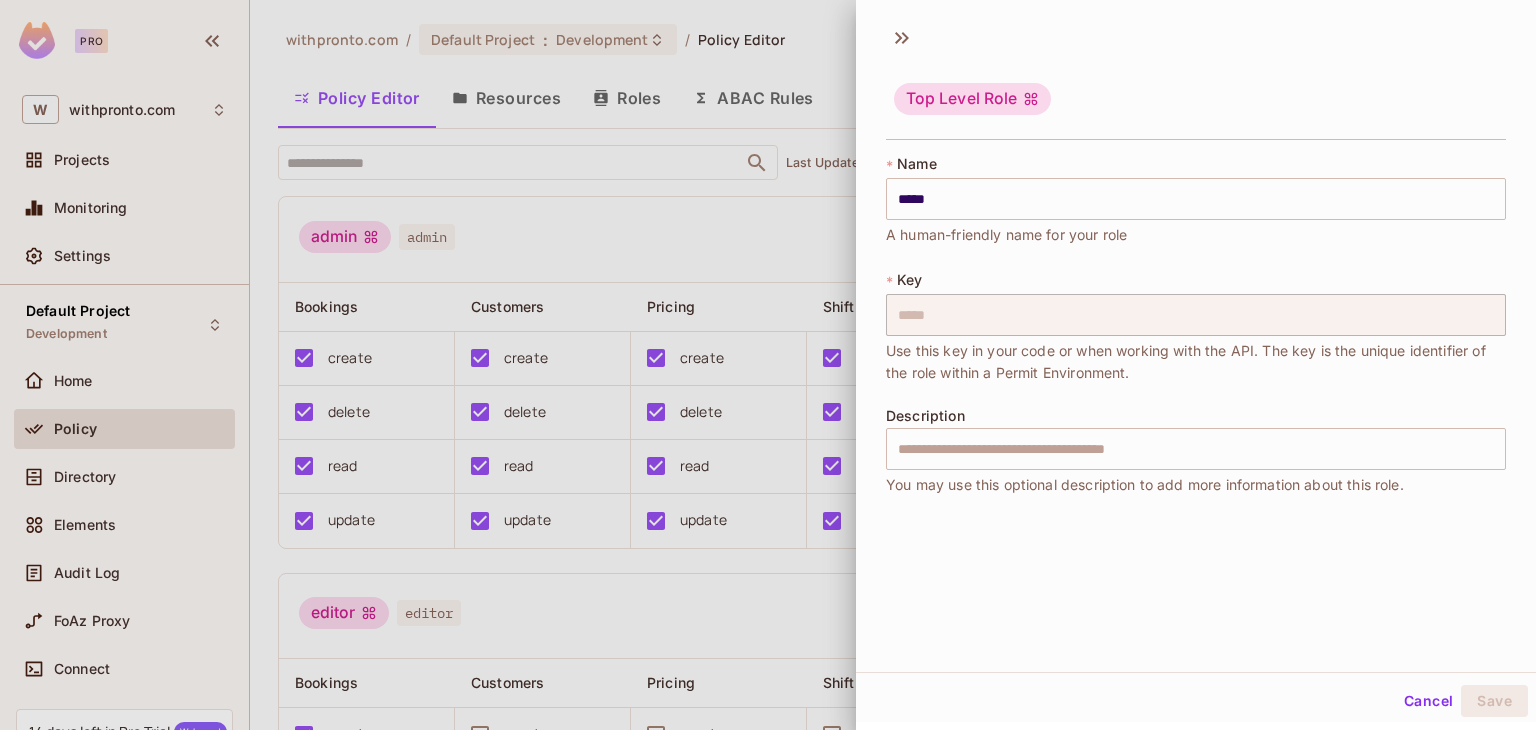 click on "Top Level Role" at bounding box center (1196, 84) 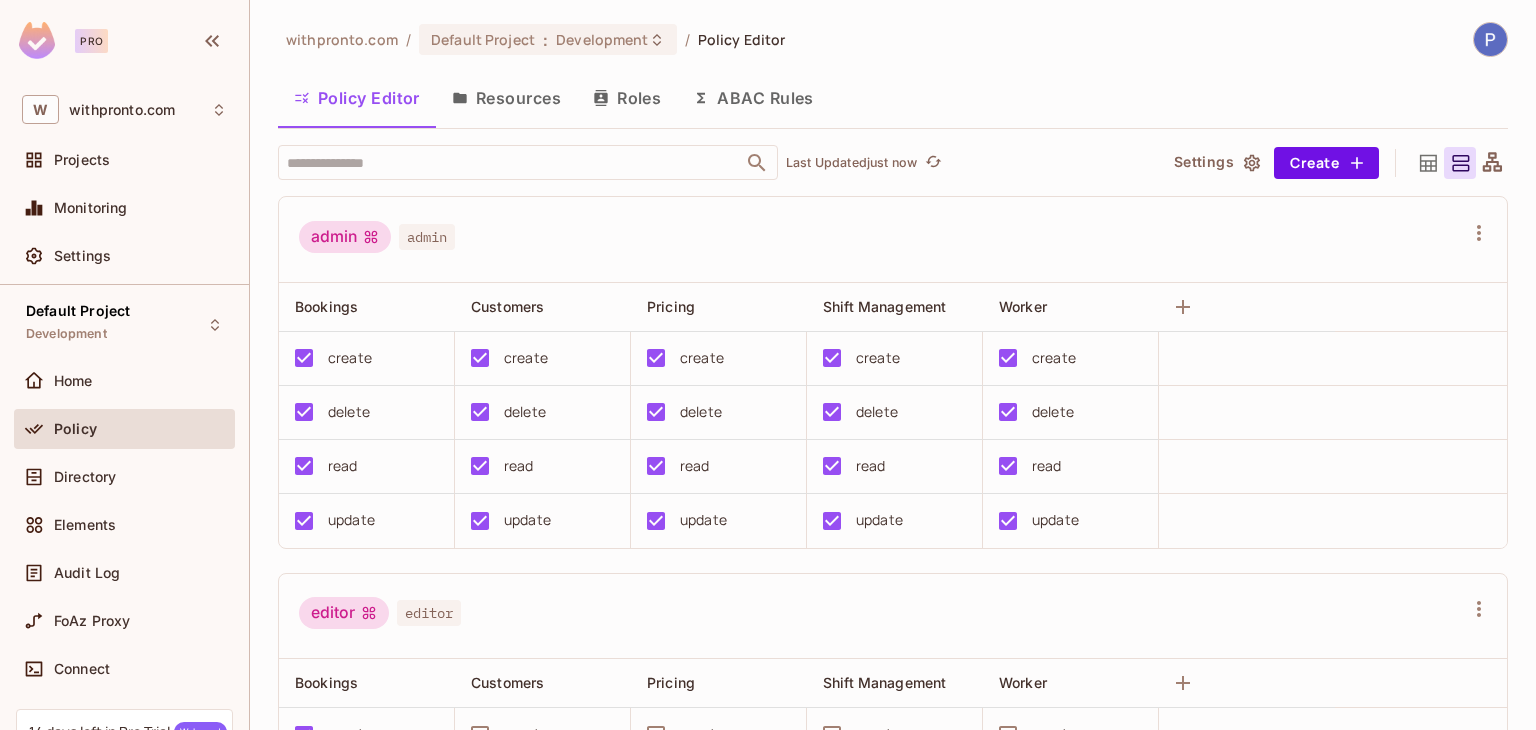 click on "Settings" at bounding box center [1216, 163] 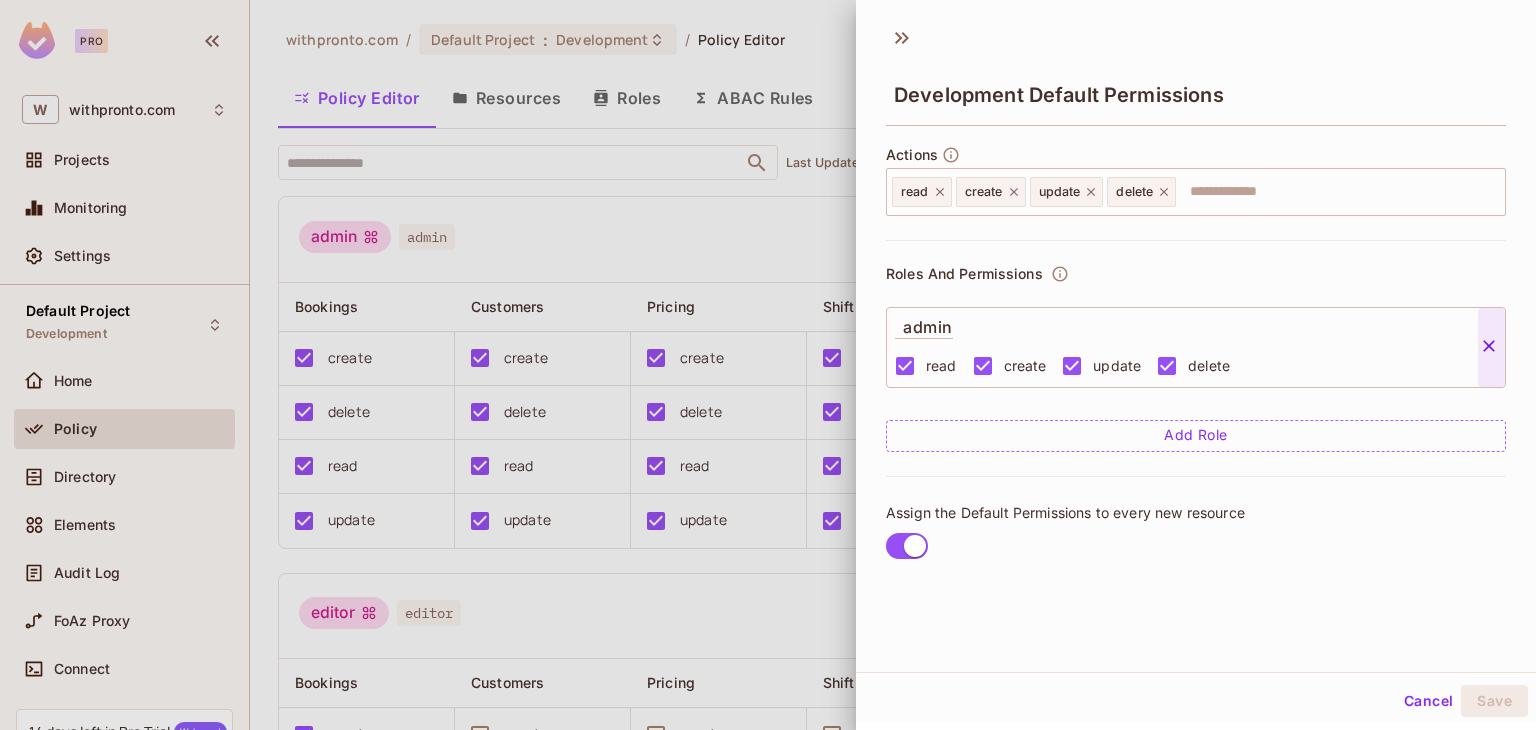 click on "Cancel" at bounding box center (1428, 701) 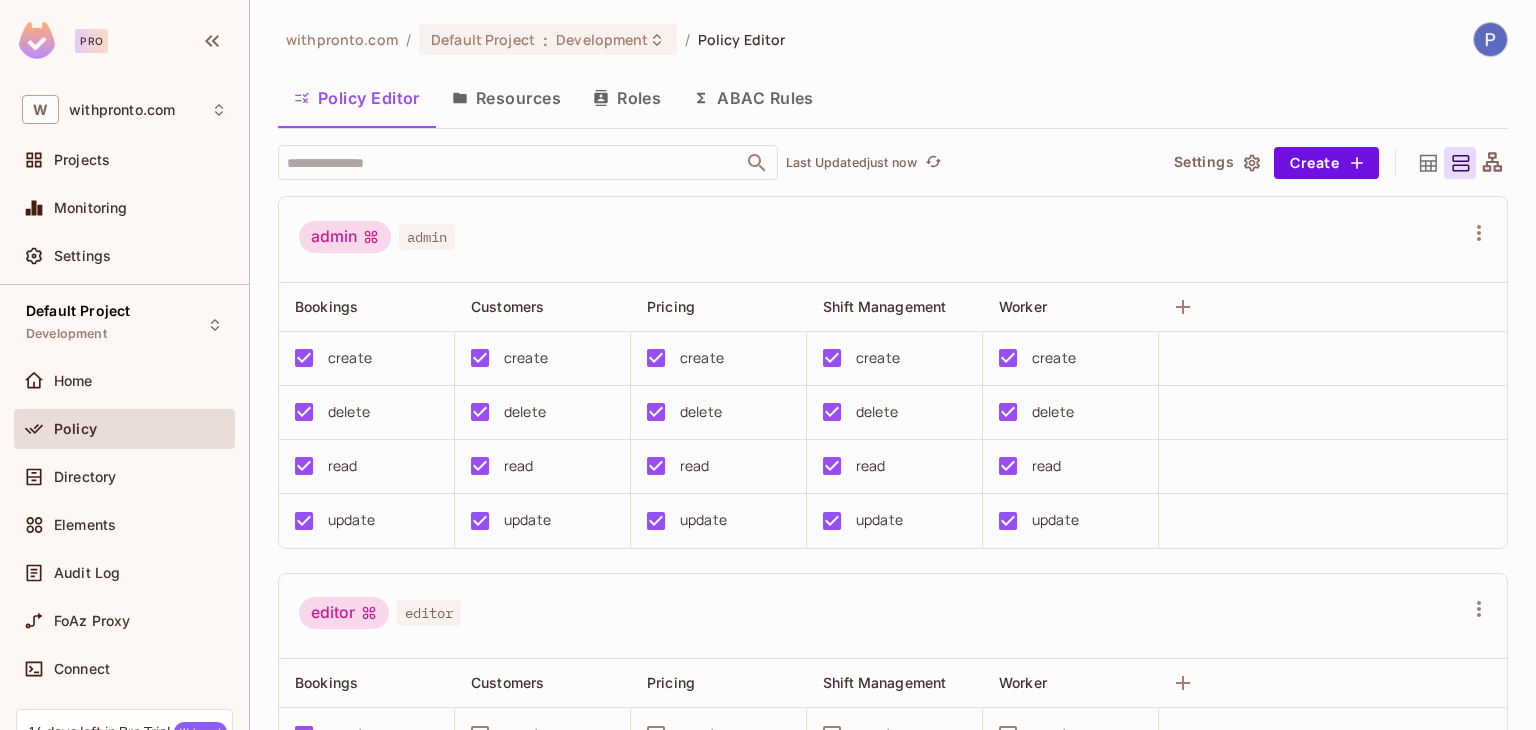 type 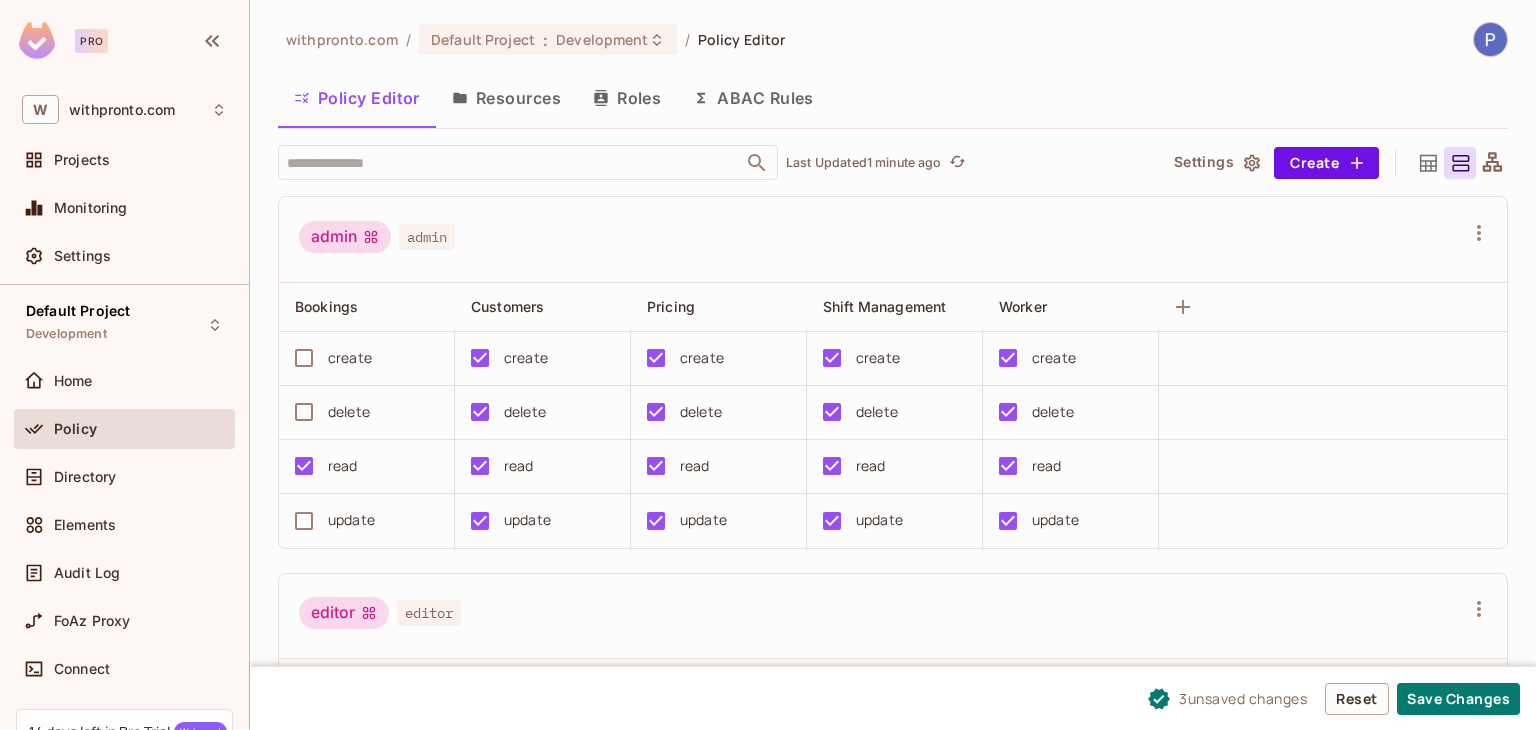 click on "admin admin" at bounding box center [881, 240] 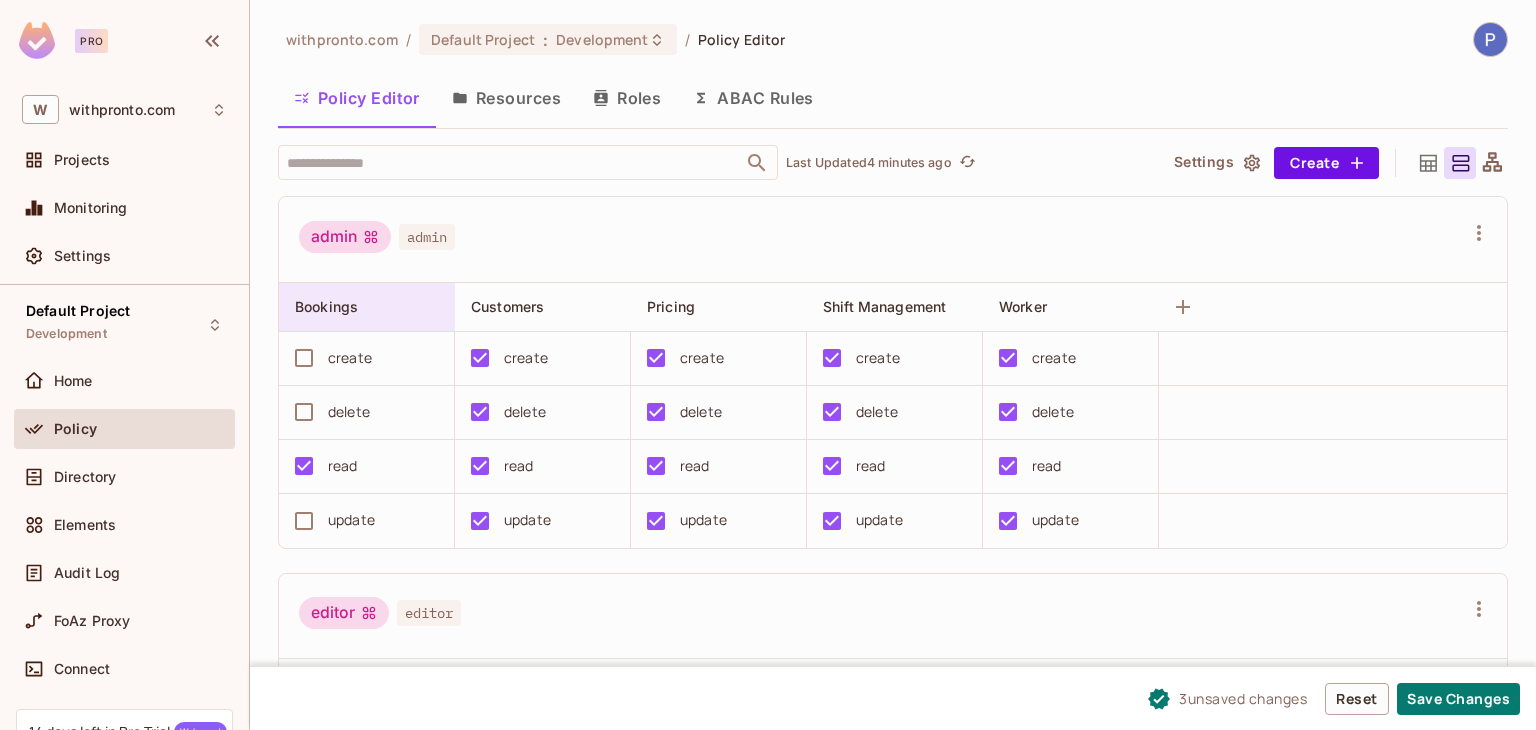 click on "Bookings" at bounding box center (326, 306) 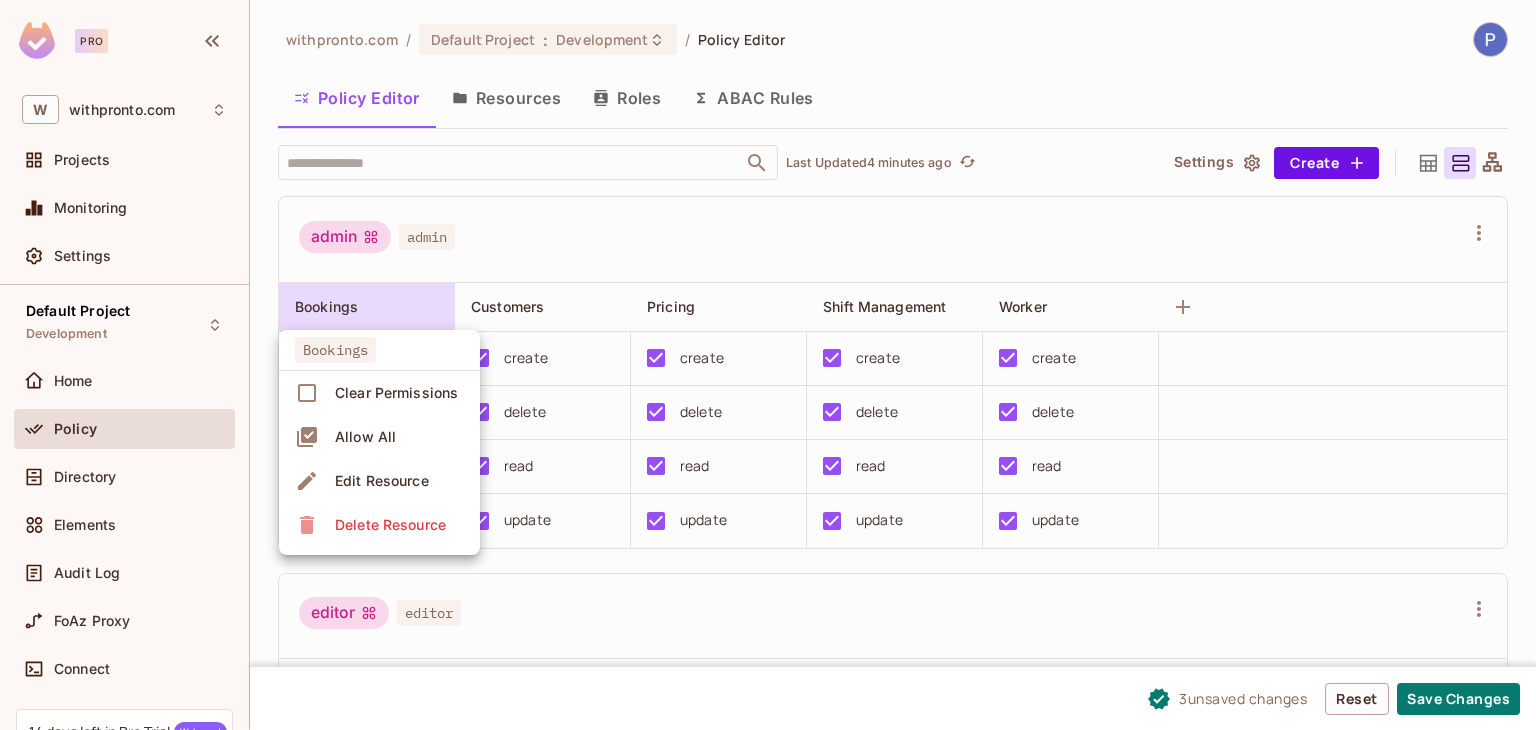 click on "Edit Resource" at bounding box center [382, 481] 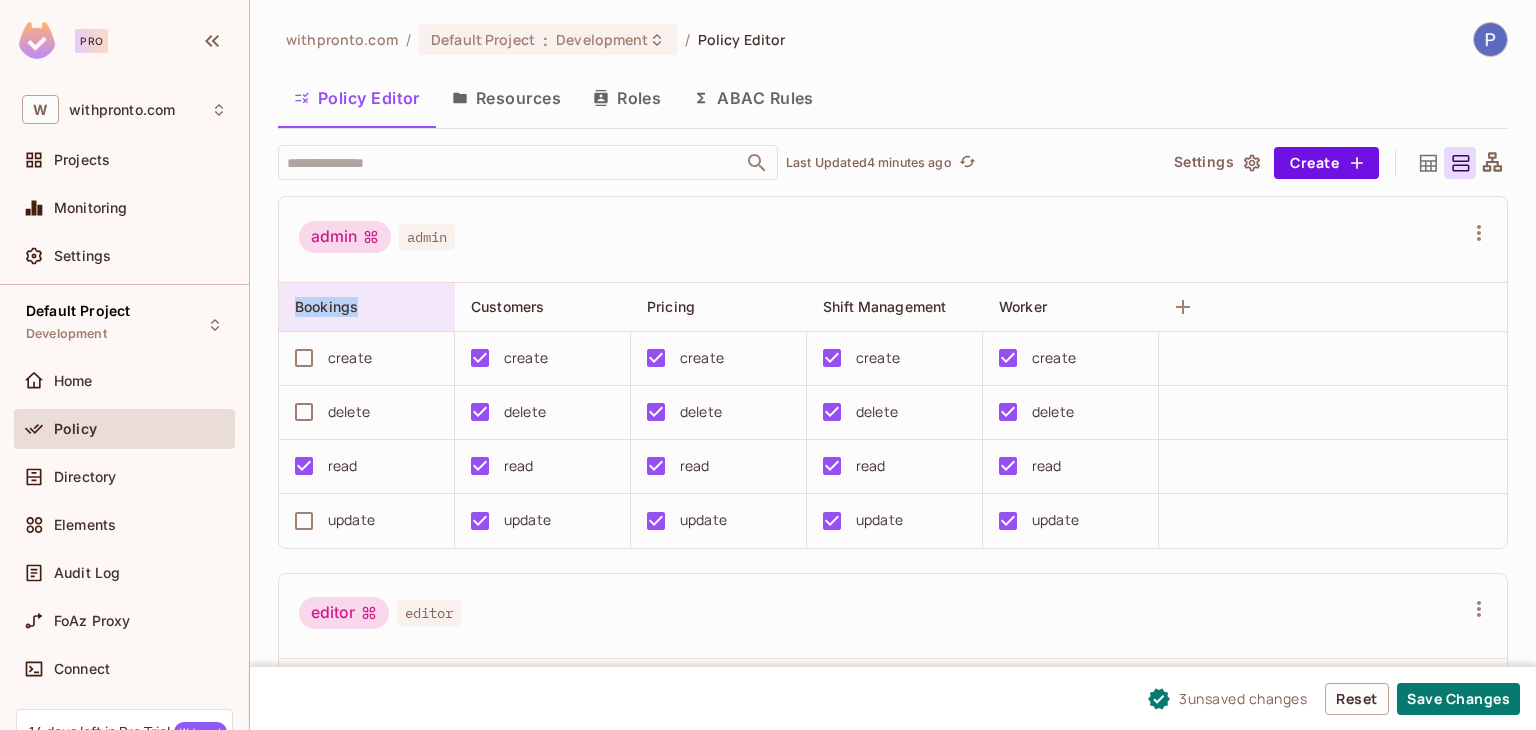 click on "Bookings" at bounding box center [367, 307] 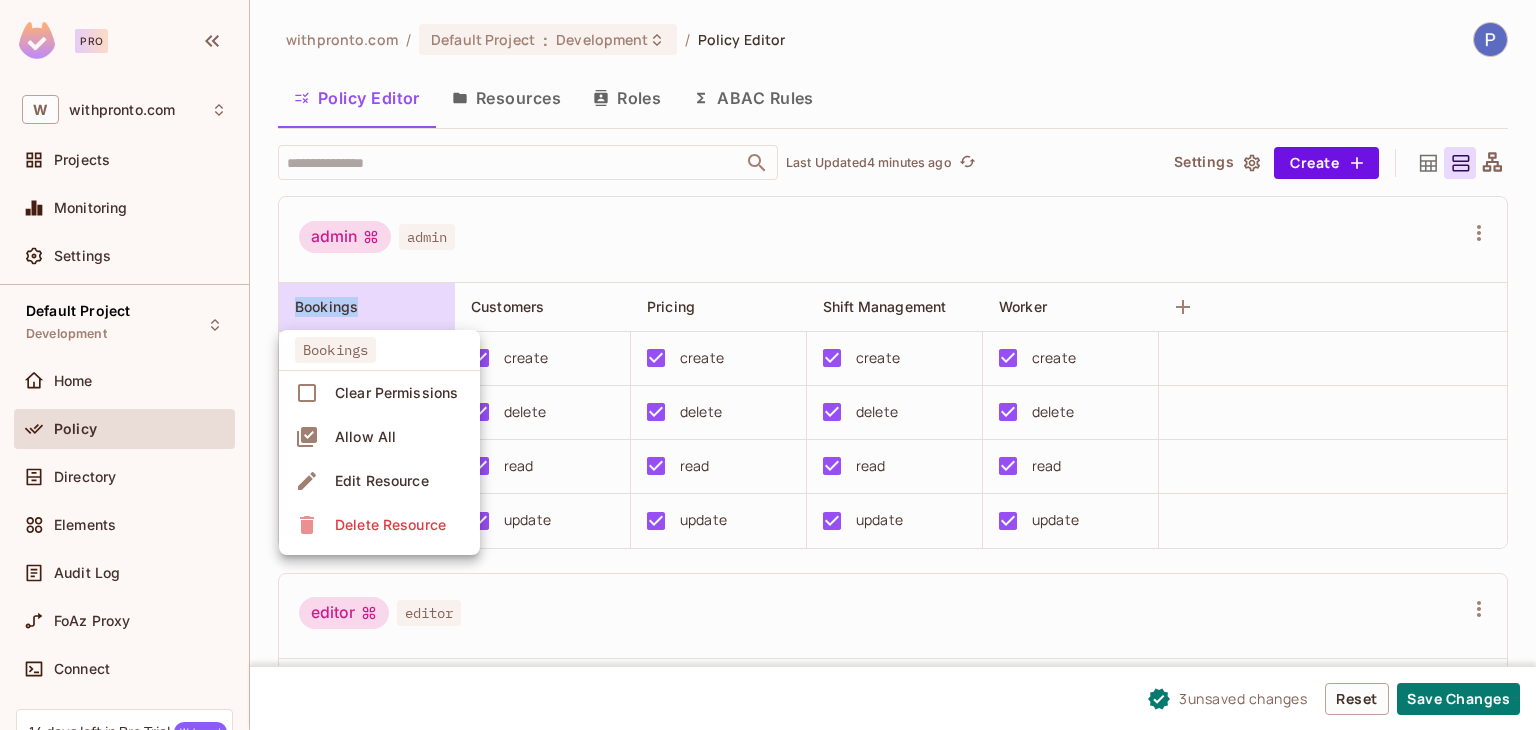 copy on "Bookings" 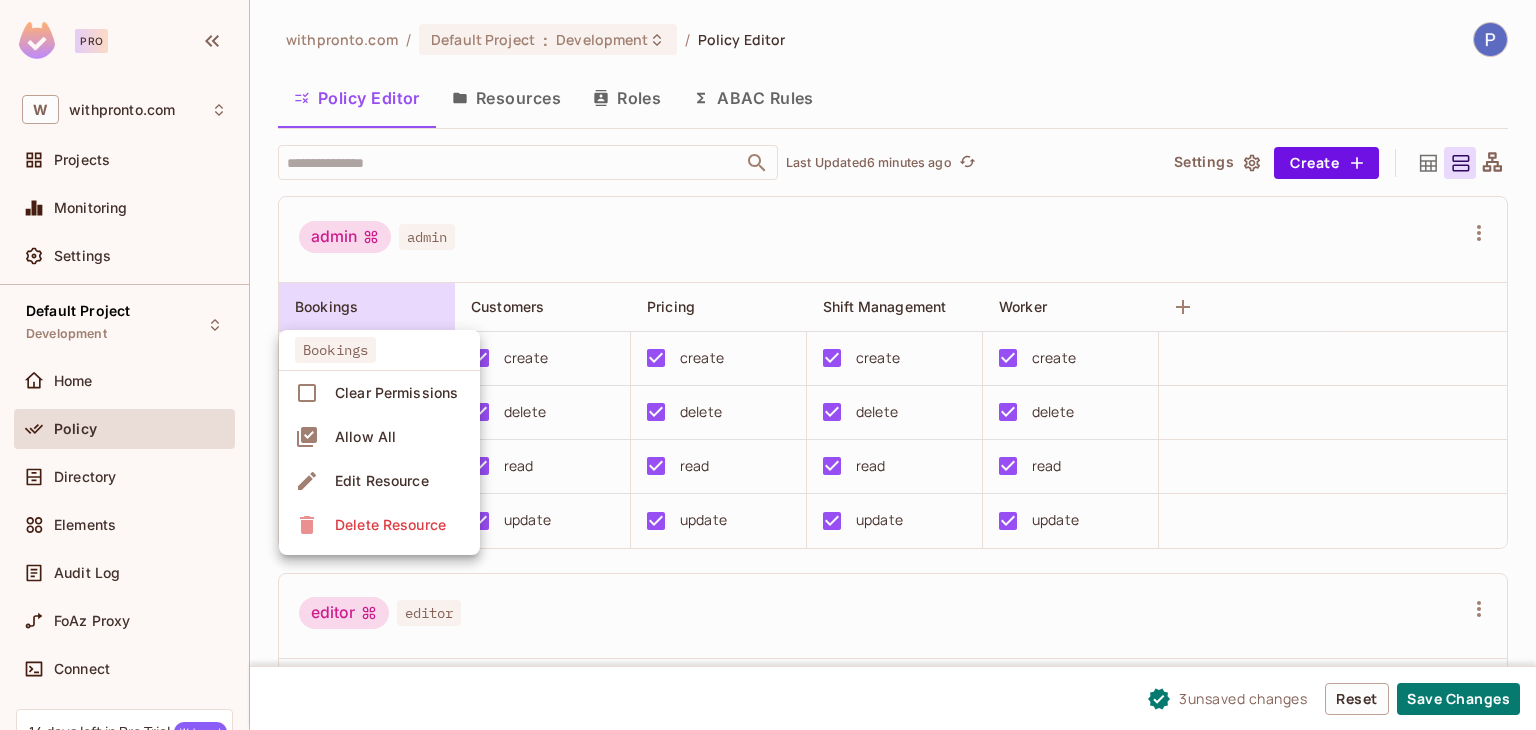 click at bounding box center [768, 365] 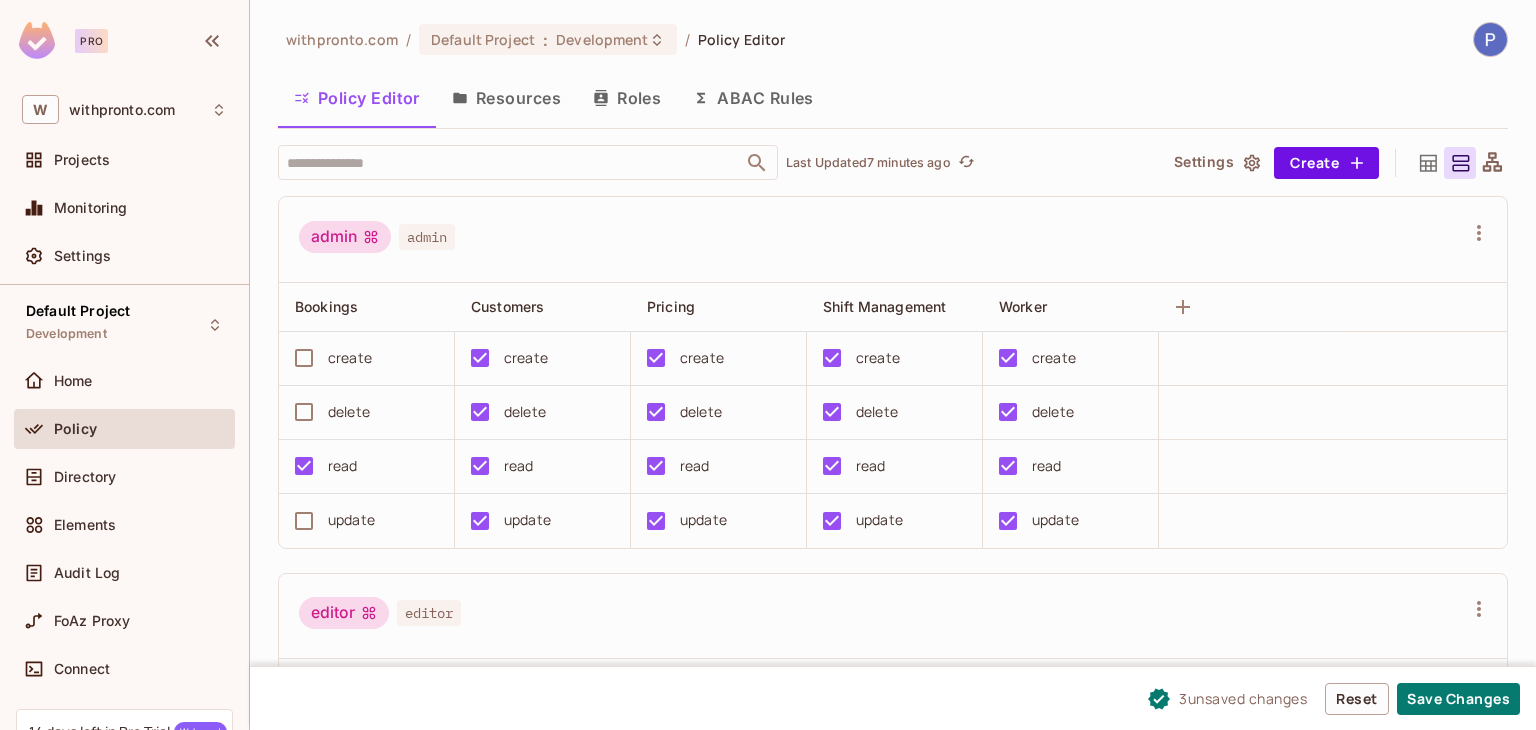 click on "Resources" at bounding box center (506, 98) 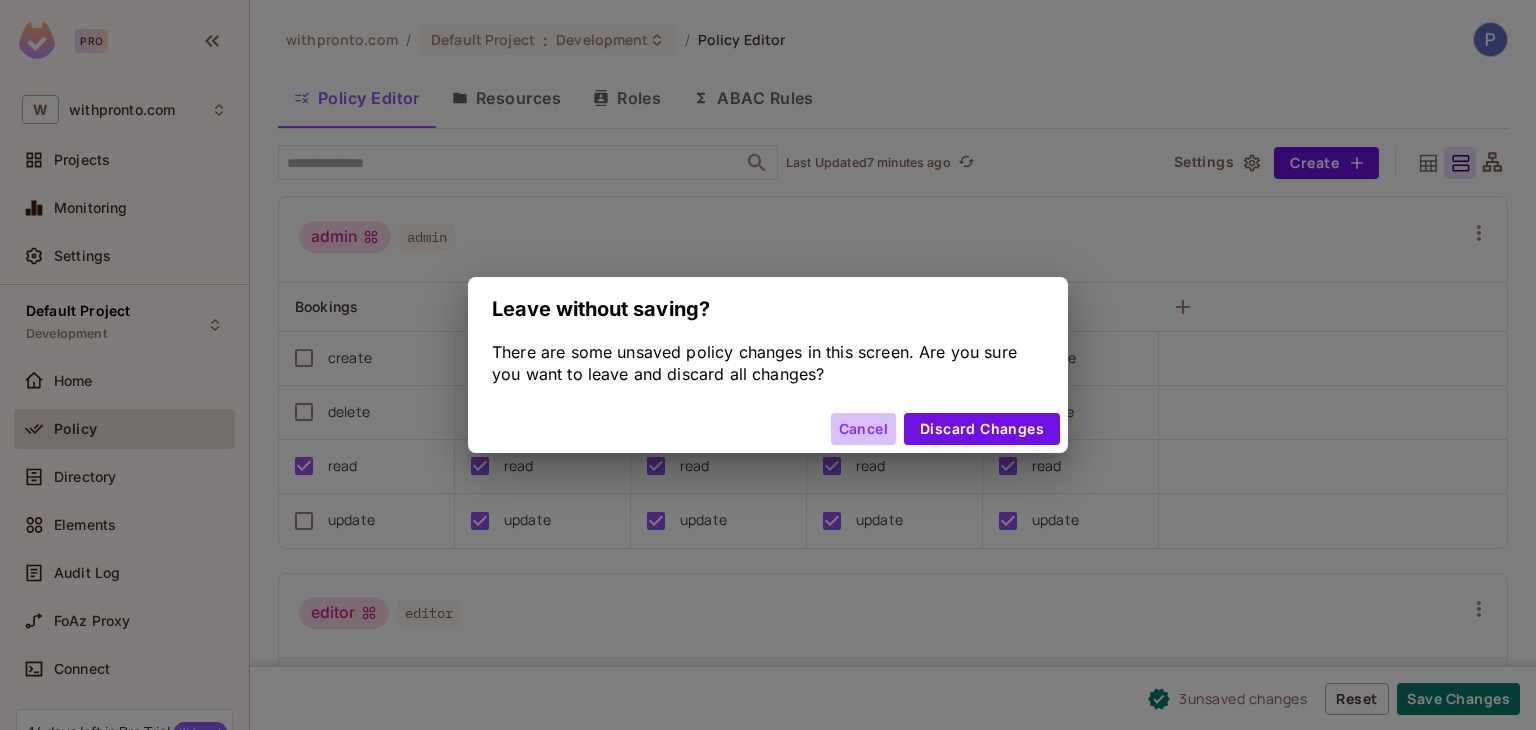 click on "Cancel" at bounding box center [863, 429] 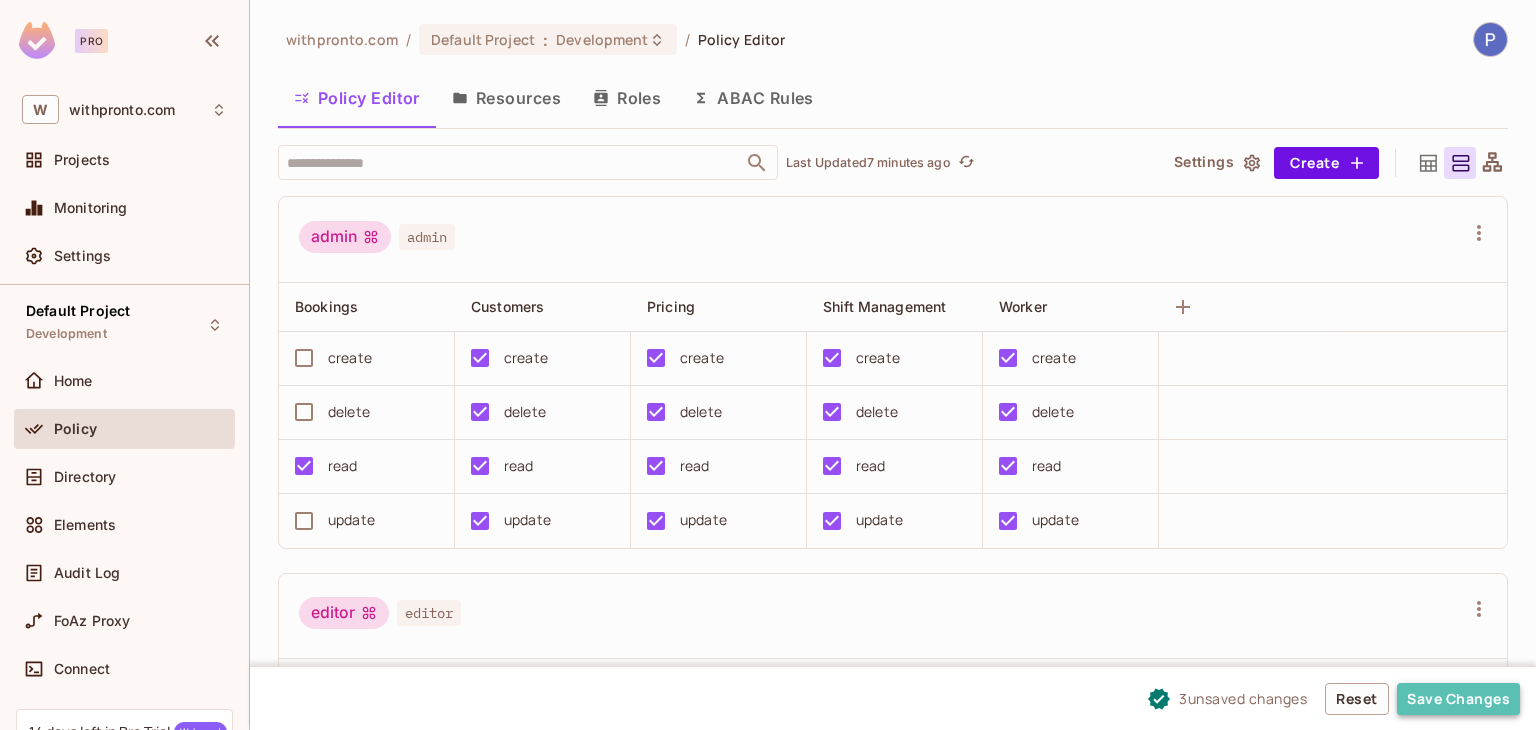 click on "Save Changes" at bounding box center (1458, 699) 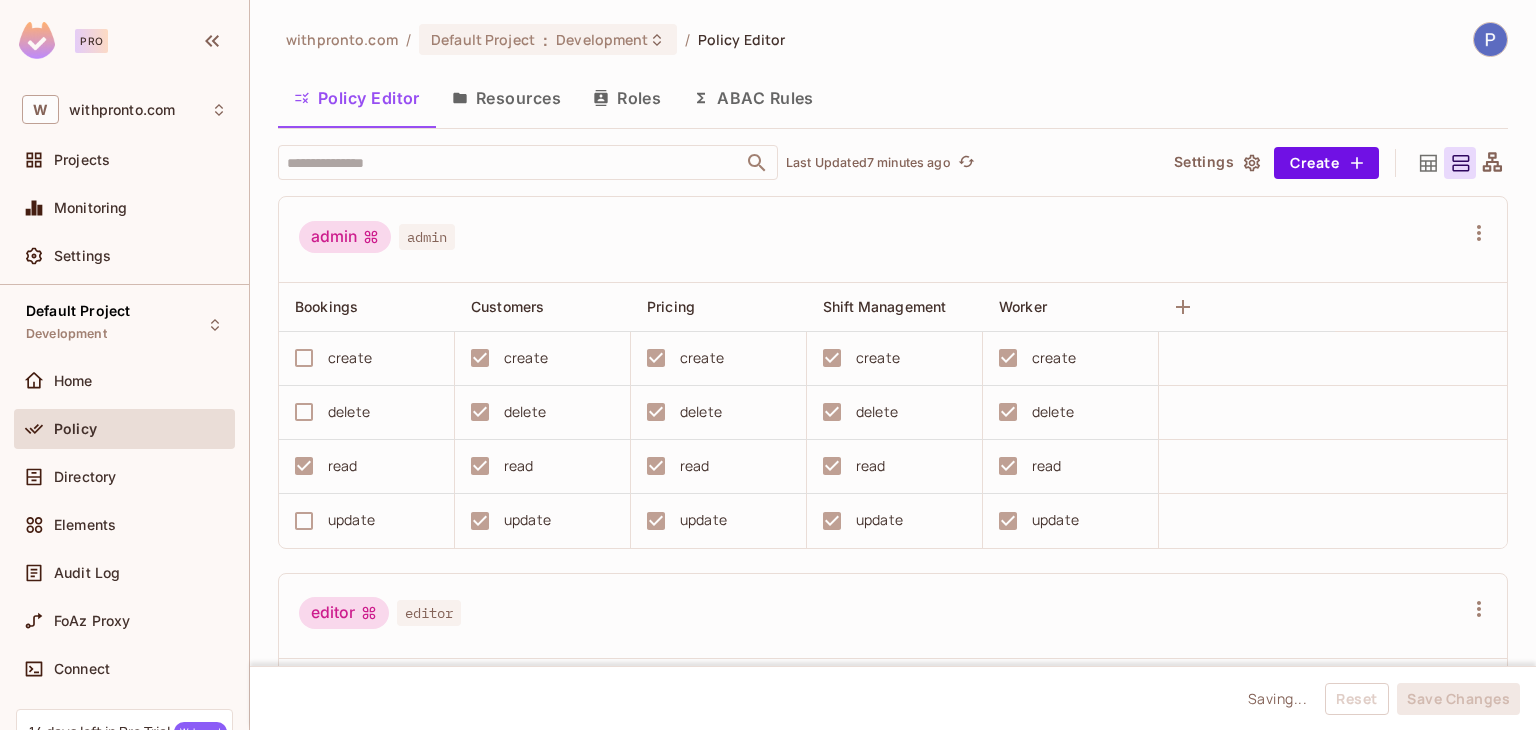 click on "Roles" at bounding box center (627, 98) 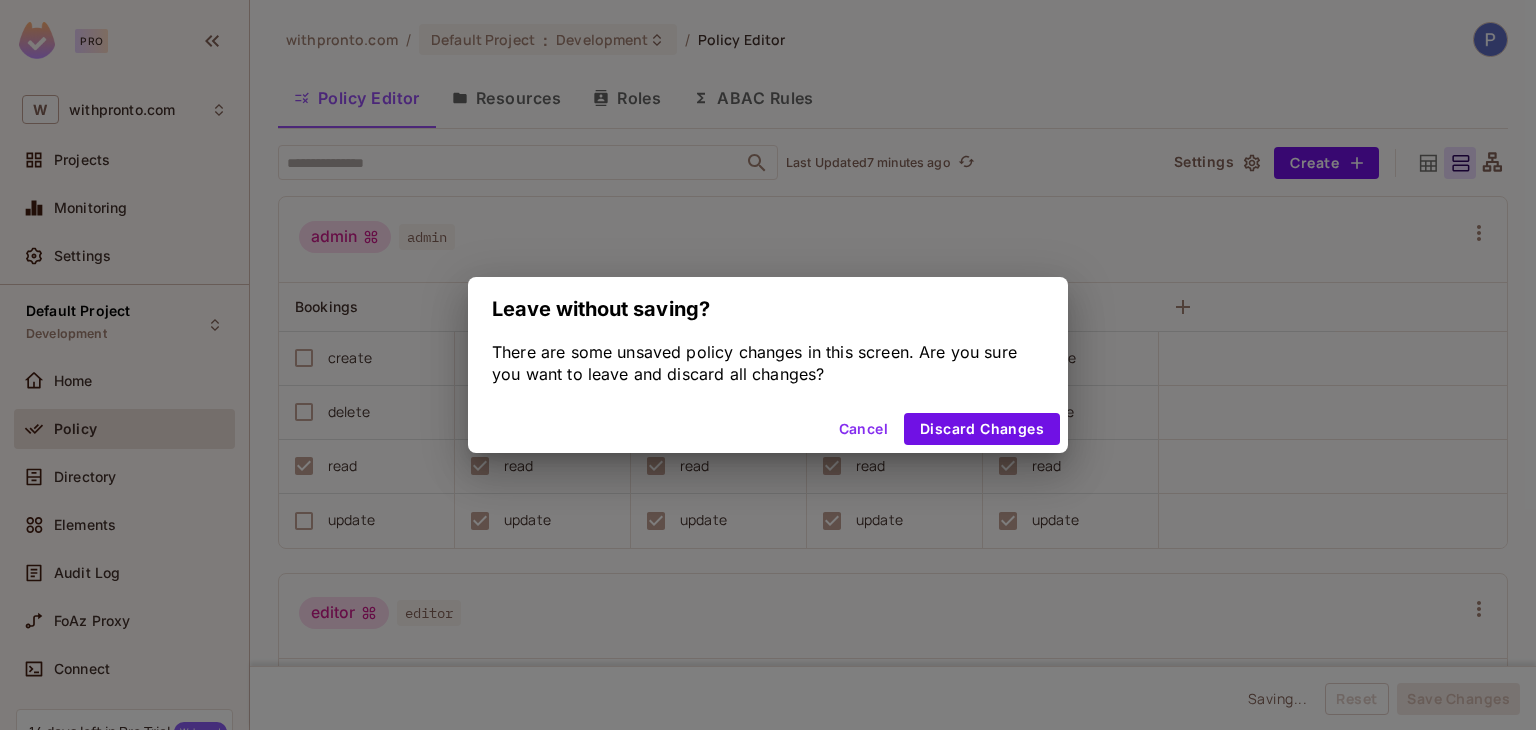 click on "Cancel" at bounding box center (863, 429) 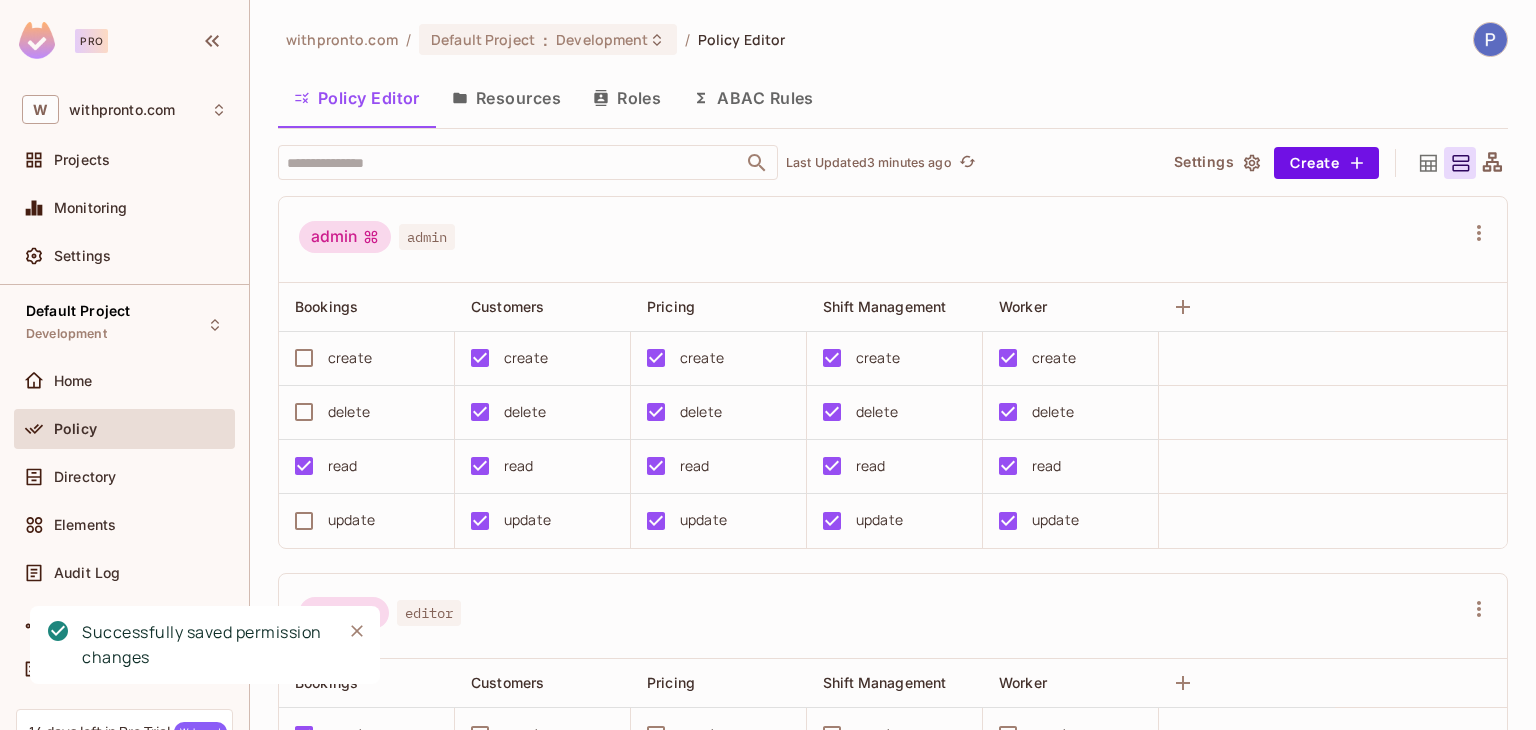 click on "Resources" at bounding box center (506, 98) 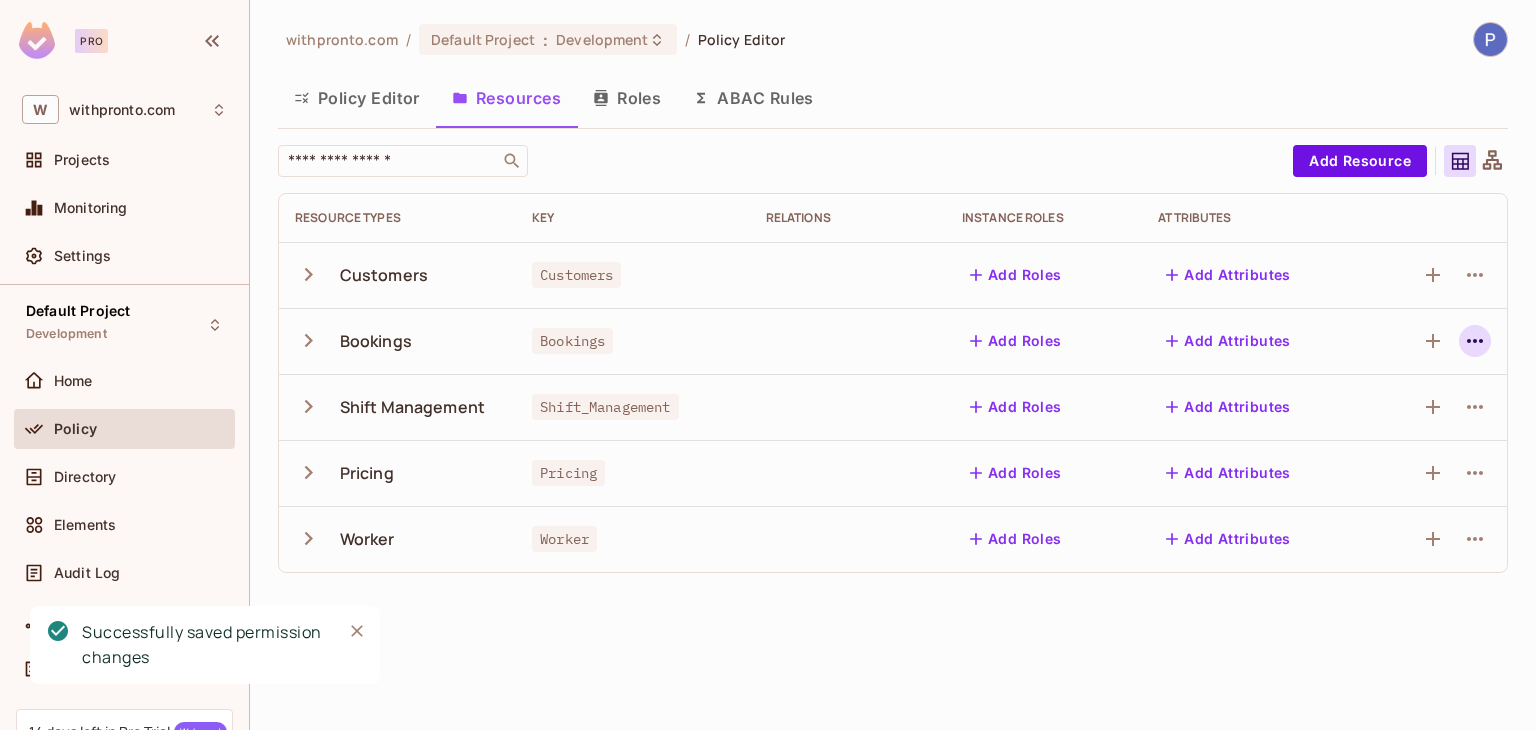 click 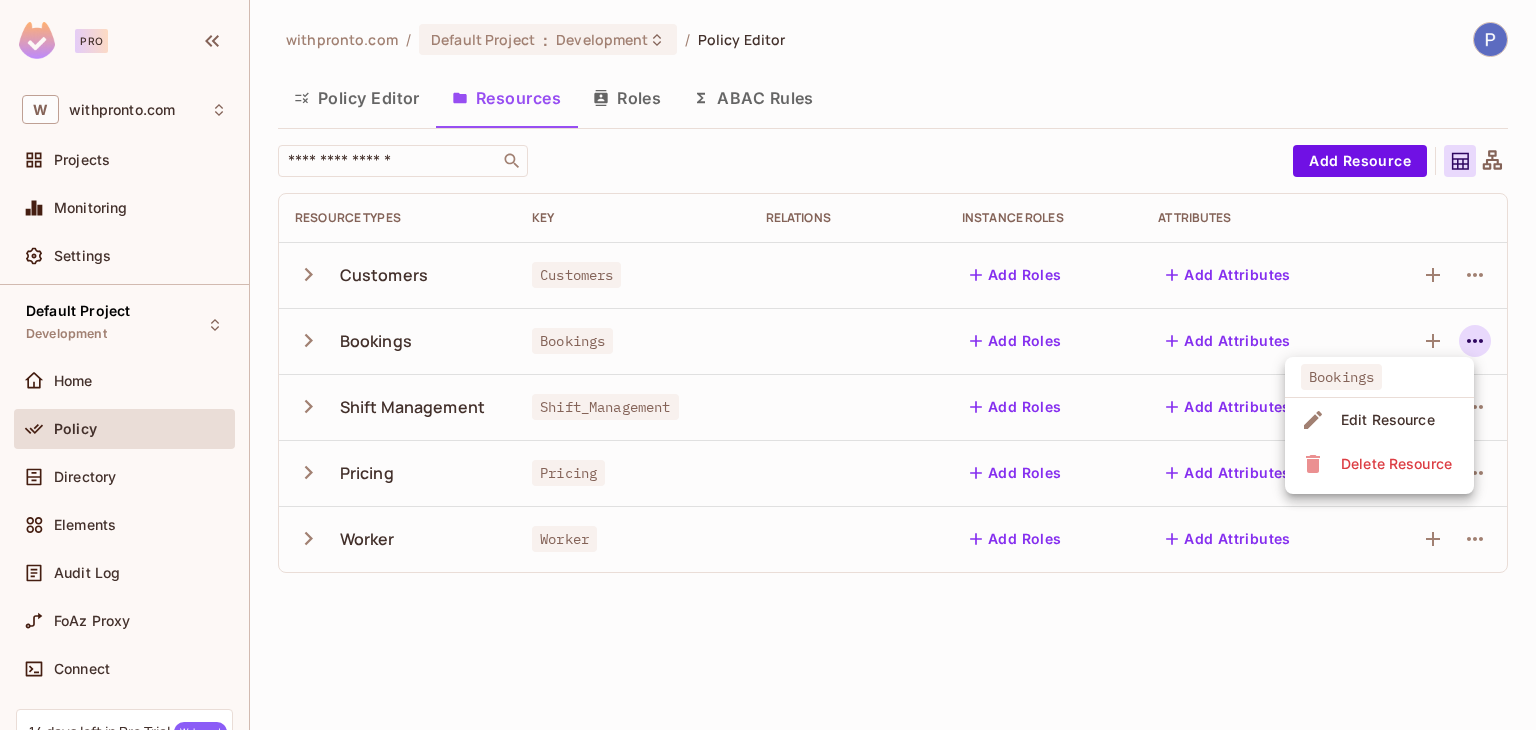 click on "Edit Resource" at bounding box center [1388, 420] 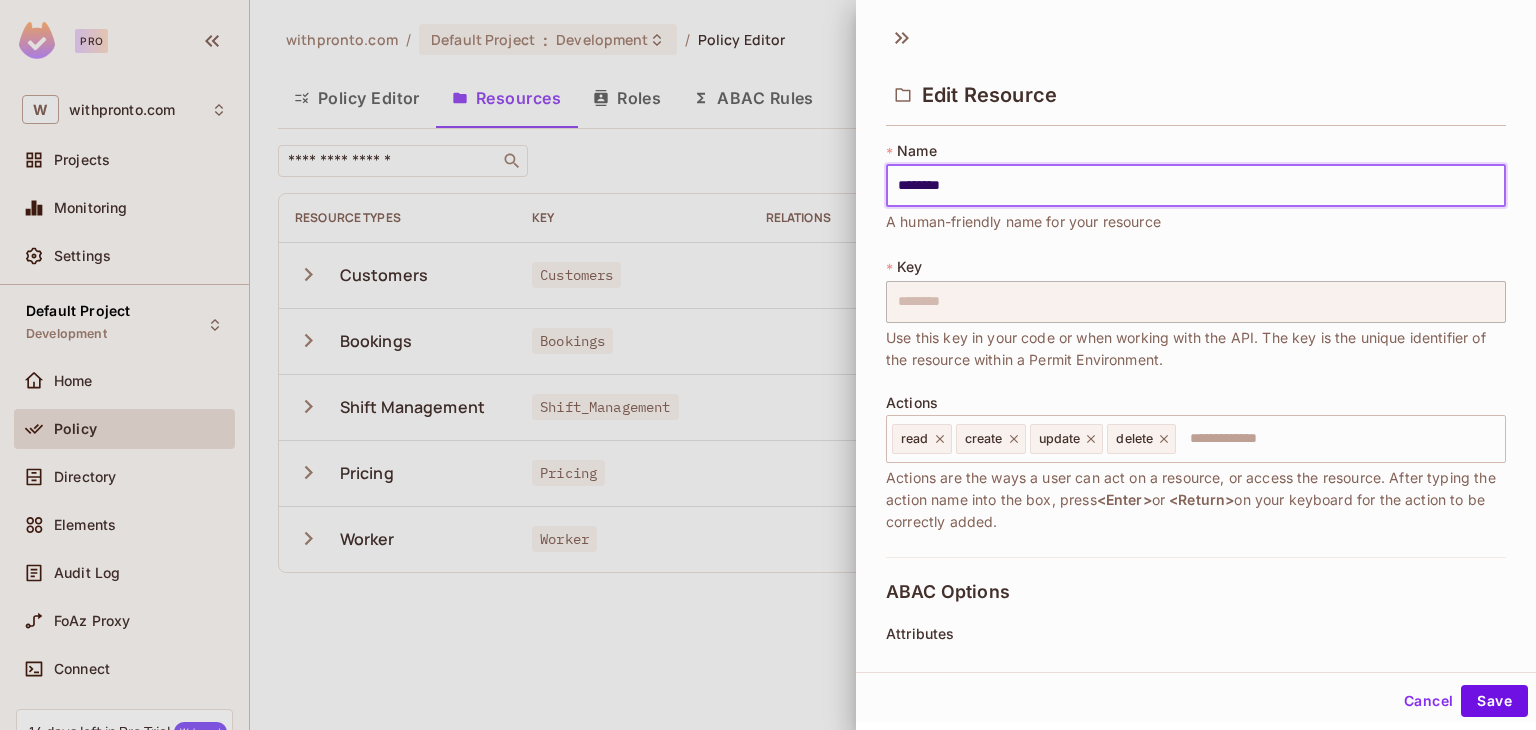 click on "********" at bounding box center (1196, 186) 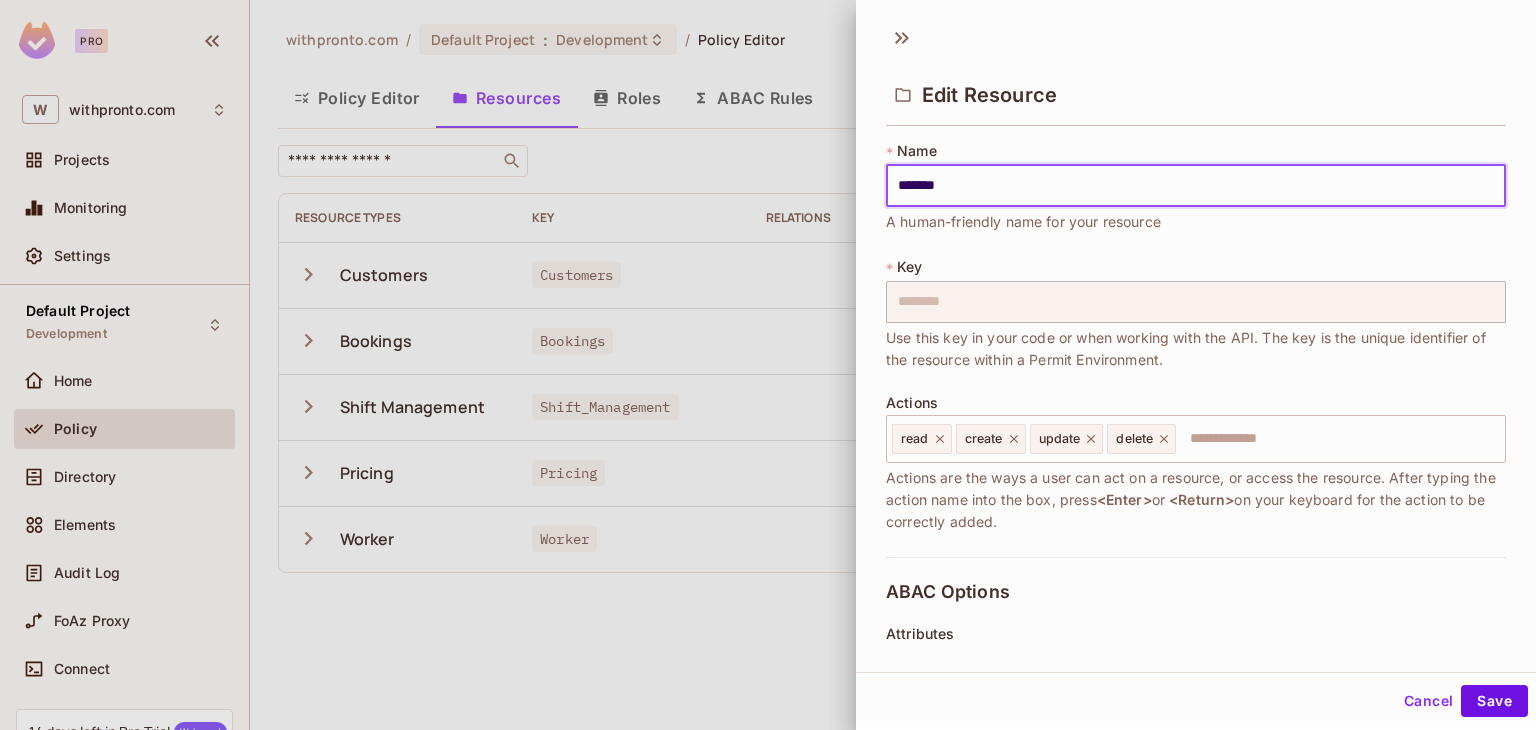 type on "*******" 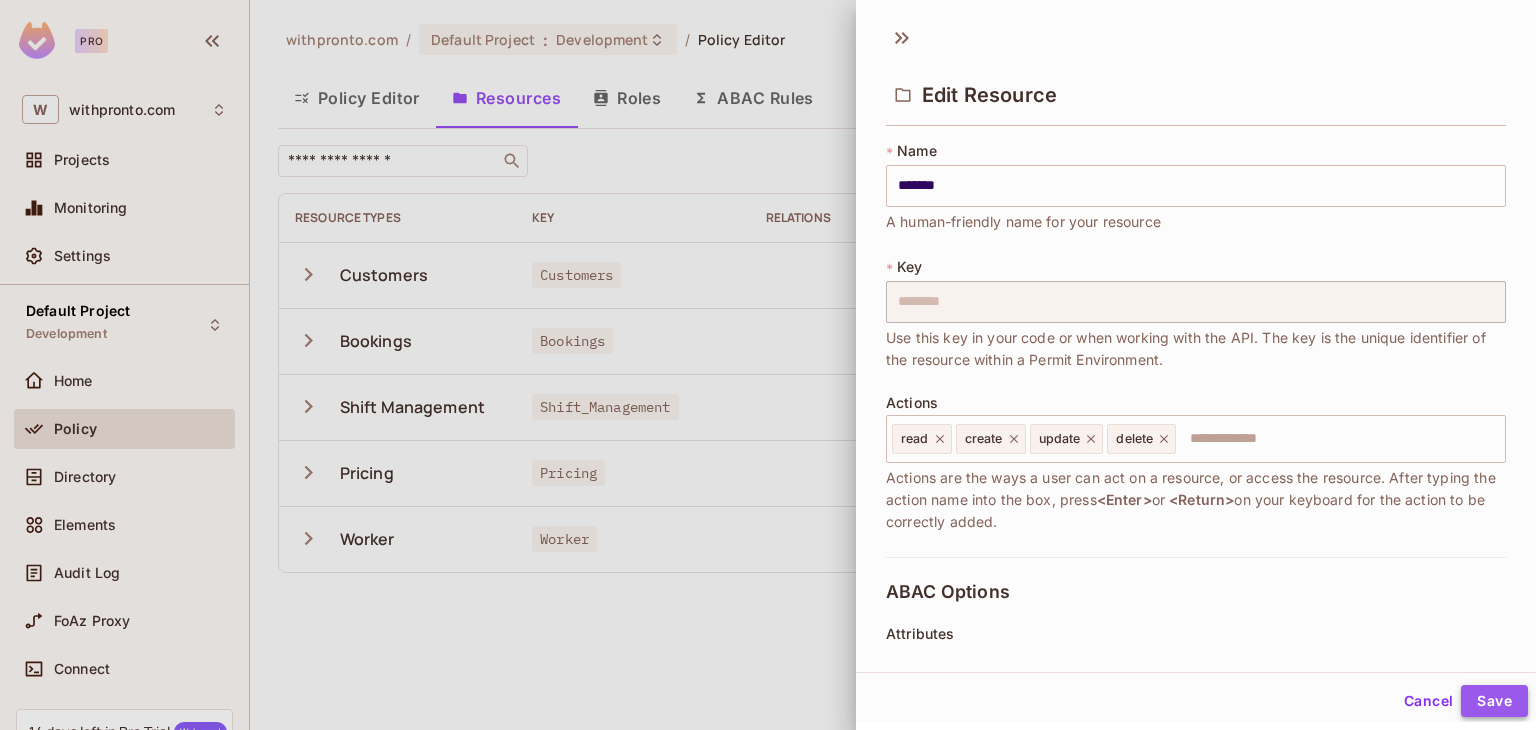 click on "Save" at bounding box center (1494, 701) 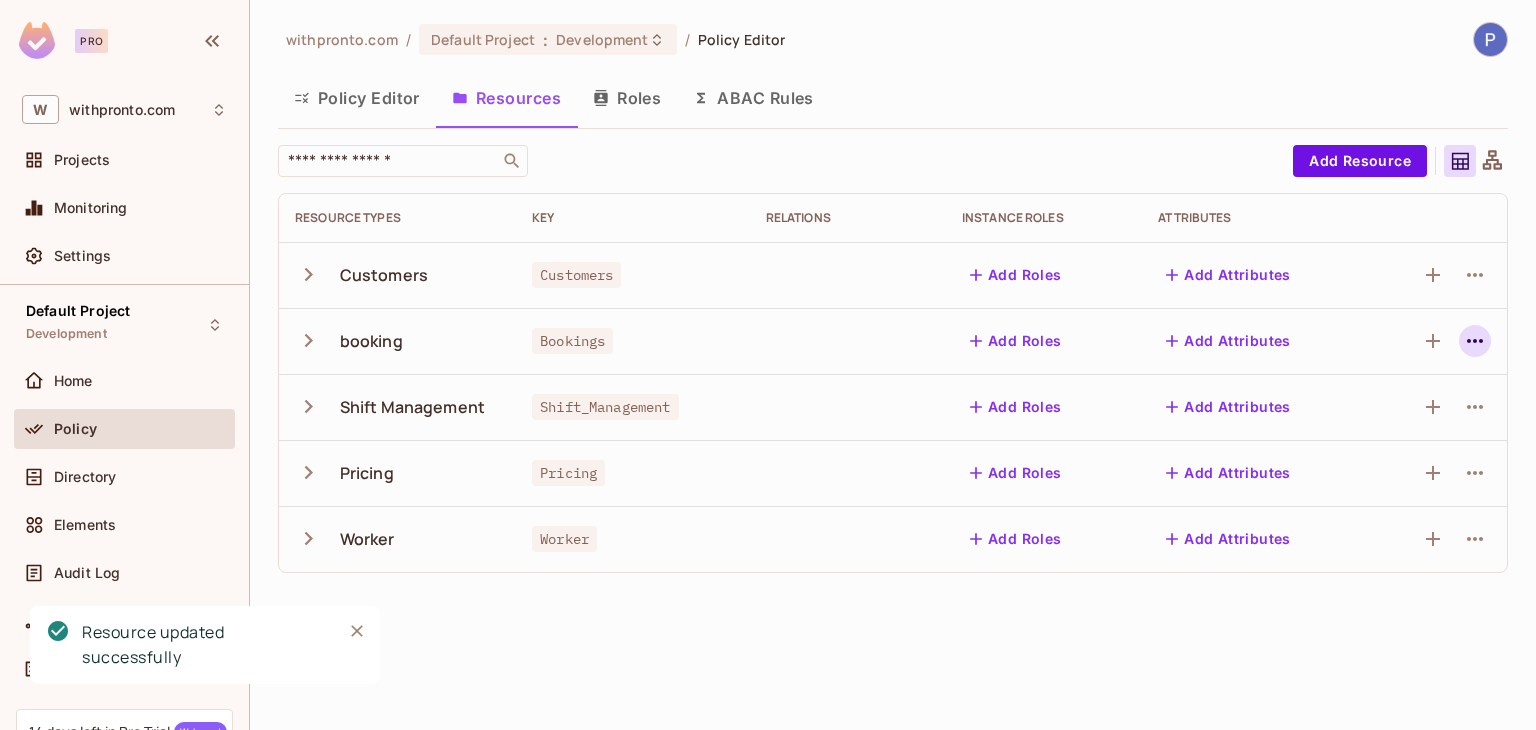 click 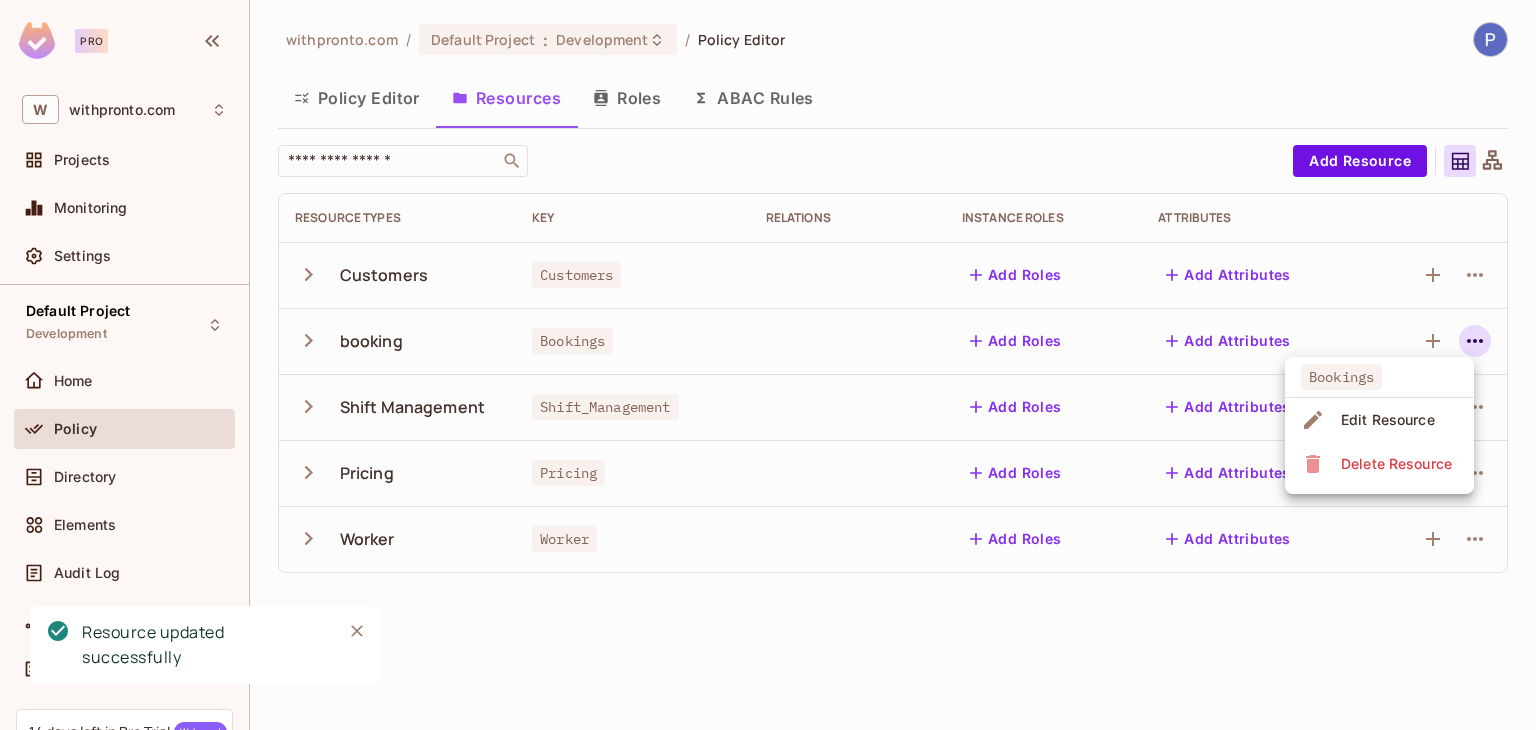 click on "Edit Resource" at bounding box center (1388, 420) 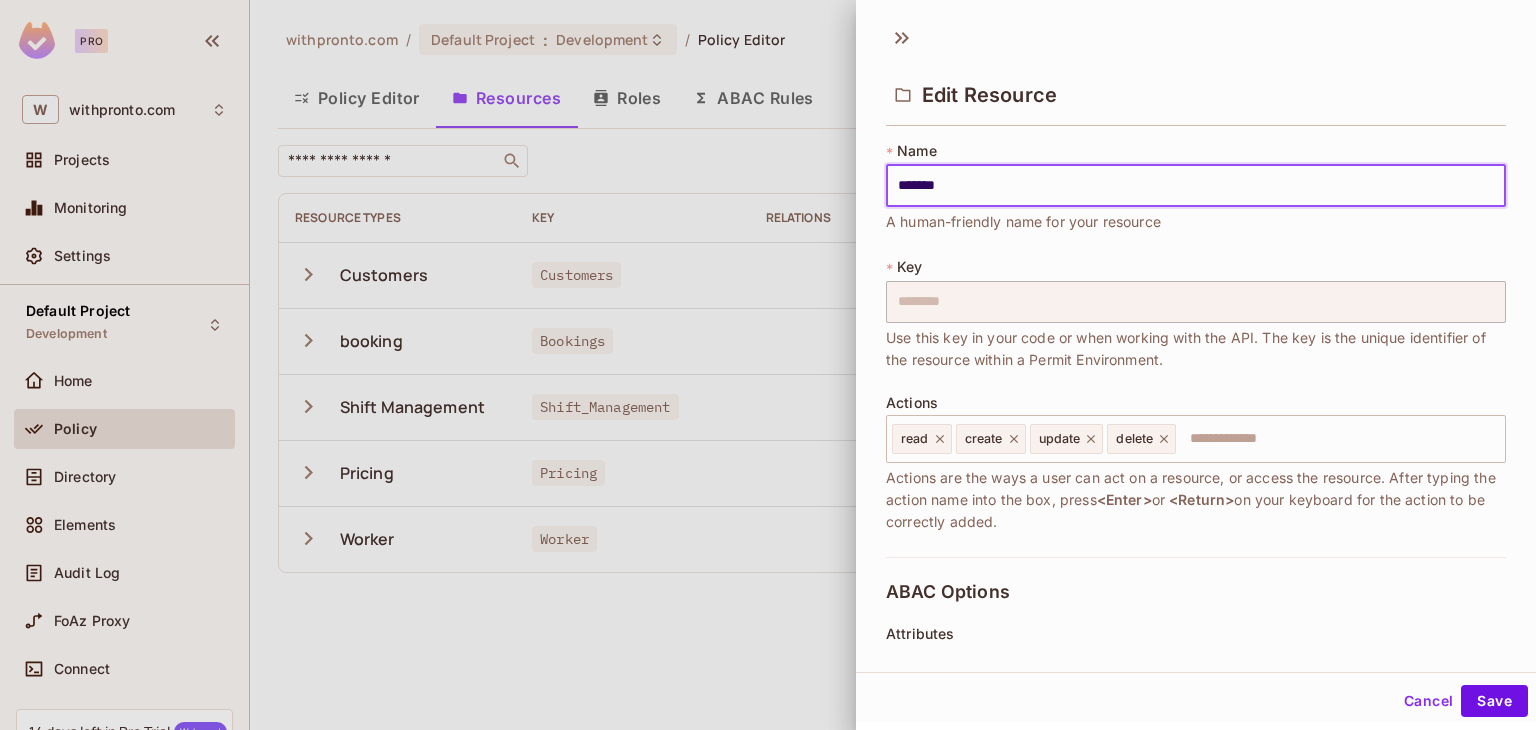 click on "Cancel" at bounding box center [1428, 701] 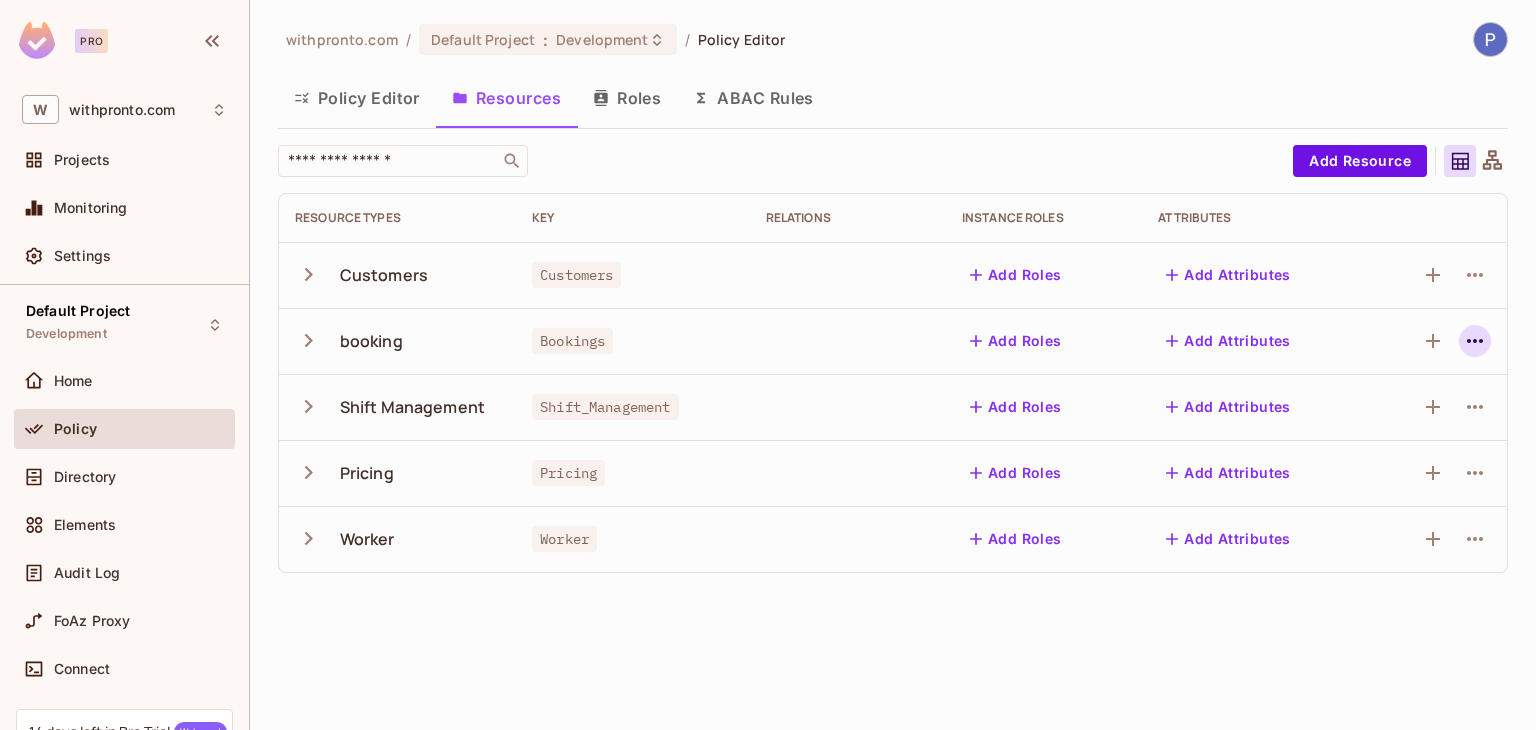 click 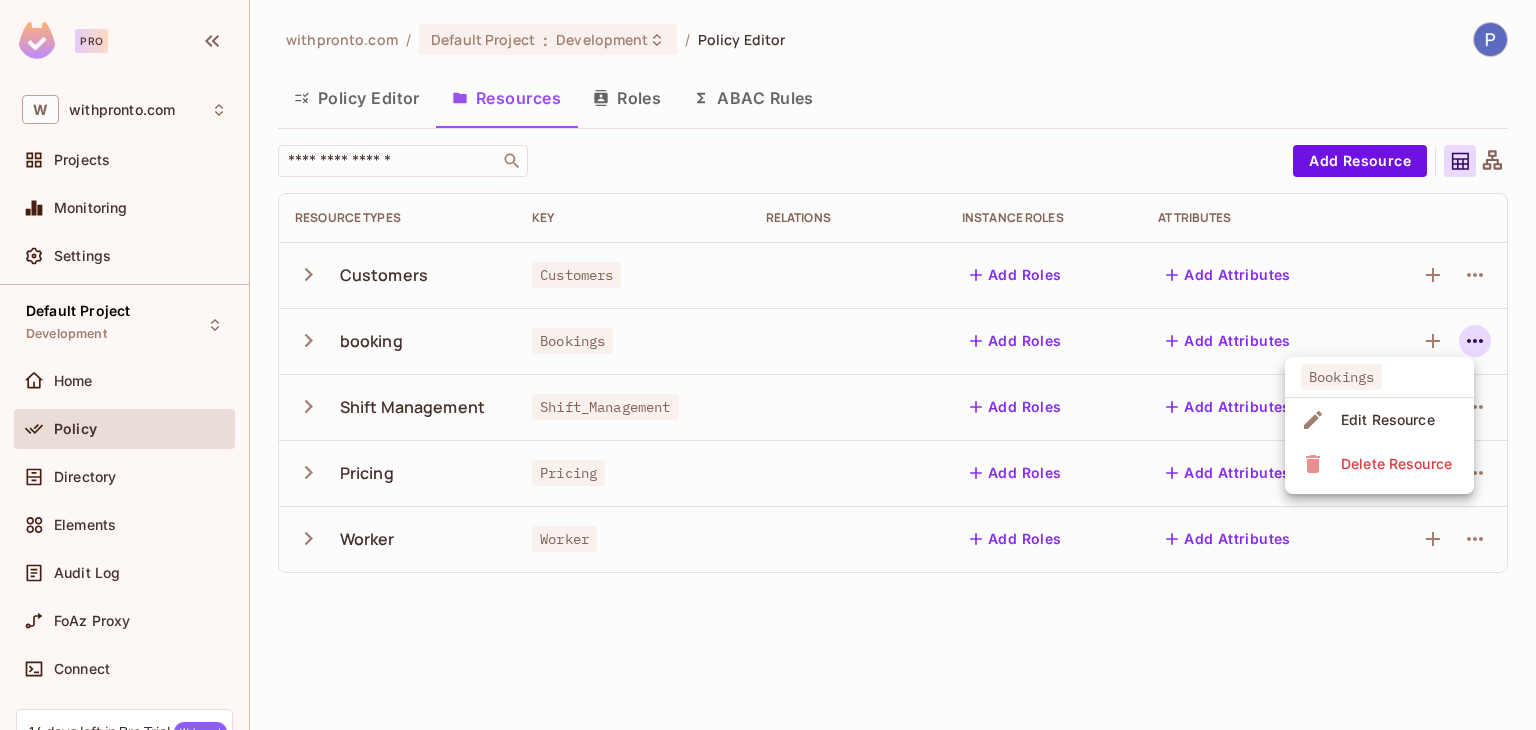 click at bounding box center [768, 365] 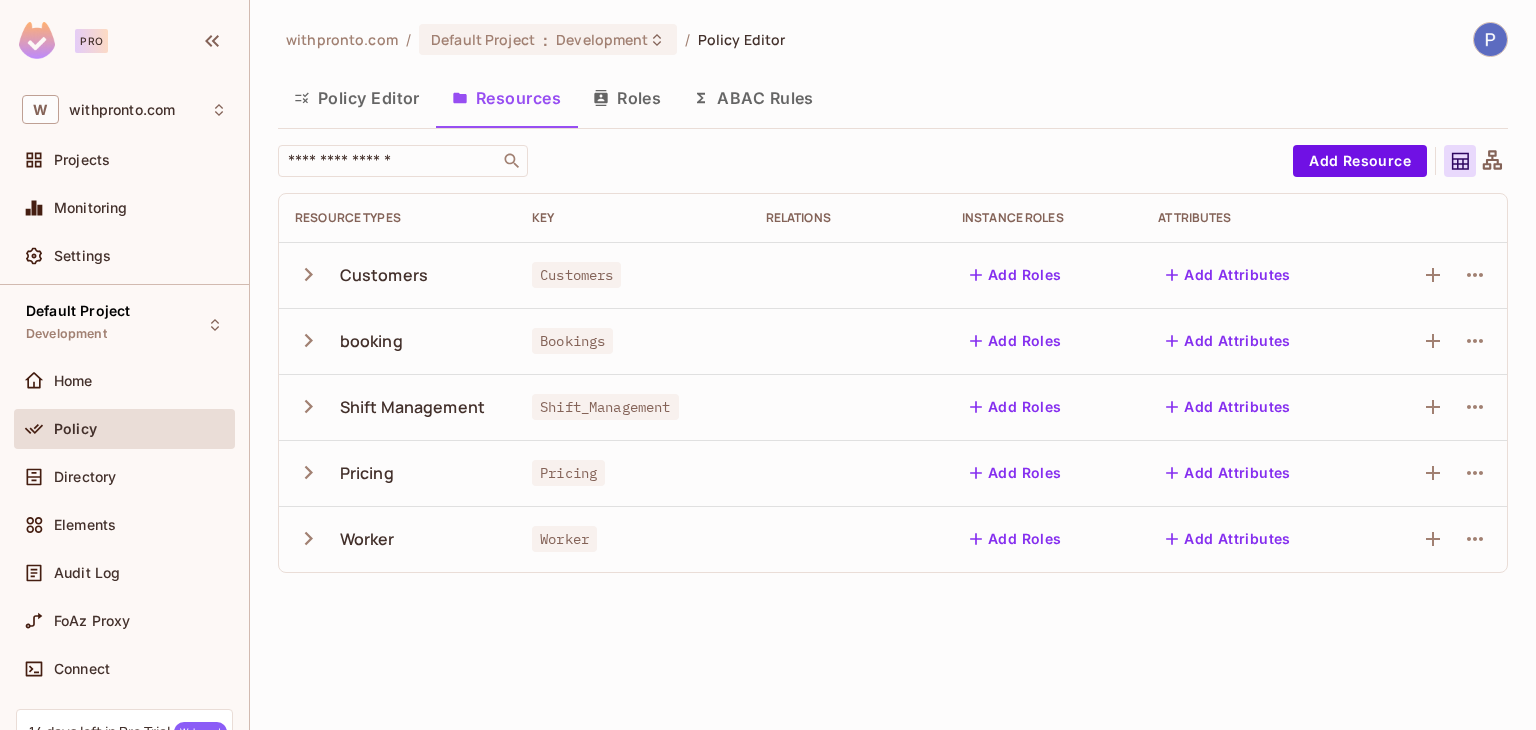 type 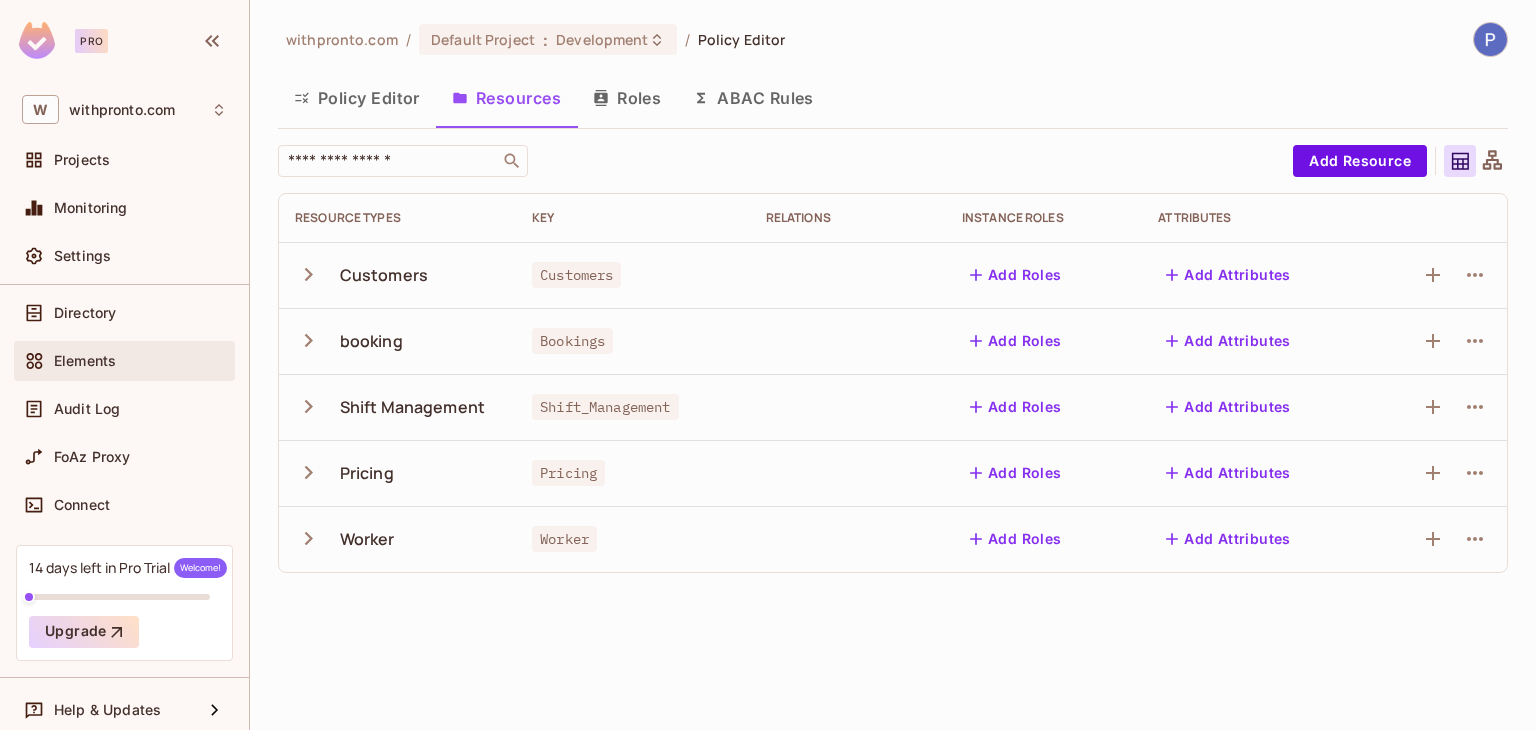 scroll, scrollTop: 174, scrollLeft: 0, axis: vertical 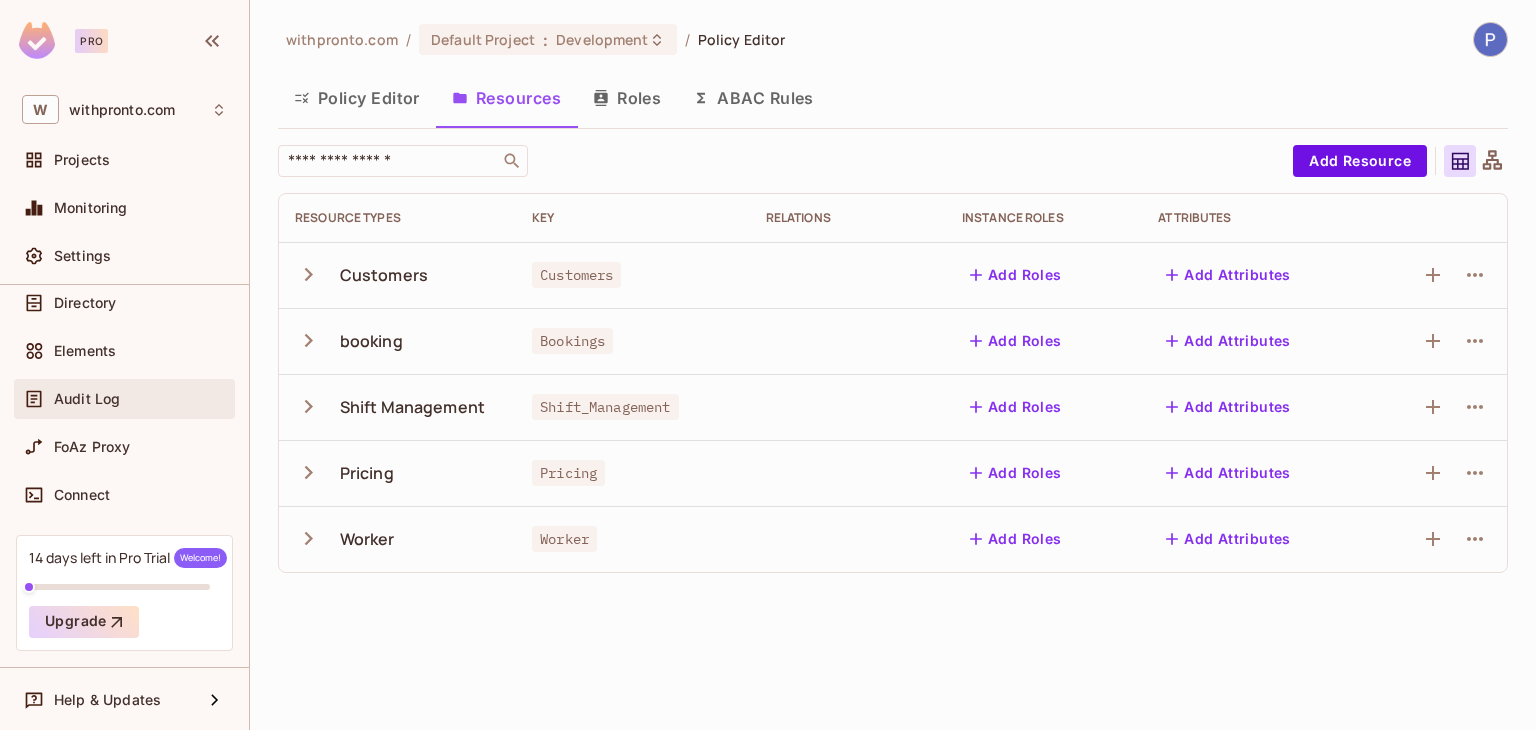 click on "Audit Log" at bounding box center (87, 399) 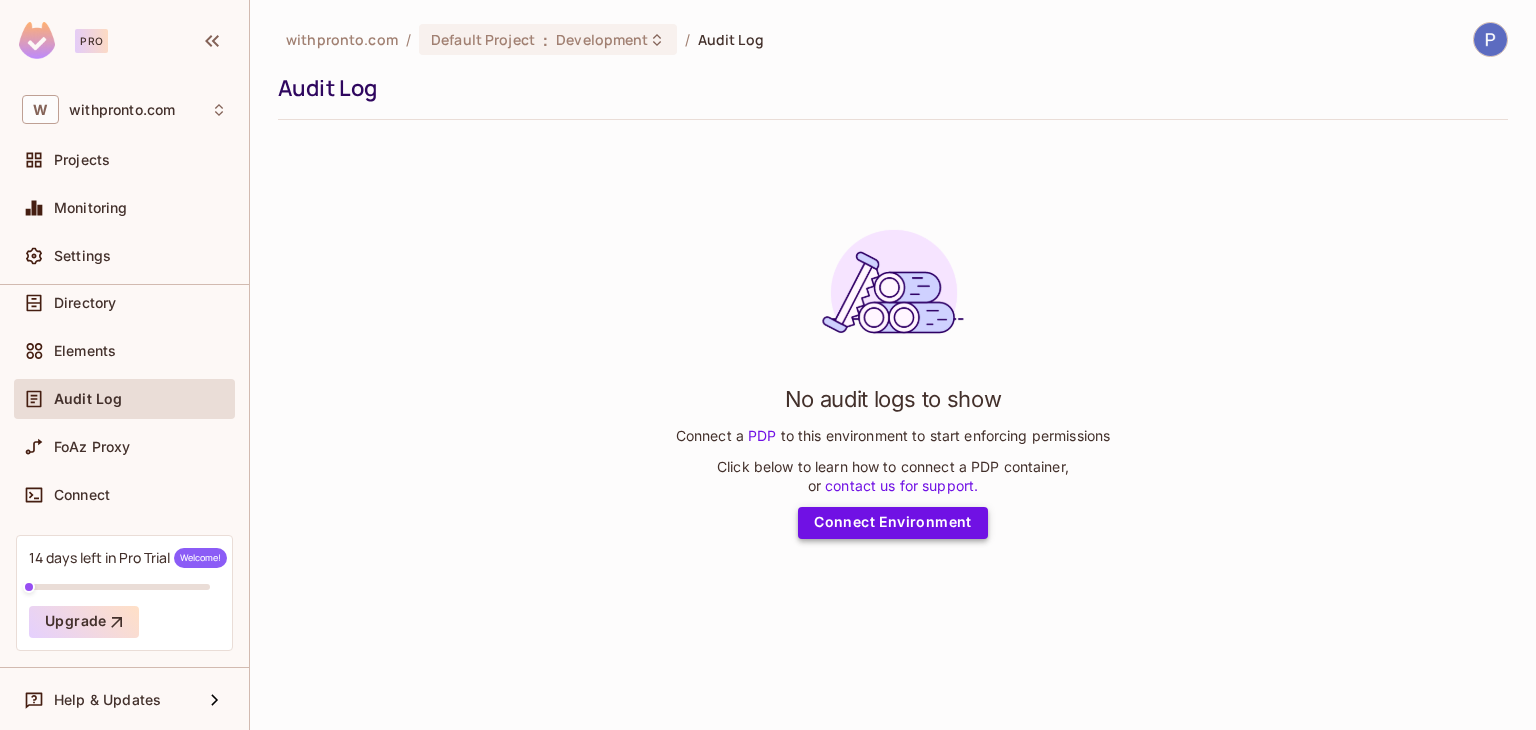 click on "Connect Environment" at bounding box center (893, 523) 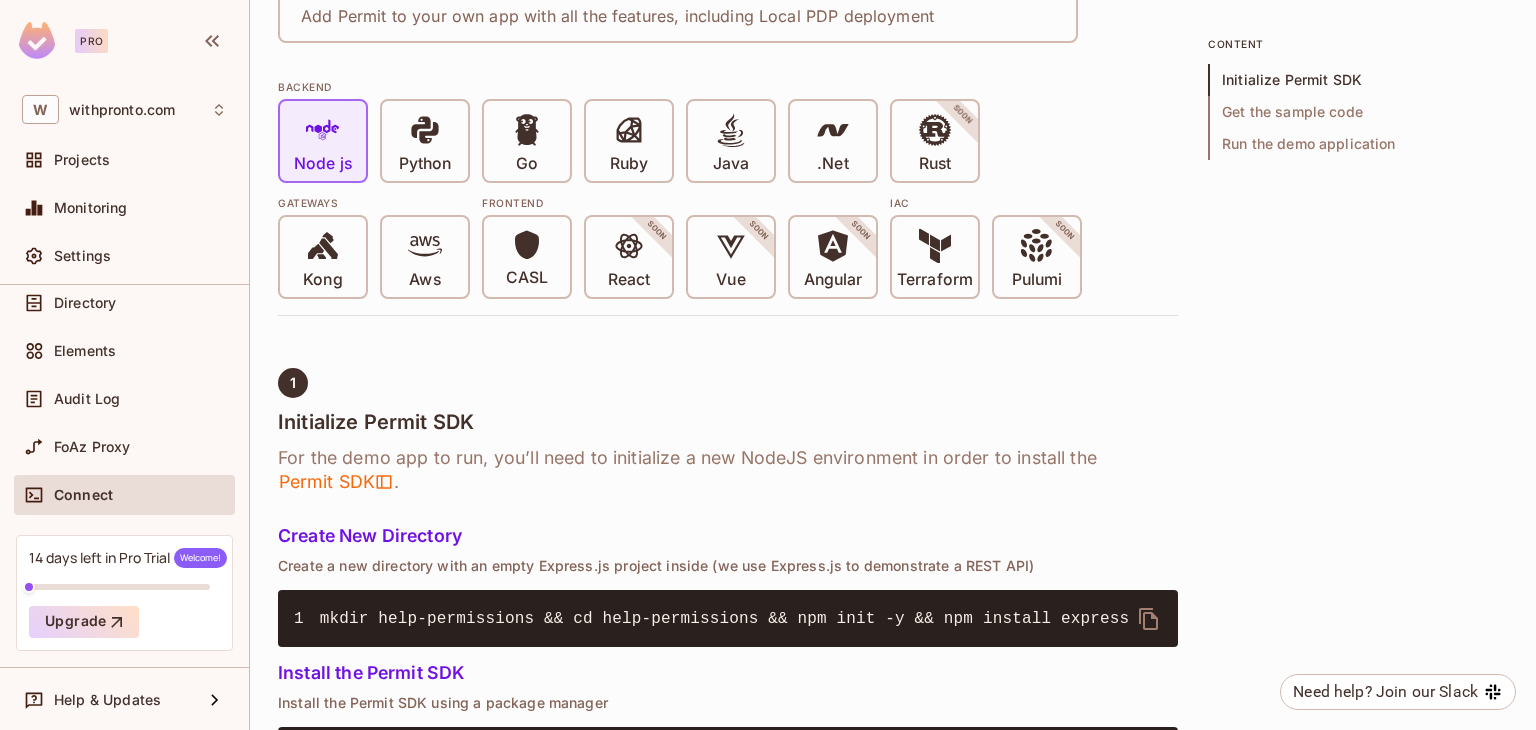 scroll, scrollTop: 400, scrollLeft: 0, axis: vertical 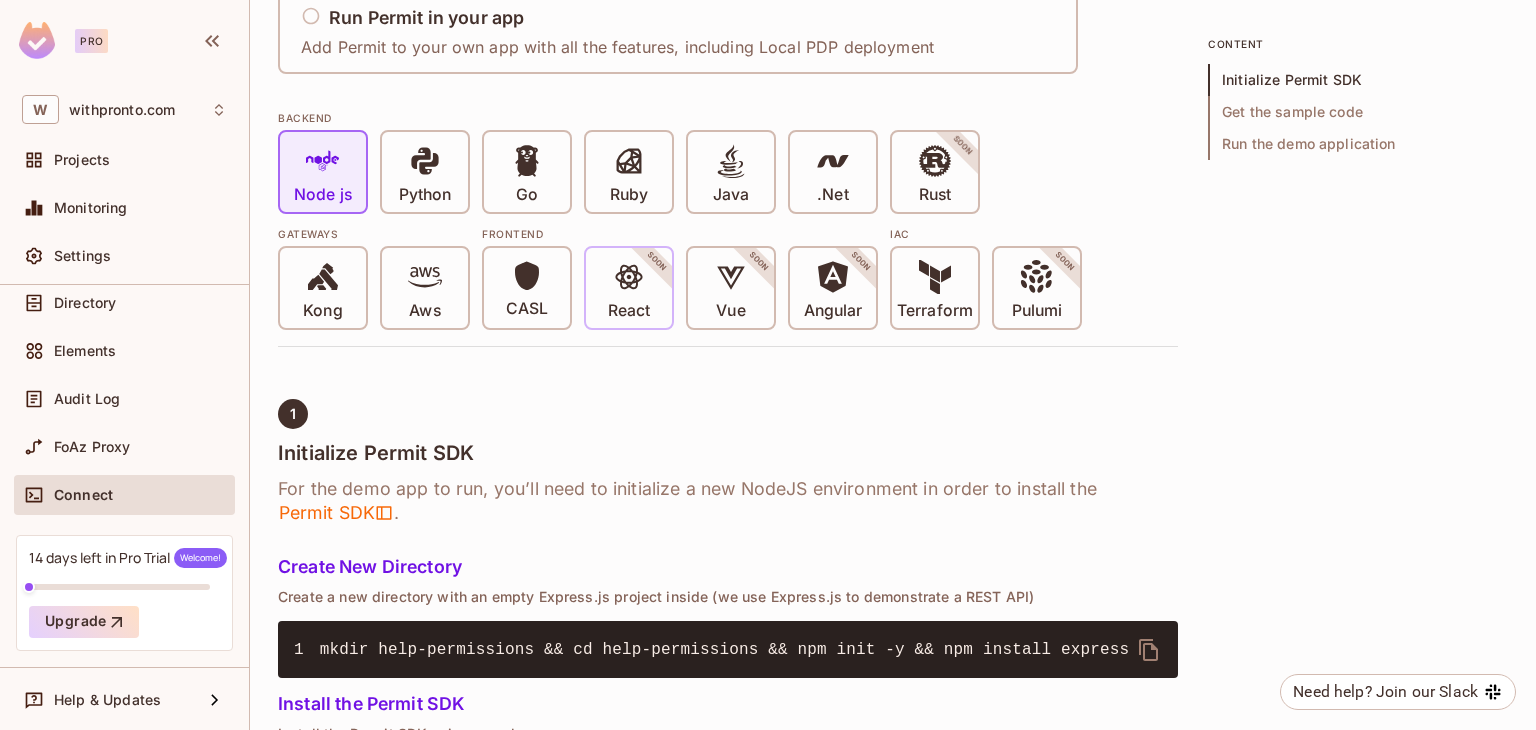 click on "React" at bounding box center [629, 311] 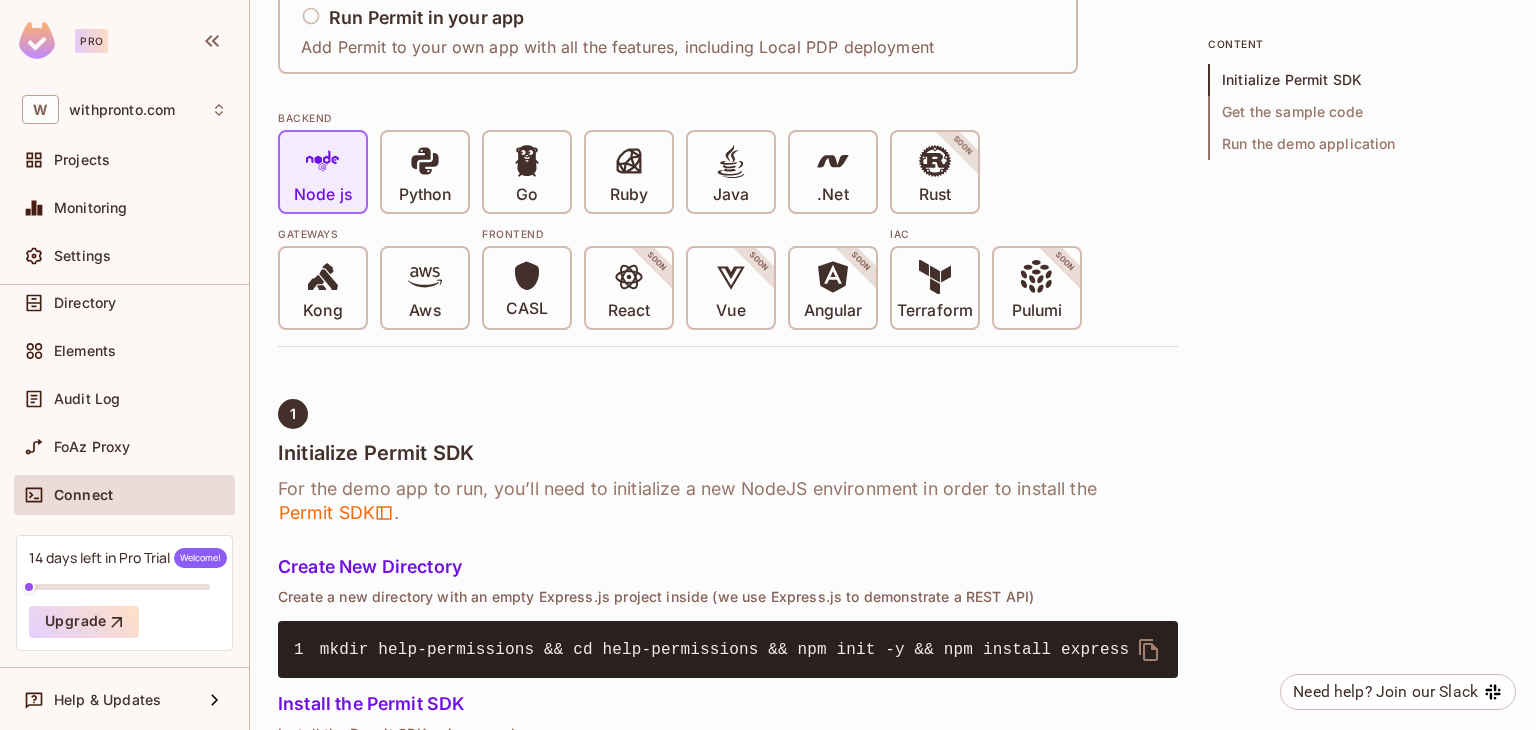 click on "1
Initialize Permit SDK
For the demo app to run, you’ll need to initialize a new NodeJS environment in order to install the  Permit SDK .
Create New Directory
Create a new directory with an empty Express.js project inside (we use Express.js to demonstrate a REST API)
1 mkdir help-permissions && cd help-permissions && npm init -y && npm install express
Install the Permit SDK
Install the Permit SDK using a package manager
1 npm install permitio
2
Get the sample code
Now, you’ll copy the provided sample code to your new NodeJS environment.
Create a file
Create a file called test.js
1 touch test.js
Copy & Paste the sample code
Copy the following code and paste it inside  test.js
1 const  { Permit } =  require ( 'permitio' );
2
3 const  express =  require ( 'express' );
4 const  app = express();
5 const  port =  4000 ;
6
7 // This line initializes the SDK and connects your Node.js app
8 // to the Permit.io PDP container you've set up in the previous step.
9 const" at bounding box center (728, 1369) 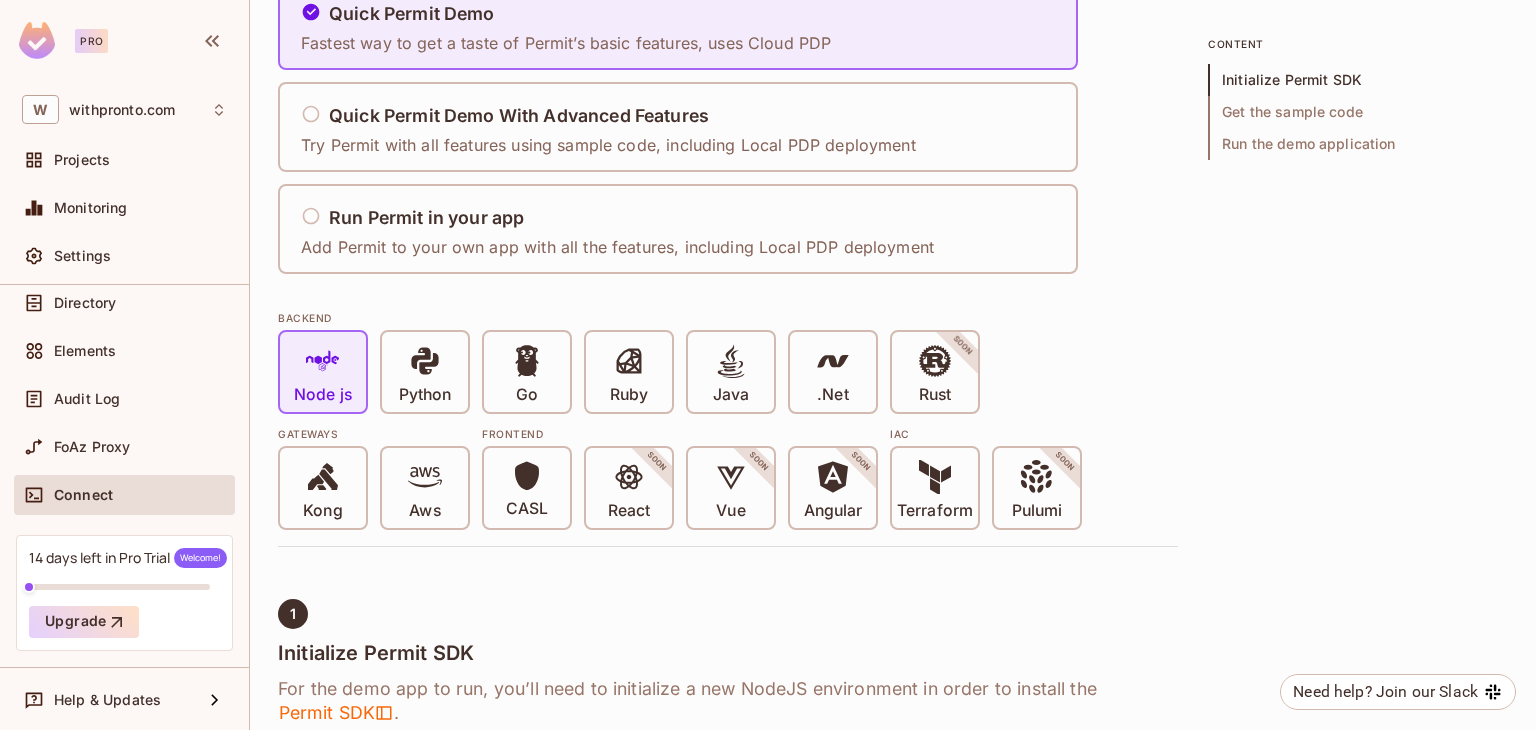 scroll, scrollTop: 100, scrollLeft: 0, axis: vertical 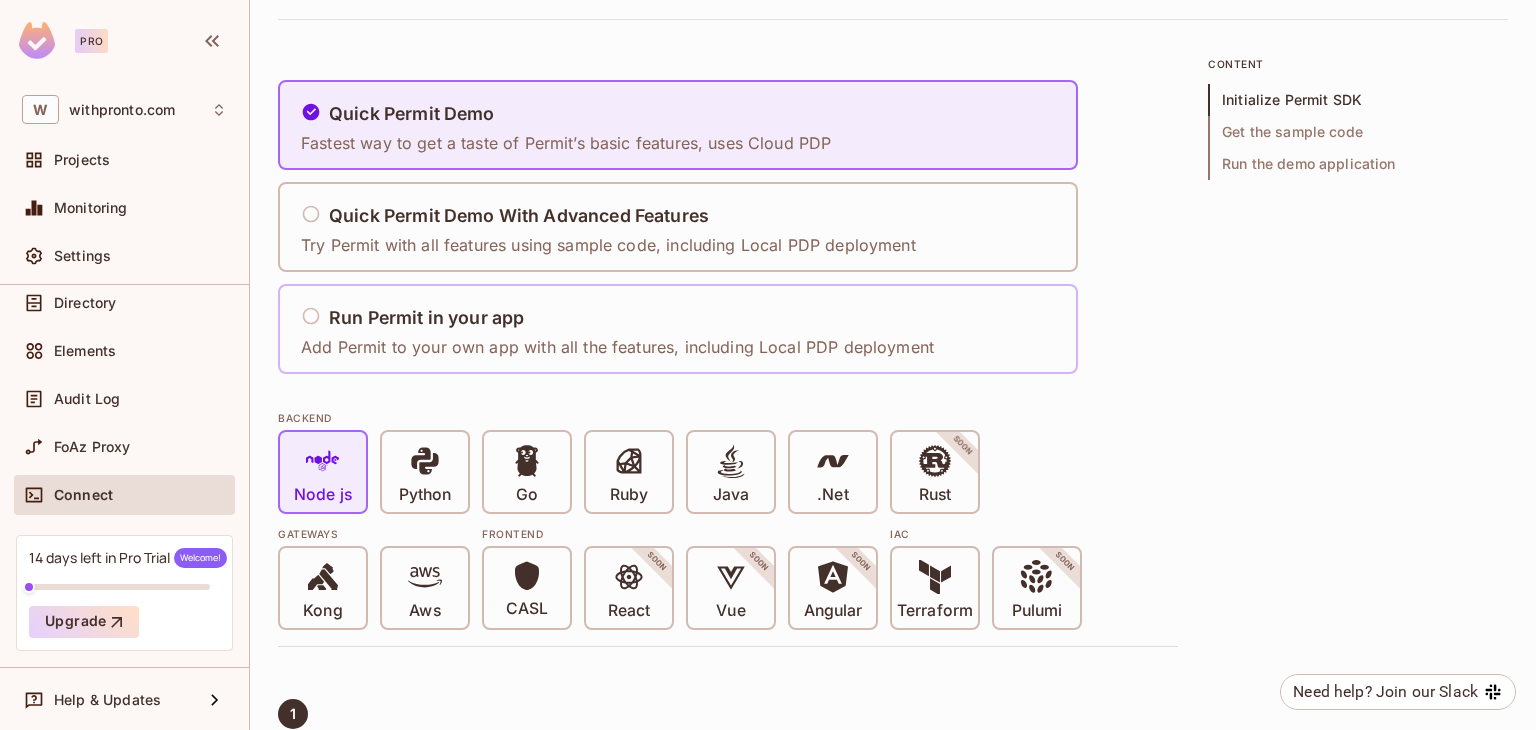 click on "Run Permit in your app" at bounding box center [426, 318] 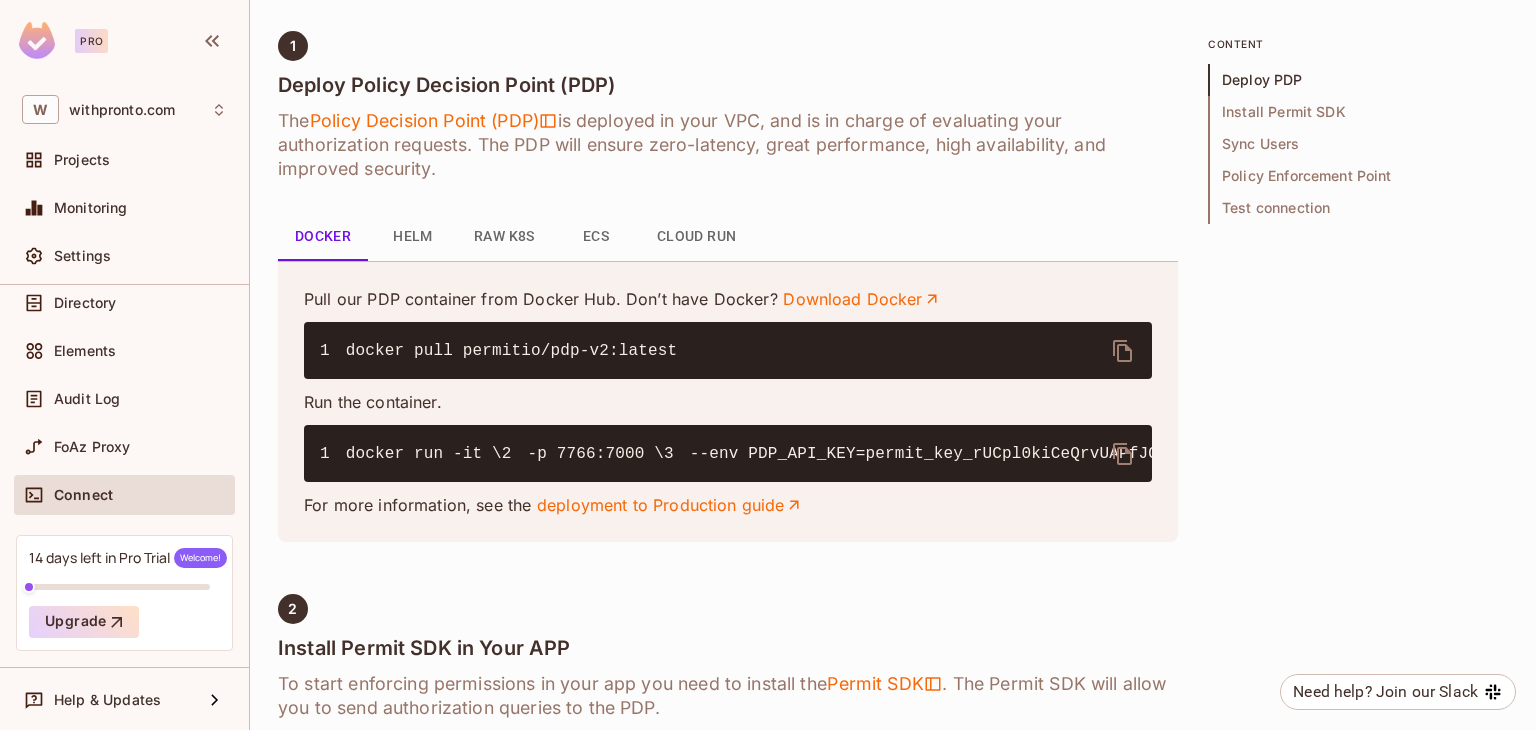 scroll, scrollTop: 800, scrollLeft: 0, axis: vertical 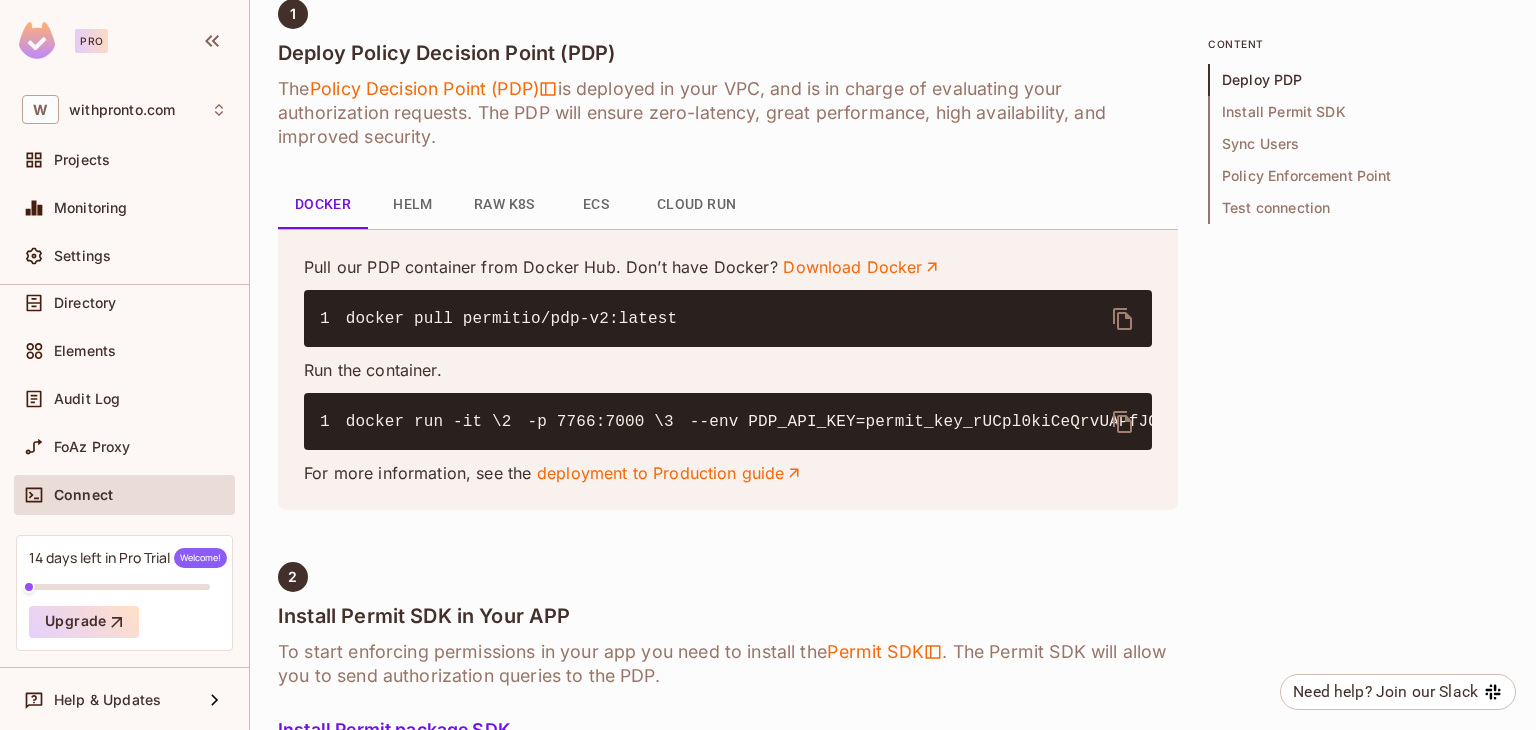 click on "Helm" at bounding box center [413, 205] 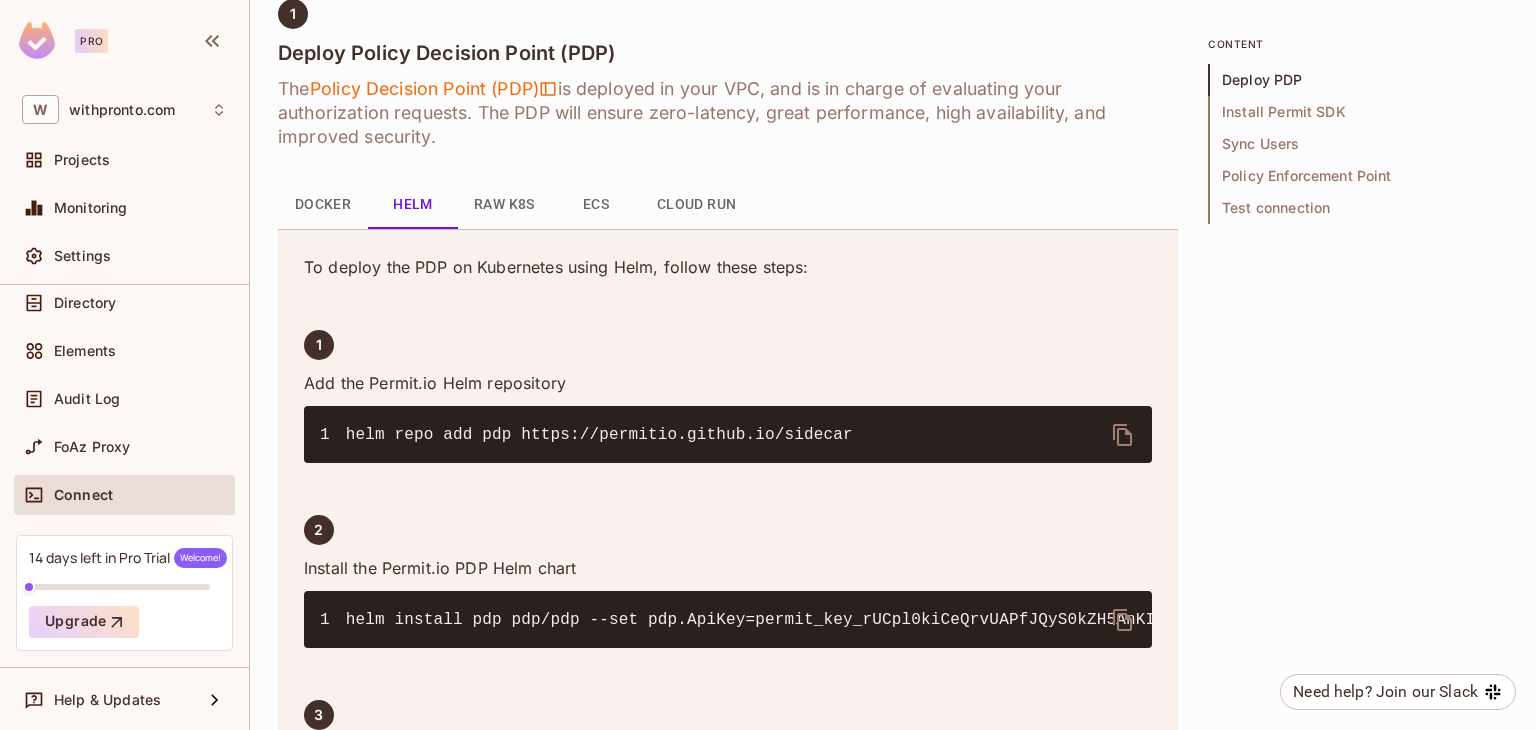 click on "ECS" at bounding box center (596, 205) 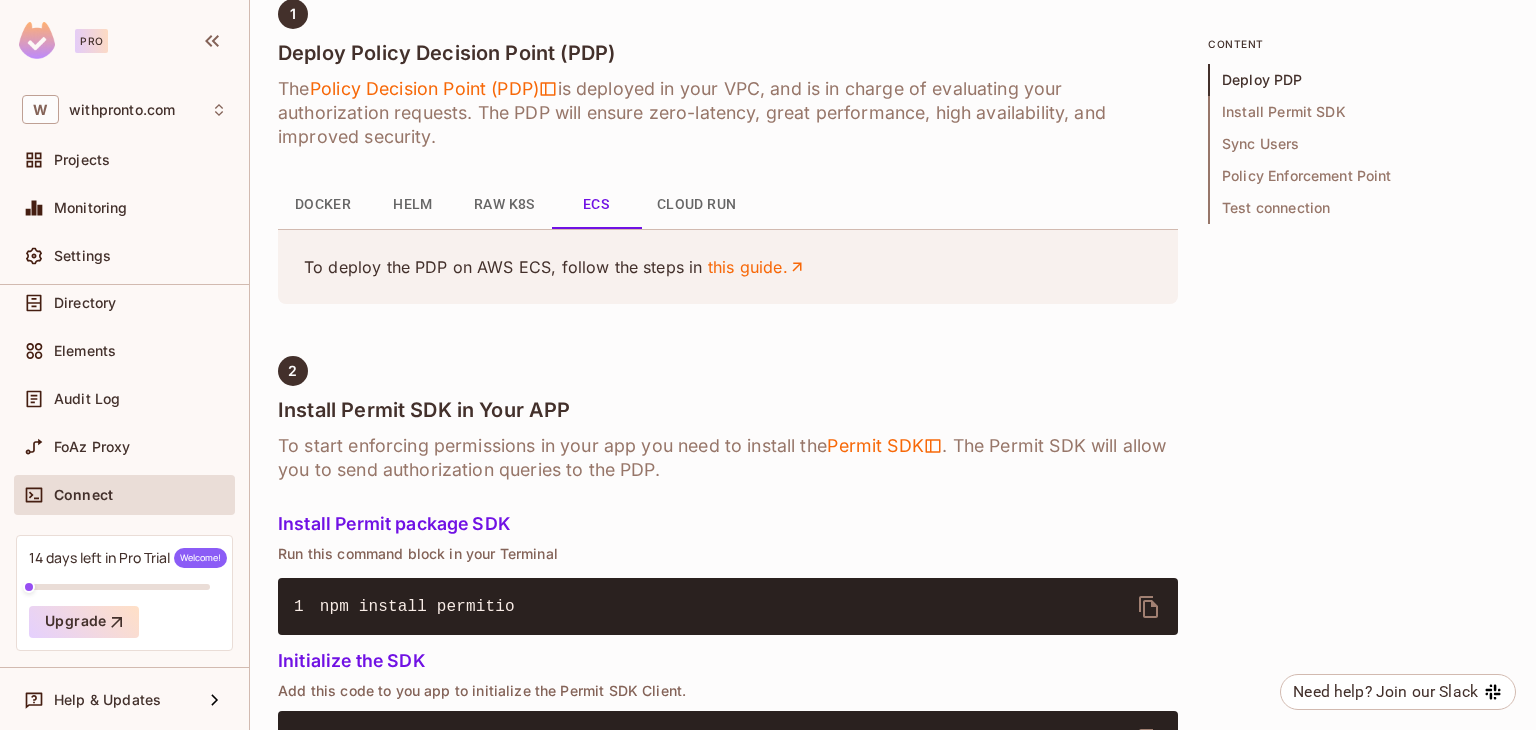 click on "Cloud Run" at bounding box center [697, 205] 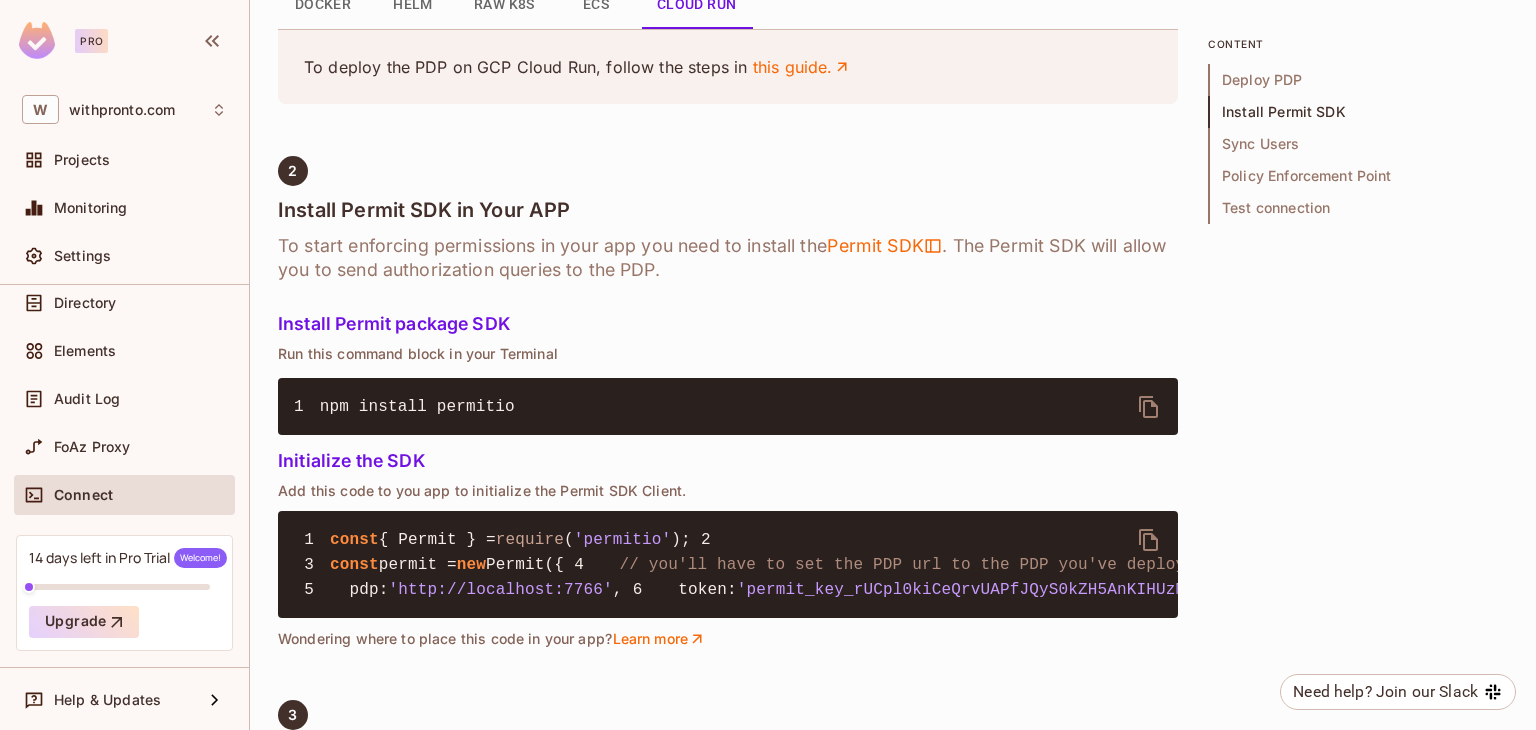 scroll, scrollTop: 1200, scrollLeft: 0, axis: vertical 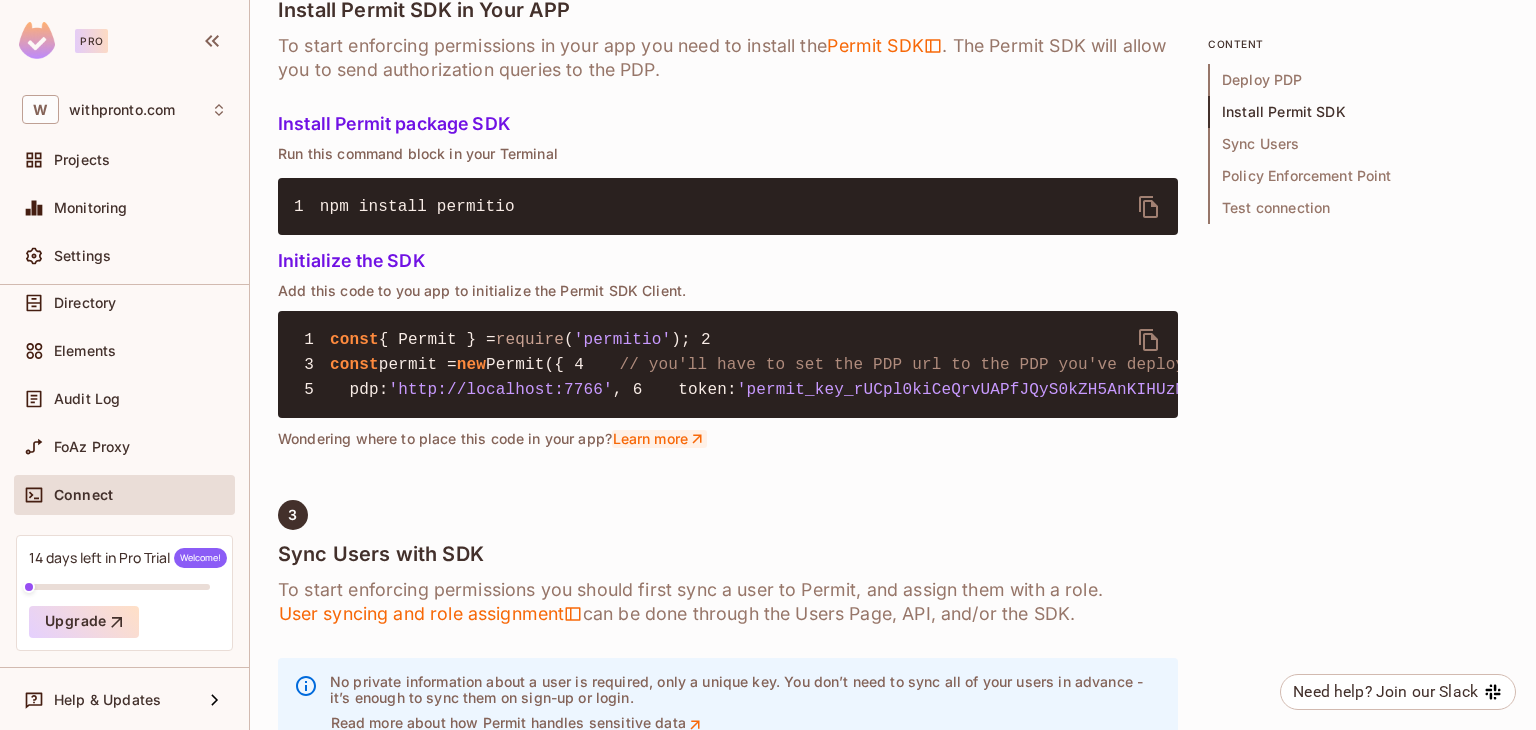 click on "Learn more" at bounding box center (659, 439) 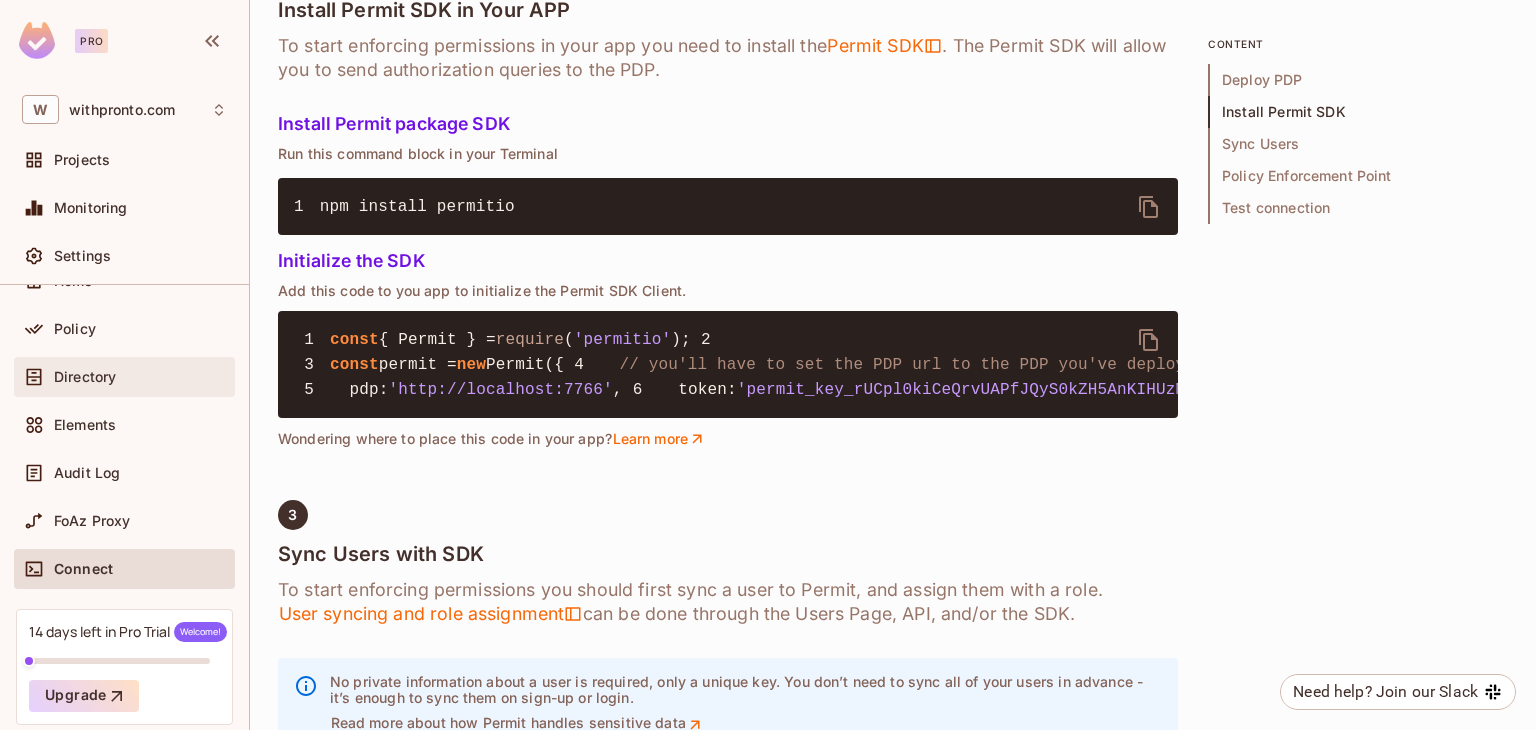scroll, scrollTop: 0, scrollLeft: 0, axis: both 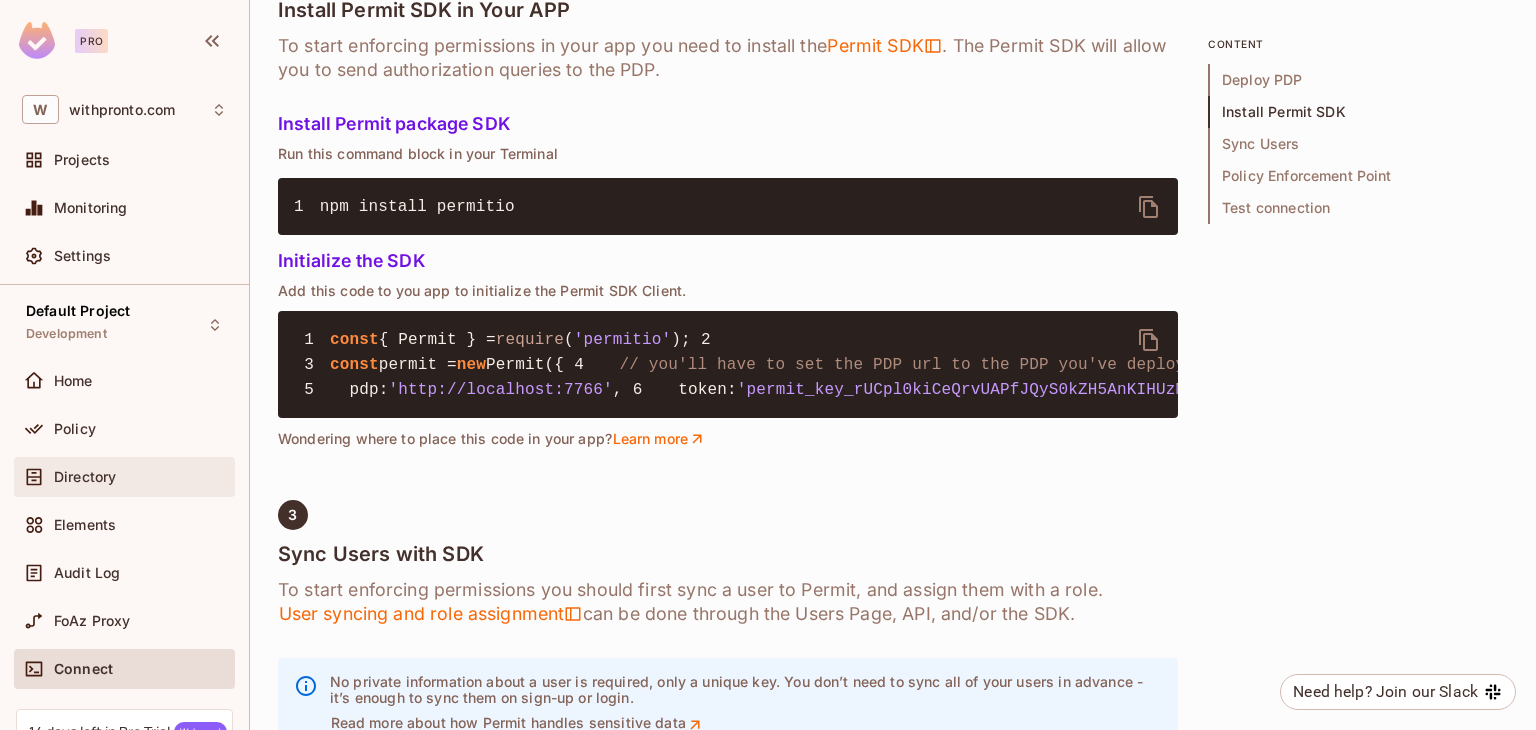 click on "Directory" at bounding box center [85, 477] 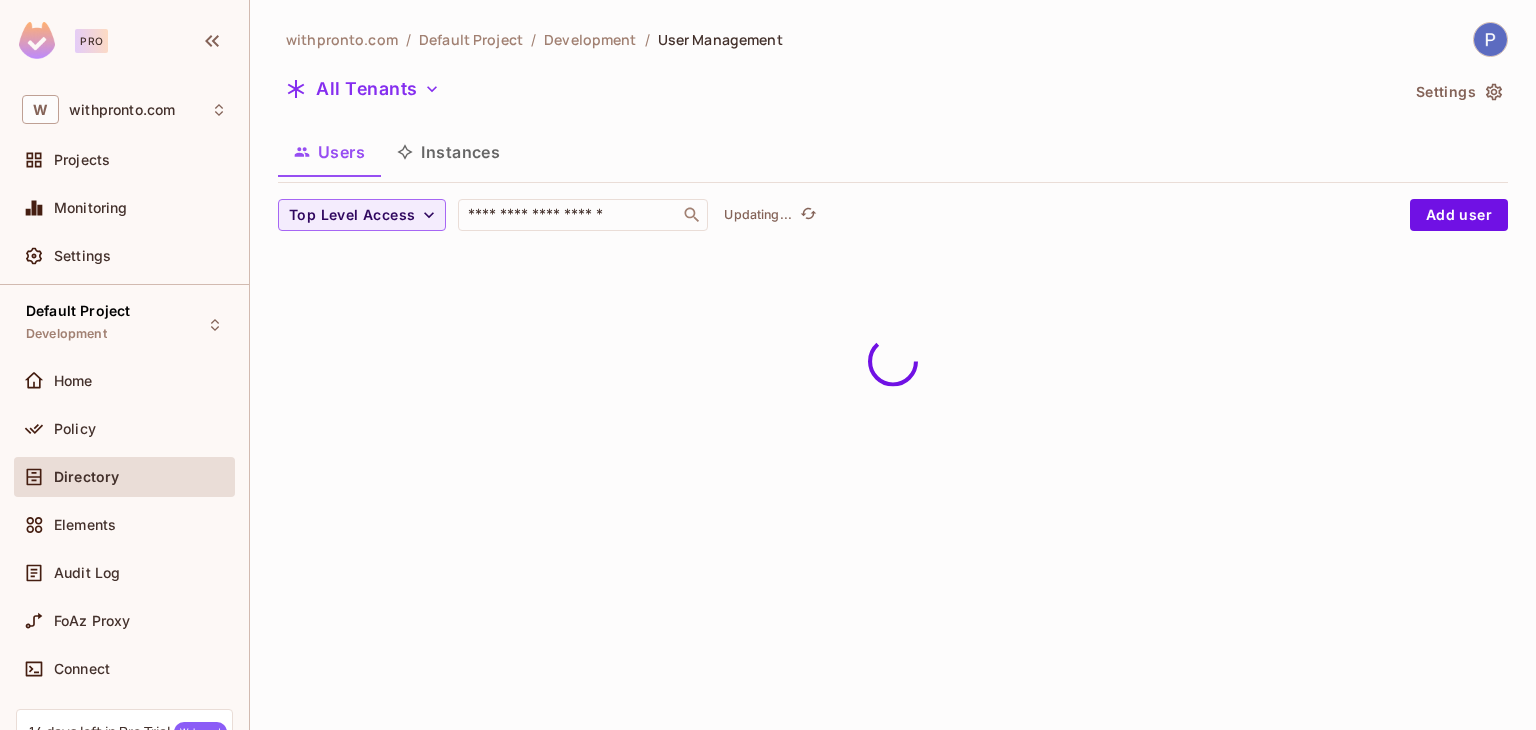 scroll, scrollTop: 0, scrollLeft: 0, axis: both 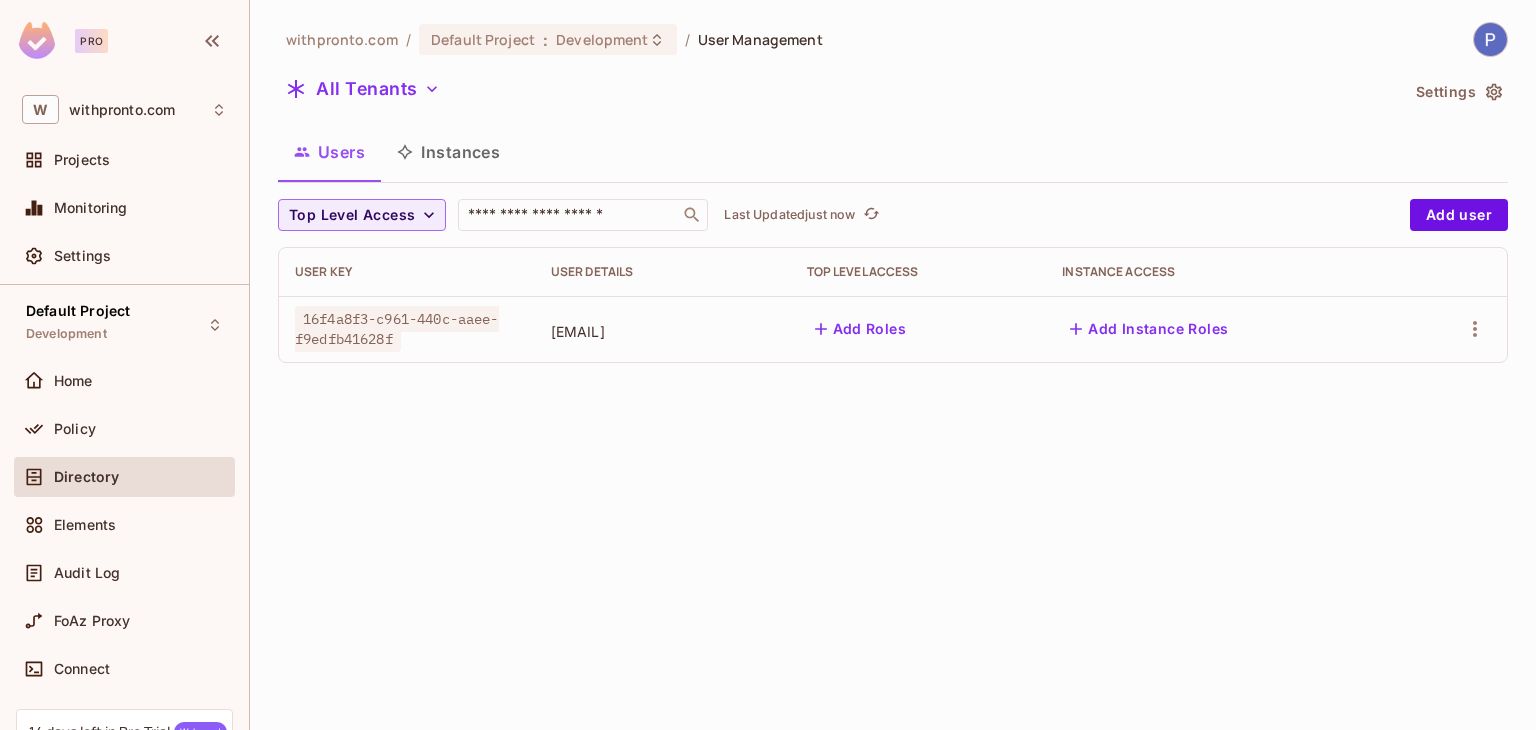 click on "Instances" at bounding box center (448, 152) 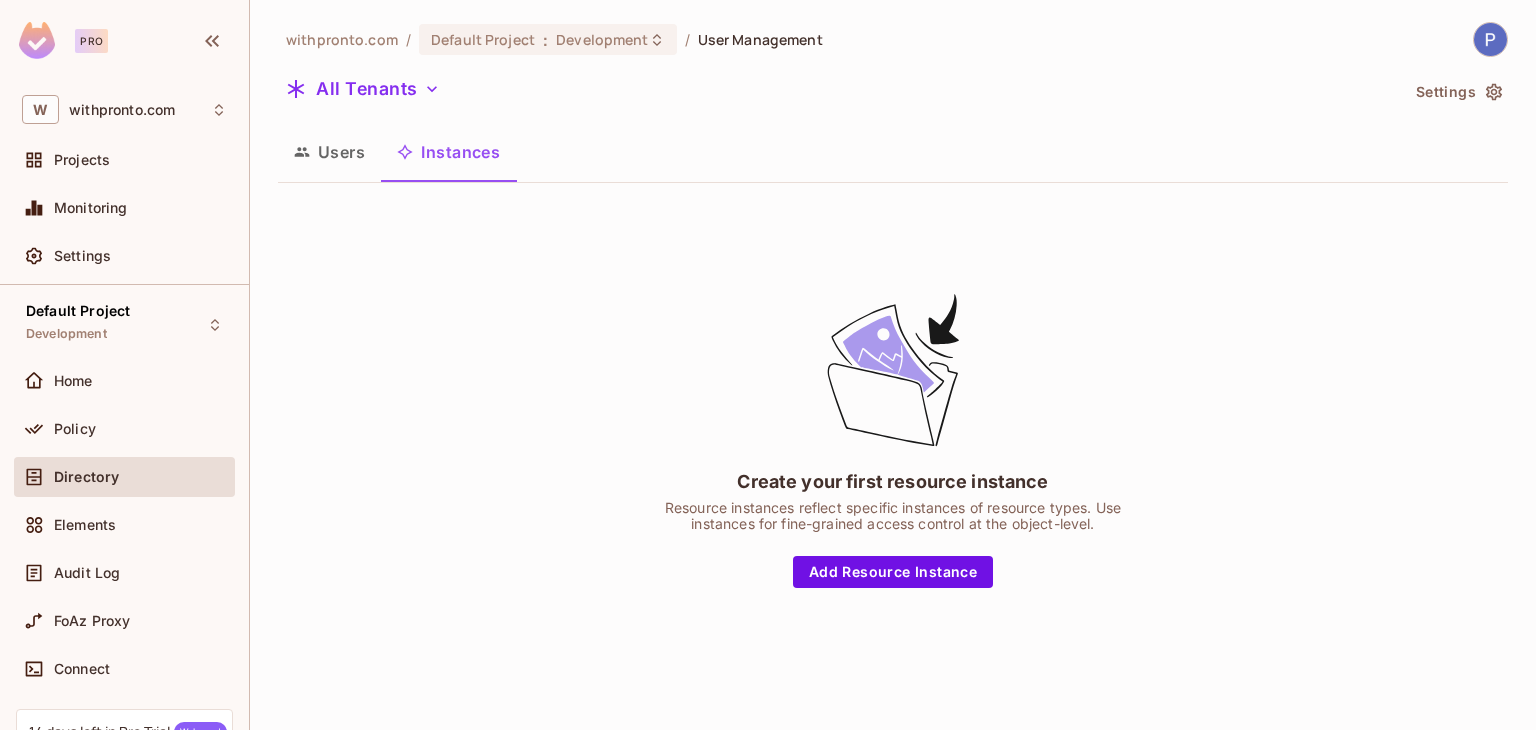 click on "Users" at bounding box center [329, 152] 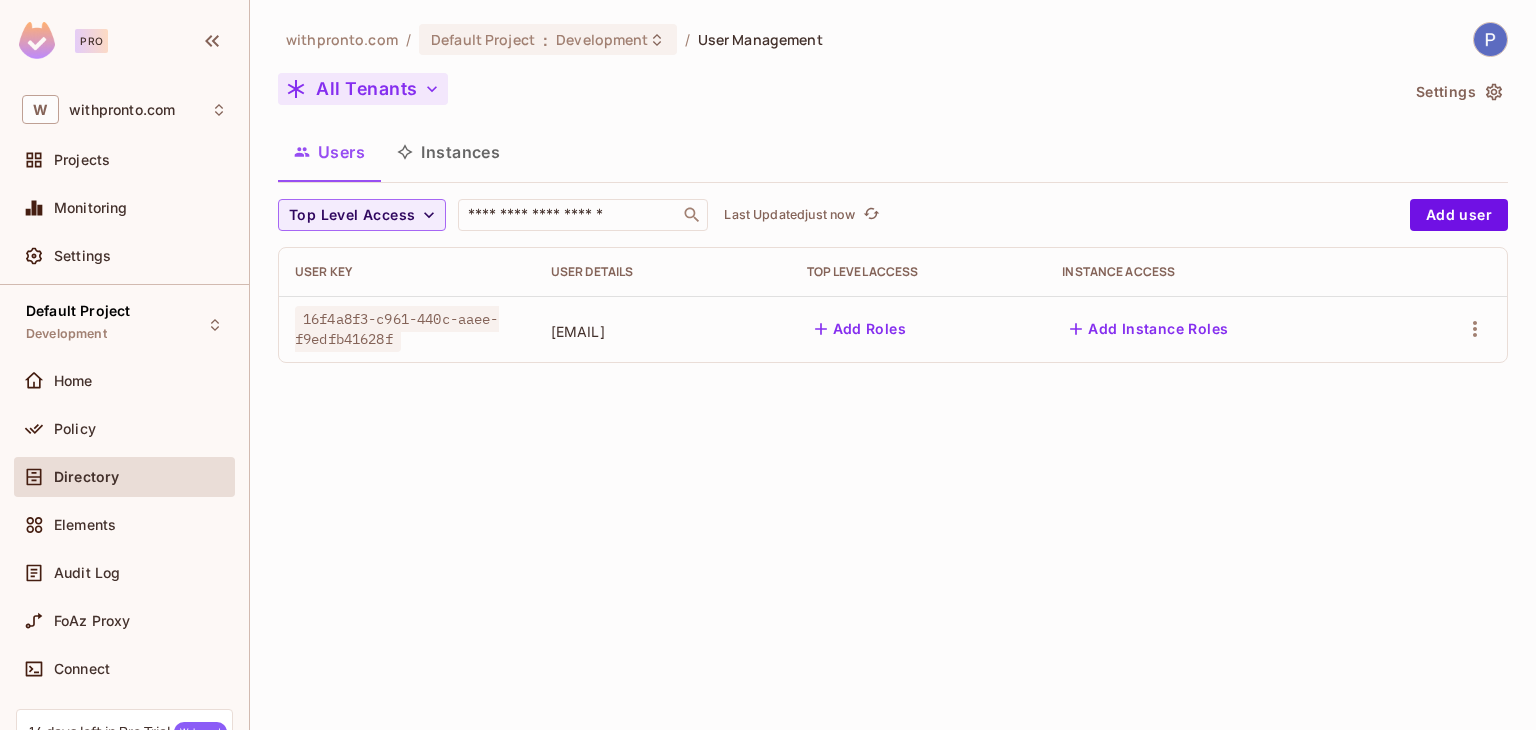 click 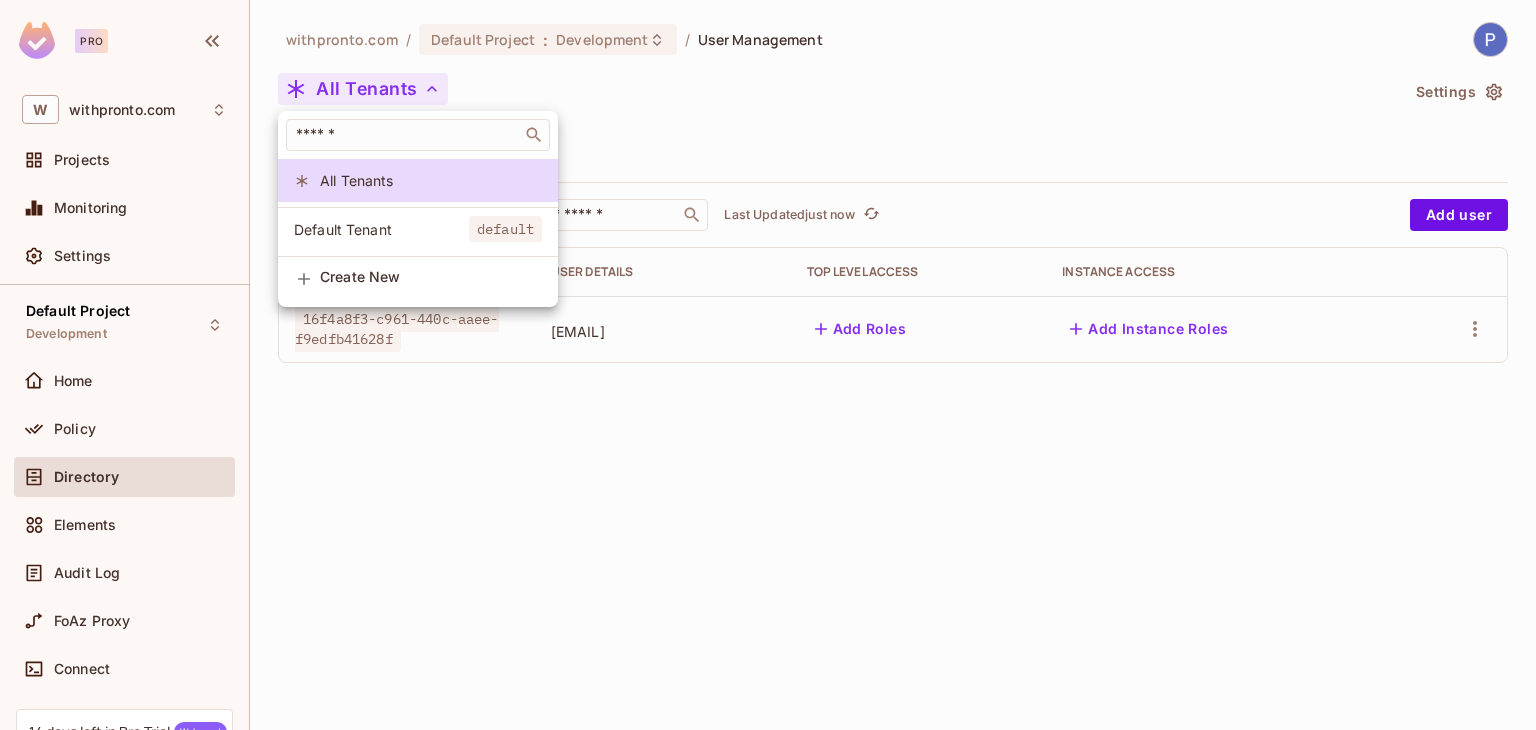 click on "Default Tenant" at bounding box center [381, 229] 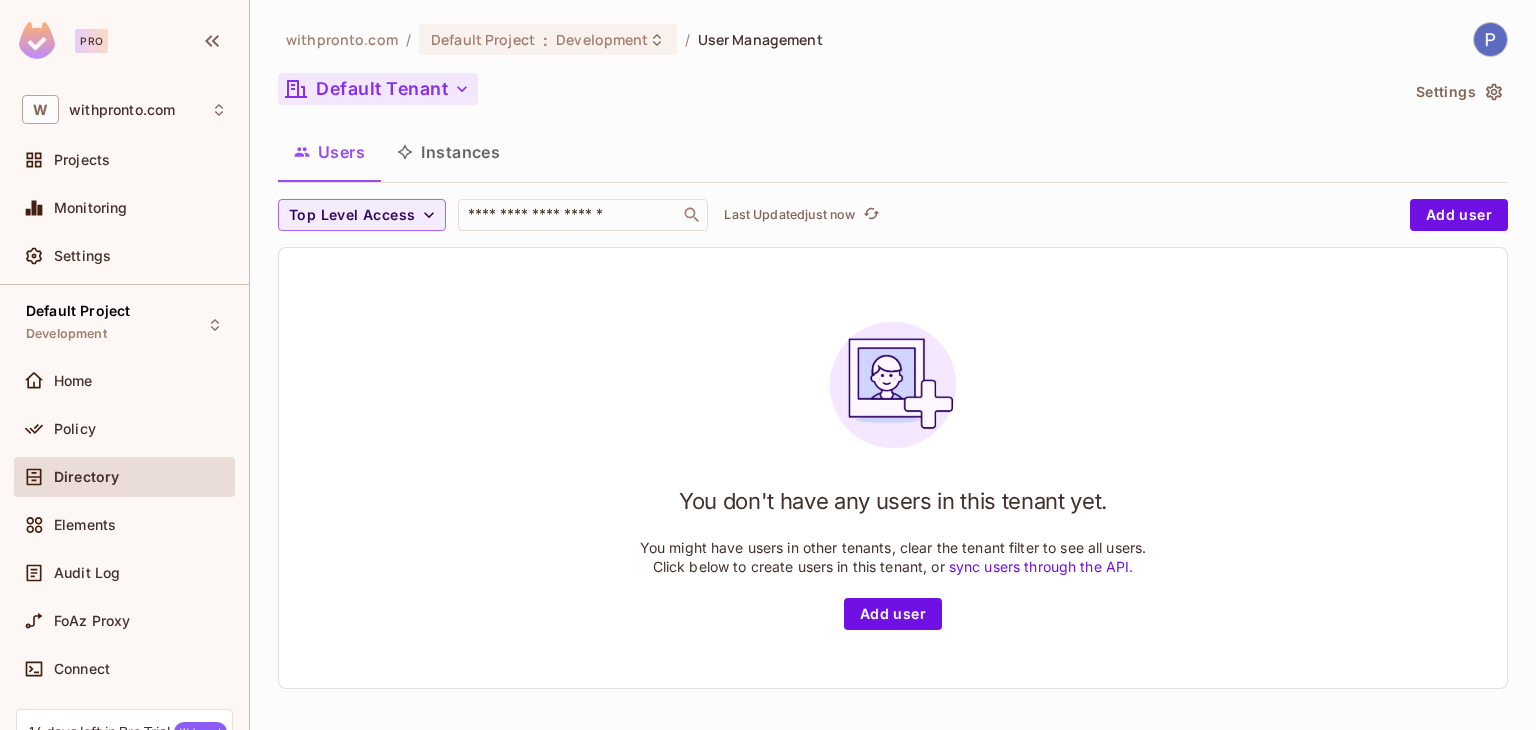 click on "Default Tenant" at bounding box center (378, 89) 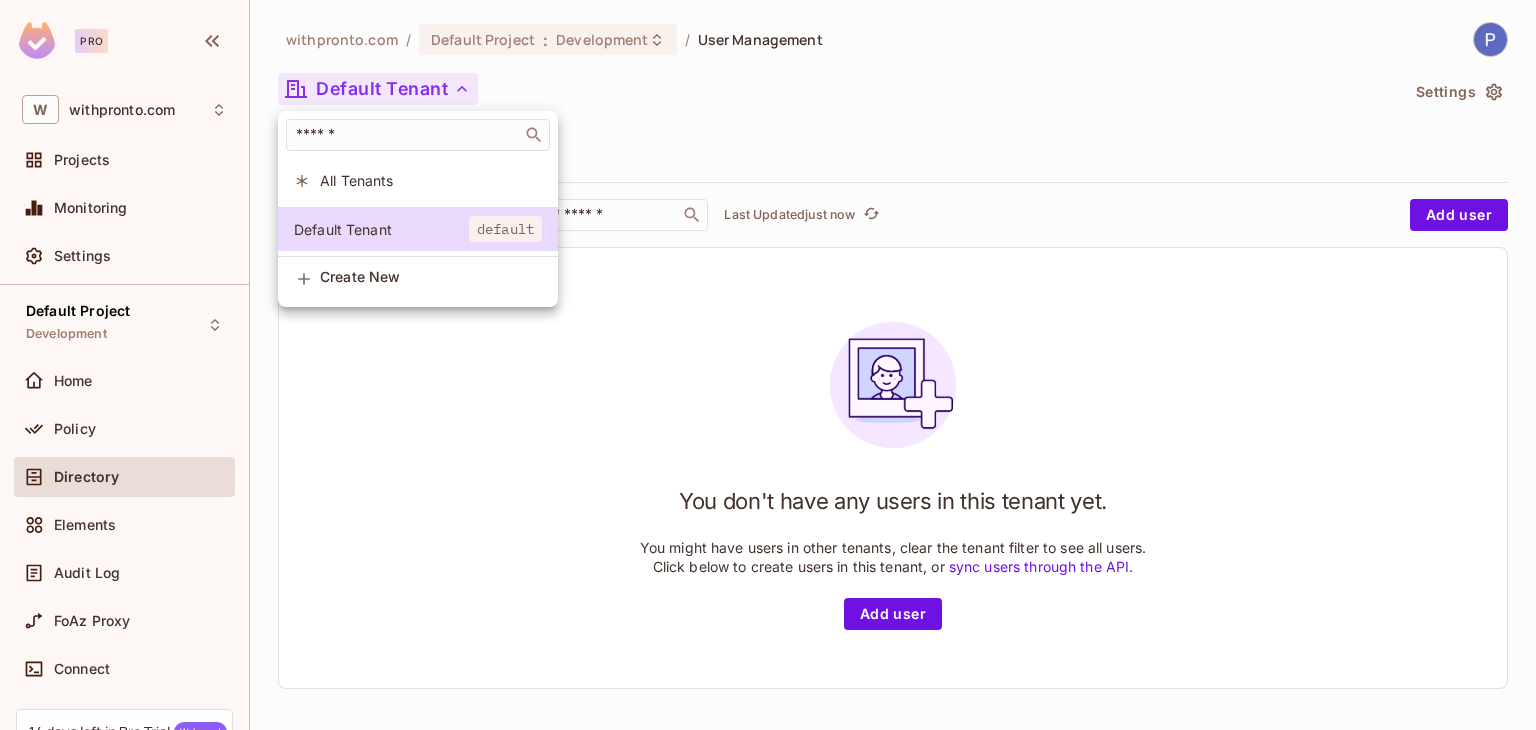 click on "All Tenants" at bounding box center [431, 180] 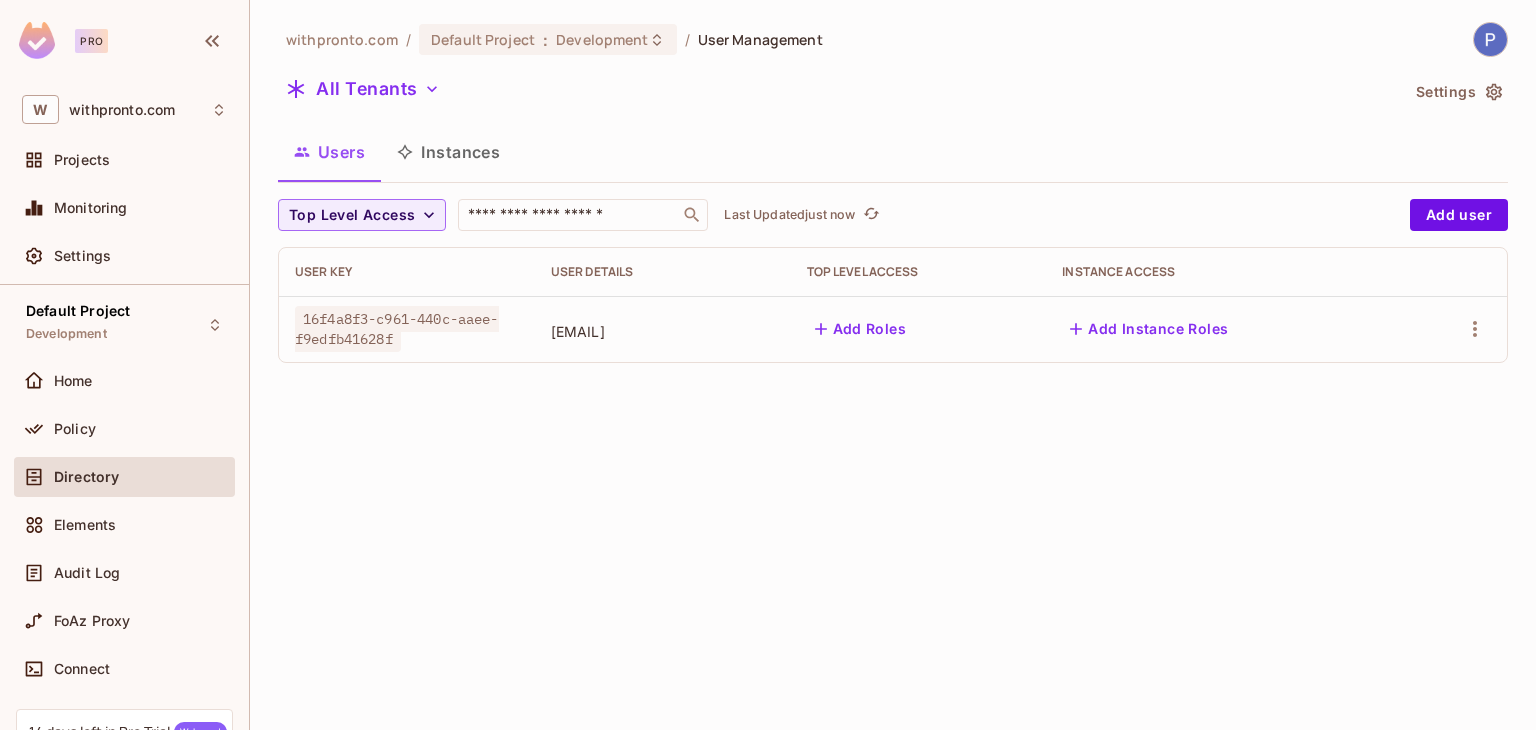 type 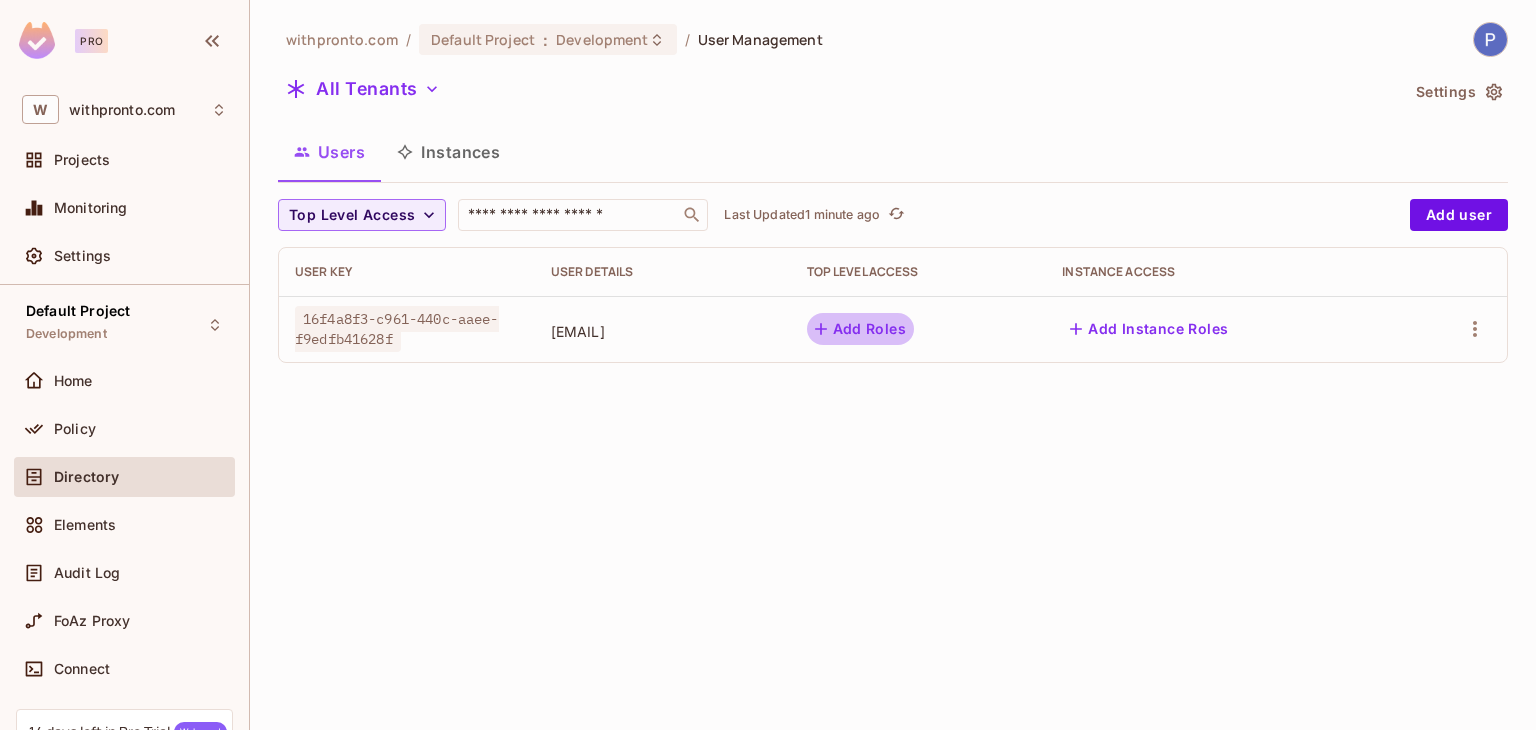 click on "Add Roles" at bounding box center (861, 329) 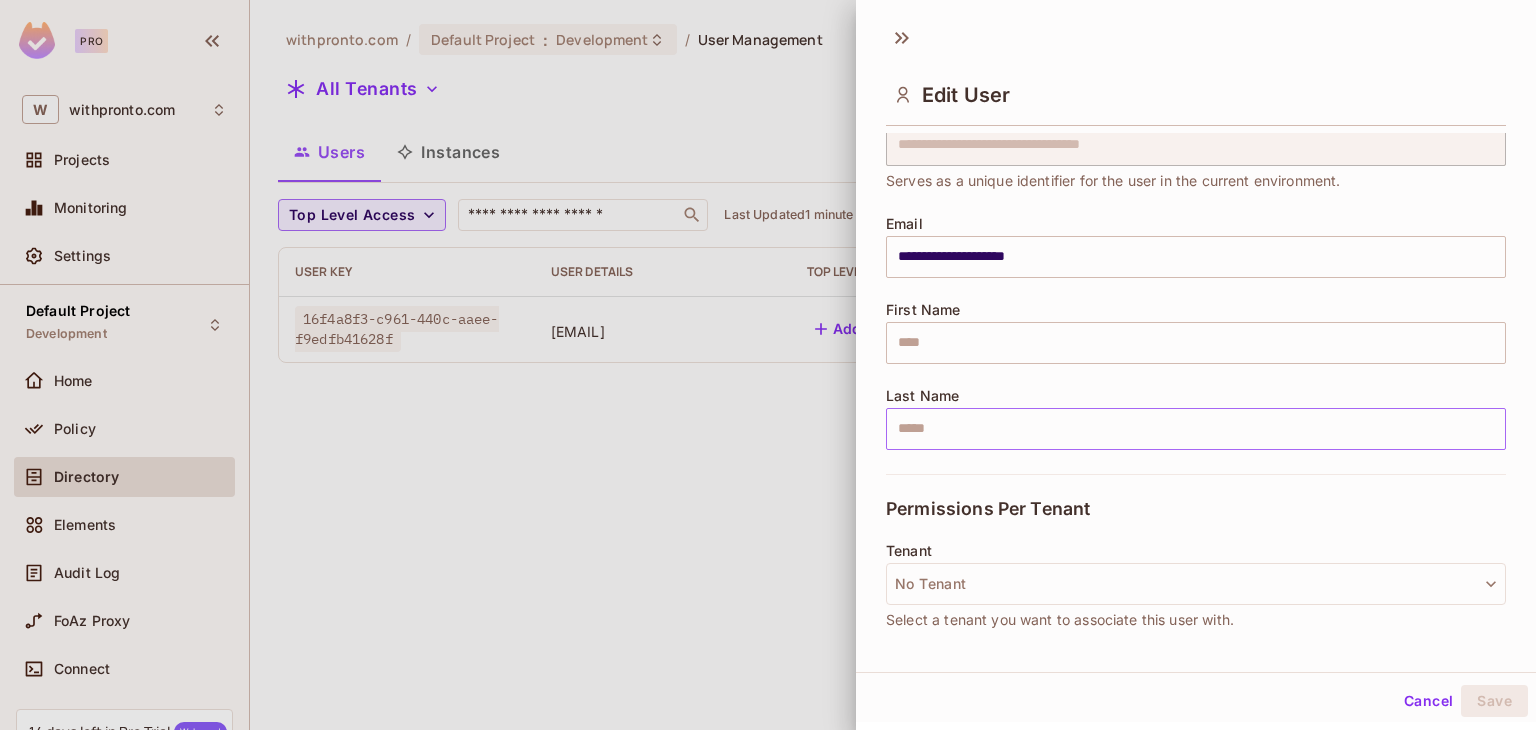 scroll, scrollTop: 200, scrollLeft: 0, axis: vertical 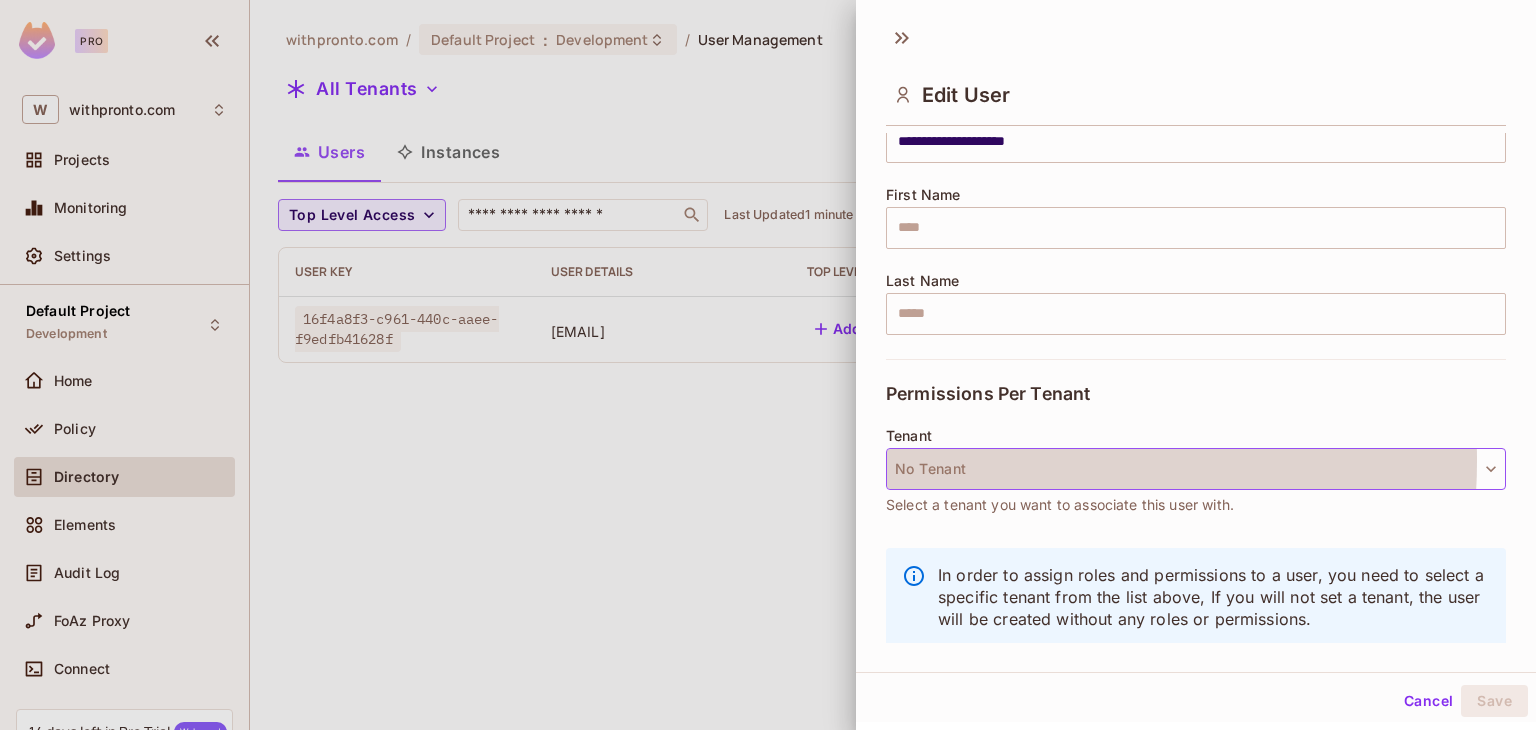 click on "No Tenant" at bounding box center [1196, 469] 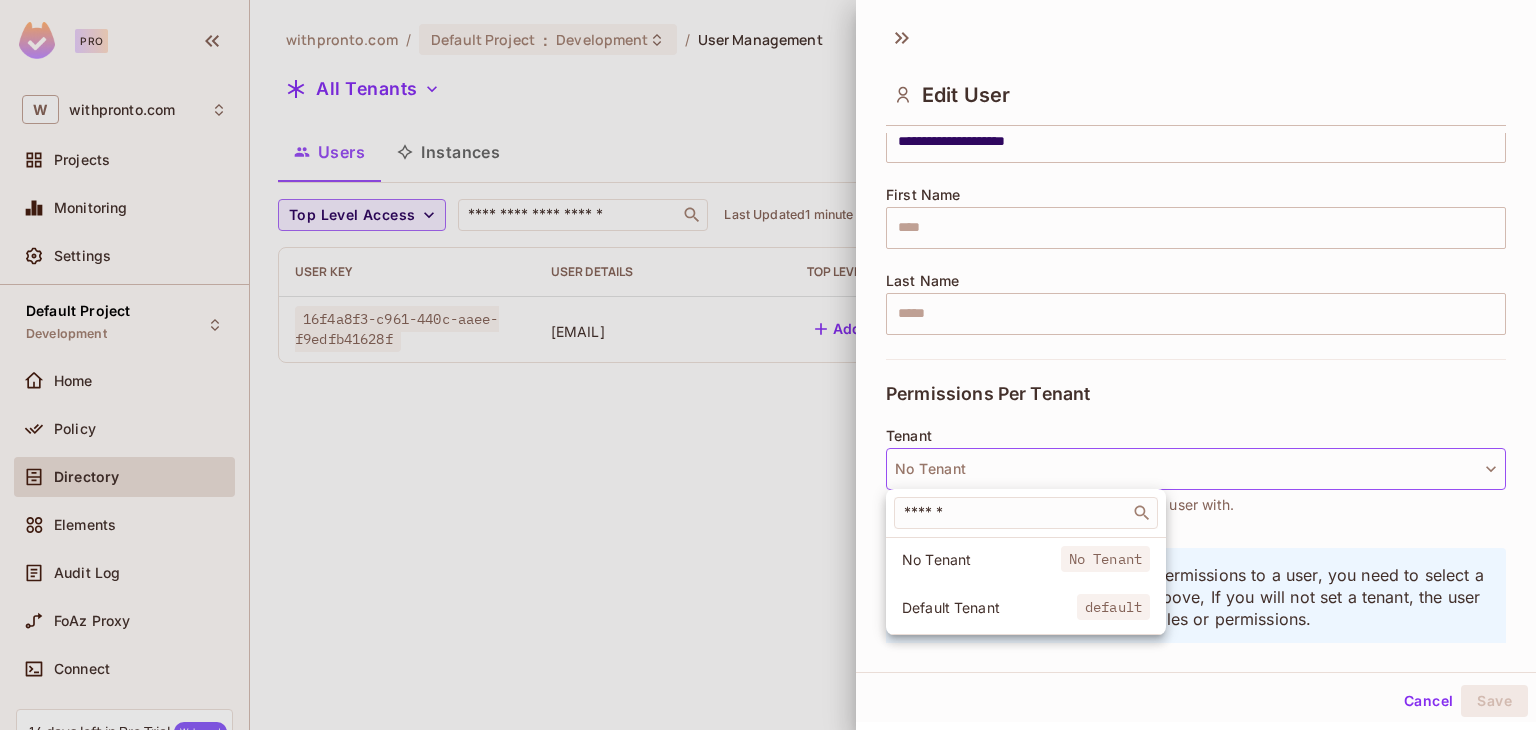 click at bounding box center [768, 365] 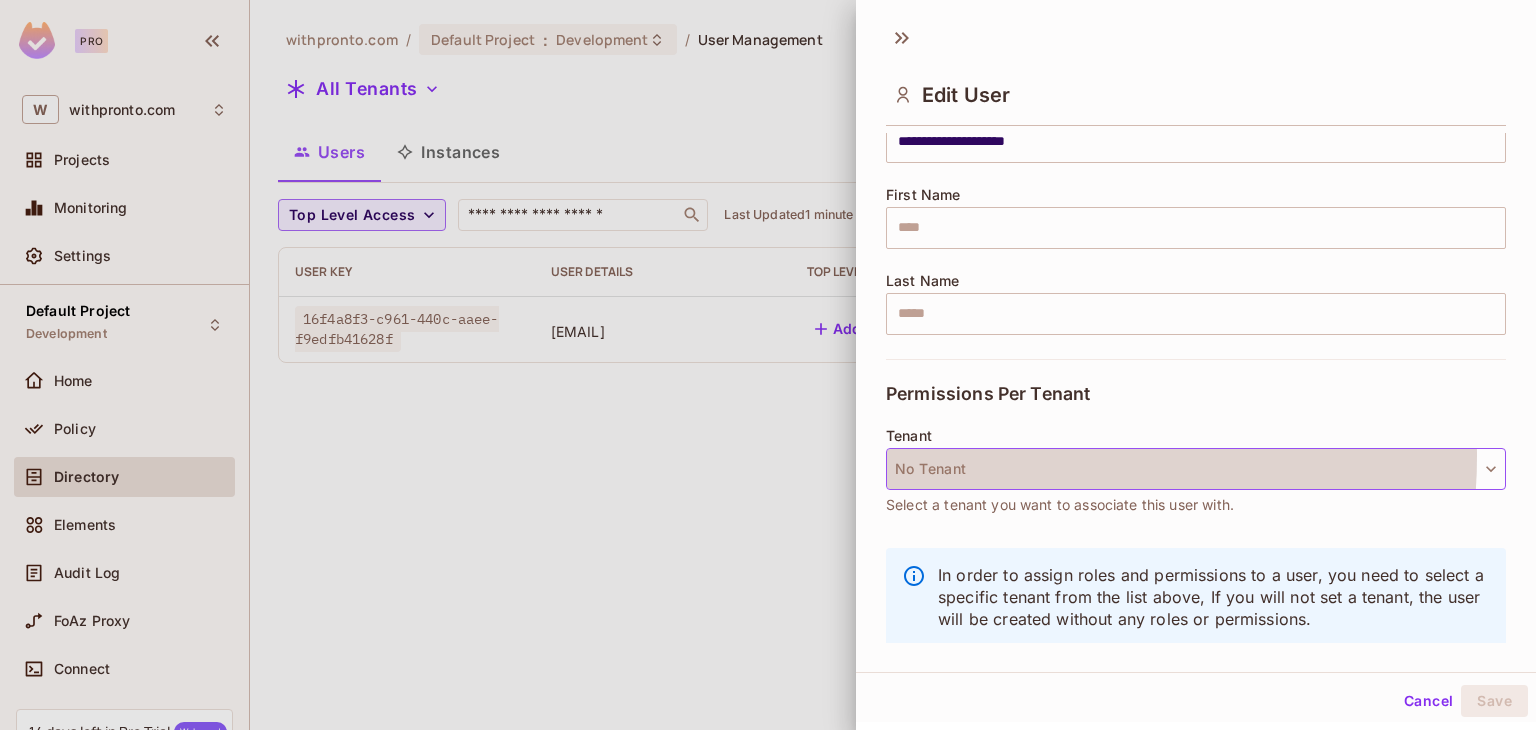 click on "No Tenant" at bounding box center [1196, 469] 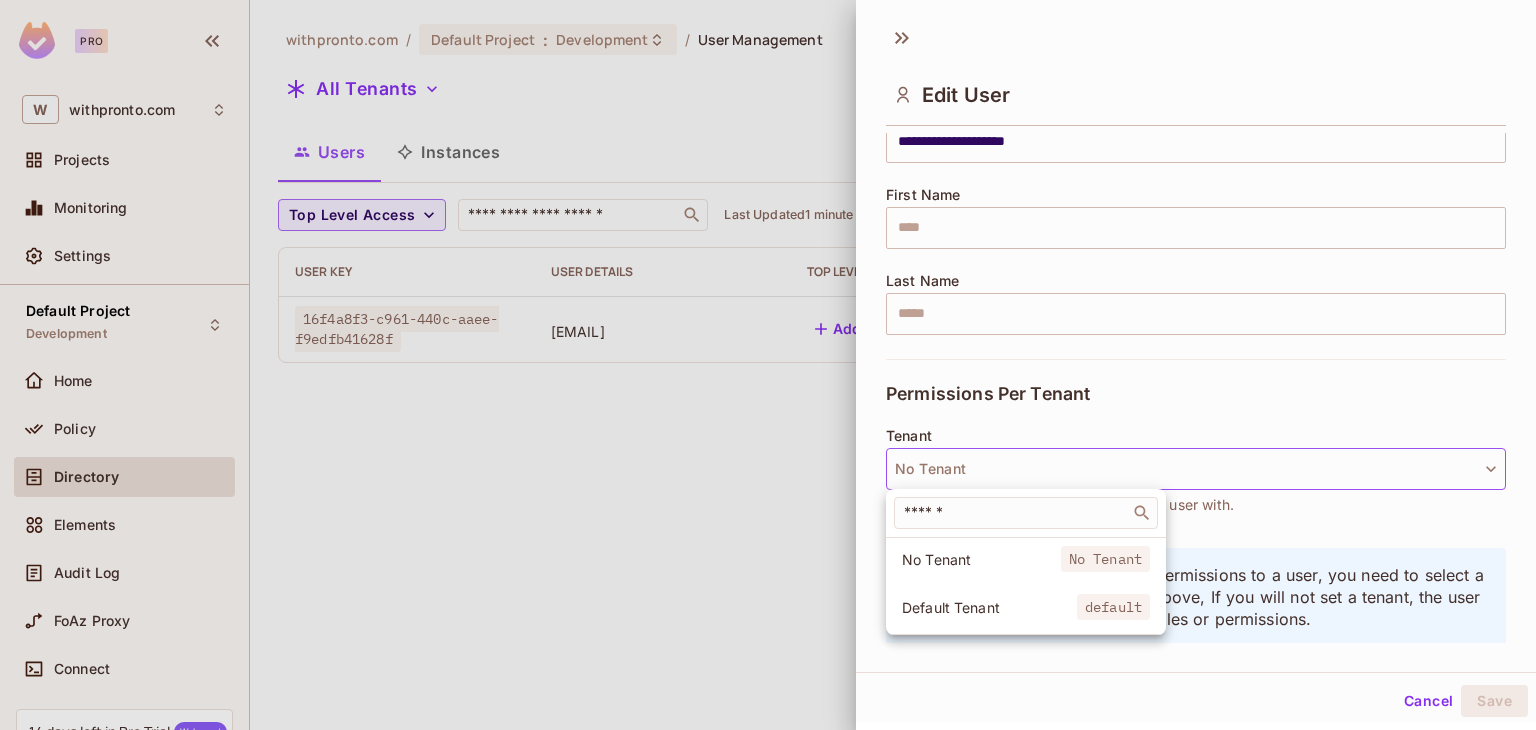 click at bounding box center (768, 365) 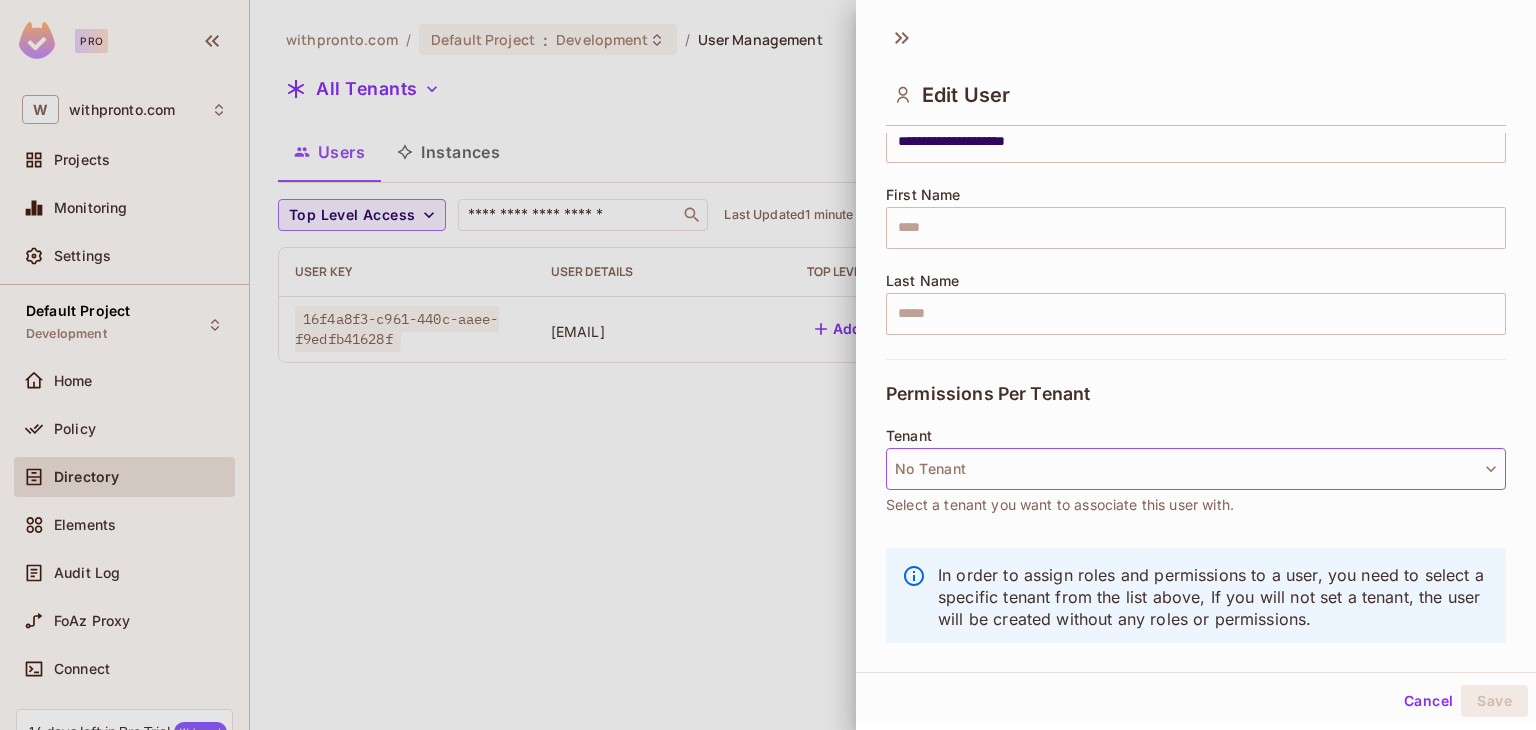 click on "No Tenant" at bounding box center [1196, 469] 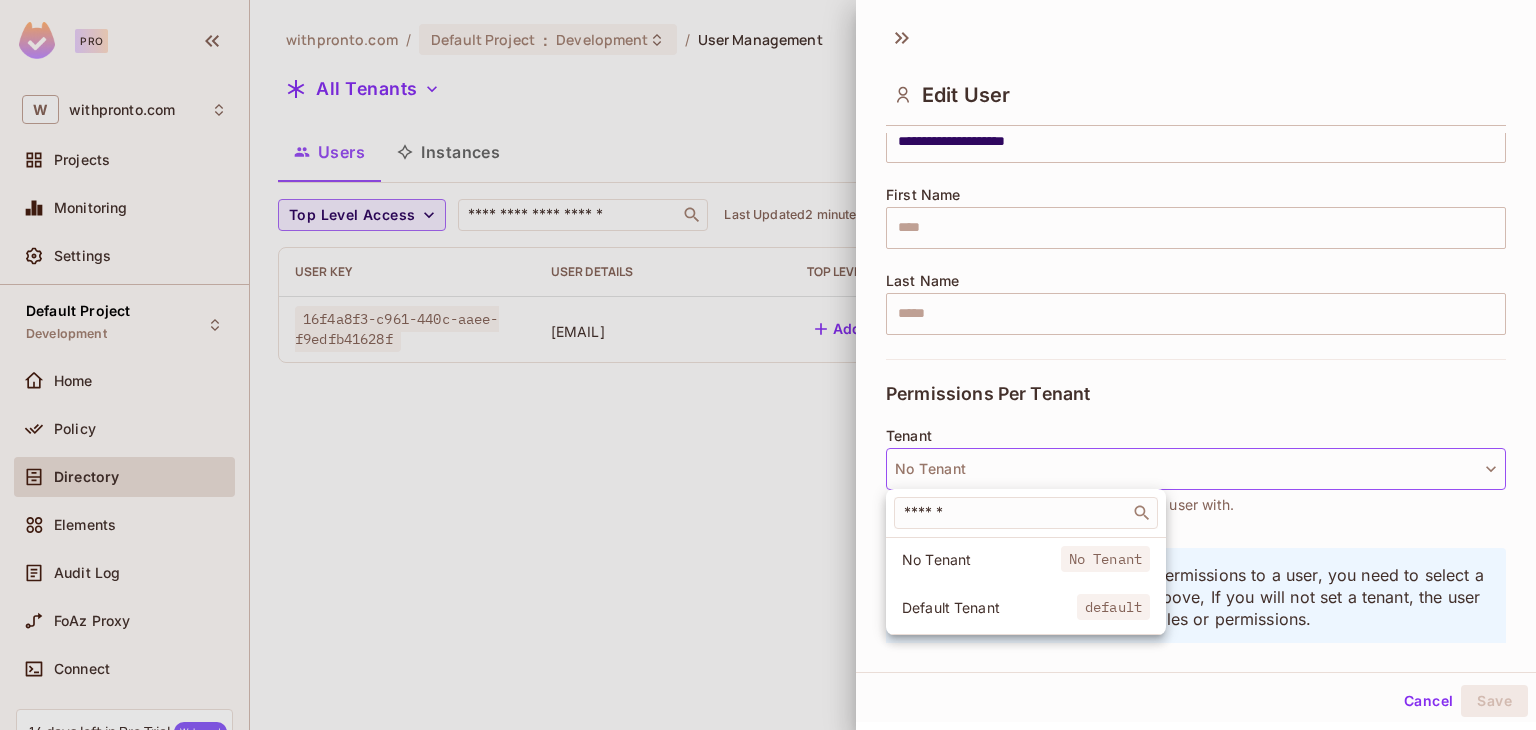 click on "Default Tenant" at bounding box center (989, 607) 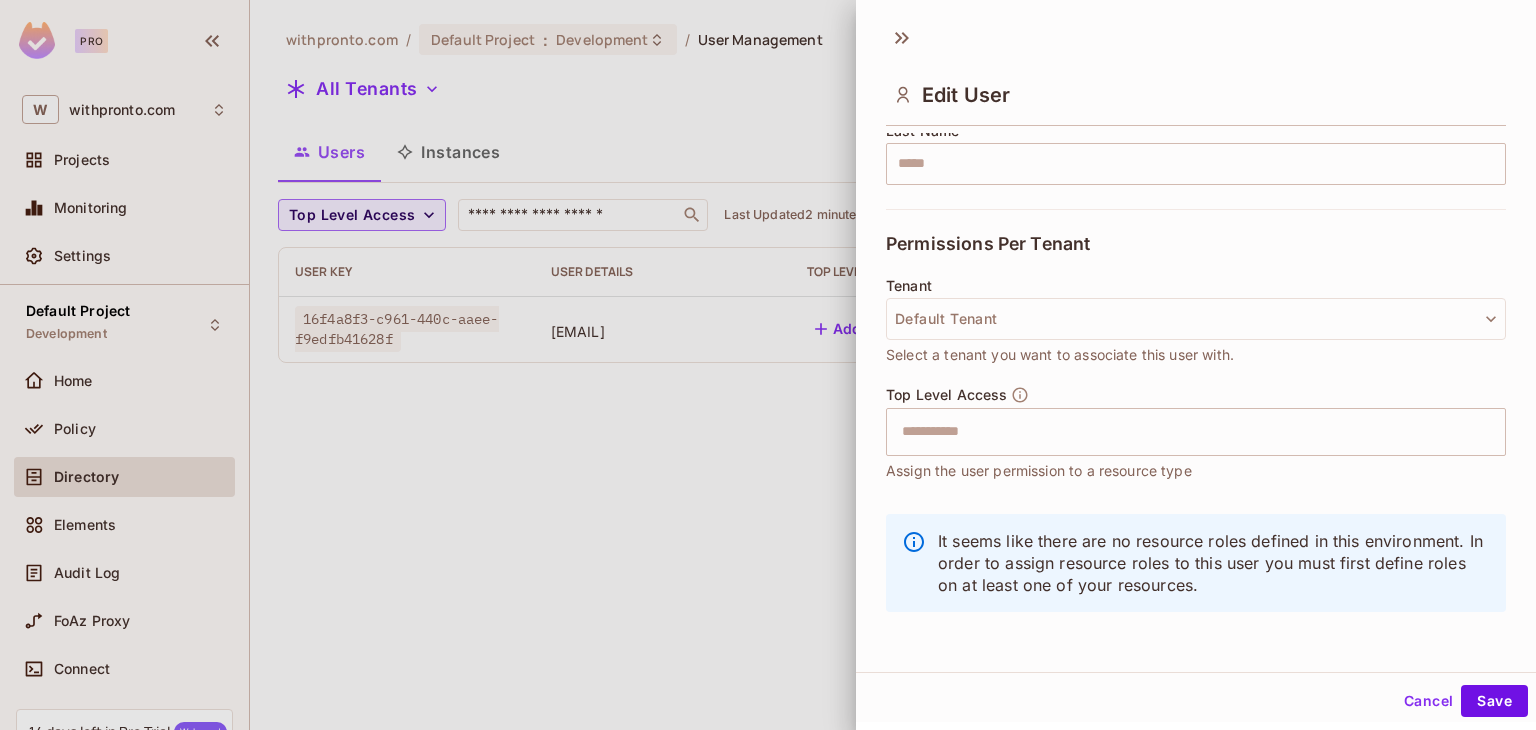 scroll, scrollTop: 351, scrollLeft: 0, axis: vertical 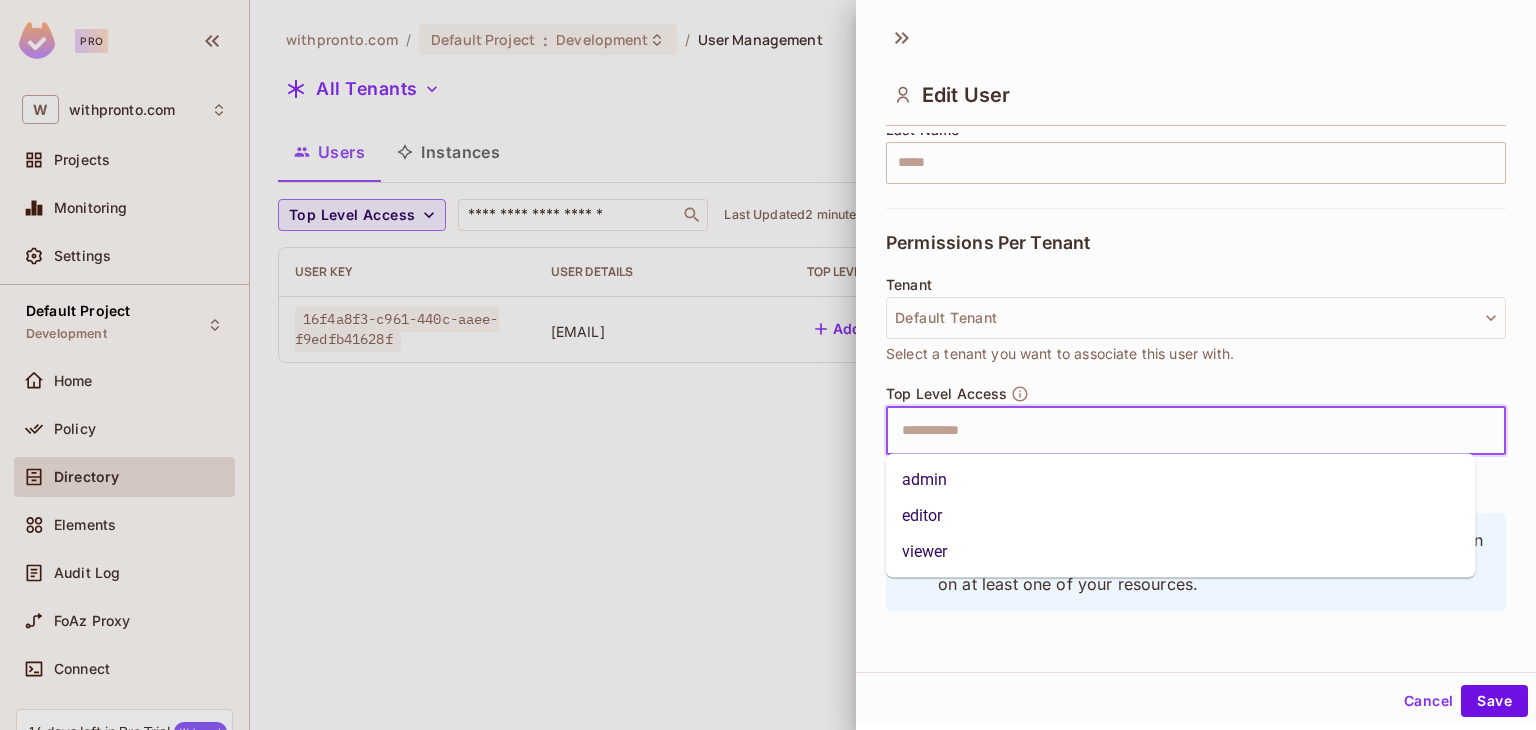 click at bounding box center [1178, 431] 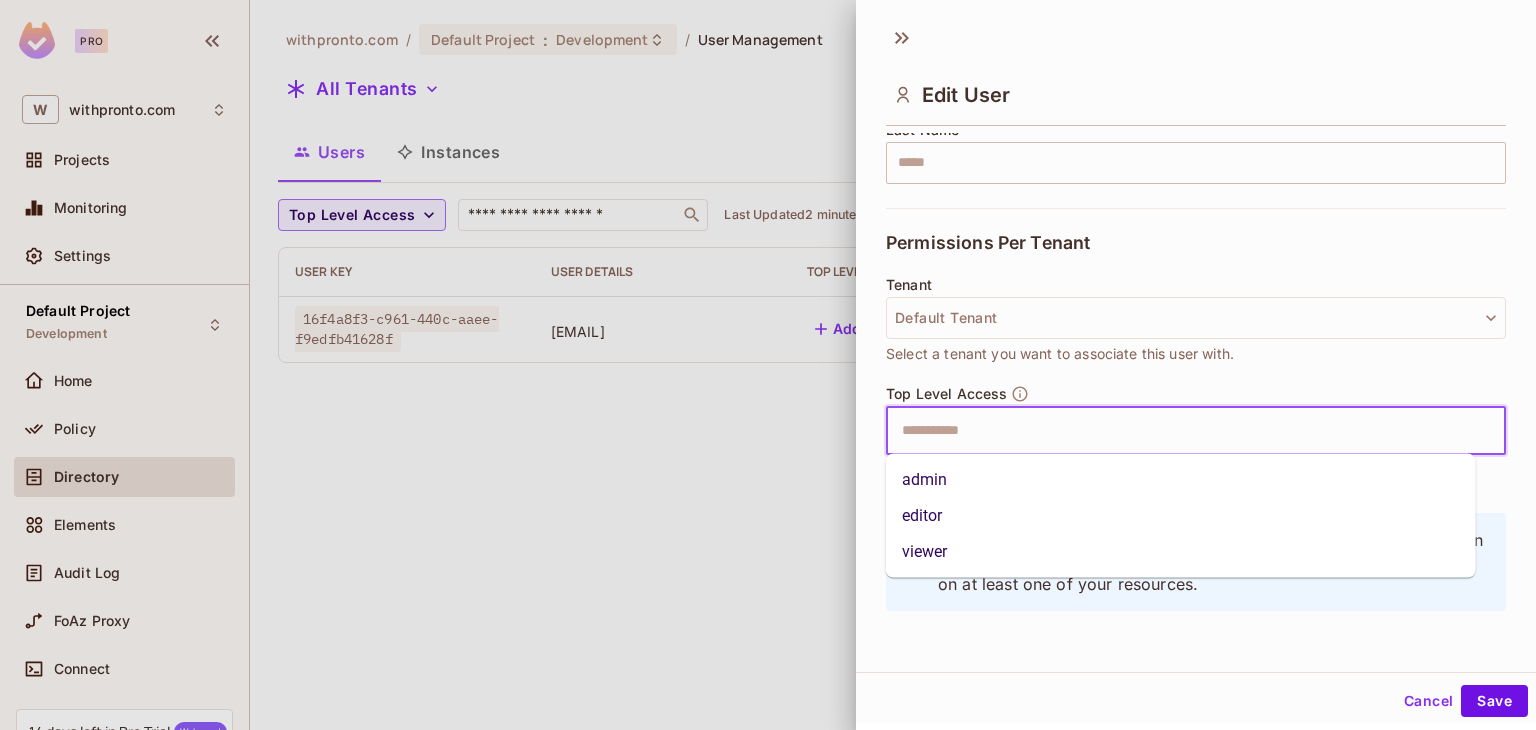 click on "admin" at bounding box center (1181, 480) 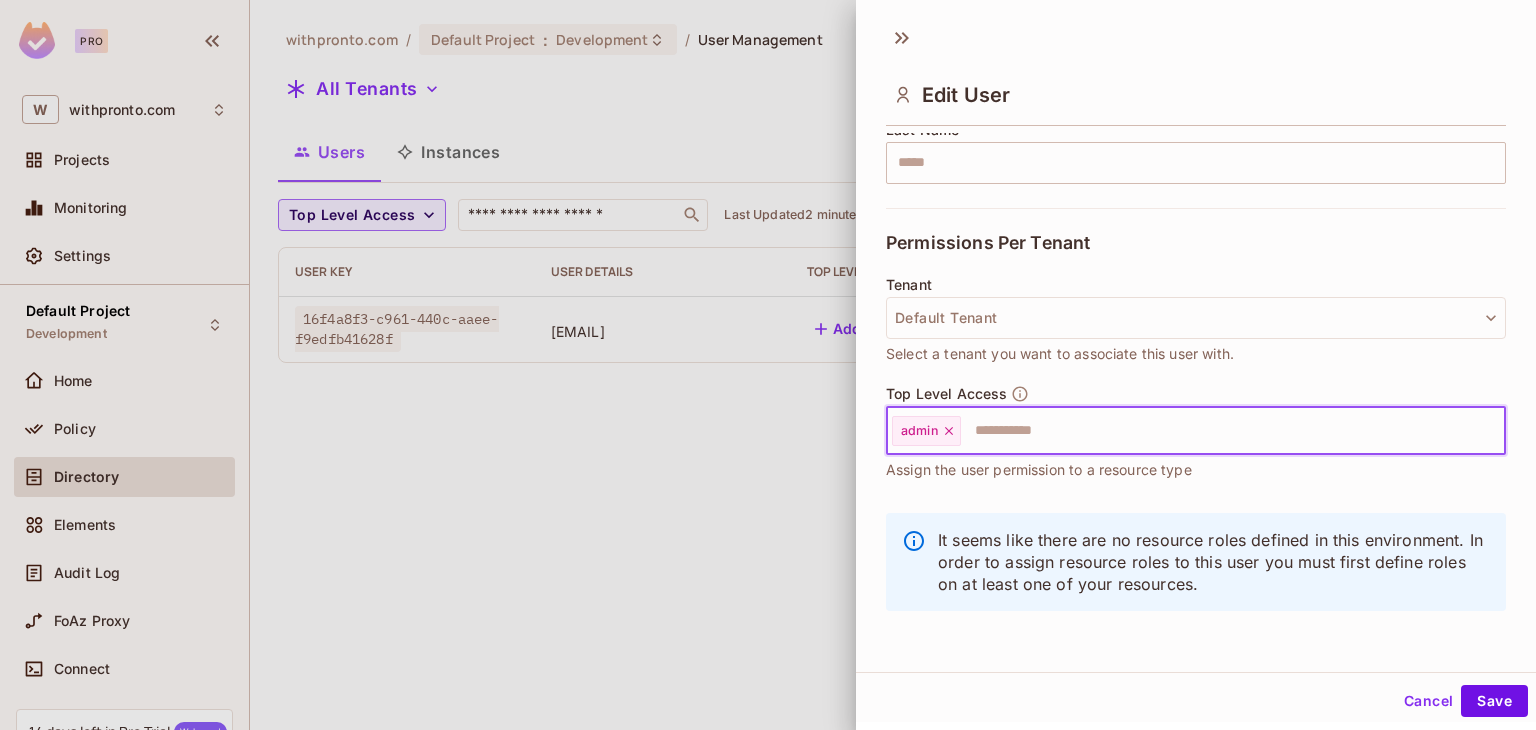 click 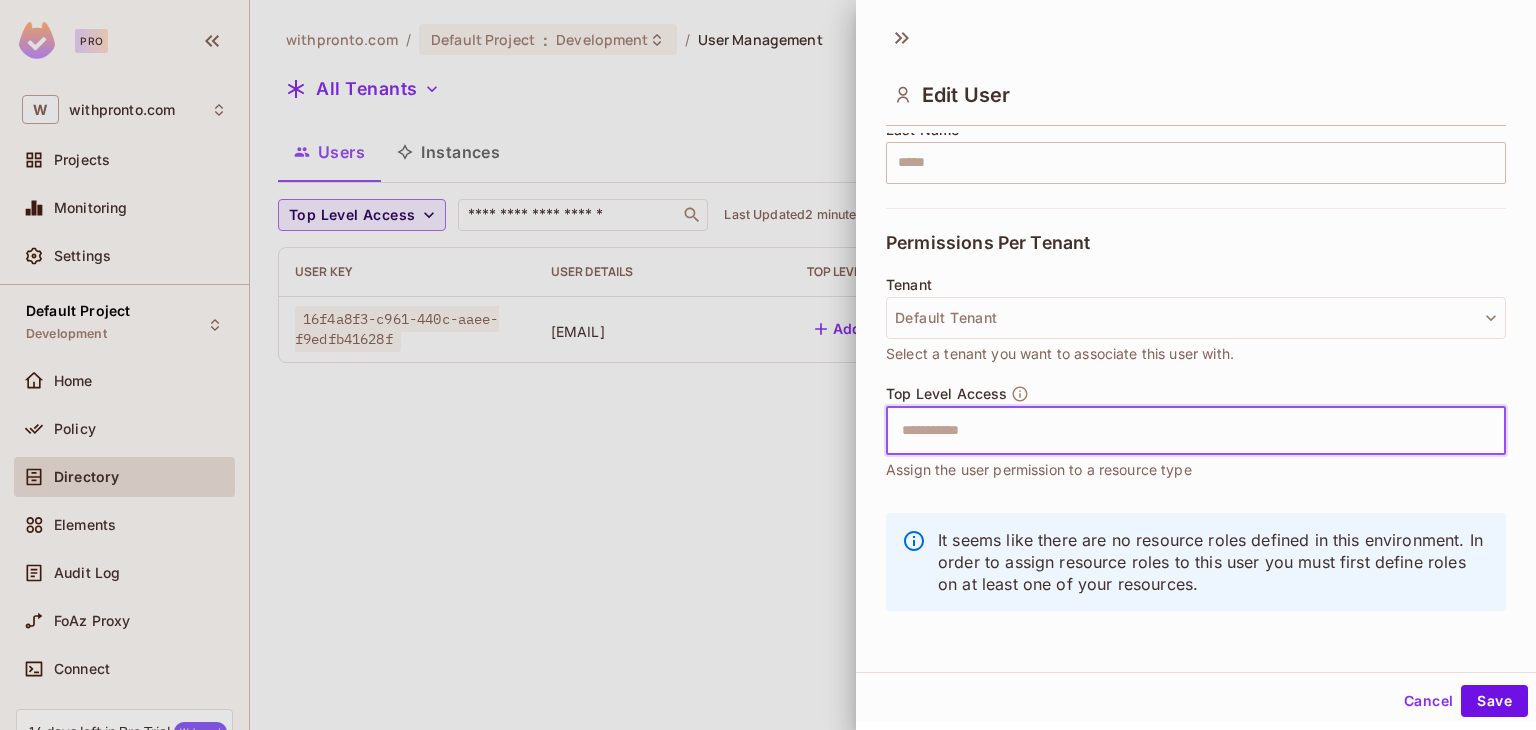 click on "Cancel" at bounding box center (1428, 701) 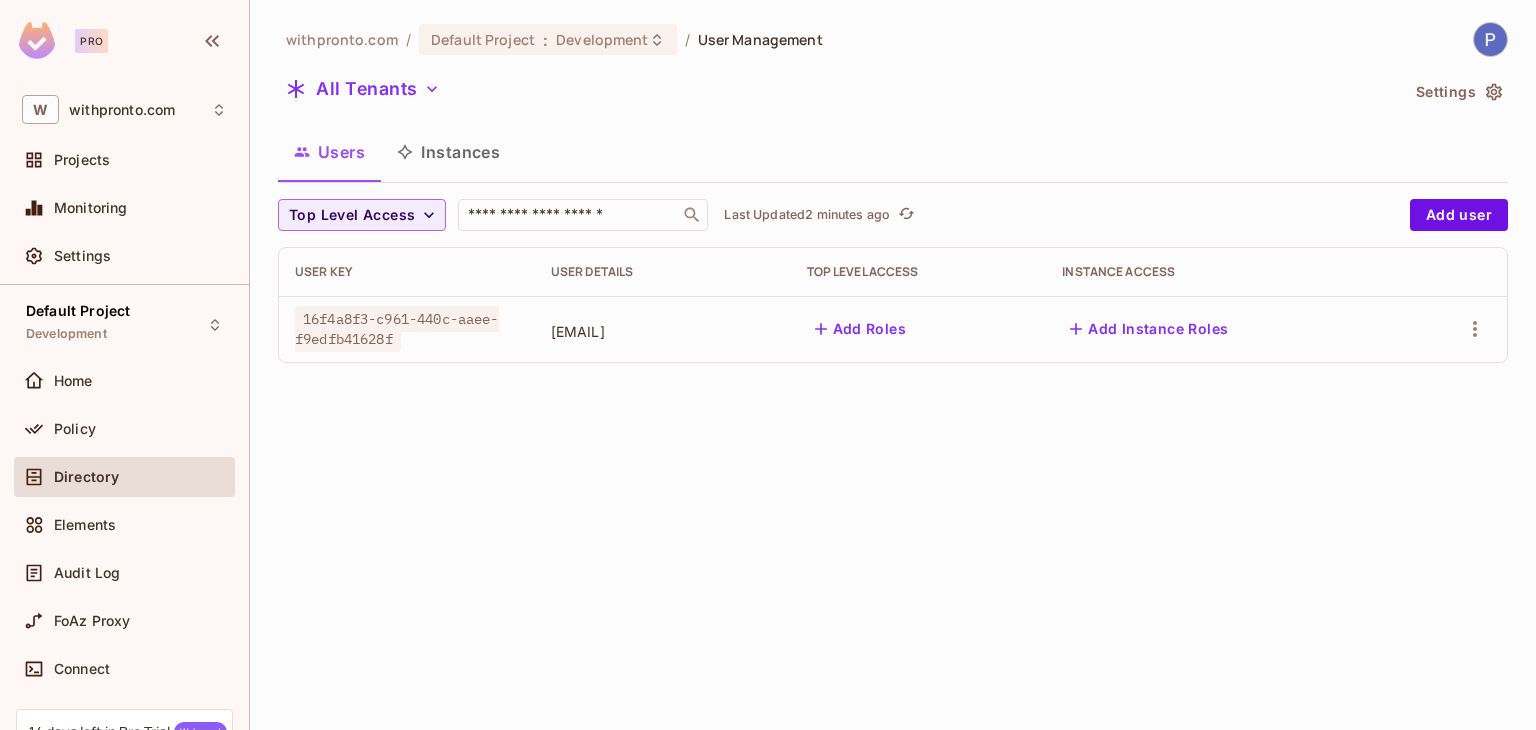 click on "withpronto.com / Default Project : Development / User Management All Tenants Settings Users Instances Top Level Access ​ Last Updated  2 minutes ago Add user User Key User Details Top Level Access Instance Access 16f4a8f3-c961-440c-aaee-f9edfb41628f   psaini@withpronto.com Add Roles Add Instance Roles" at bounding box center (893, 365) 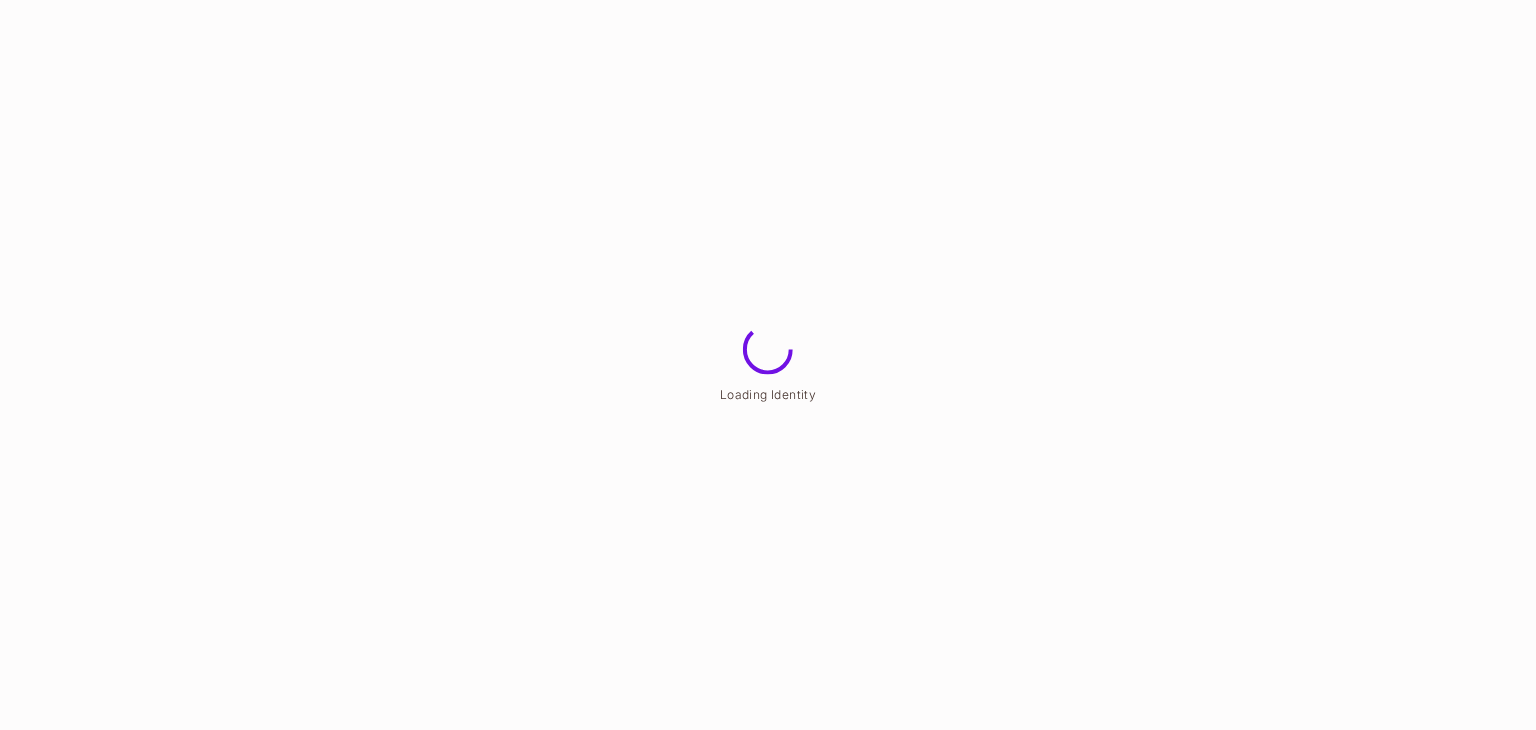 scroll, scrollTop: 0, scrollLeft: 0, axis: both 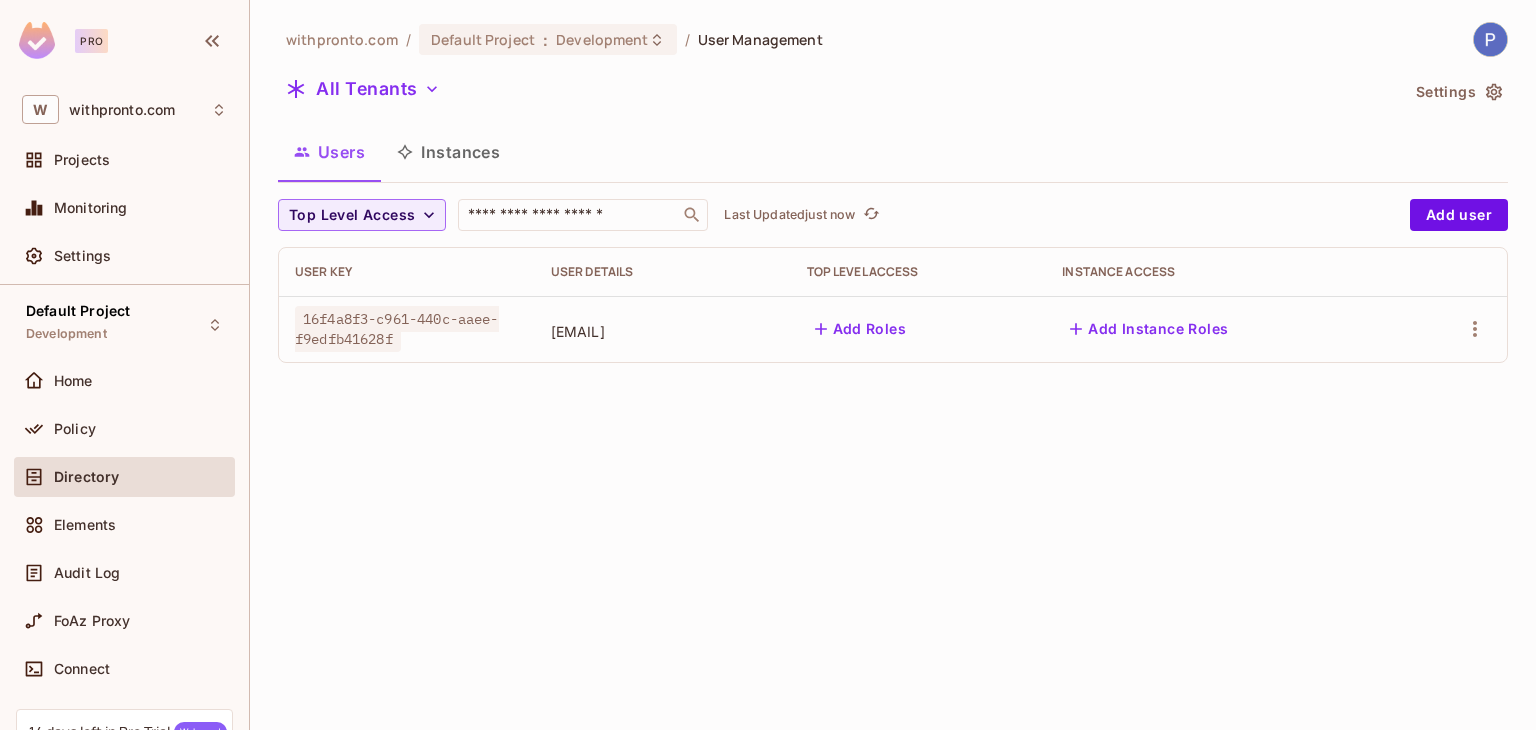 click on "Instances" at bounding box center (448, 152) 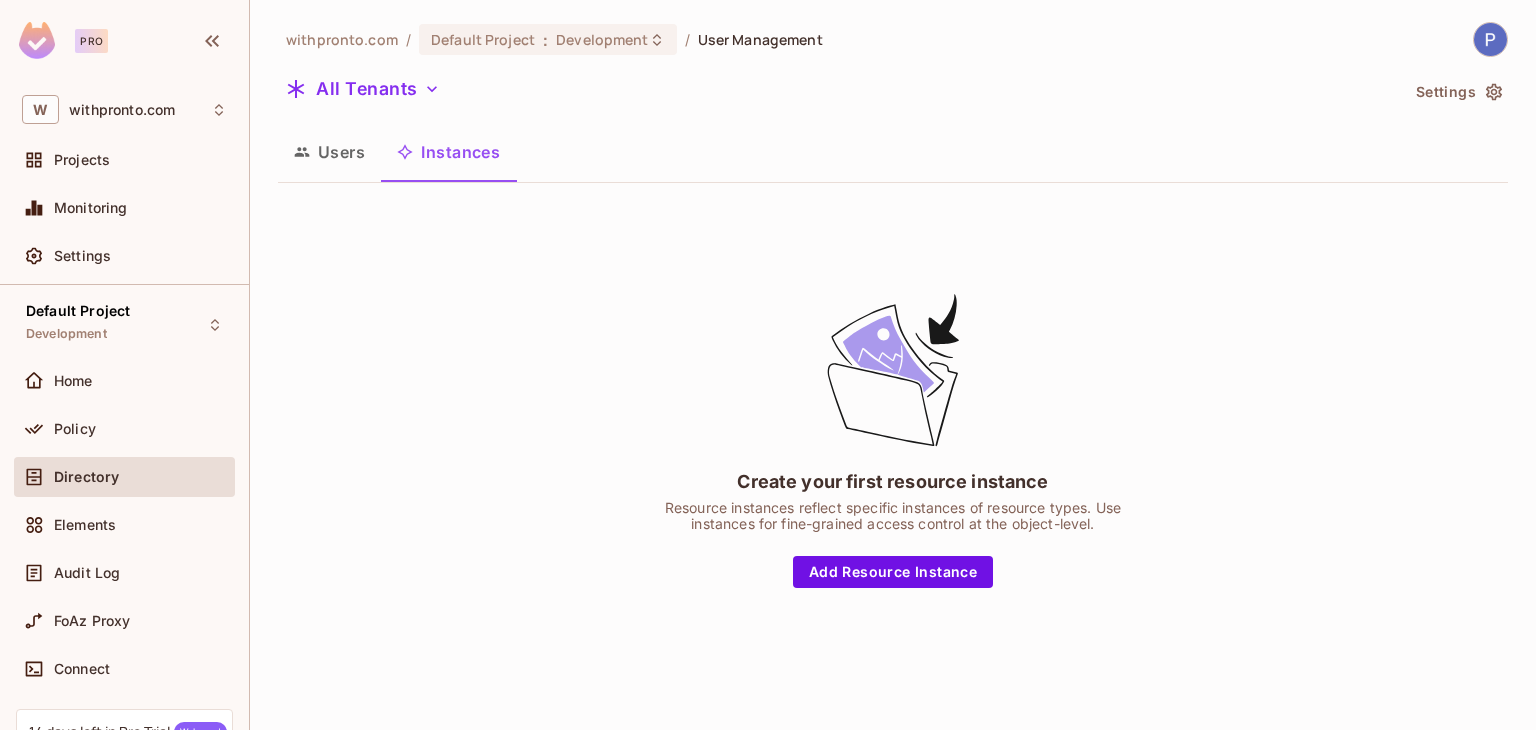 click on "Users" at bounding box center (329, 152) 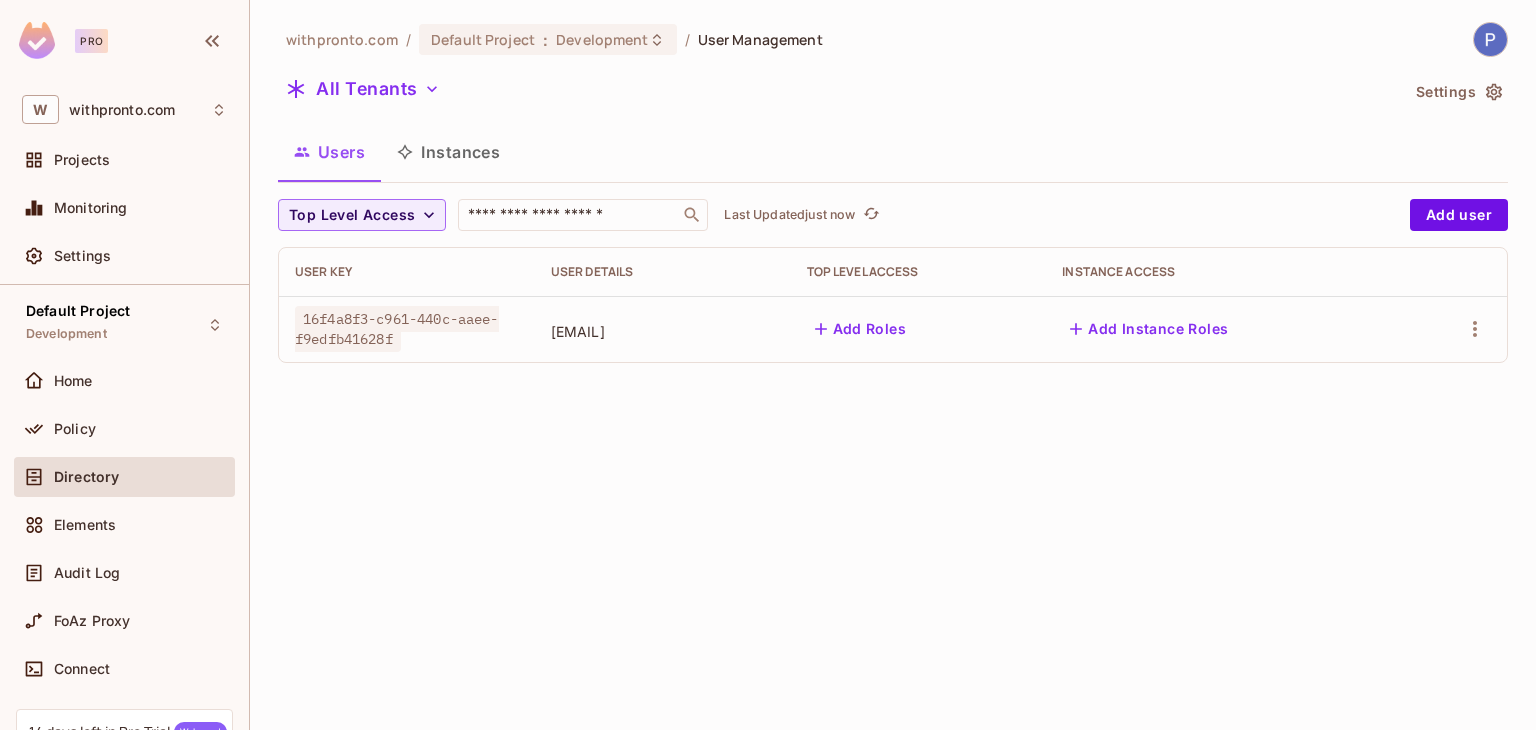 click on "withpronto.com / Default Project : Development / User Management All Tenants Settings Users Instances Top Level Access ​ Last Updated  just now Add user User Key User Details Top Level Access Instance Access 16f4a8f3-c961-440c-aaee-f9edfb41628f   psaini@withpronto.com Add Roles Add Instance Roles" at bounding box center (893, 365) 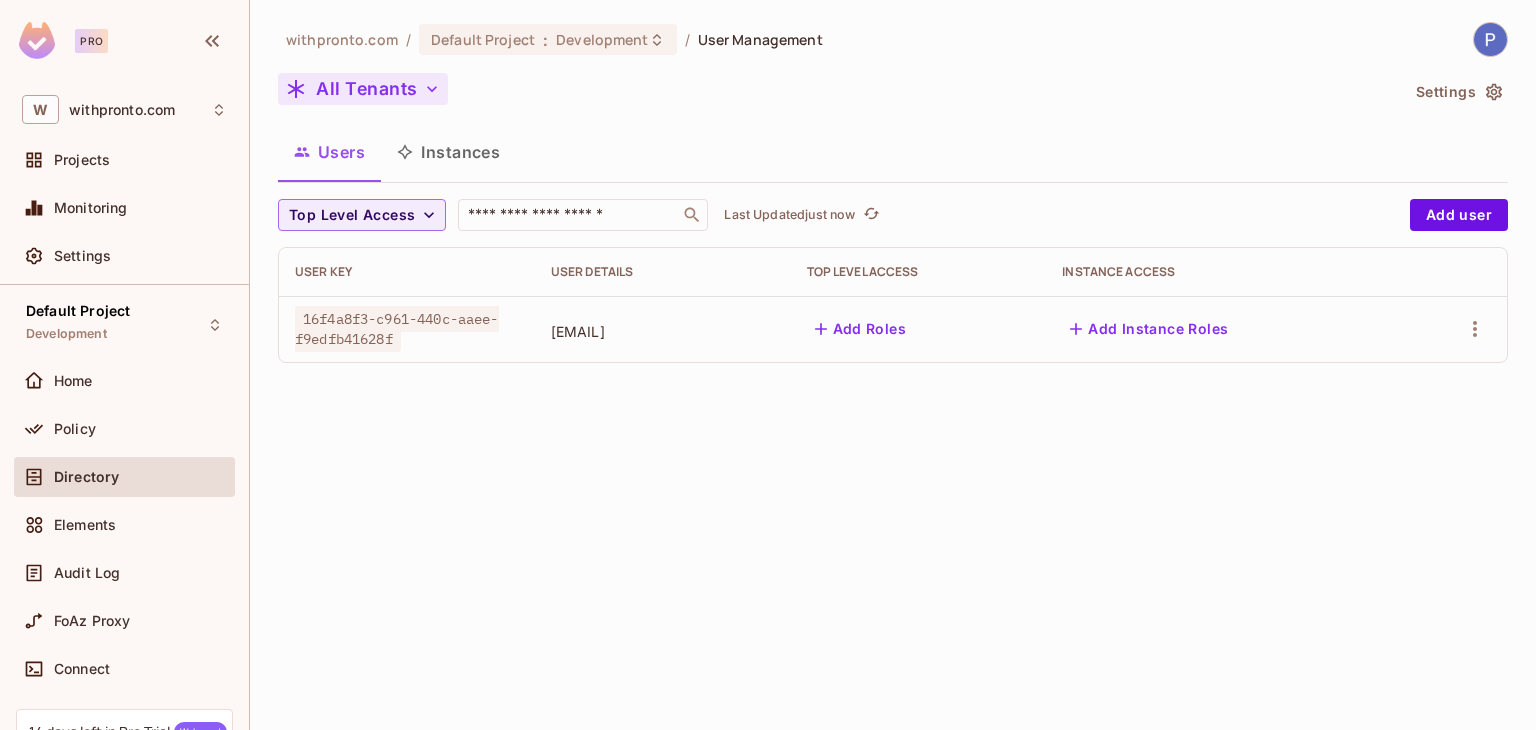 click 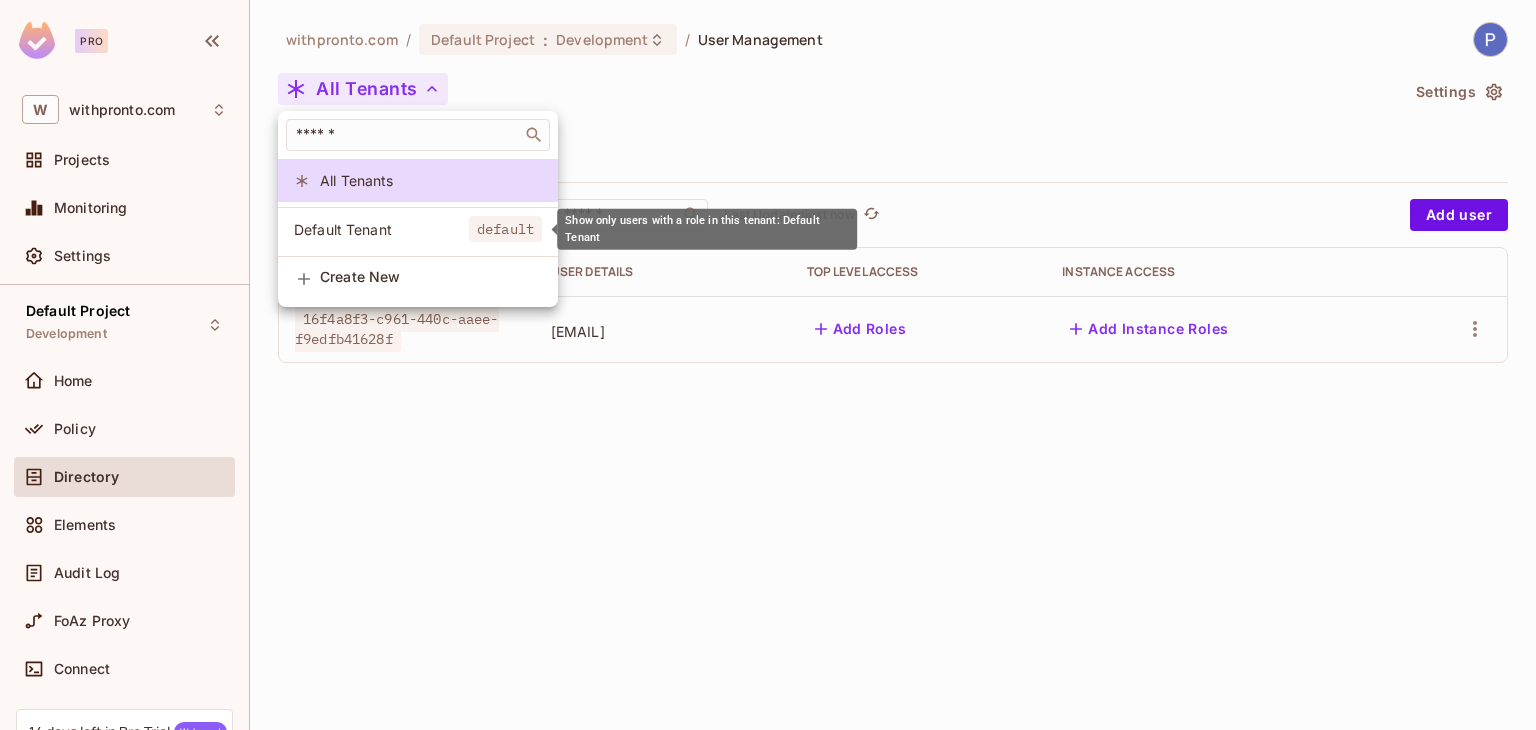click on "Default Tenant" at bounding box center [381, 229] 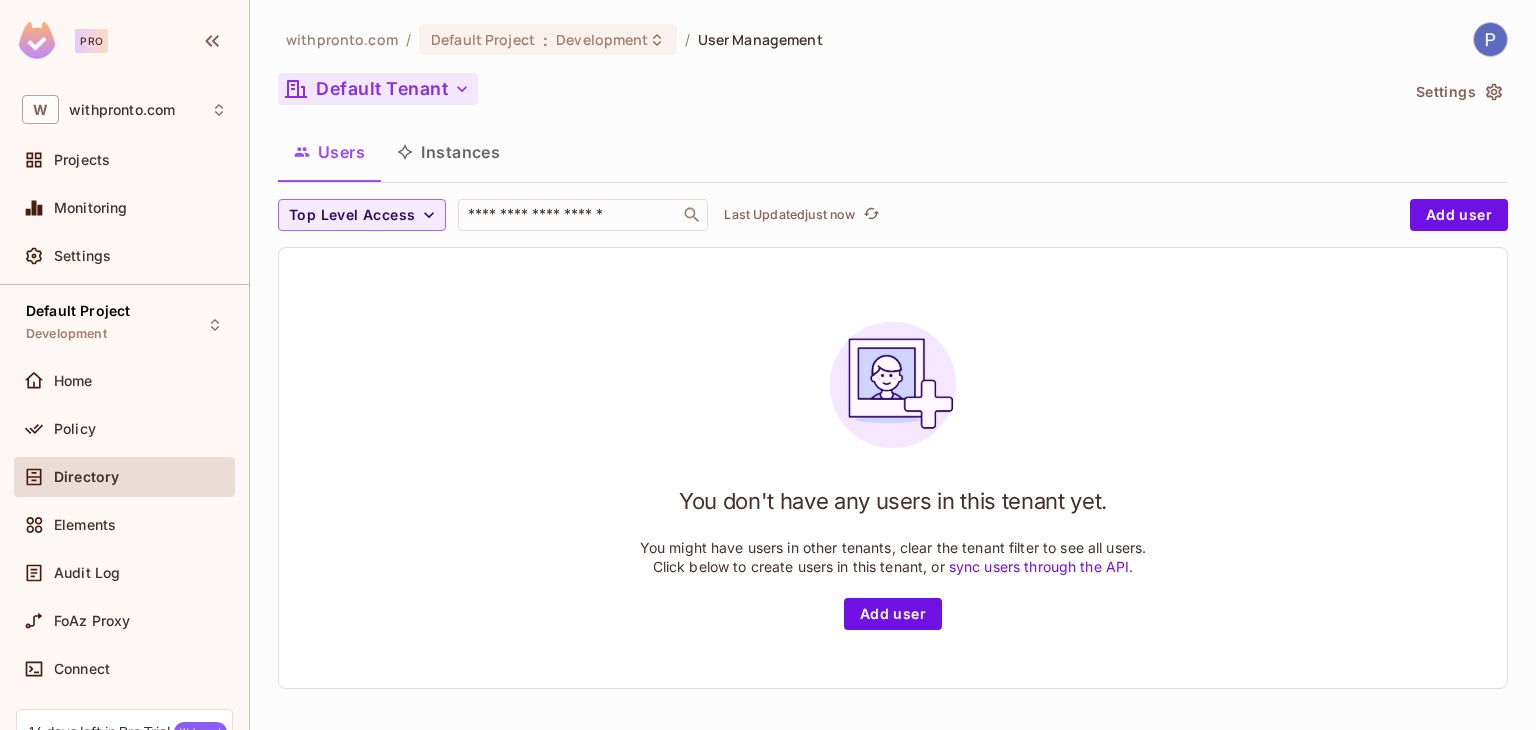 click 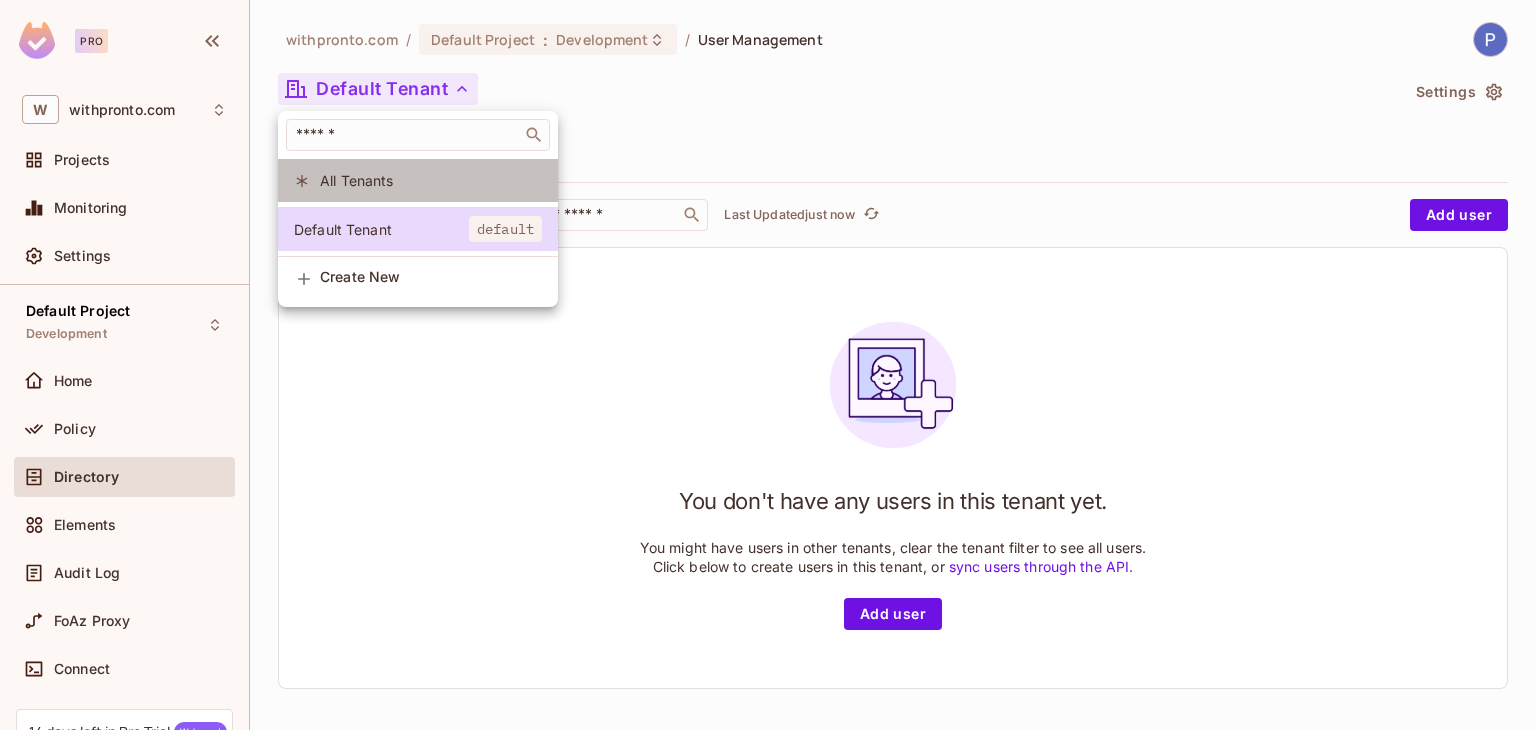 click on "All Tenants" at bounding box center [418, 180] 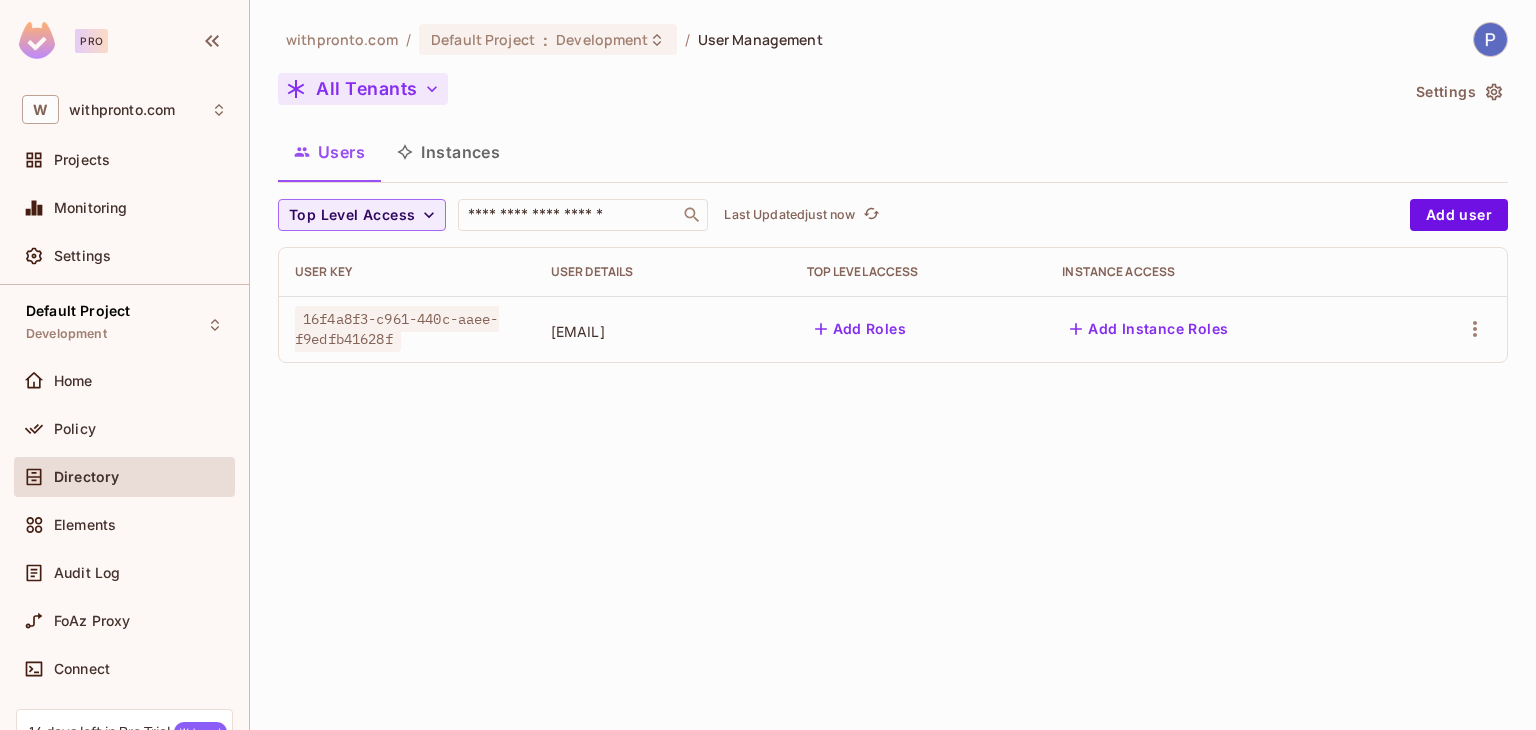 click on "All Tenants" at bounding box center [838, 92] 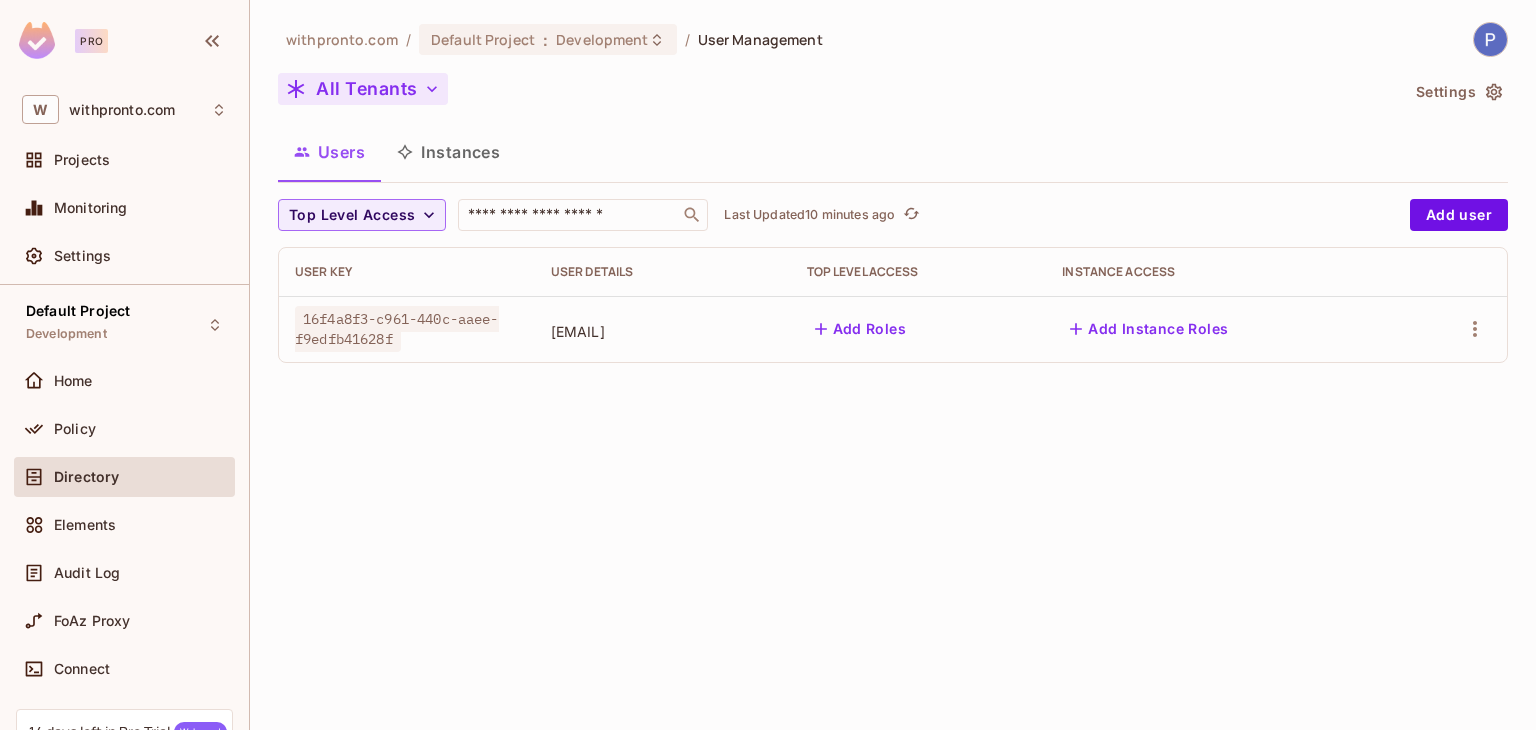 click on "Instances" at bounding box center [448, 152] 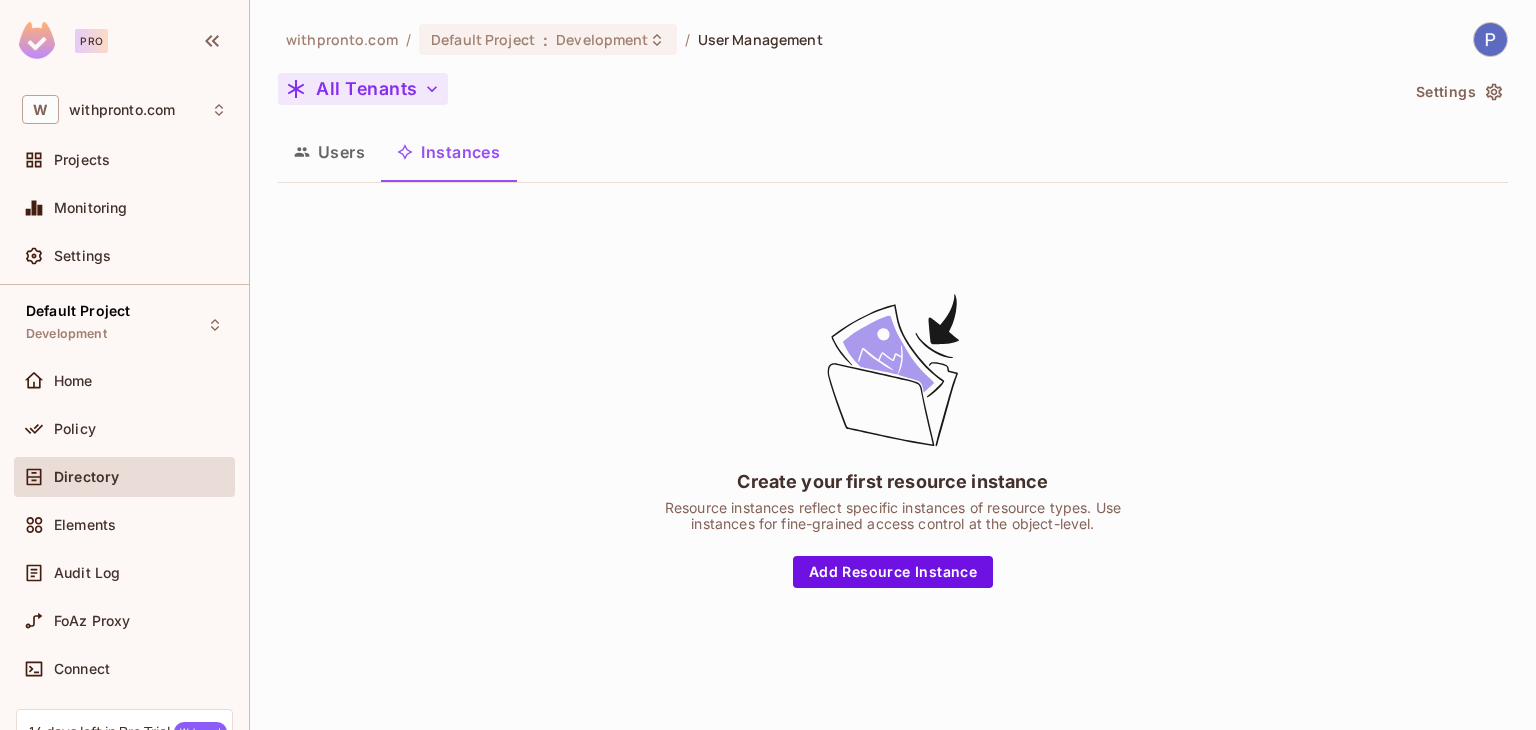 click on "Users" at bounding box center (329, 152) 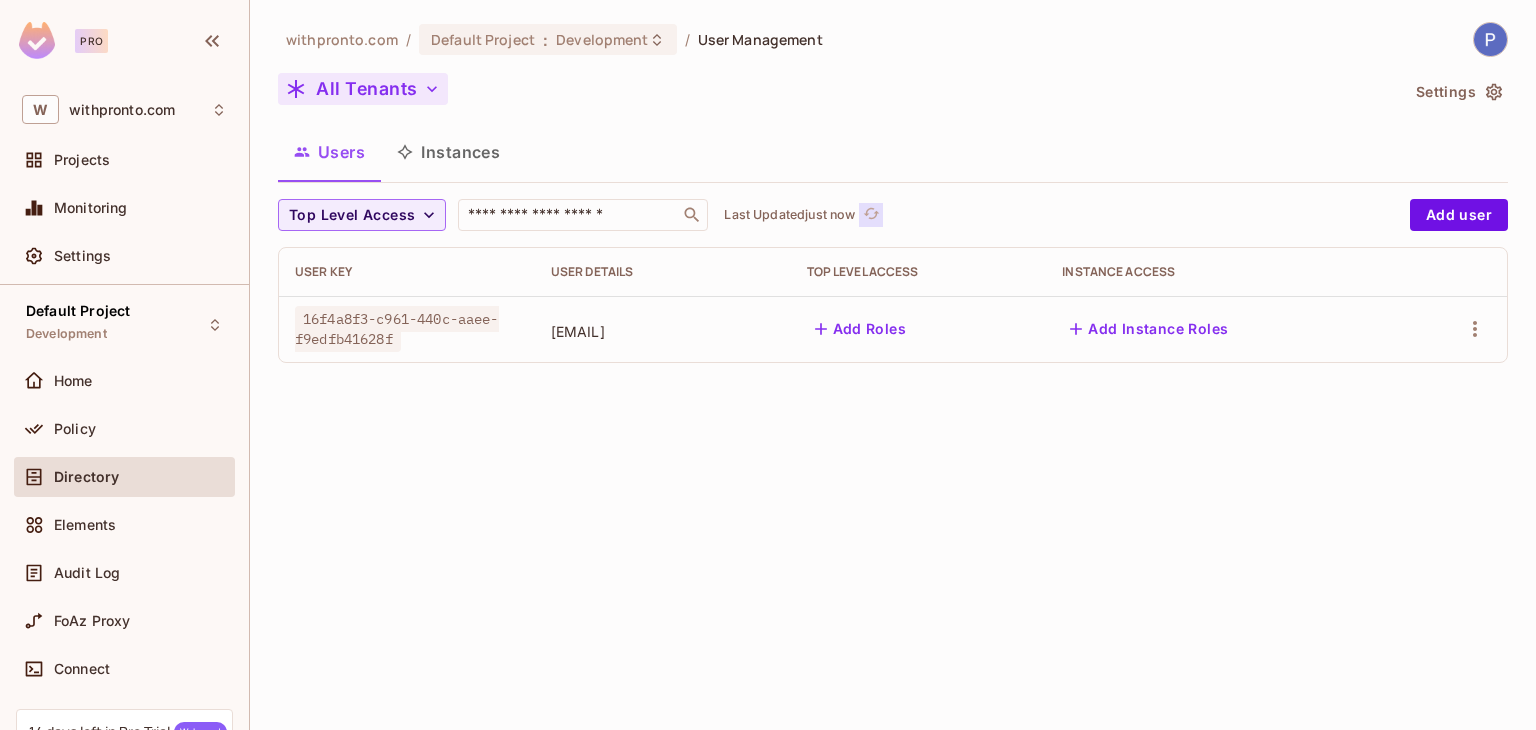 click 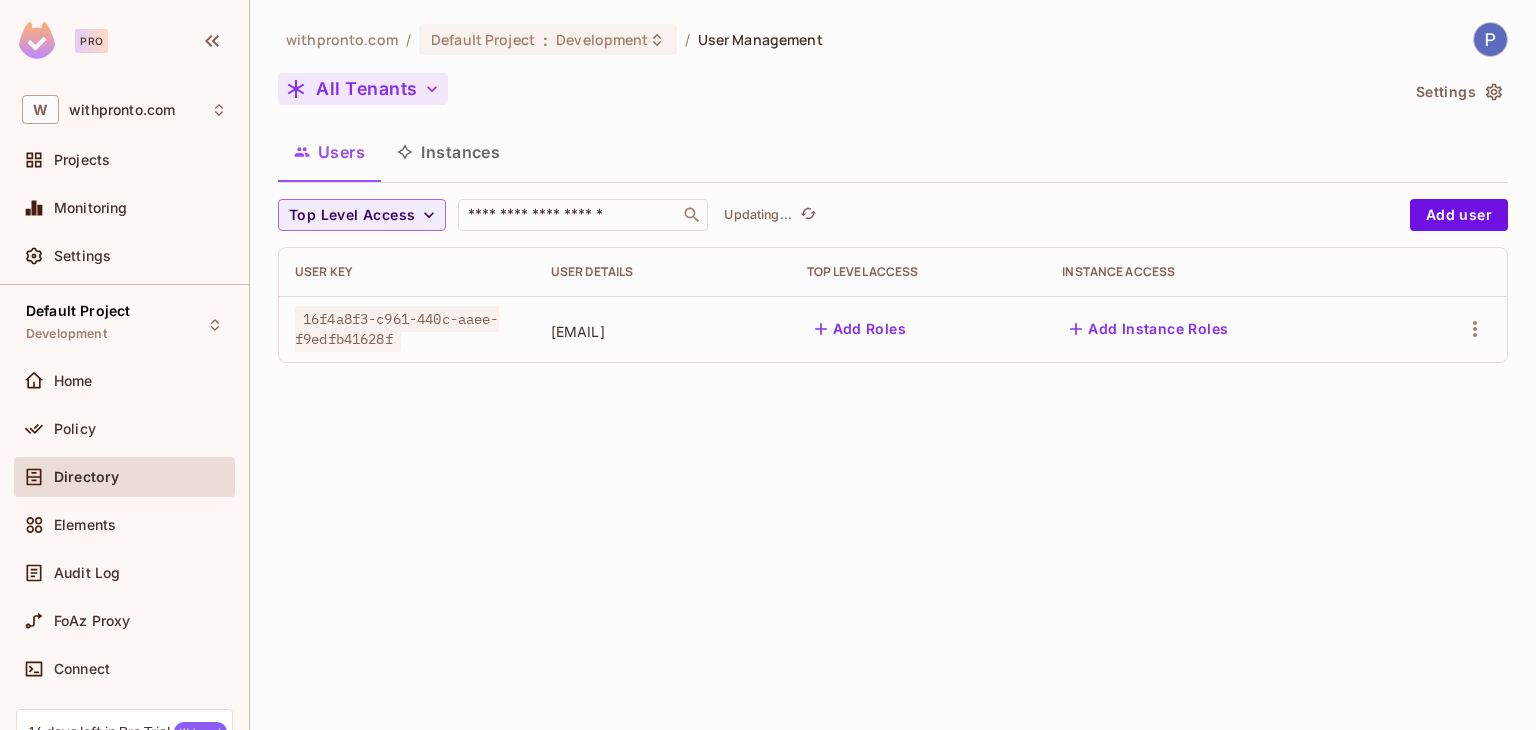 click on "withpronto.com / Default Project : Development / User Management All Tenants Settings Users Instances Top Level Access ​ Updating... Add user User Key User Details Top Level Access Instance Access 16f4a8f3-c961-440c-aaee-f9edfb41628f   psaini@withpronto.com Add Roles Add Instance Roles" at bounding box center (893, 365) 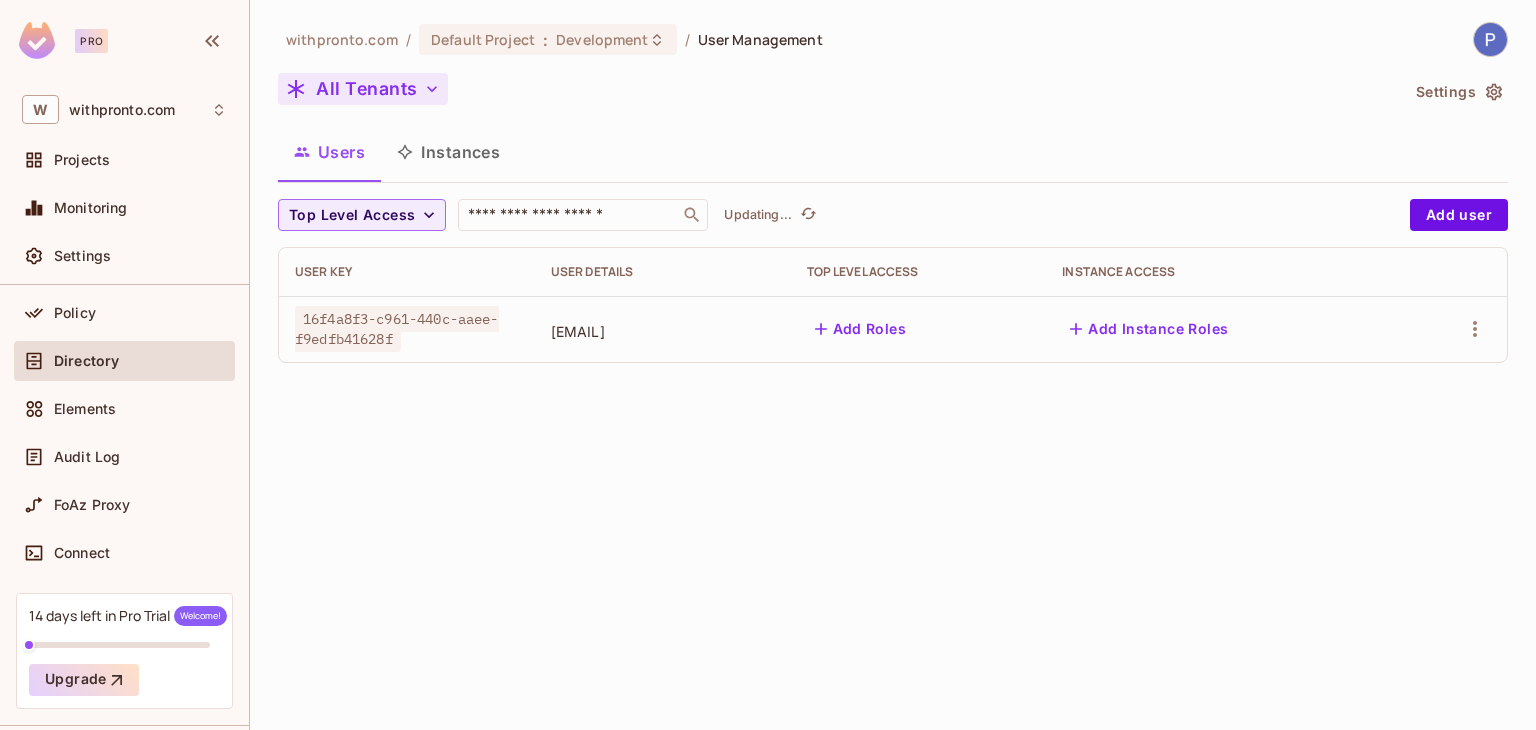 scroll, scrollTop: 174, scrollLeft: 0, axis: vertical 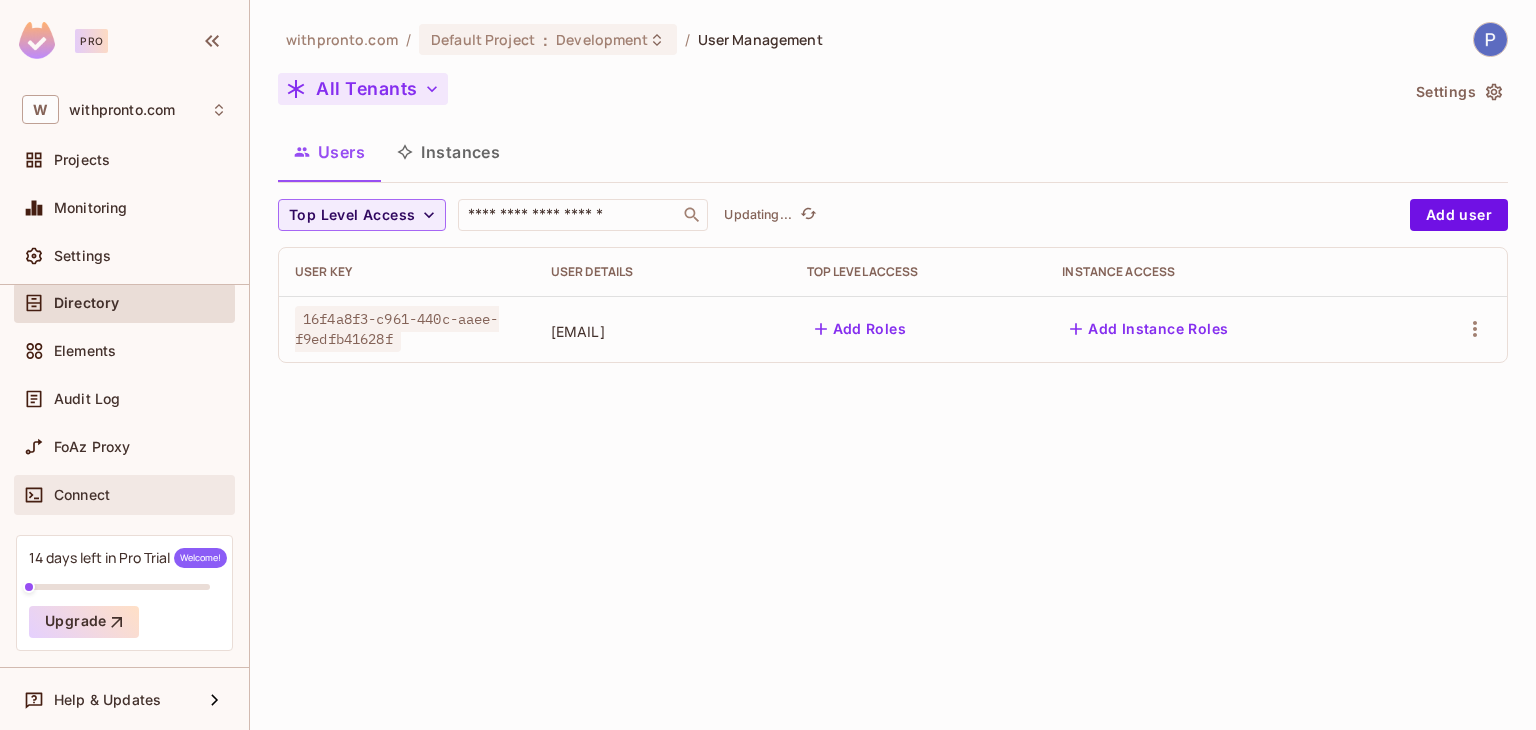 click on "Connect" at bounding box center (82, 495) 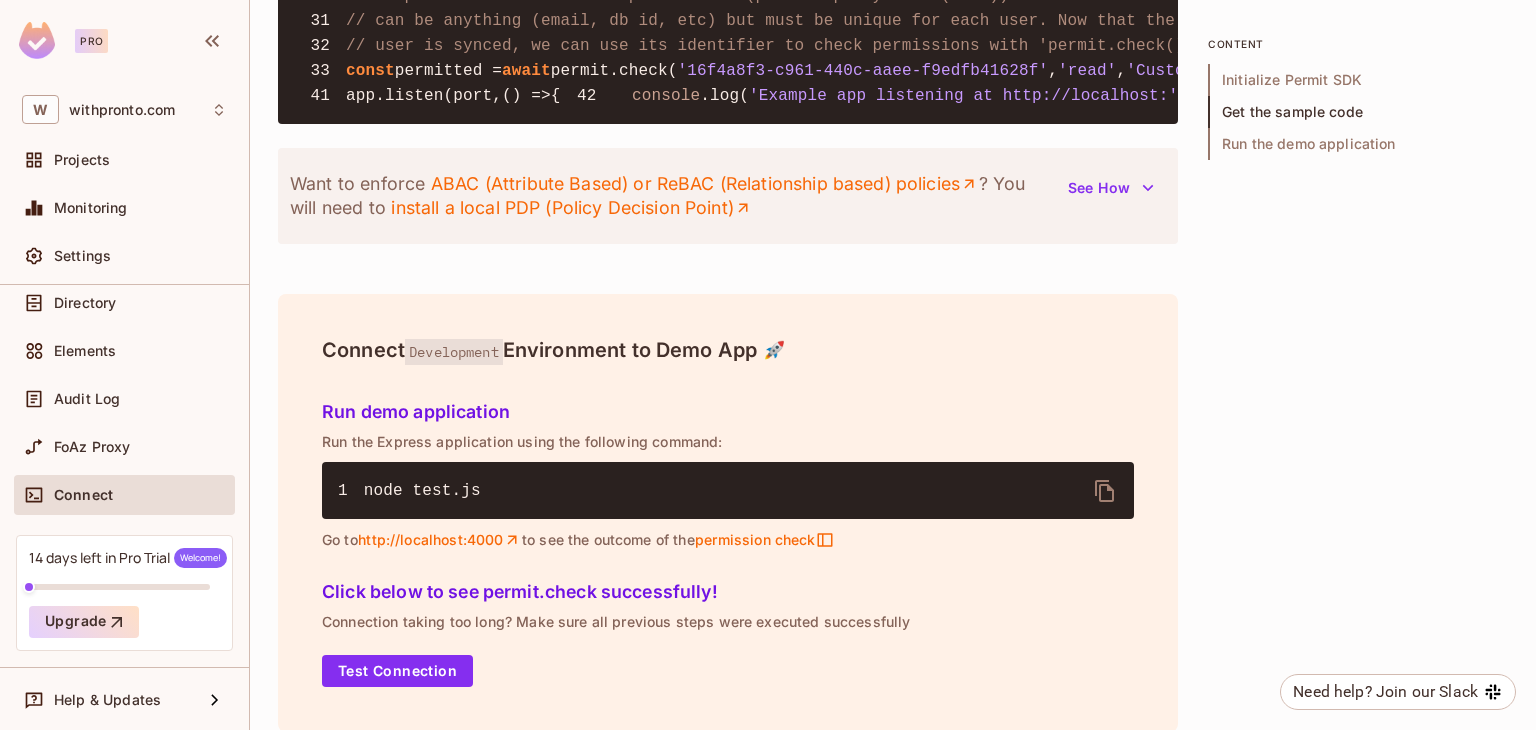 scroll, scrollTop: 2100, scrollLeft: 0, axis: vertical 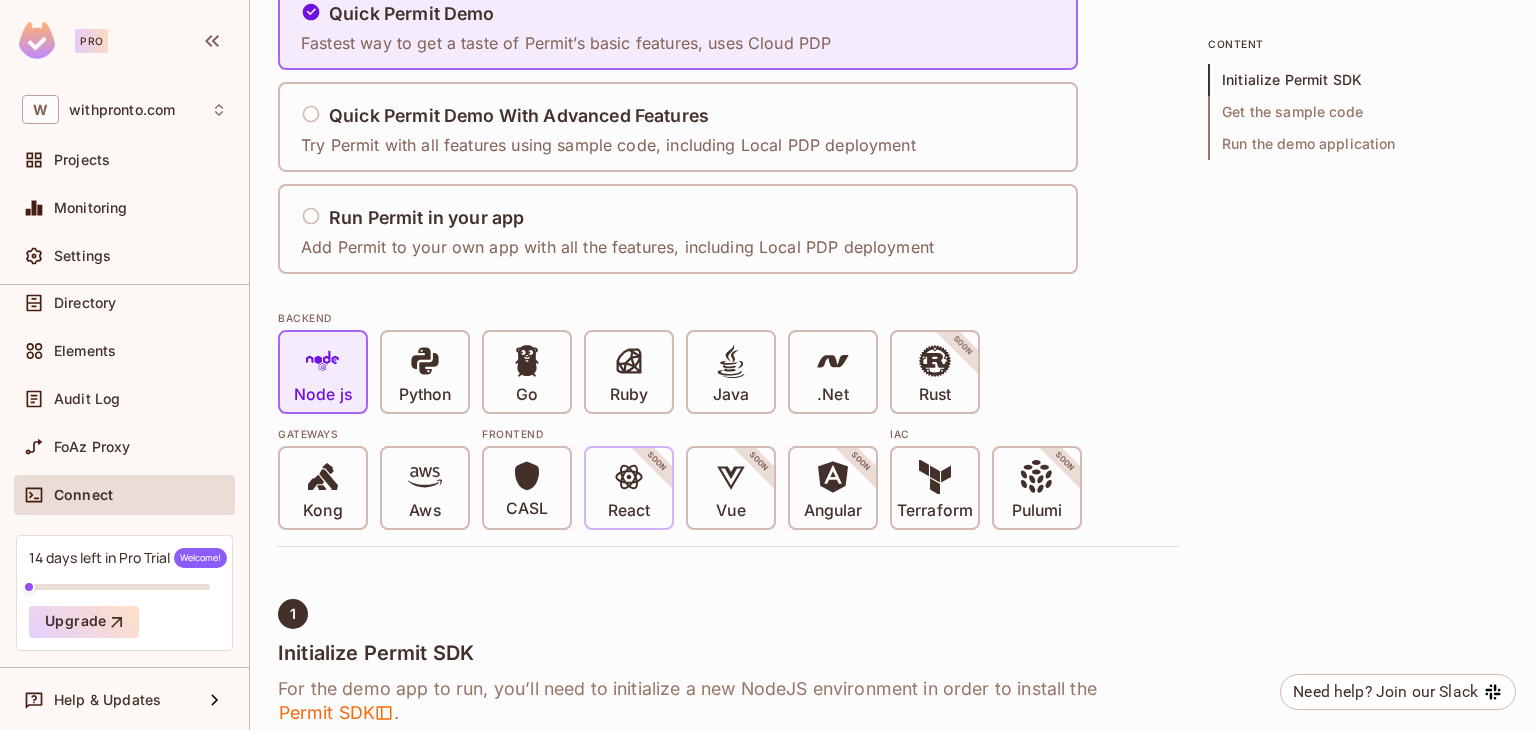 click 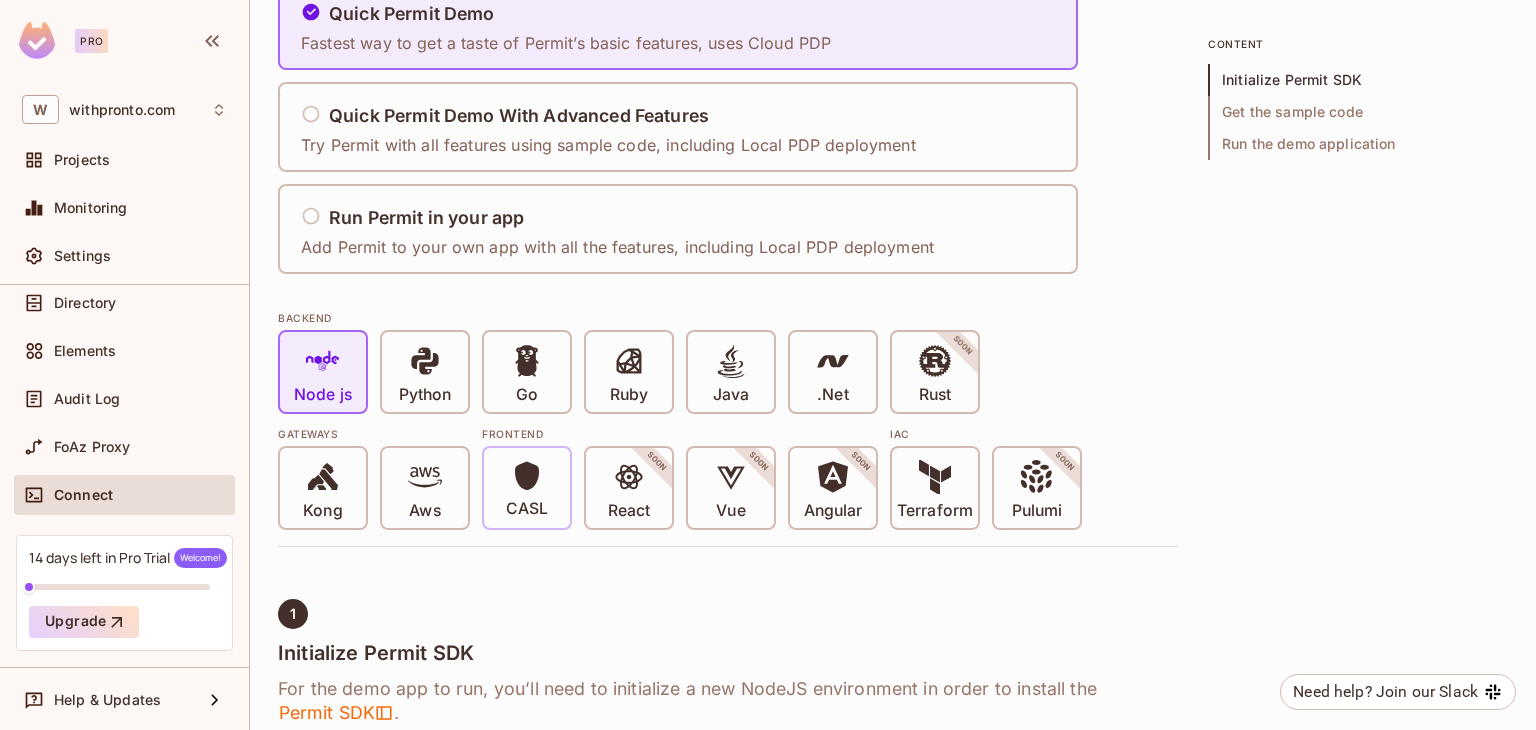 click on "CASL" at bounding box center [527, 488] 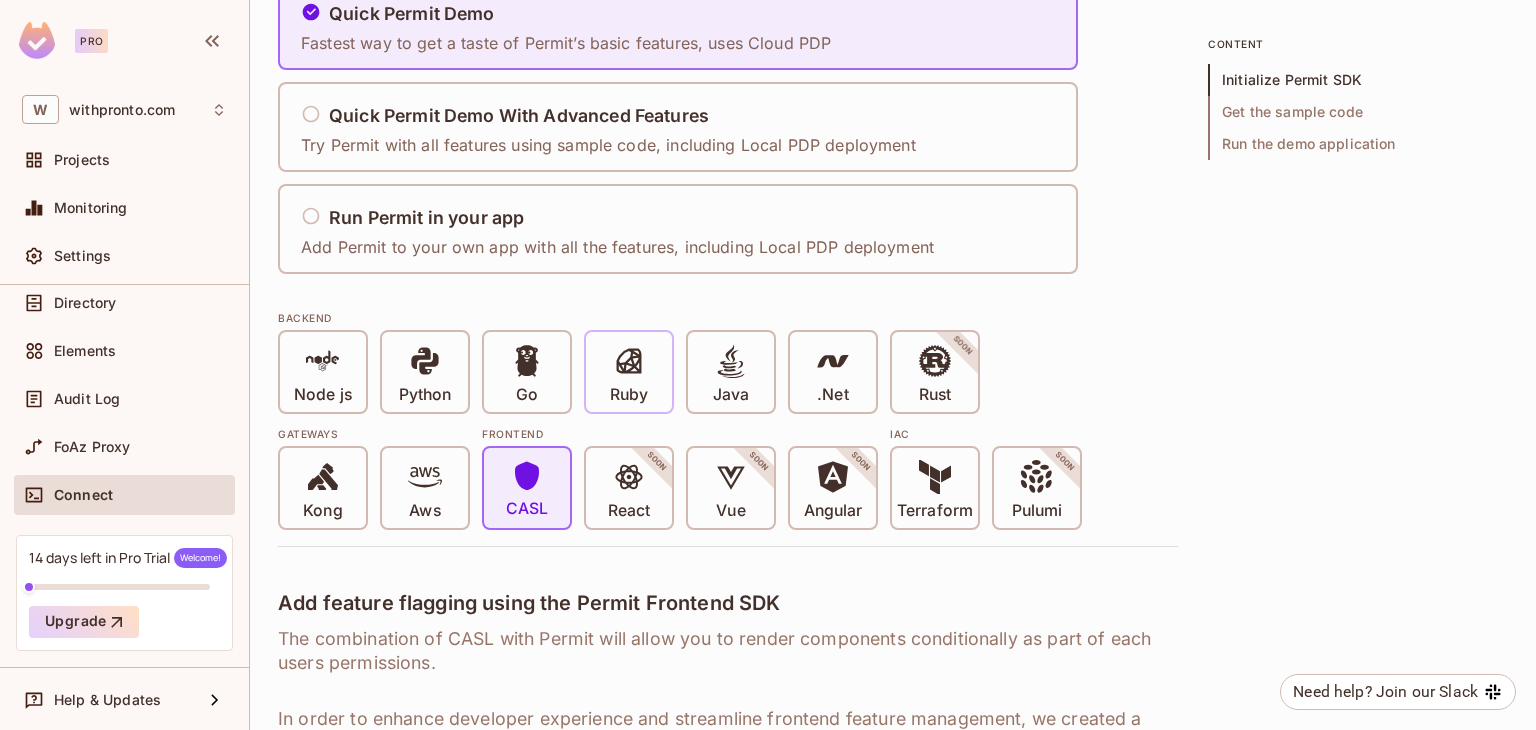 scroll, scrollTop: 400, scrollLeft: 0, axis: vertical 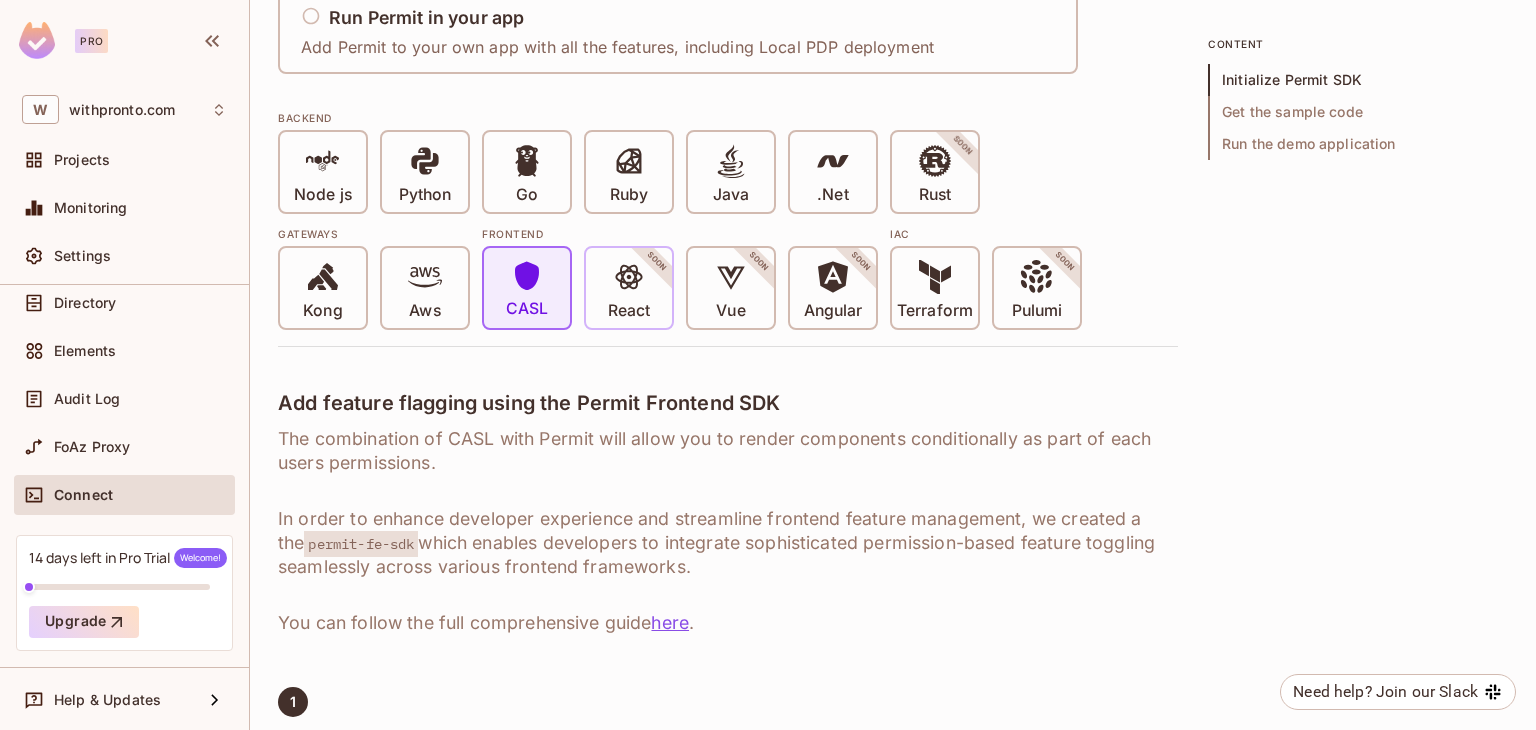 click on "React" at bounding box center (629, 311) 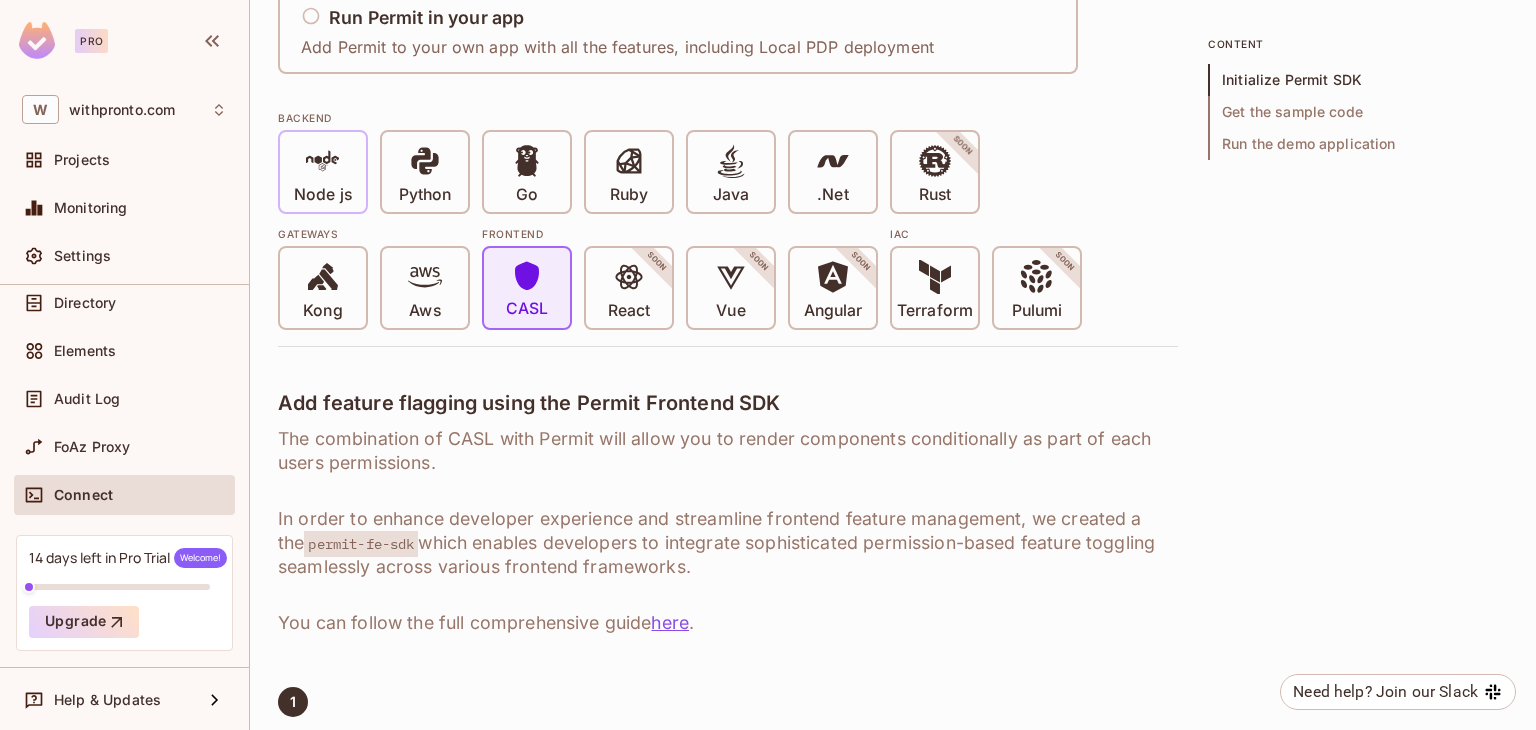 click on "Node js" at bounding box center [323, 195] 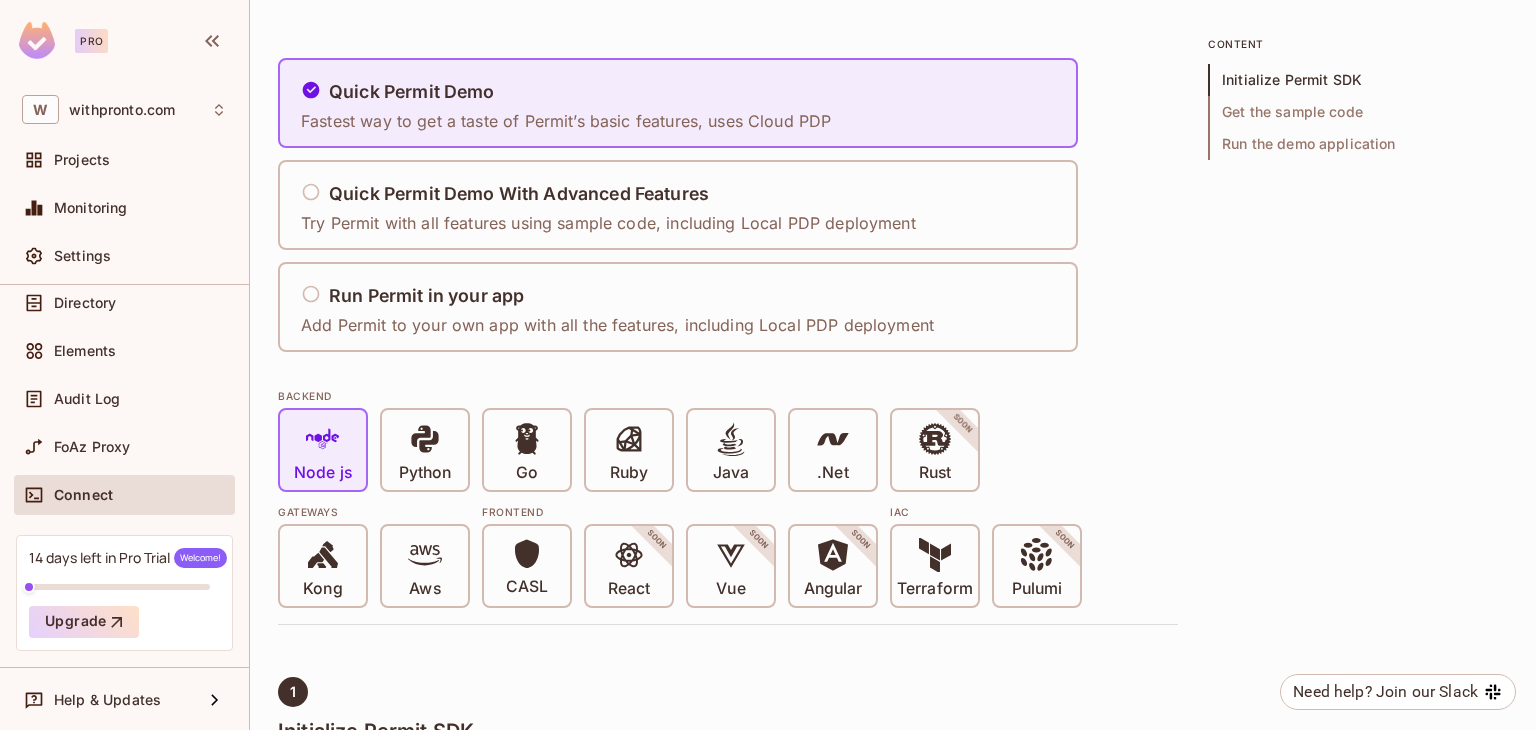 scroll, scrollTop: 0, scrollLeft: 0, axis: both 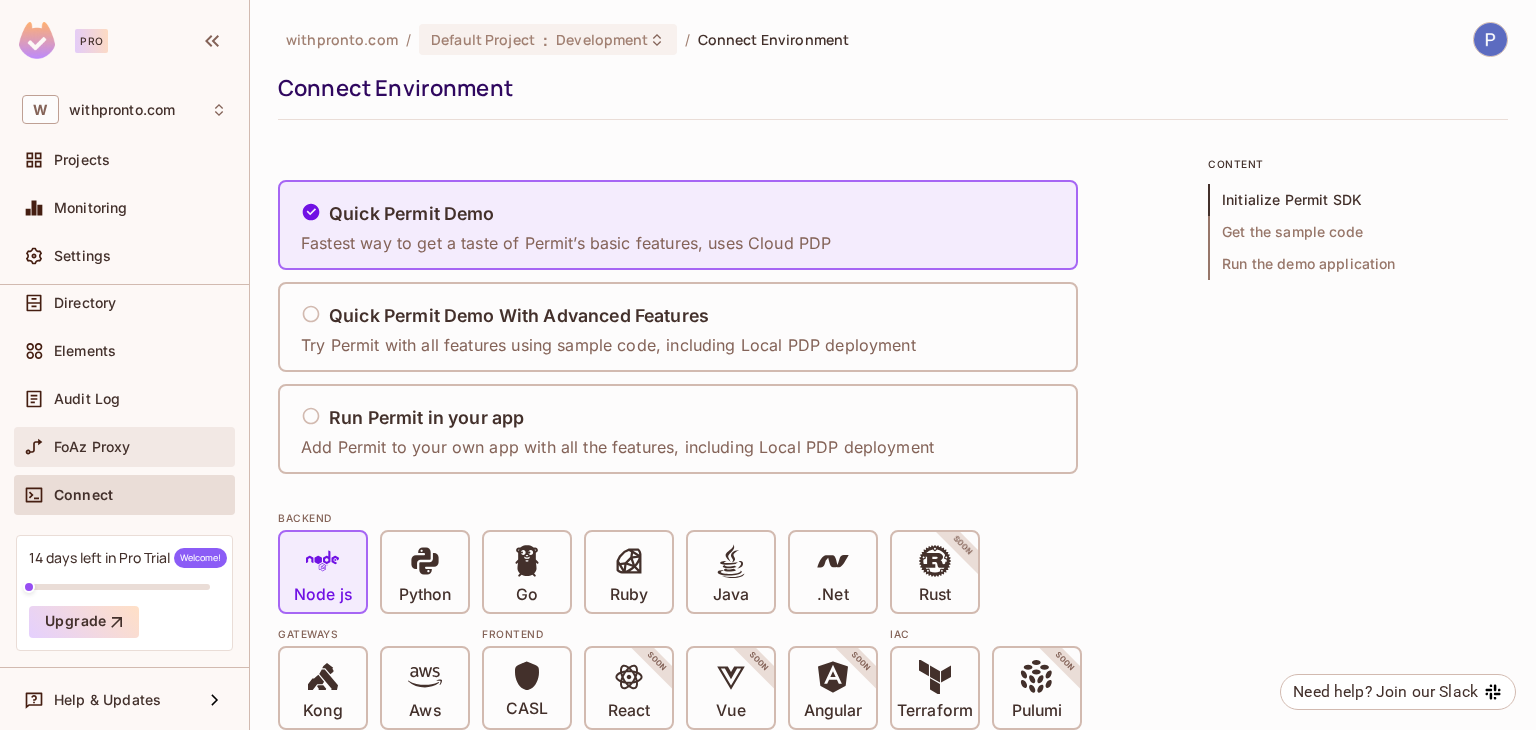 click on "FoAz Proxy" at bounding box center [140, 447] 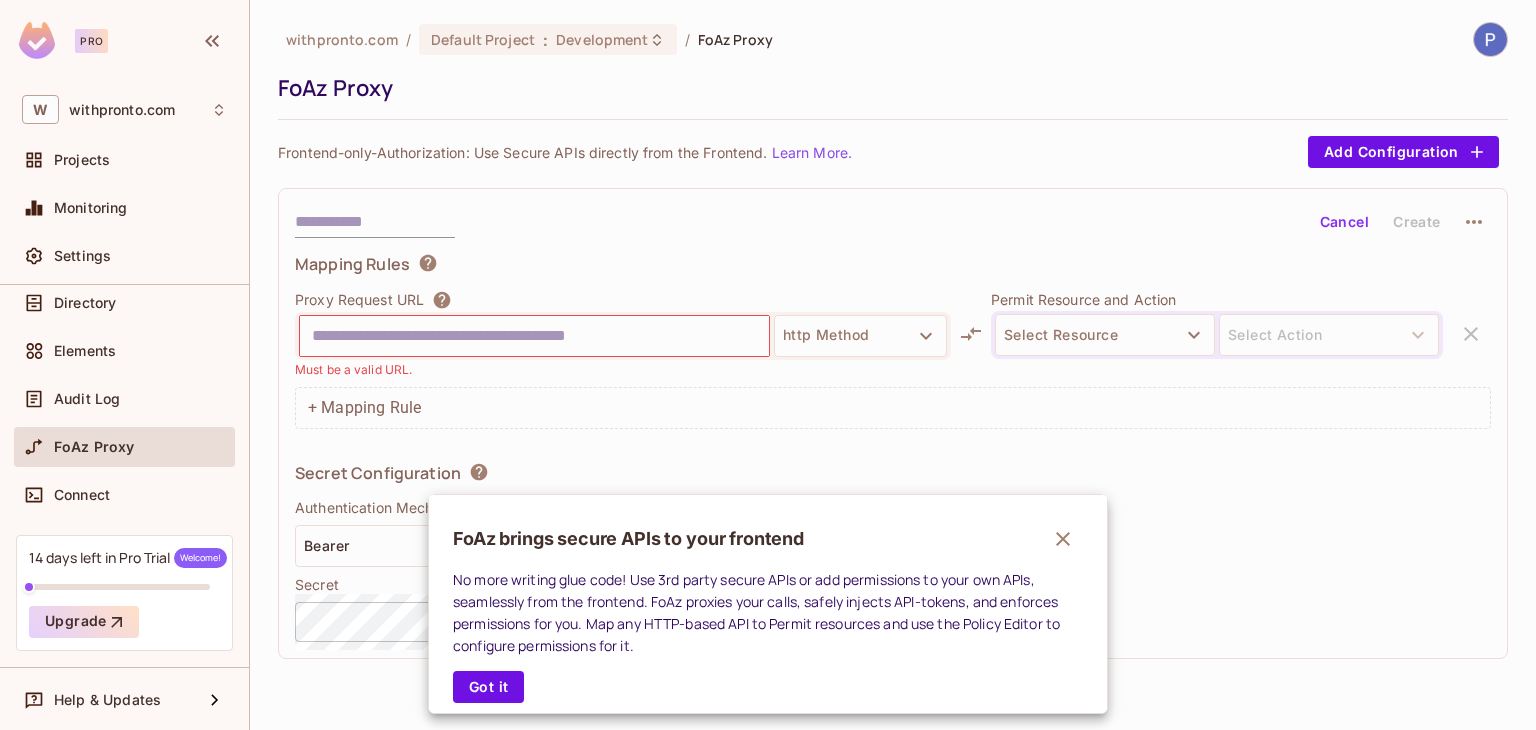 click at bounding box center [768, 365] 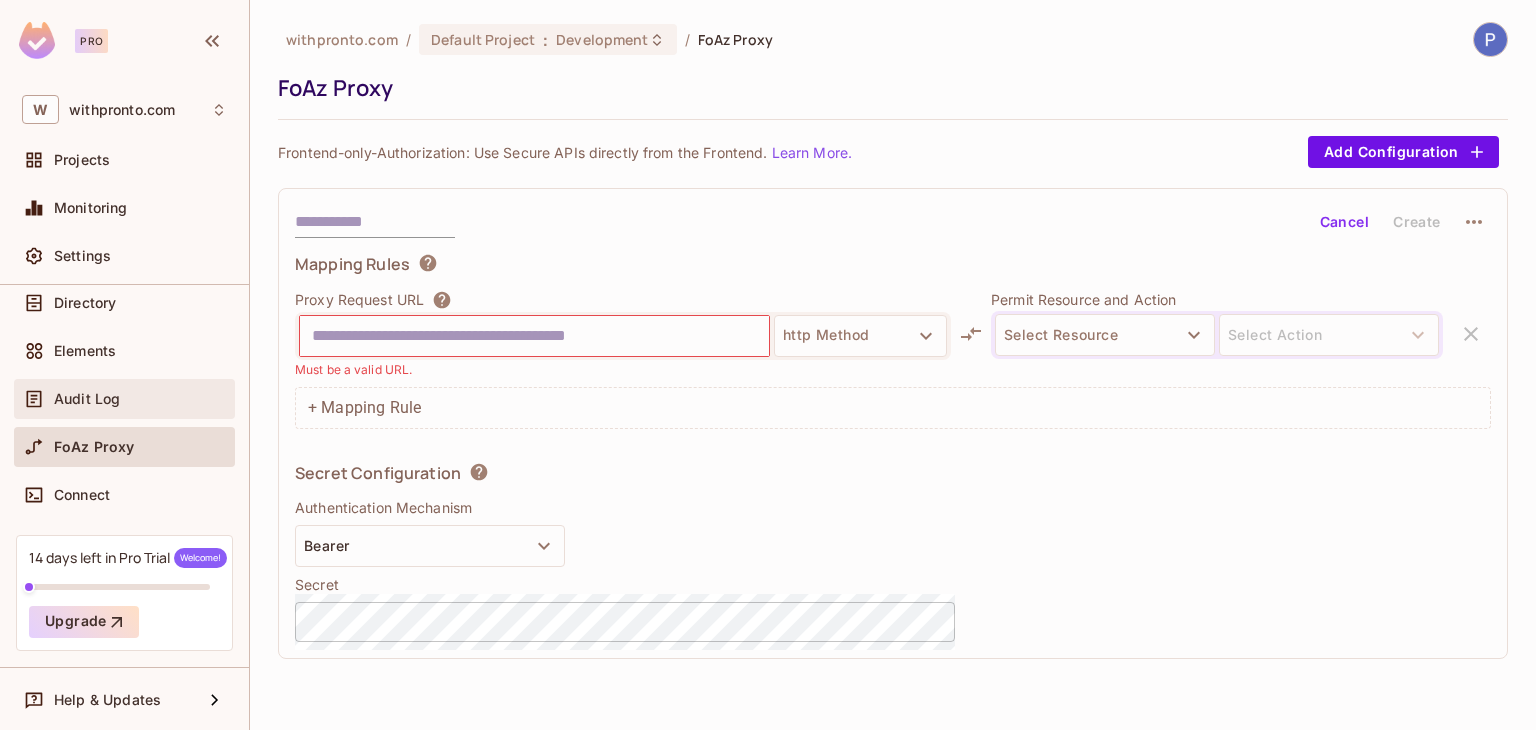 click on "Audit Log" at bounding box center [87, 399] 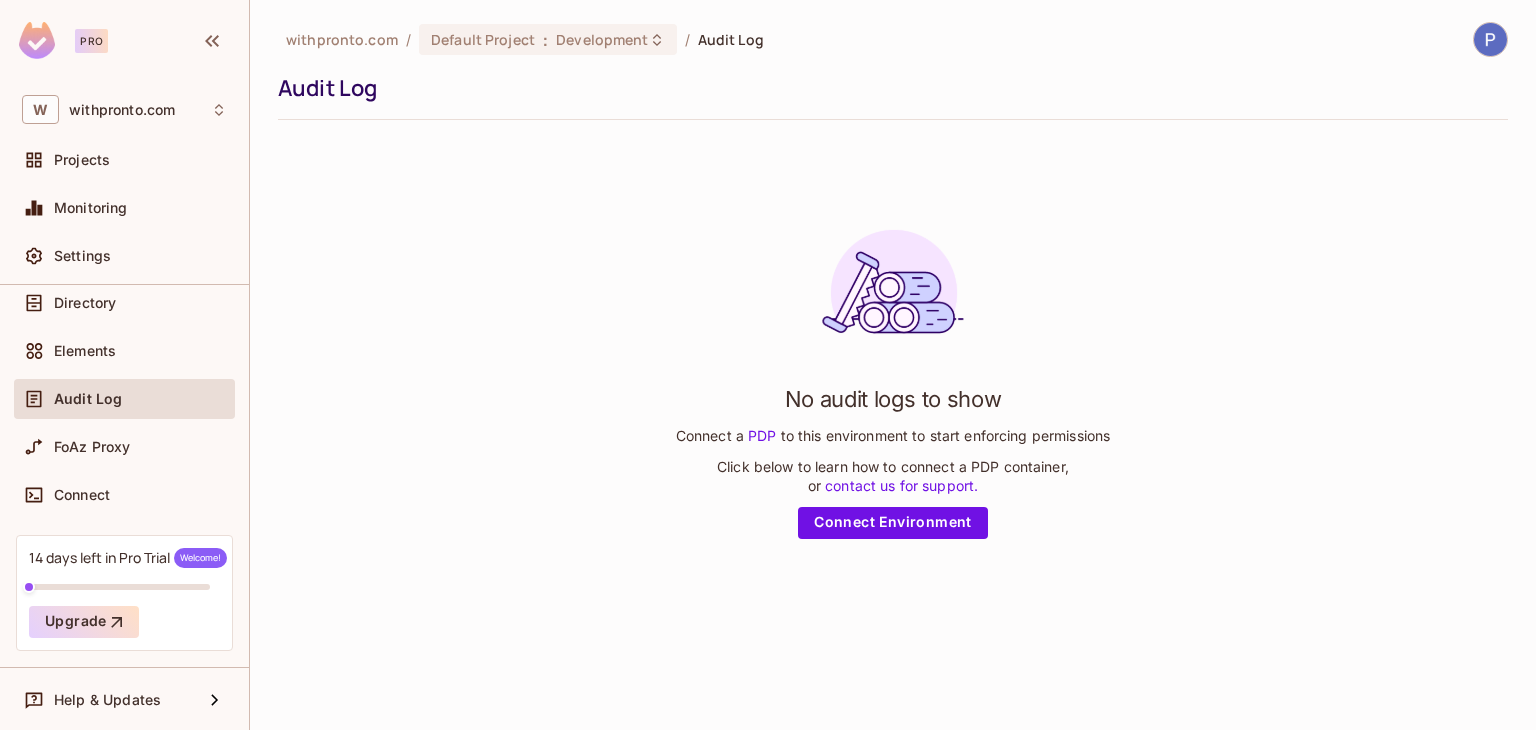 click on "No audit logs to show Connect a   PDP   to this environment to start enforcing permissions Click below to learn how to connect a PDP container,  or   contact us for support. Connect Environment" at bounding box center [893, 376] 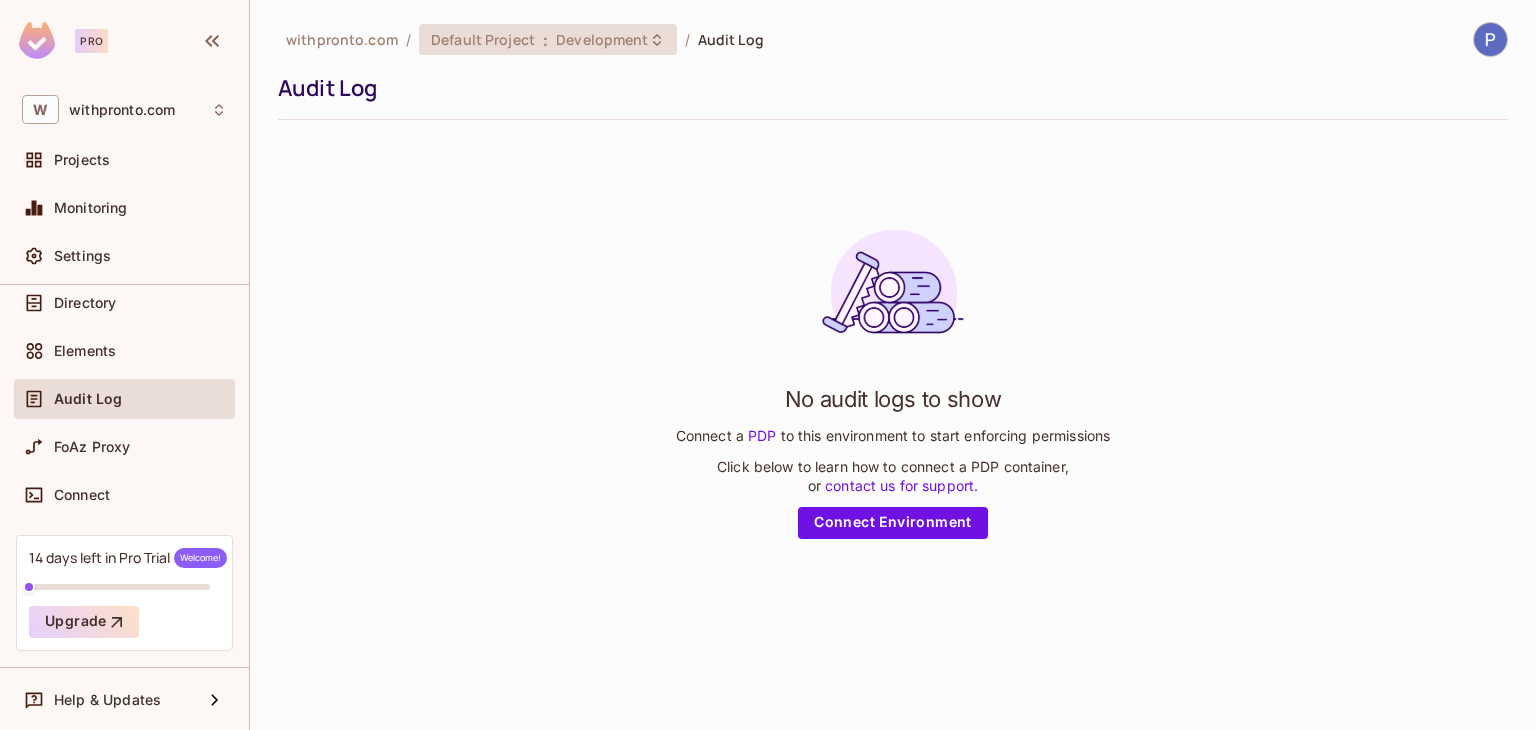 click on "Development" at bounding box center (602, 39) 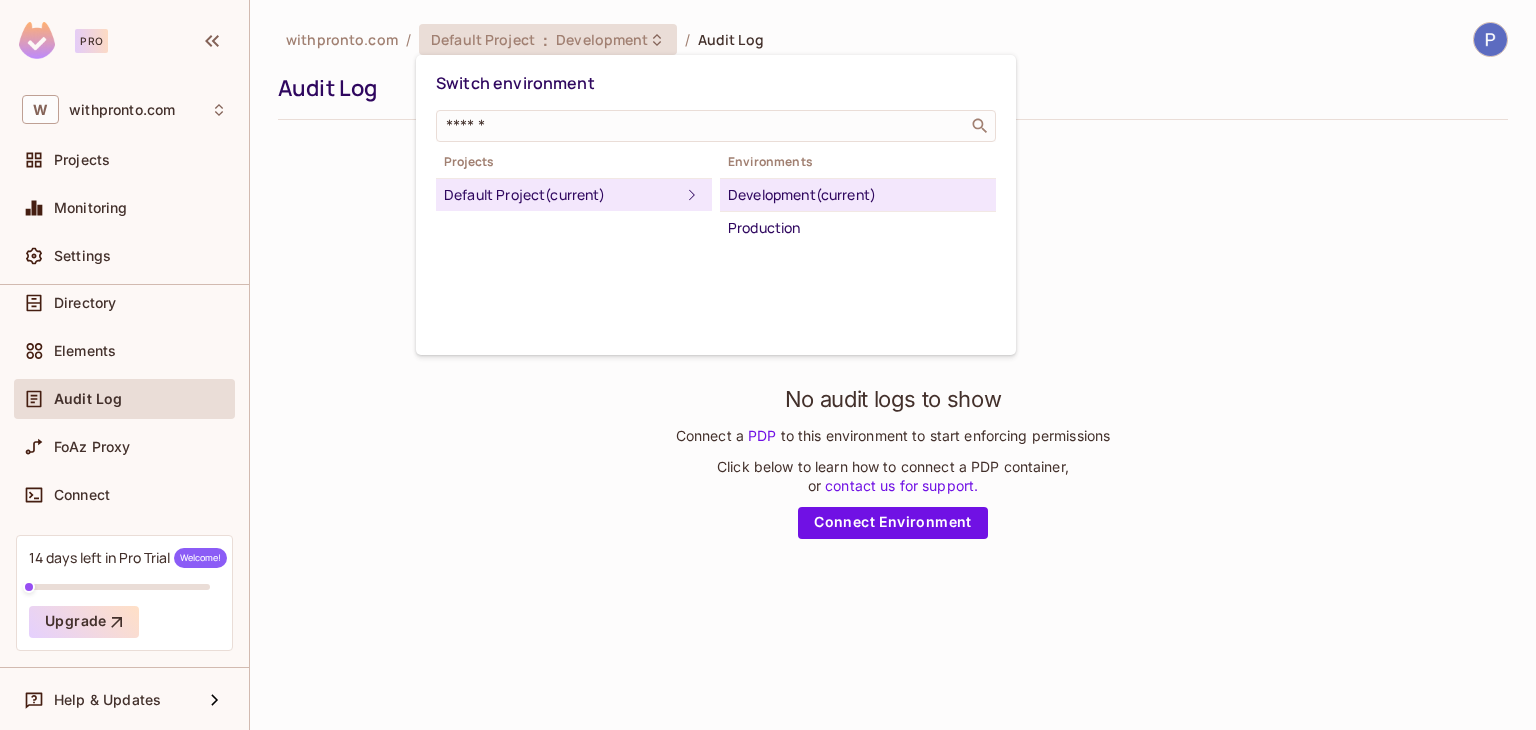 click at bounding box center (768, 365) 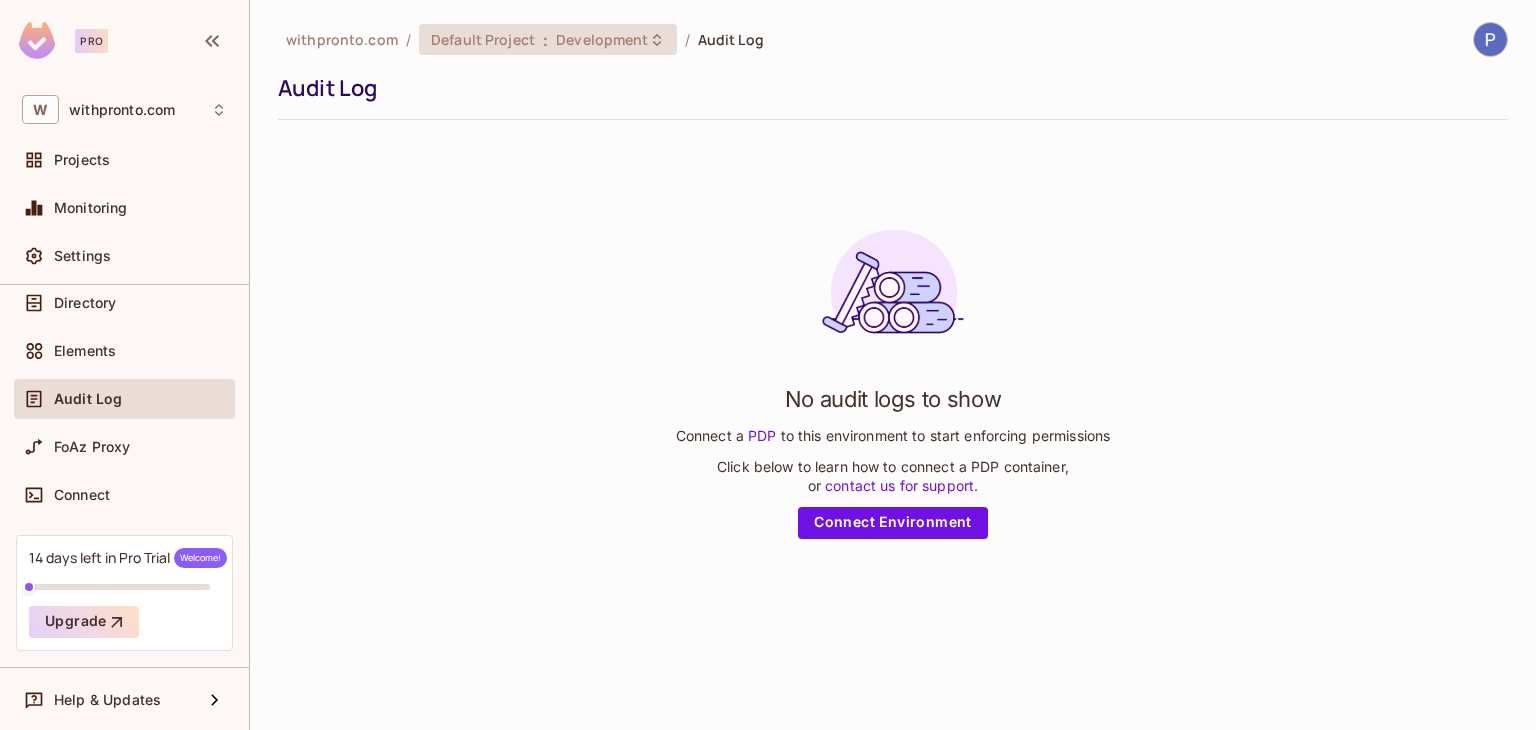 click on "Development" at bounding box center (602, 39) 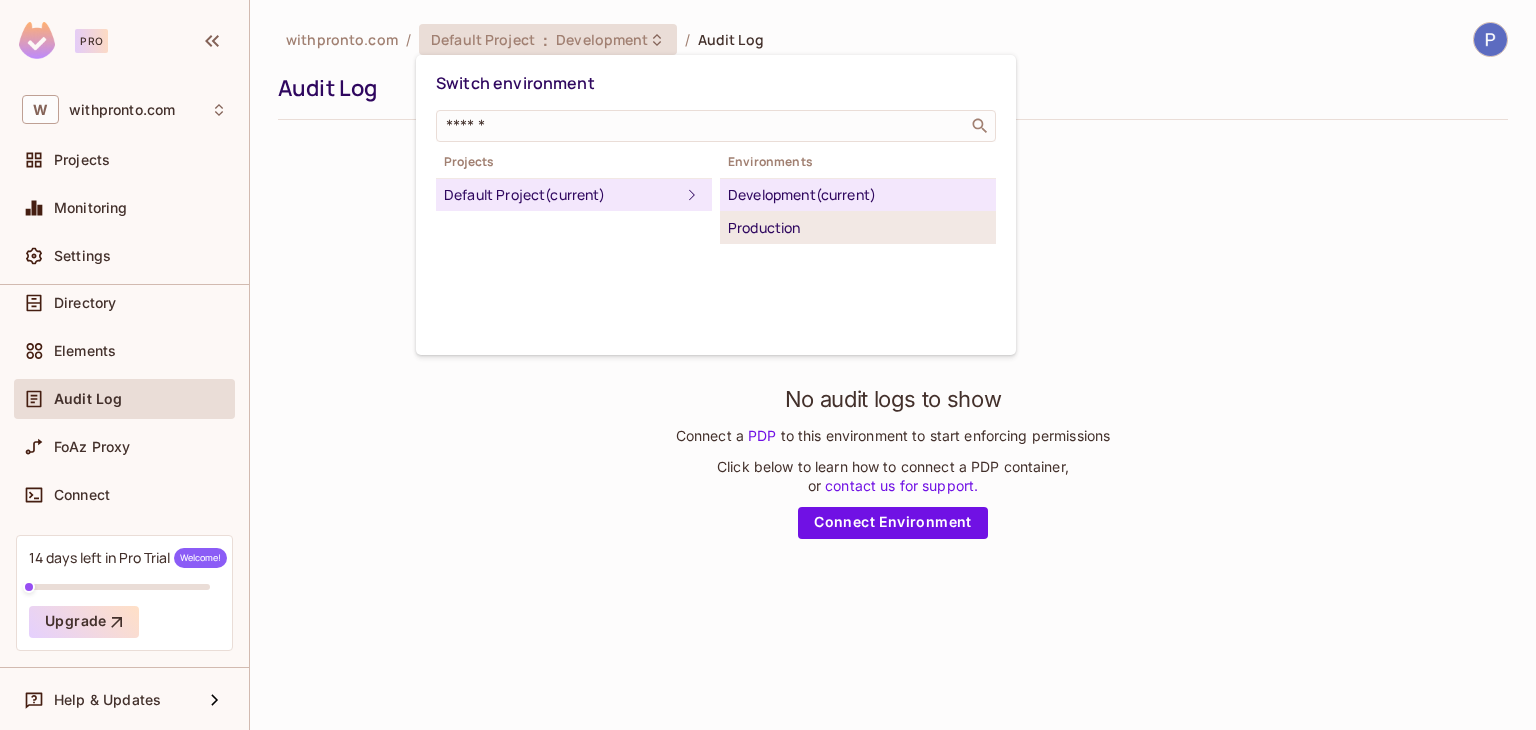 click on "Production" at bounding box center [858, 228] 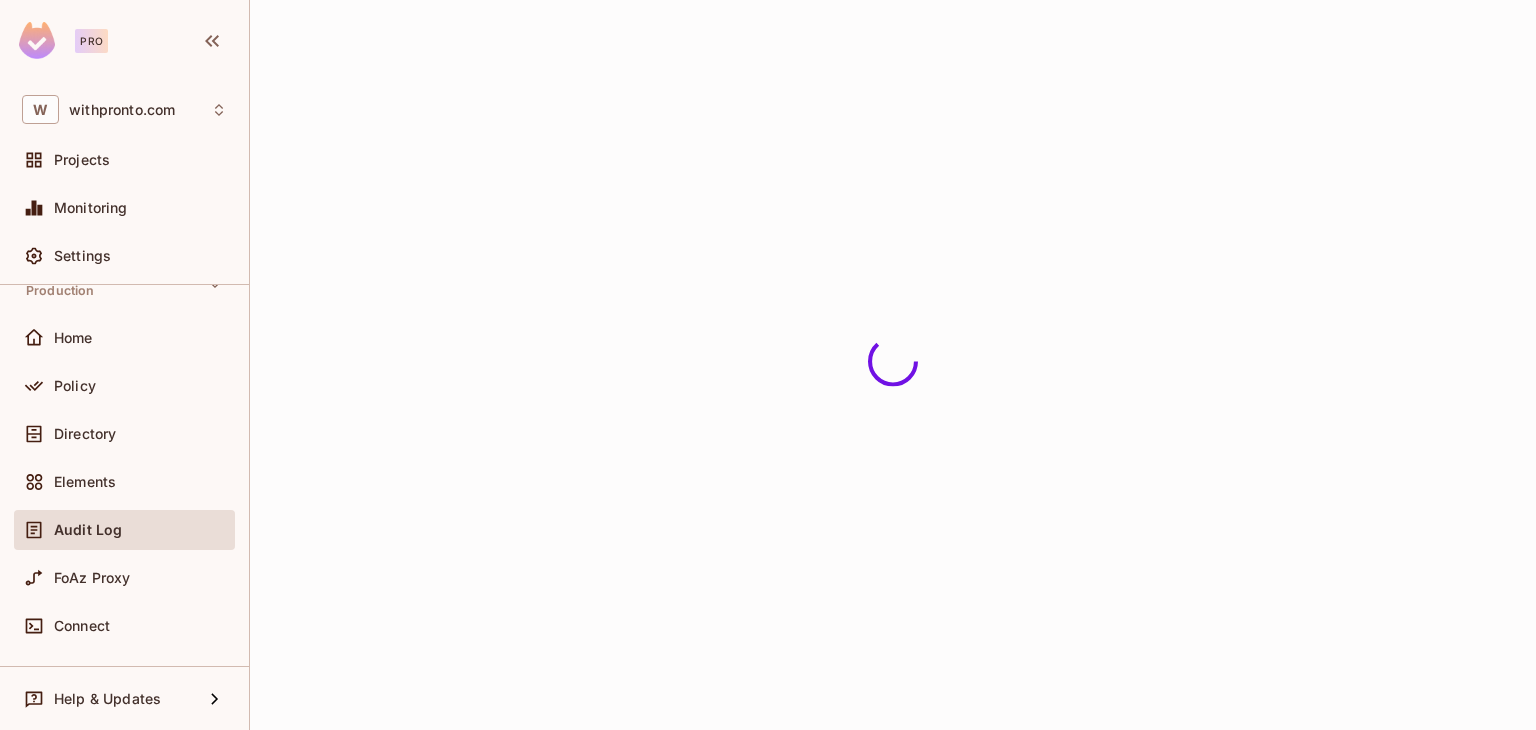 scroll, scrollTop: 174, scrollLeft: 0, axis: vertical 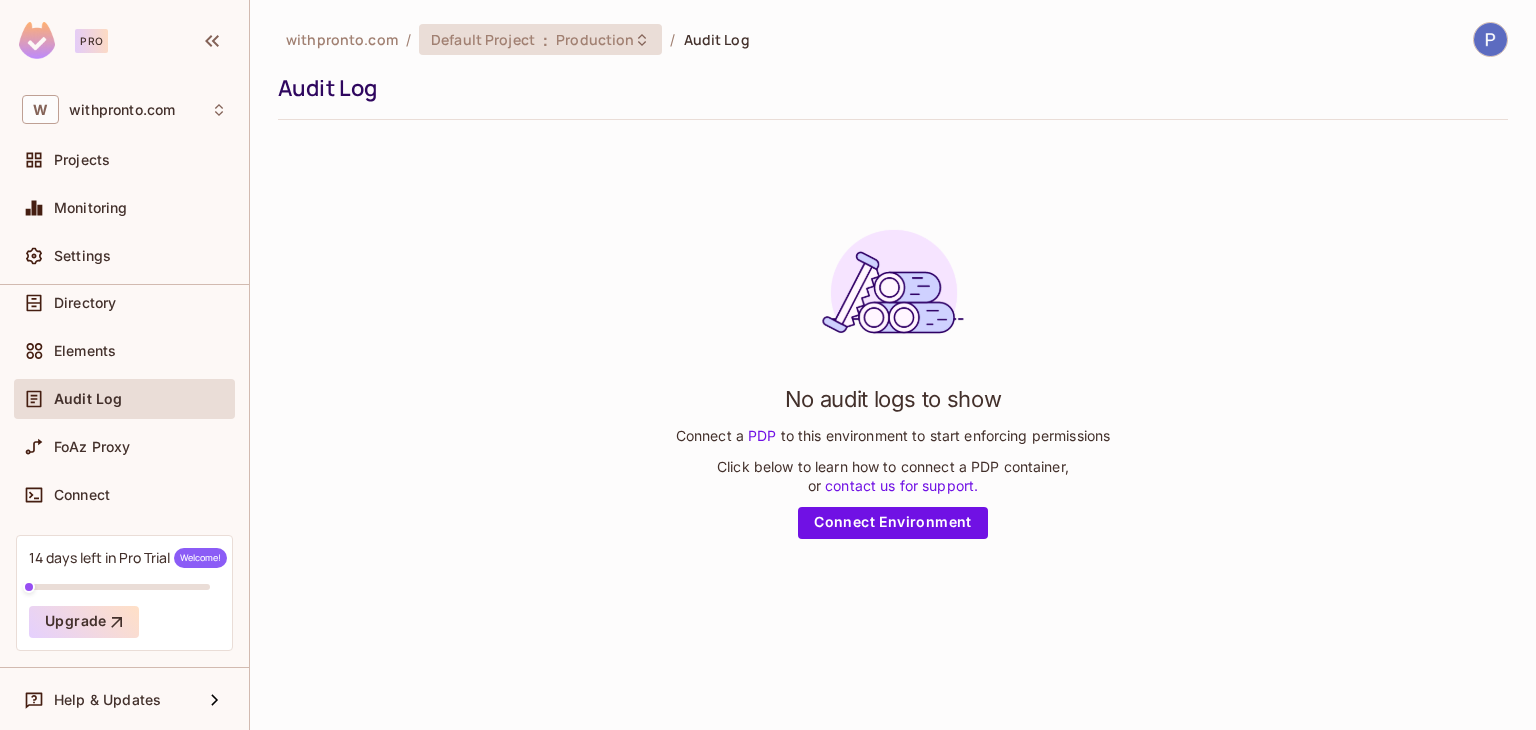 click on "Production" at bounding box center [595, 39] 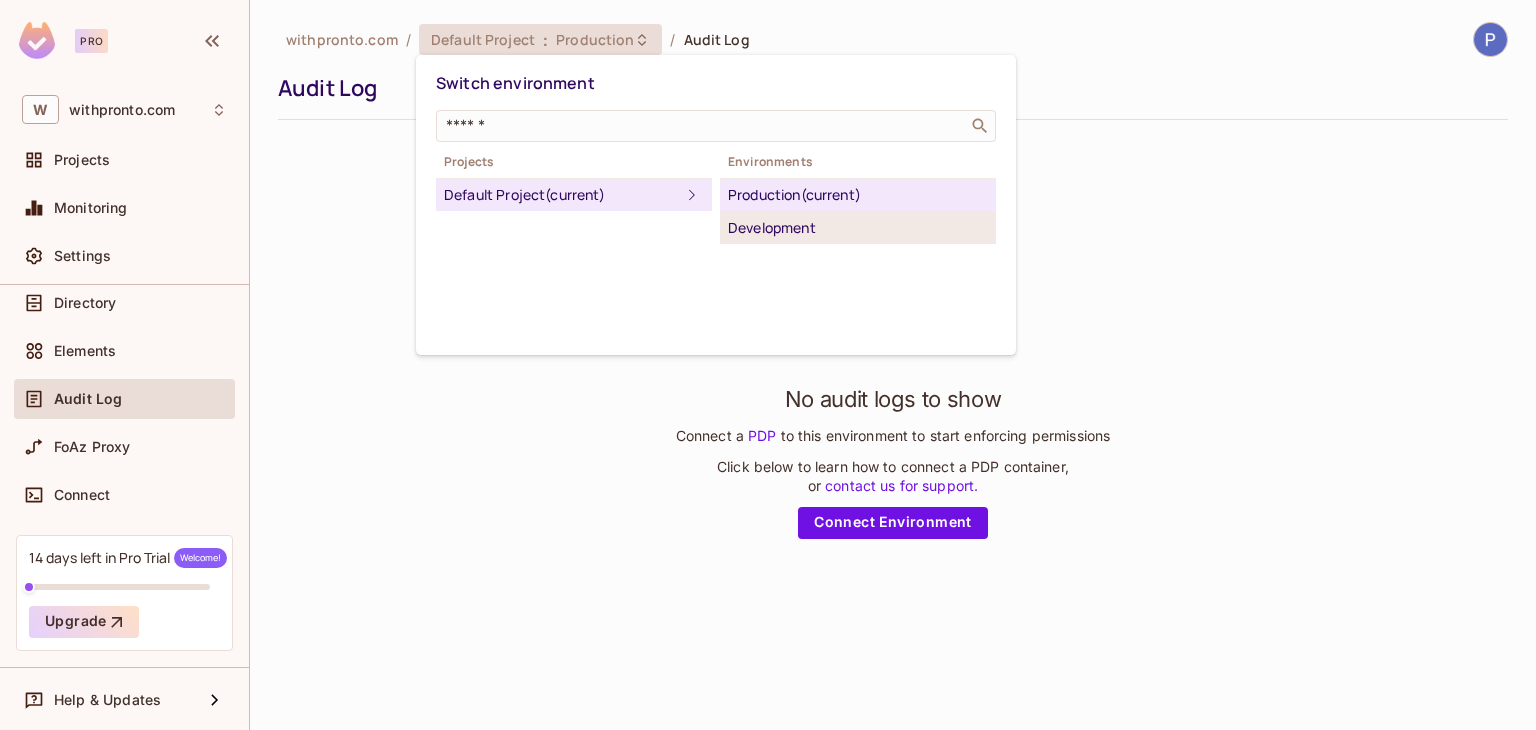 click on "Development" at bounding box center [858, 228] 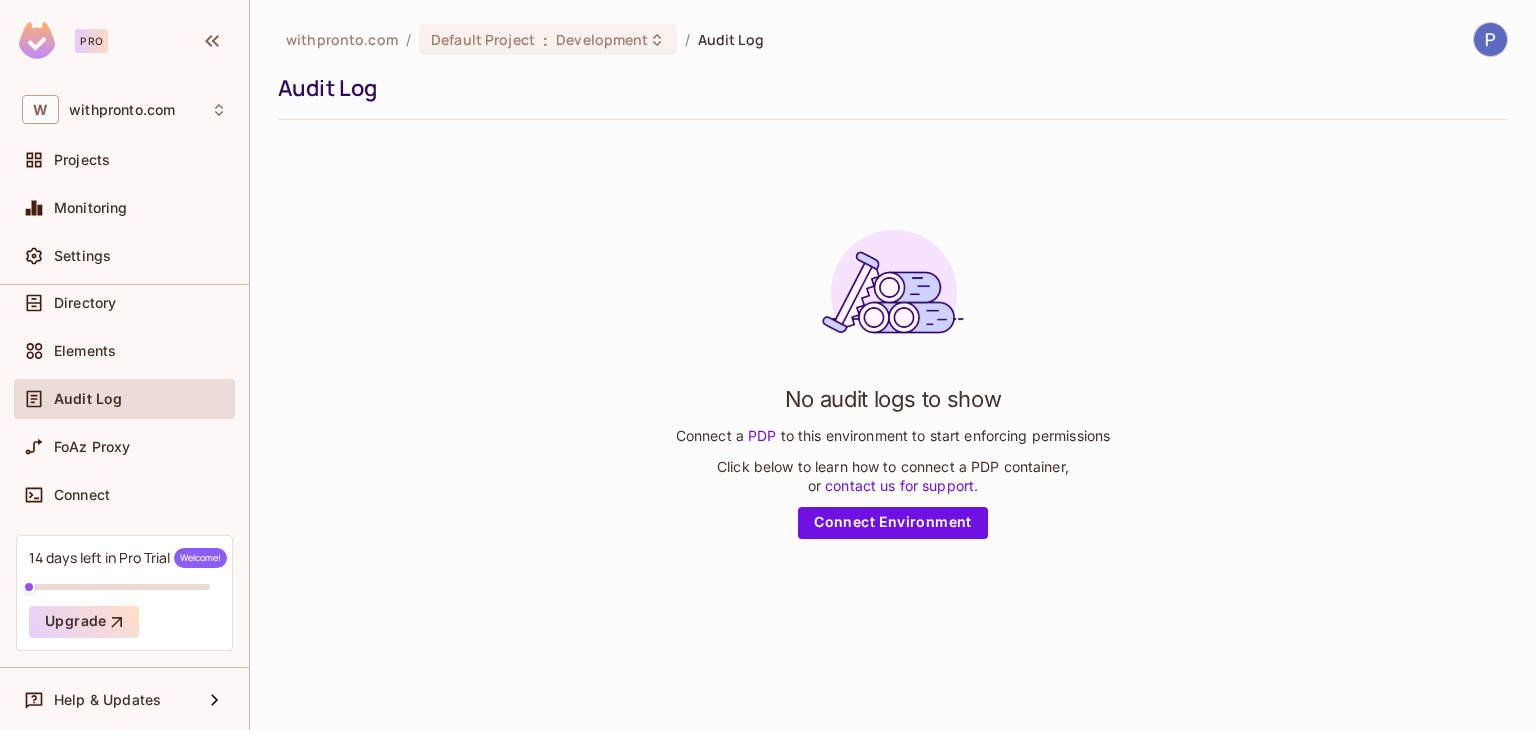 click on "withpronto.com / Default Project : Development / Audit Log Audit Log No audit logs to show Connect a   PDP   to this environment to start enforcing permissions Click below to learn how to connect a PDP container,  or   contact us for support. Connect Environment" at bounding box center (893, 365) 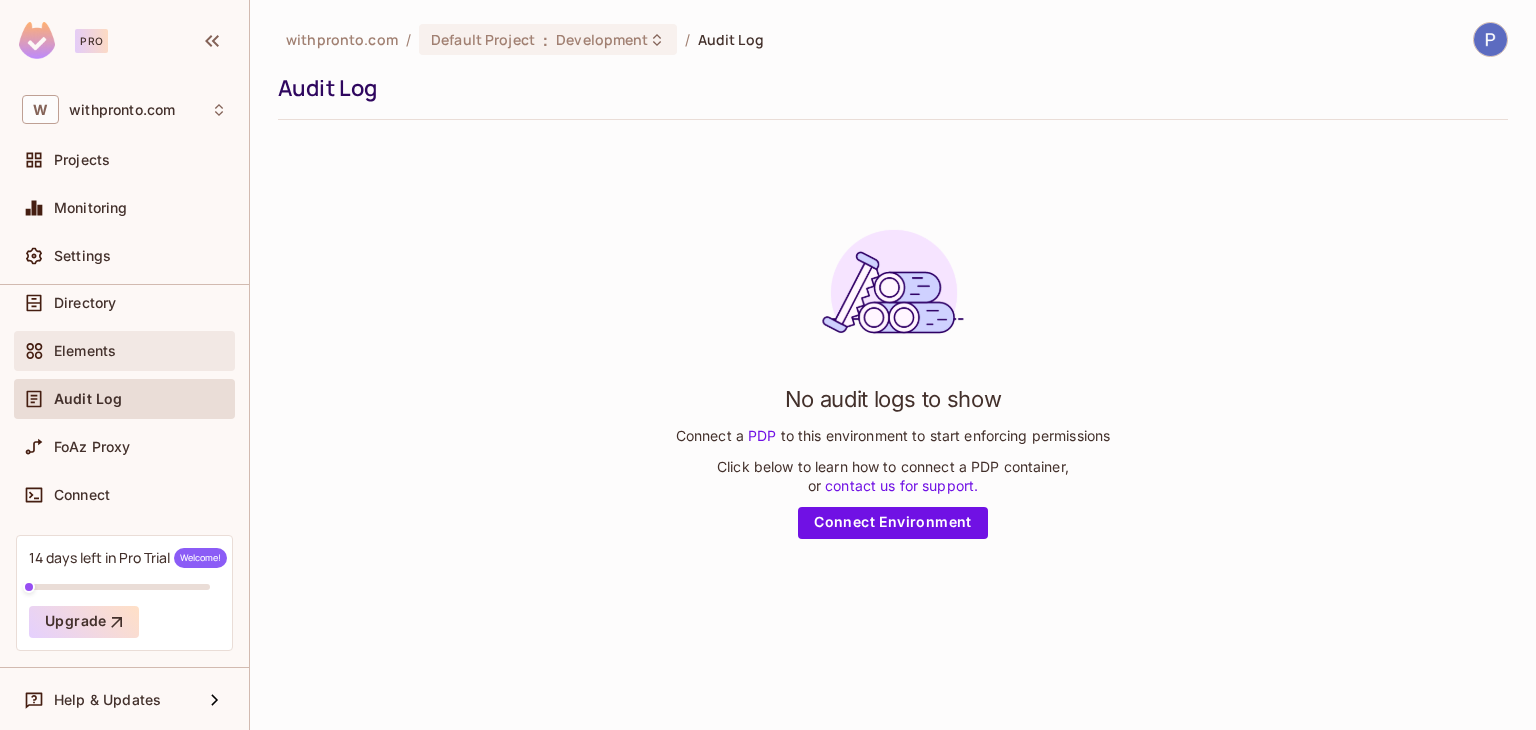 click on "Elements" at bounding box center (85, 351) 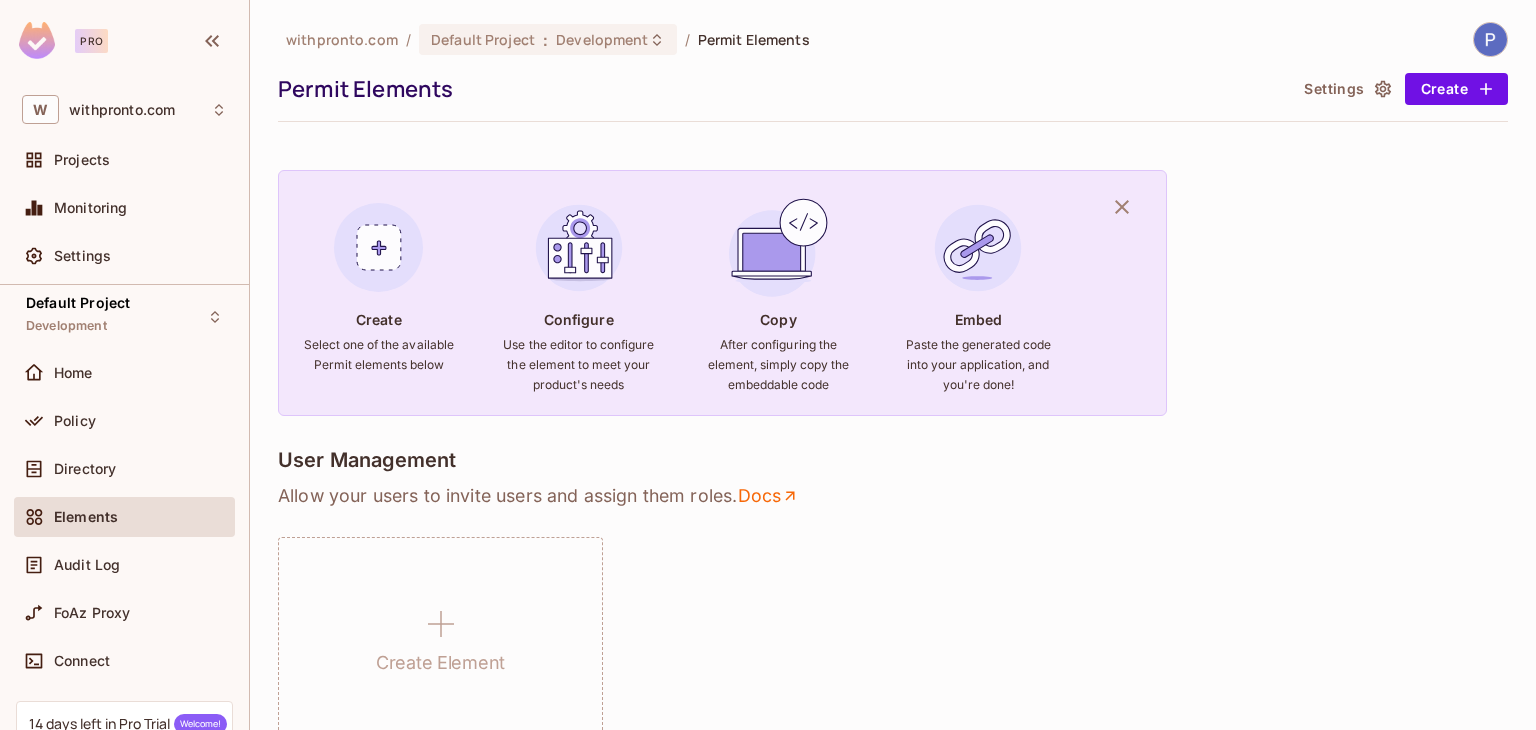scroll, scrollTop: 0, scrollLeft: 0, axis: both 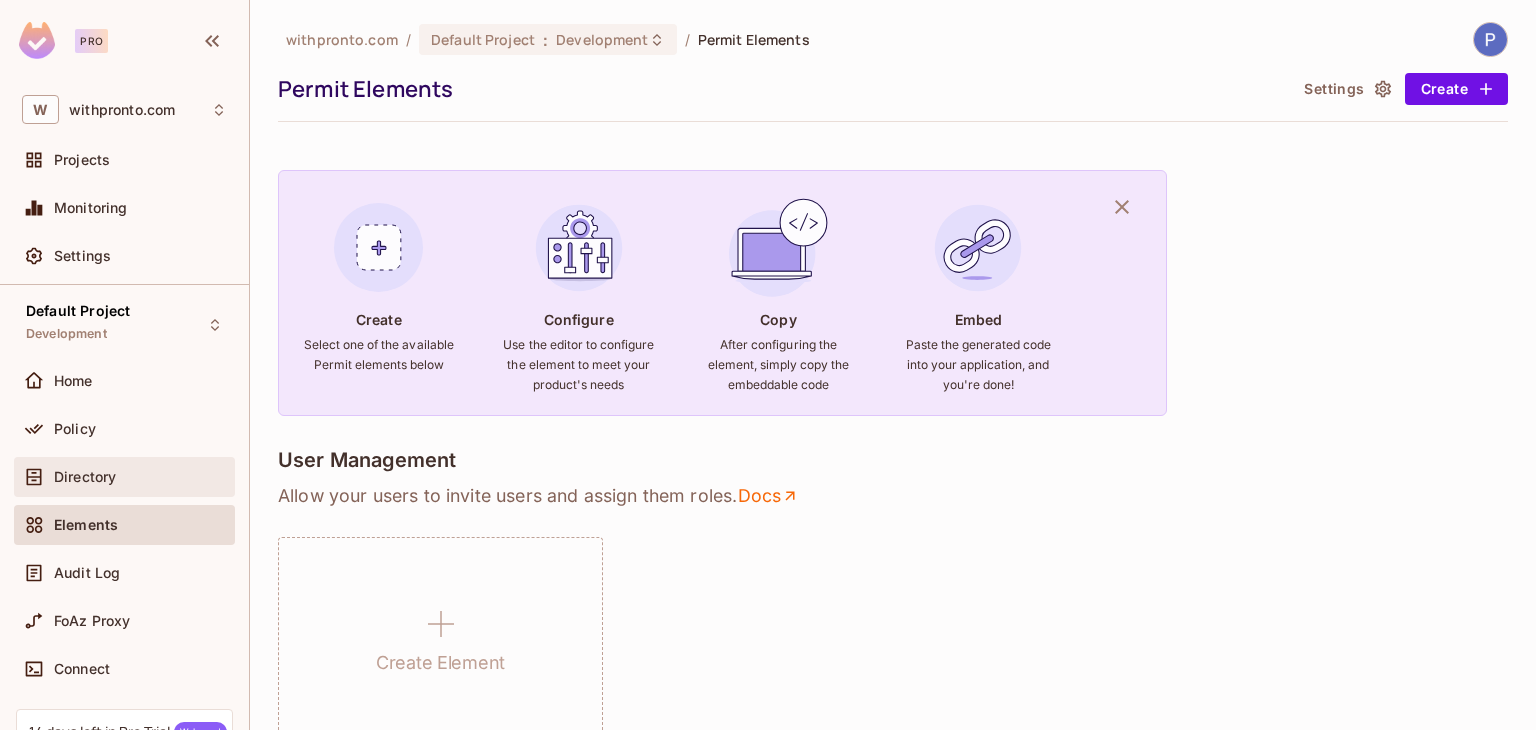 click on "Directory" at bounding box center [124, 477] 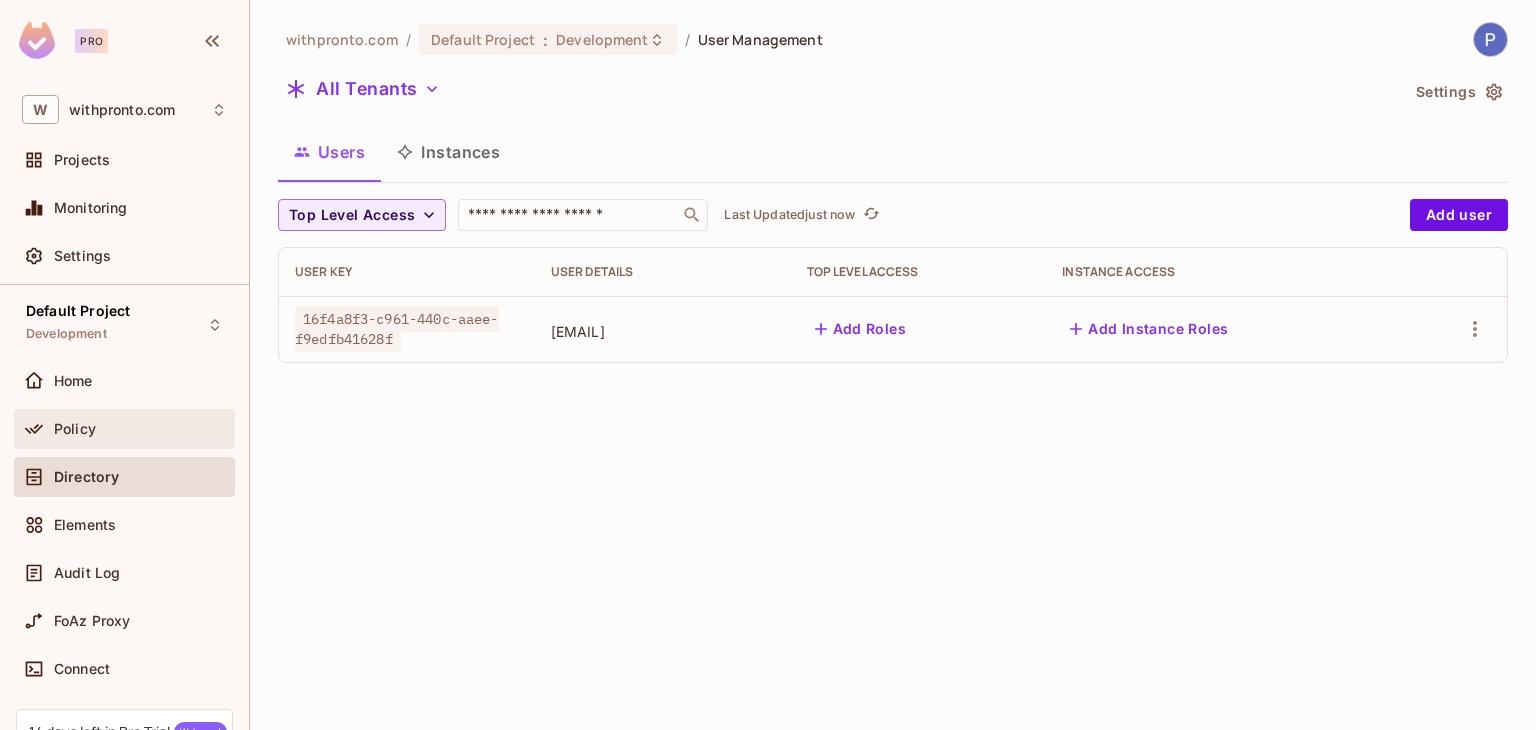 click on "Policy" at bounding box center [124, 429] 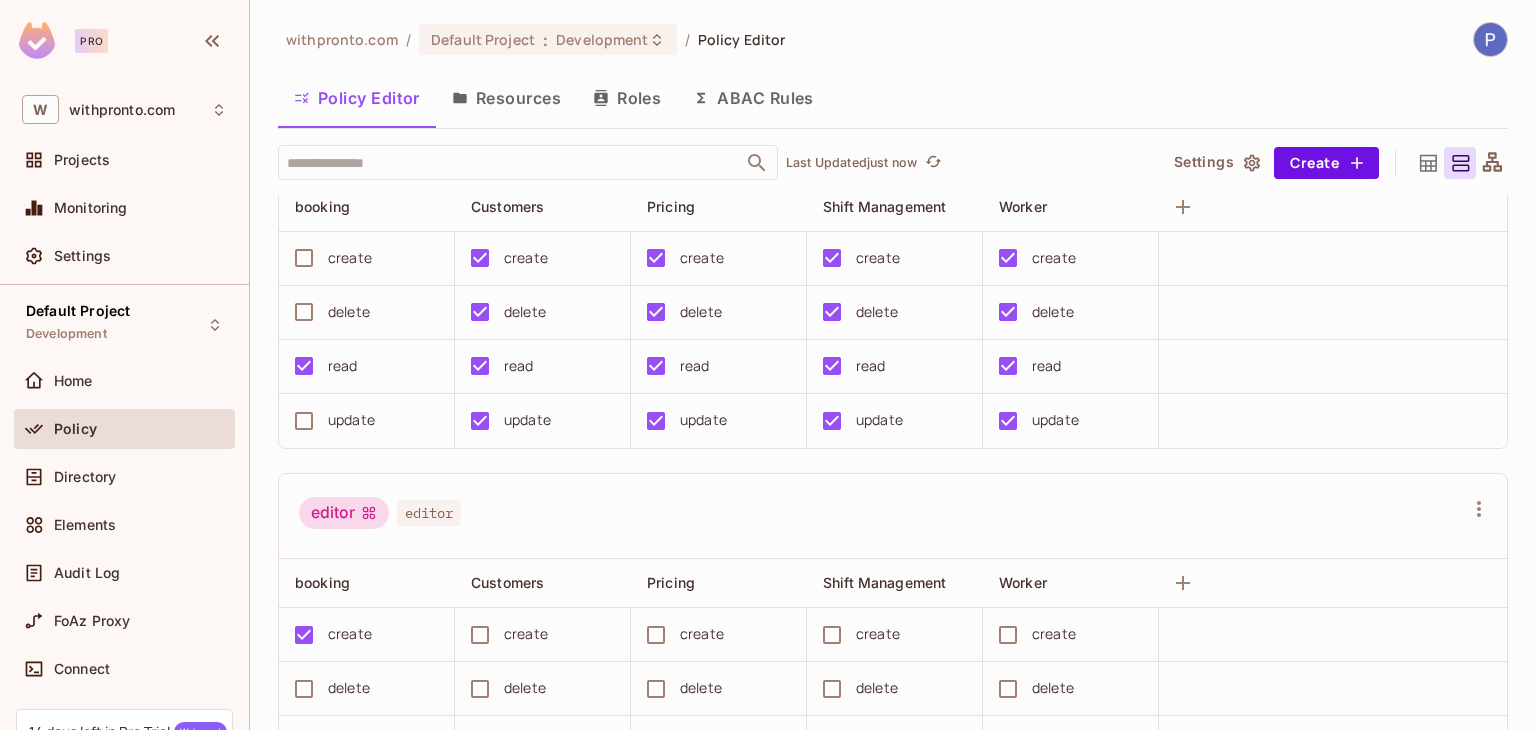 scroll, scrollTop: 0, scrollLeft: 0, axis: both 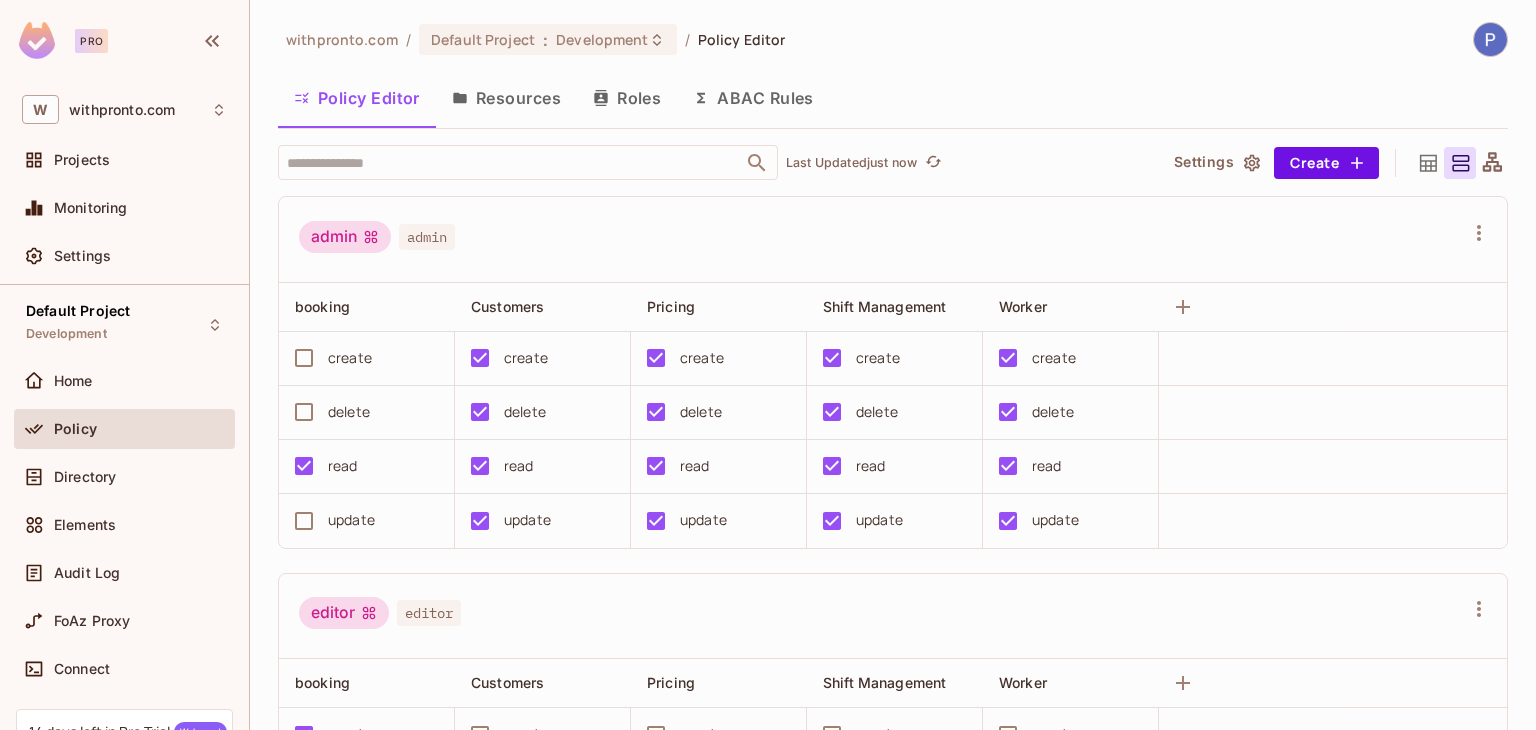 click on "Roles" at bounding box center (627, 98) 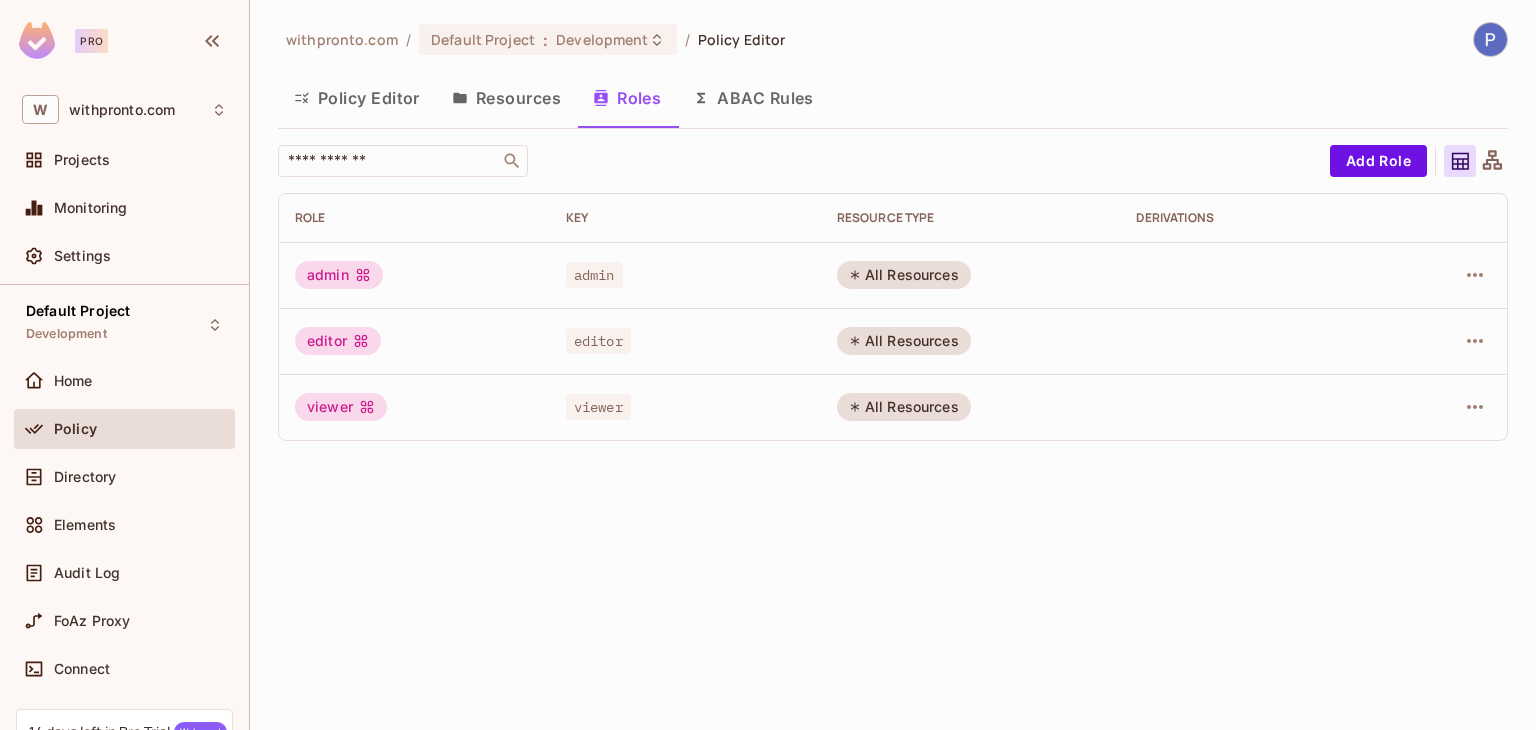 click on "Resources" at bounding box center [506, 98] 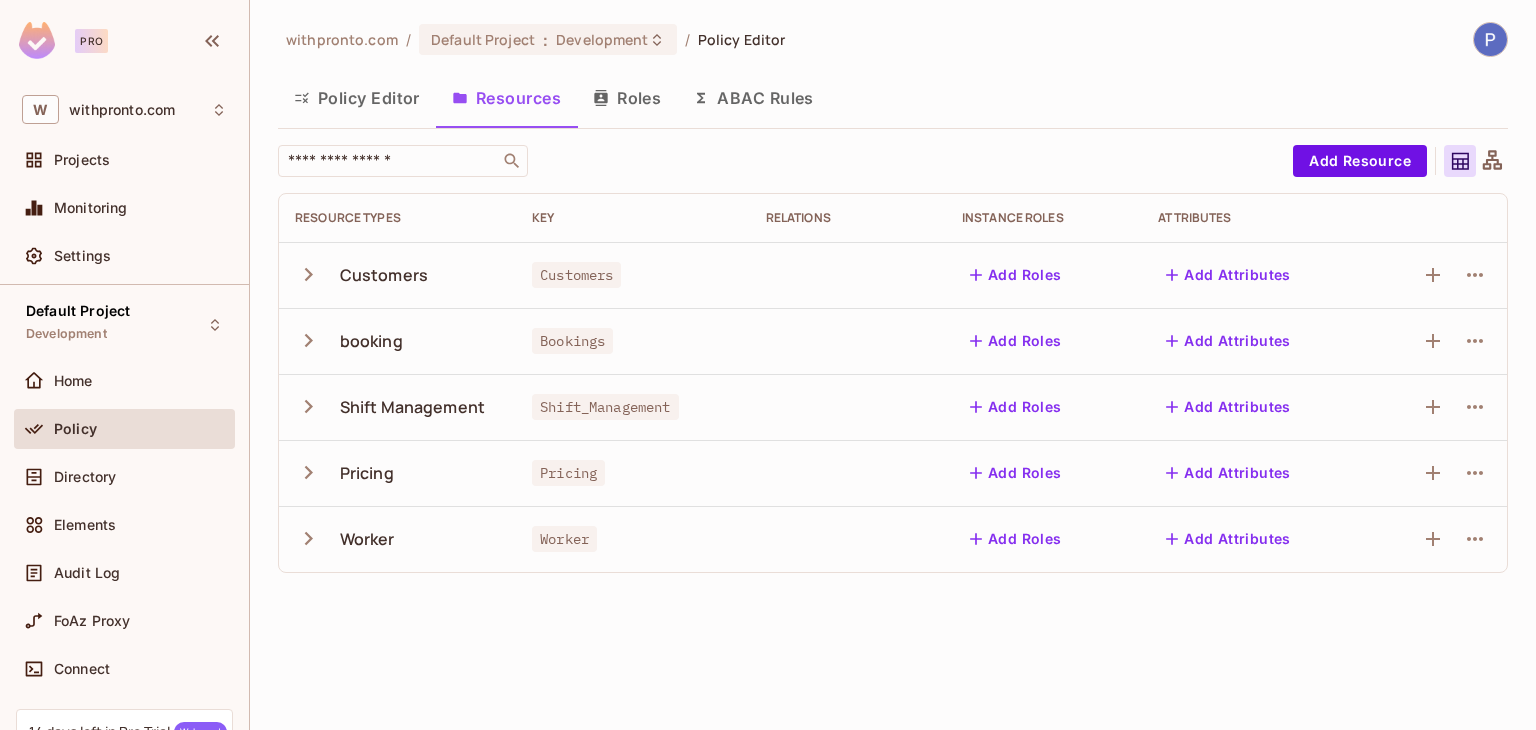 click on "Policy Editor" at bounding box center (357, 98) 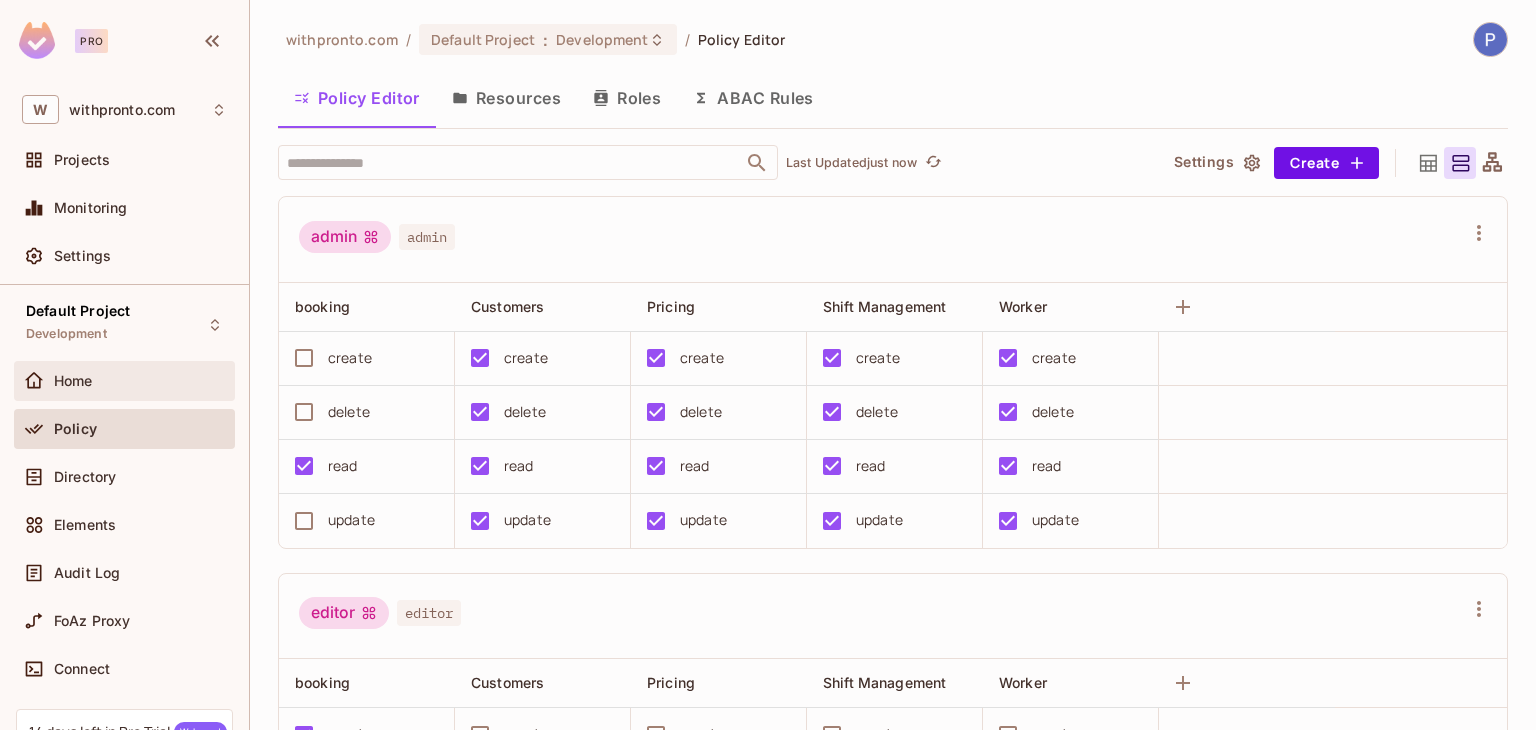 click on "Home" at bounding box center (124, 381) 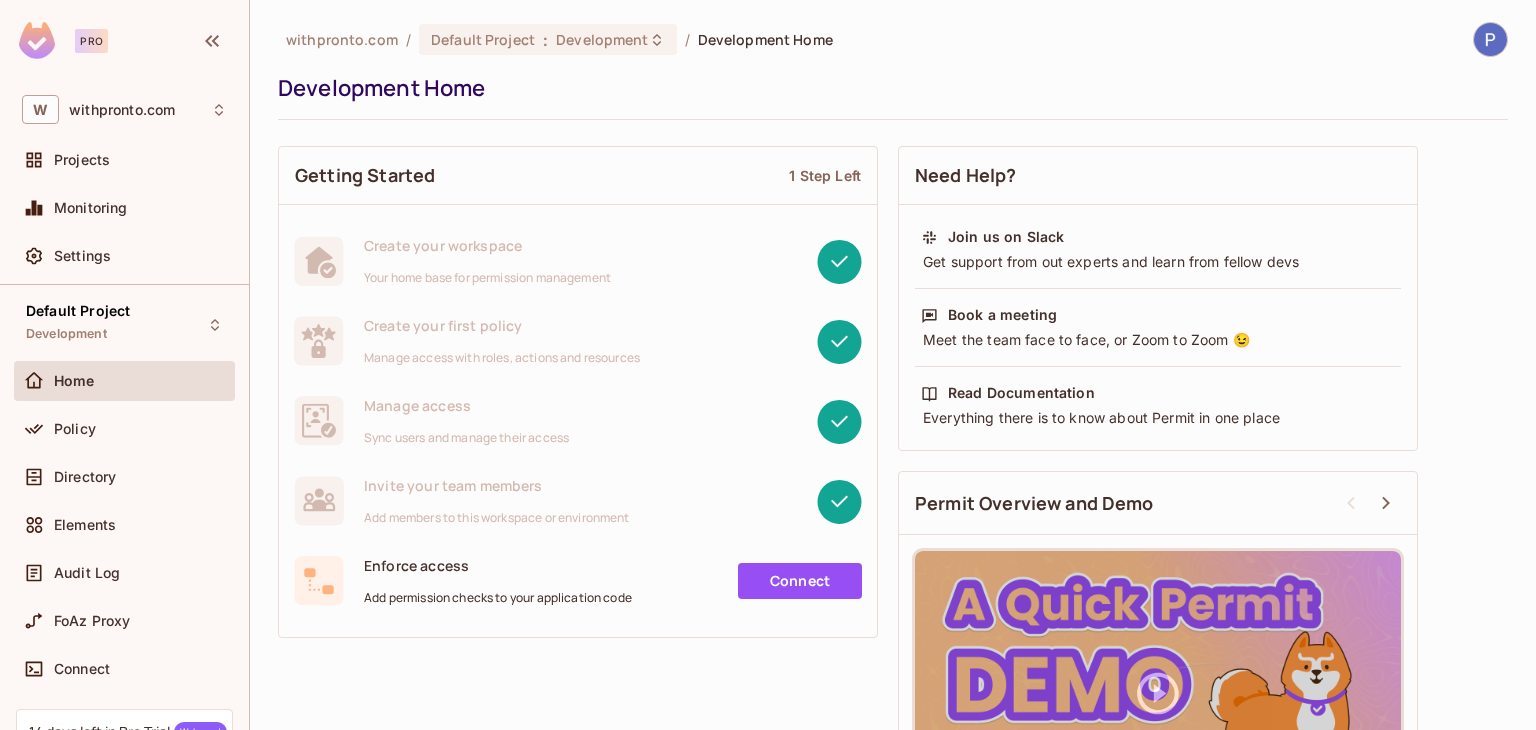 click on "Connect" at bounding box center [747, 581] 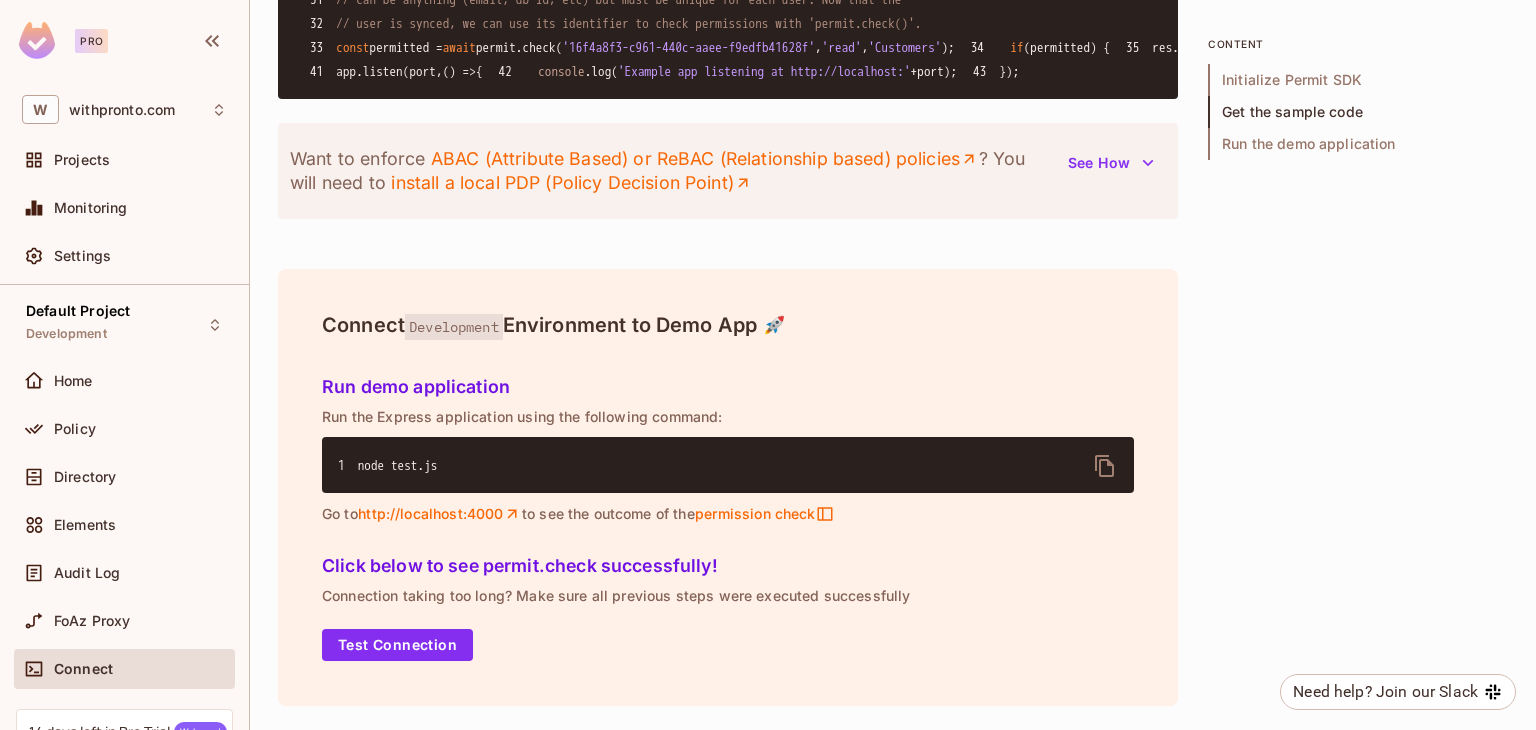 scroll, scrollTop: 2561, scrollLeft: 0, axis: vertical 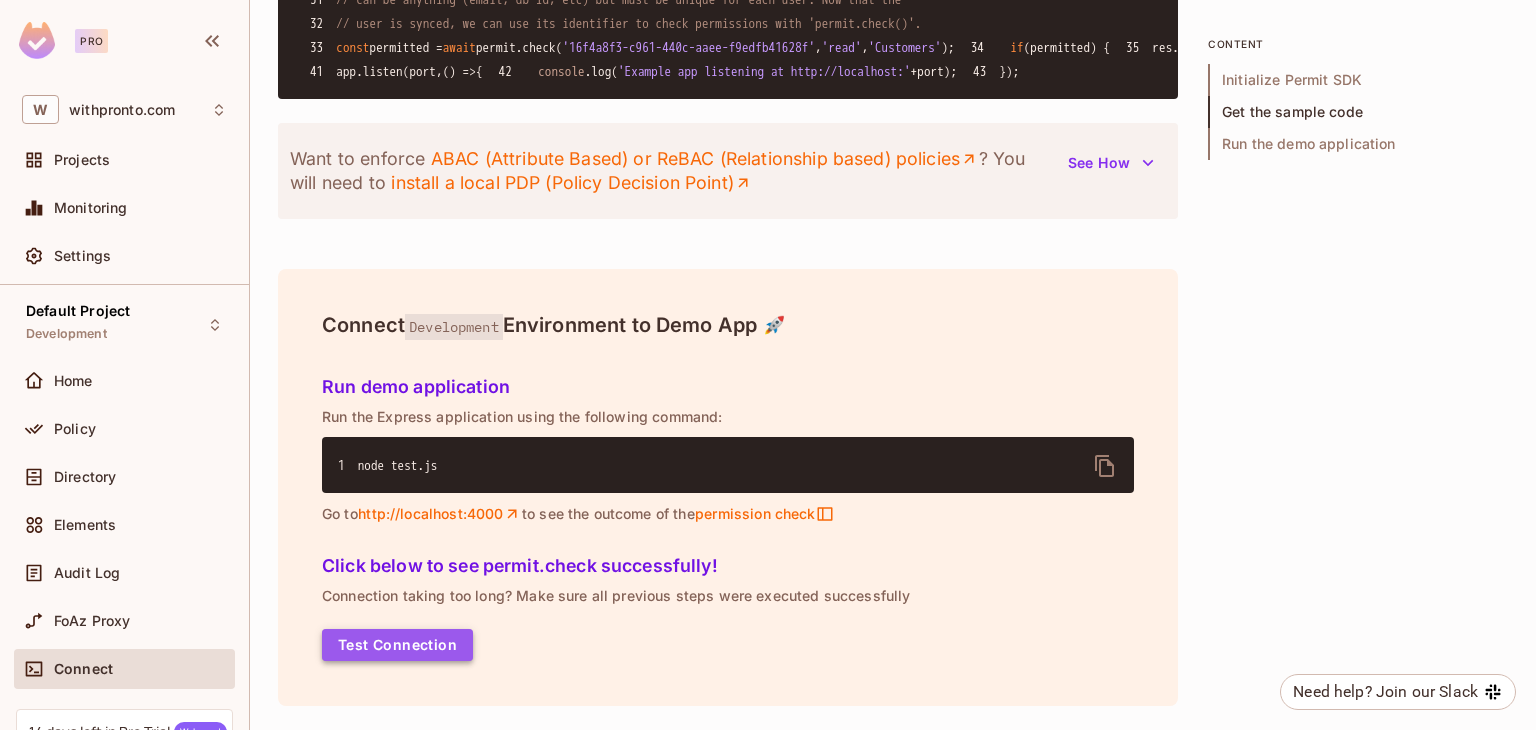 click on "Test Connection" at bounding box center [397, 645] 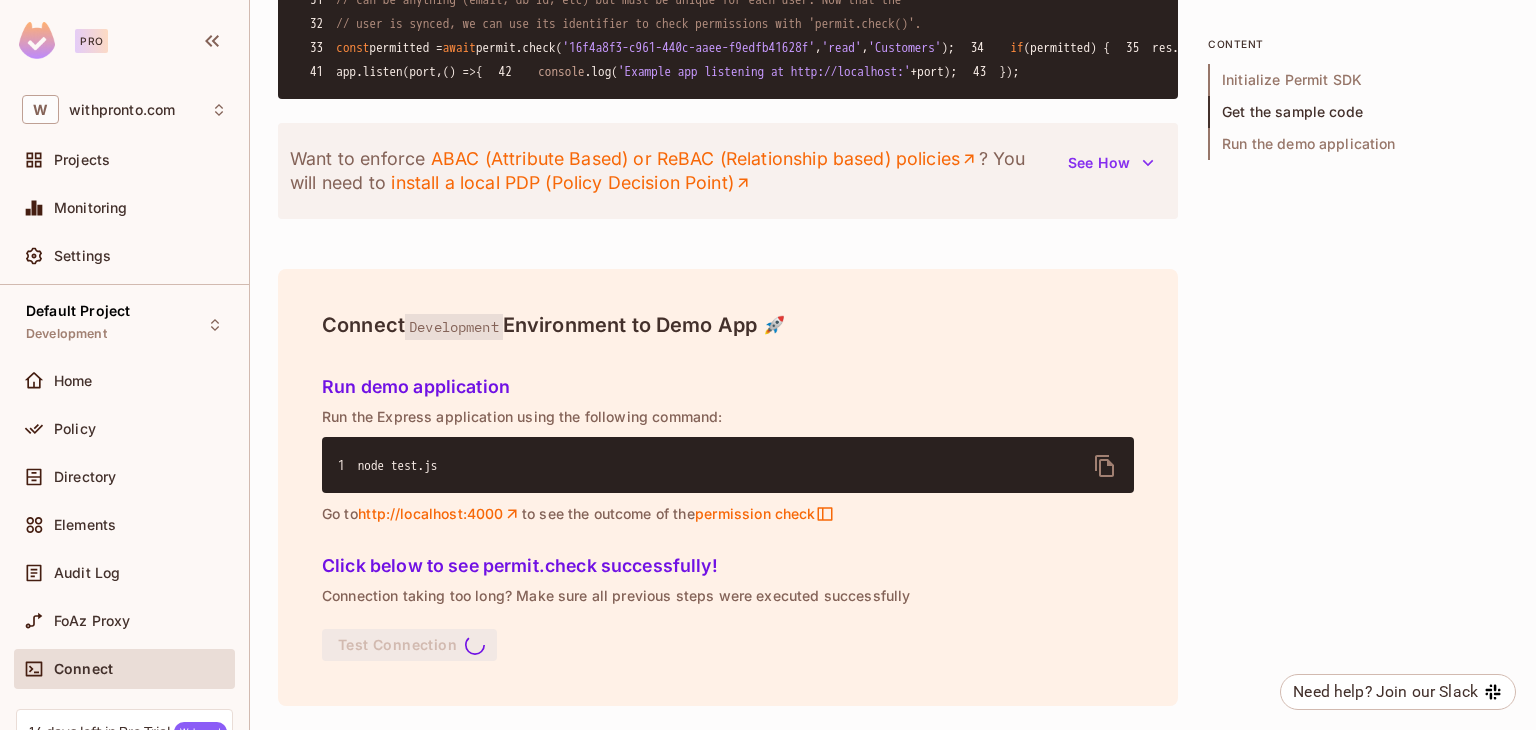scroll, scrollTop: 2300, scrollLeft: 0, axis: vertical 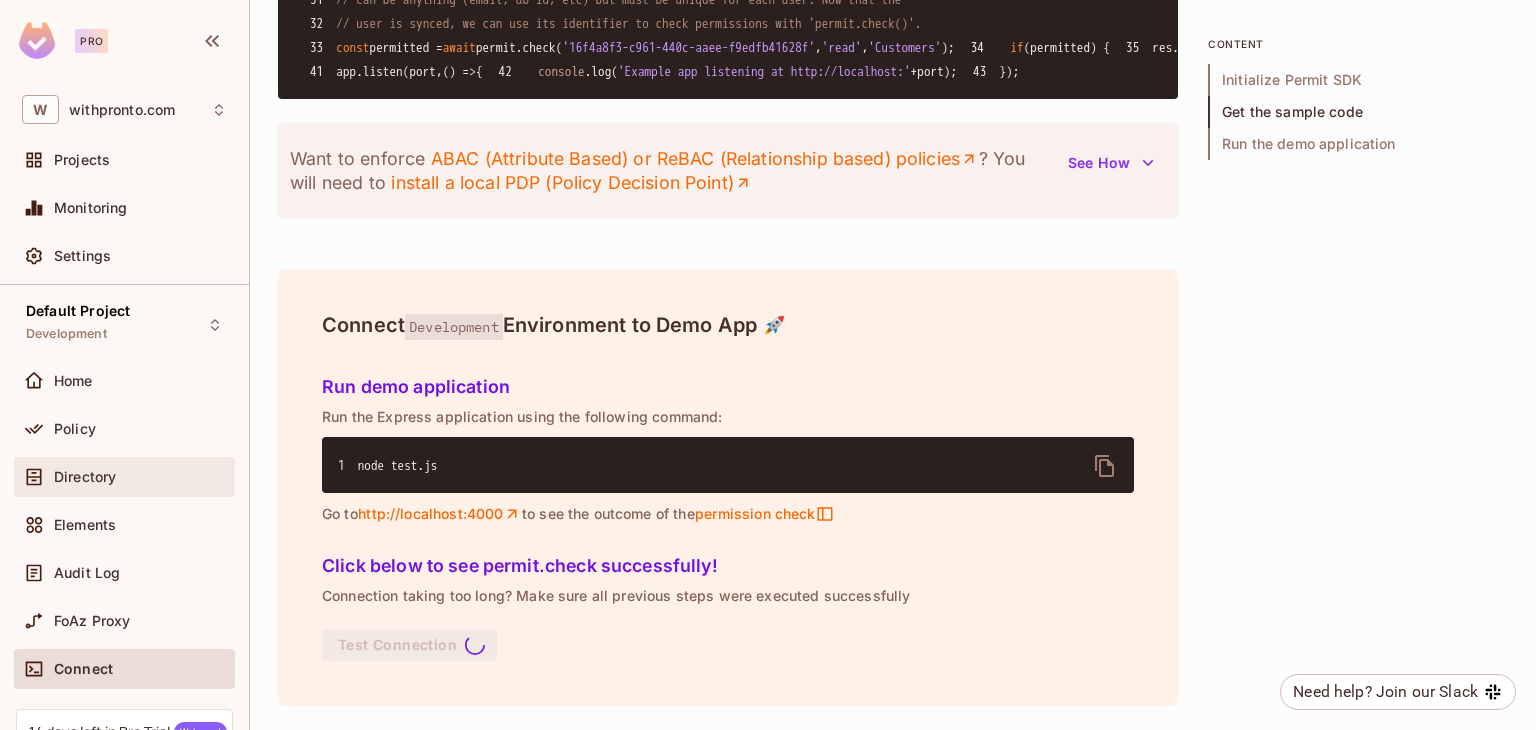 click on "Directory" at bounding box center (124, 477) 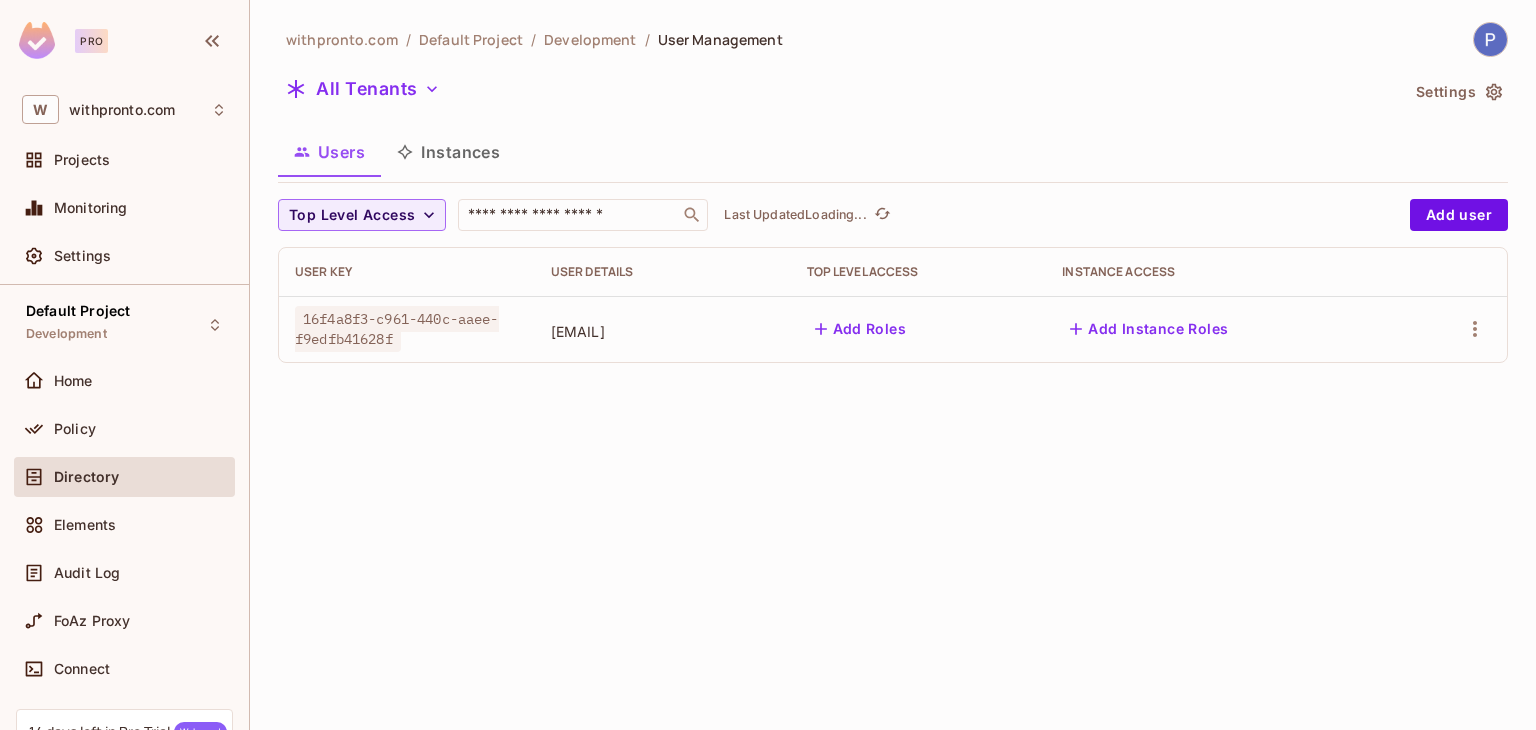 scroll, scrollTop: 0, scrollLeft: 0, axis: both 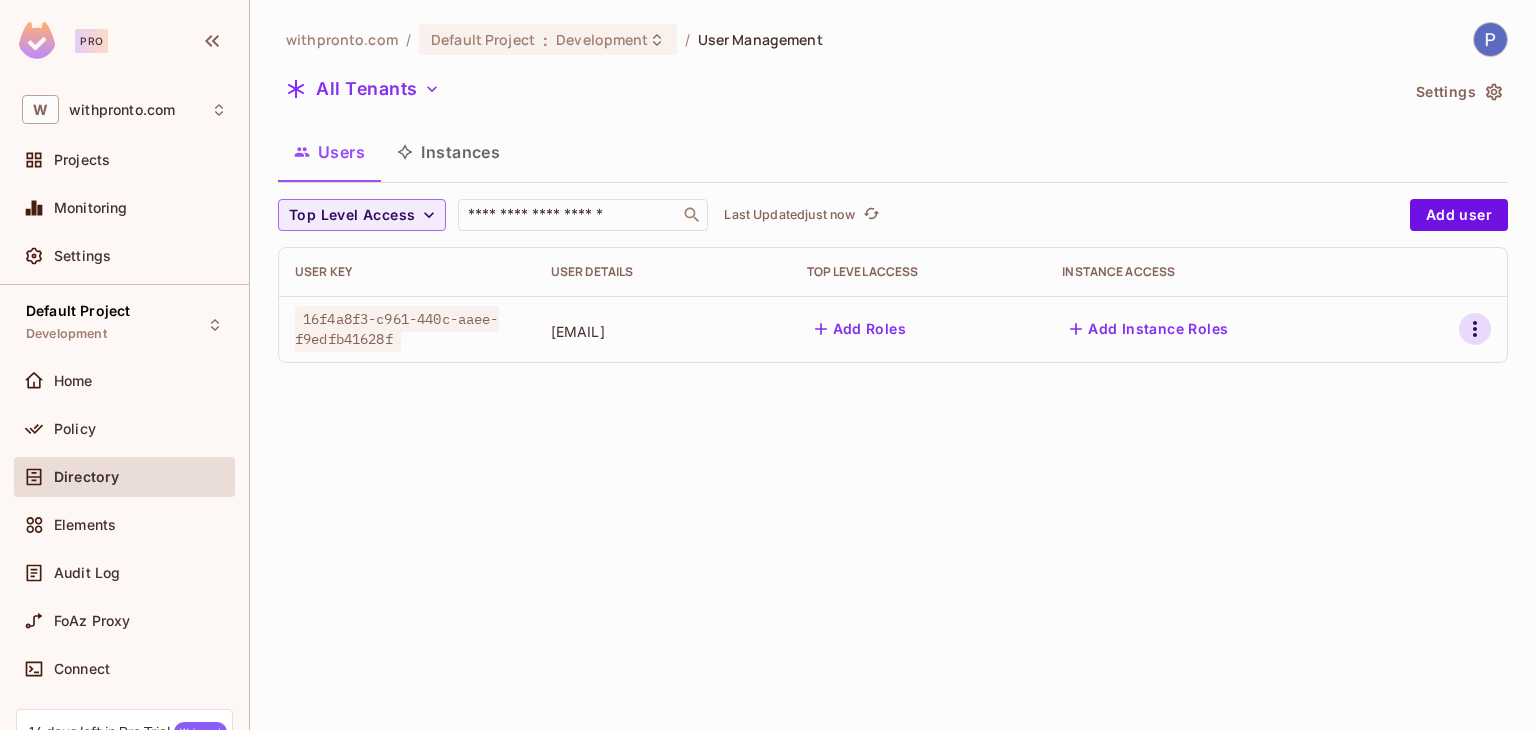 click 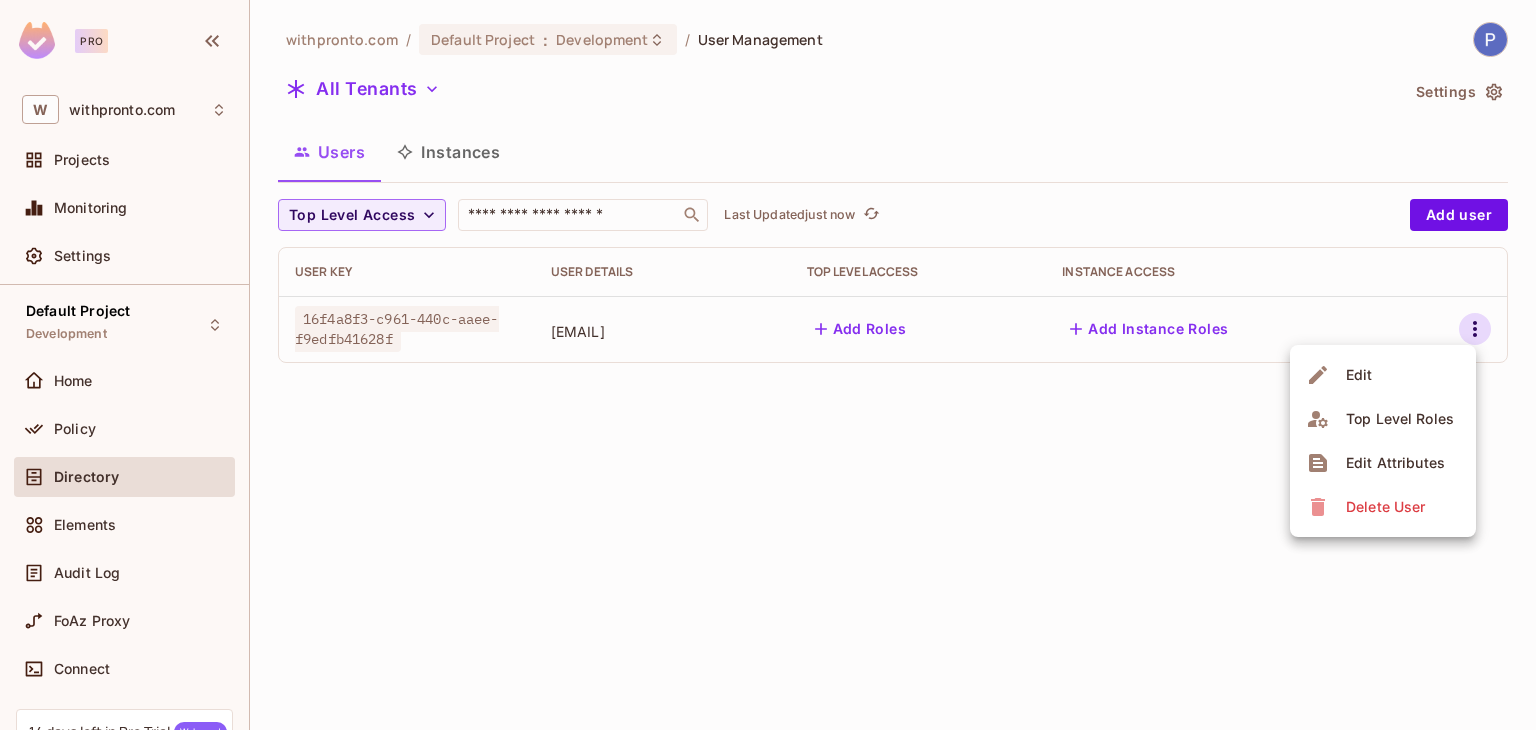 click at bounding box center [768, 365] 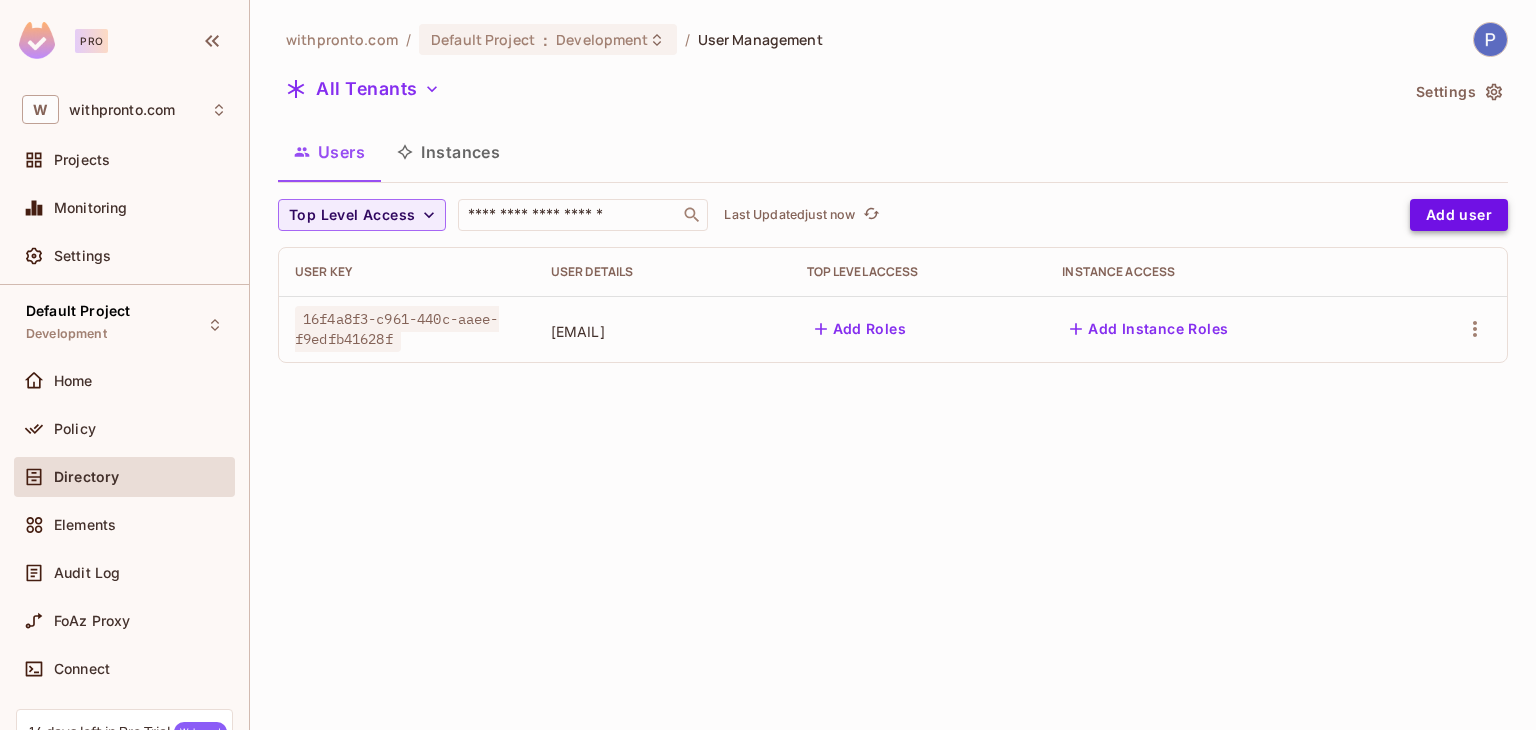 click on "Add user" at bounding box center (1459, 215) 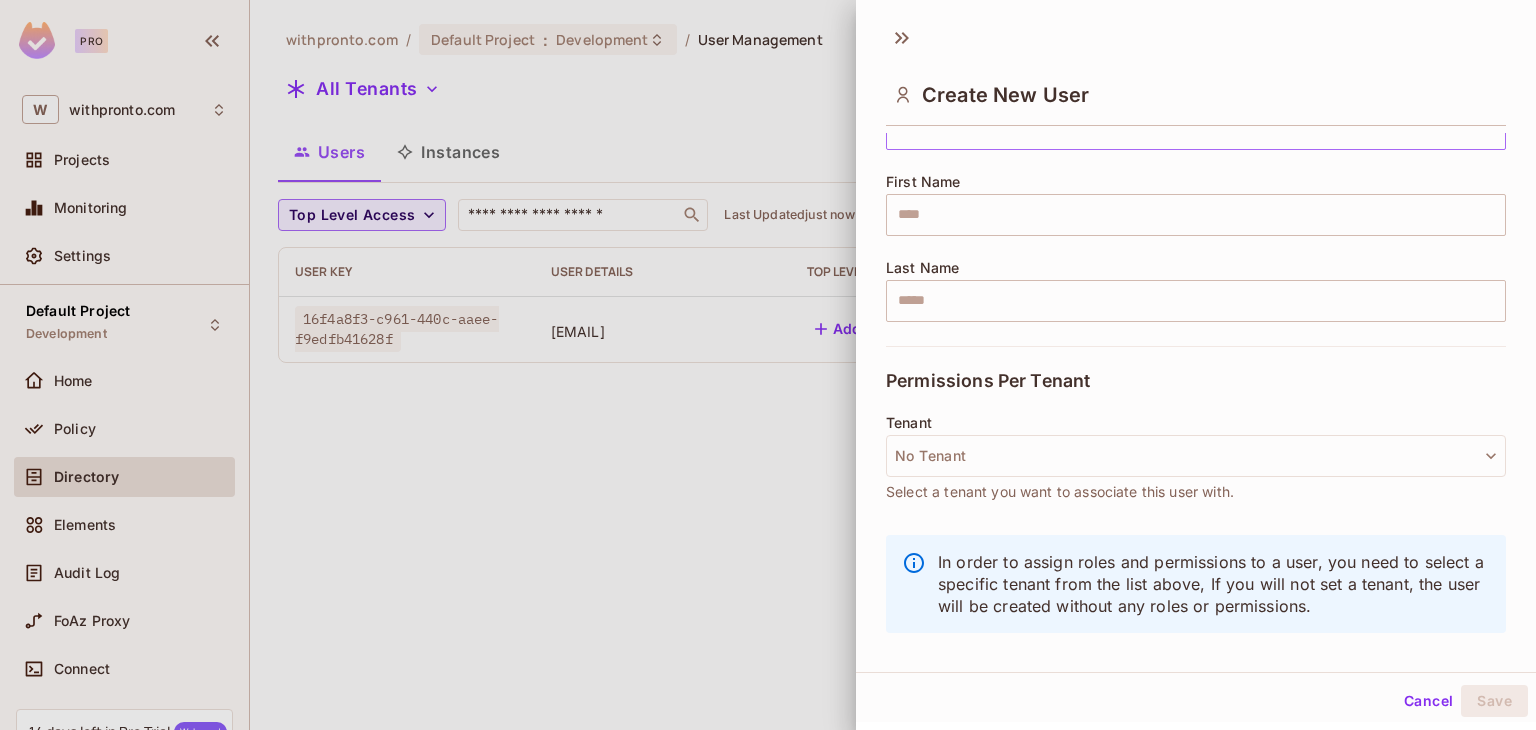 scroll, scrollTop: 215, scrollLeft: 0, axis: vertical 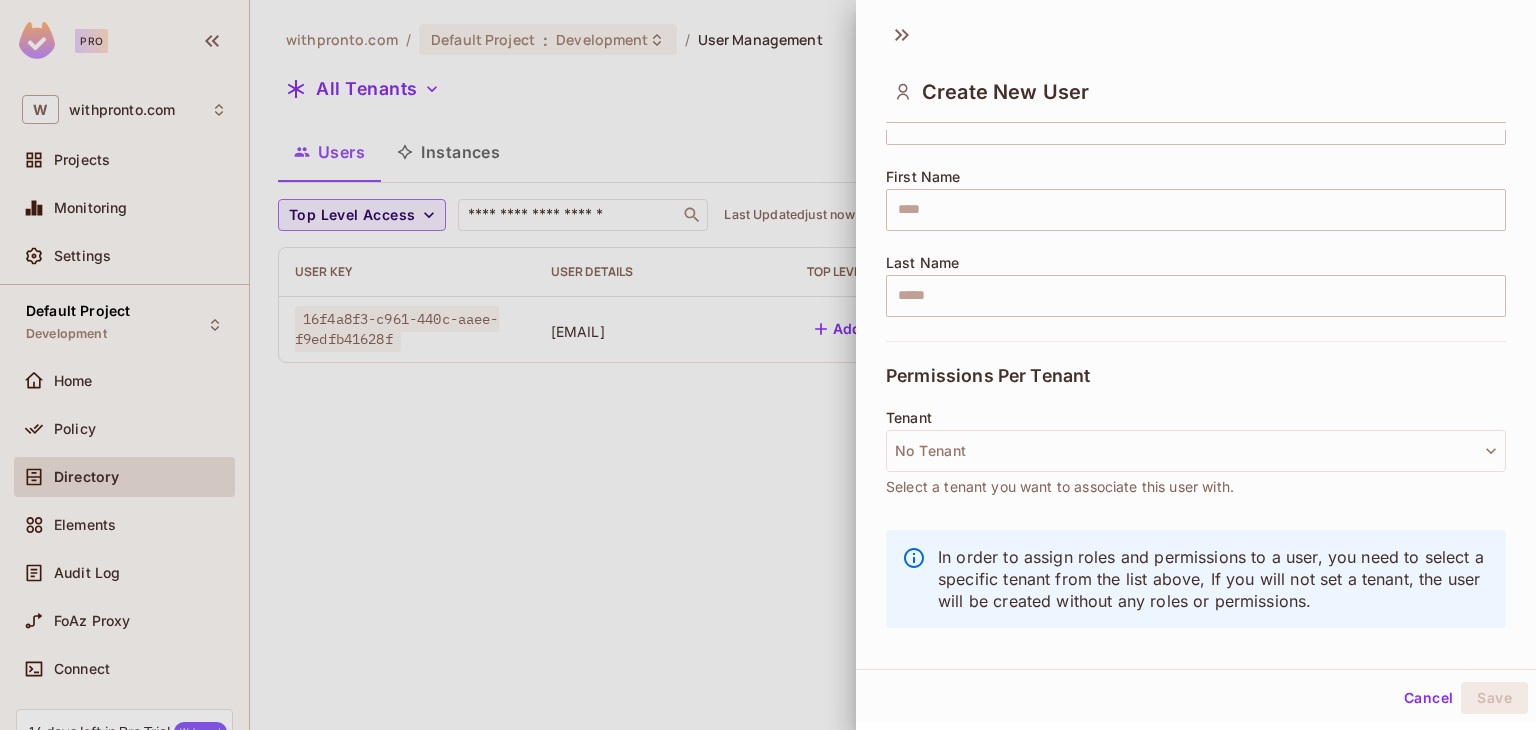 click on "Cancel" at bounding box center [1428, 698] 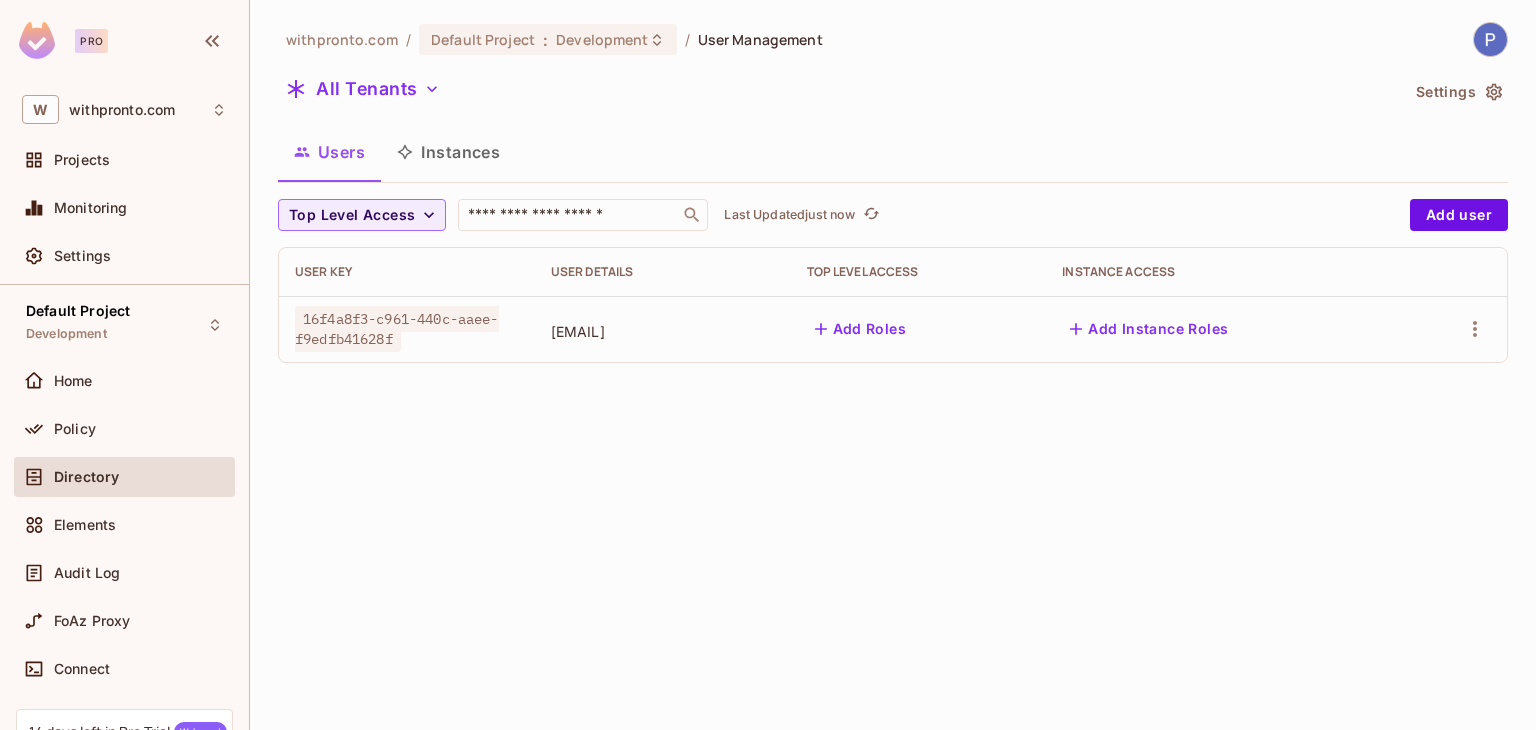 click on "withpronto.com / Default Project : Development / User Management All Tenants Settings Users Instances Top Level Access ​ Last Updated  just now Add user User Key User Details Top Level Access Instance Access 16f4a8f3-c961-440c-aaee-f9edfb41628f   psaini@withpronto.com Add Roles Add Instance Roles" at bounding box center [893, 365] 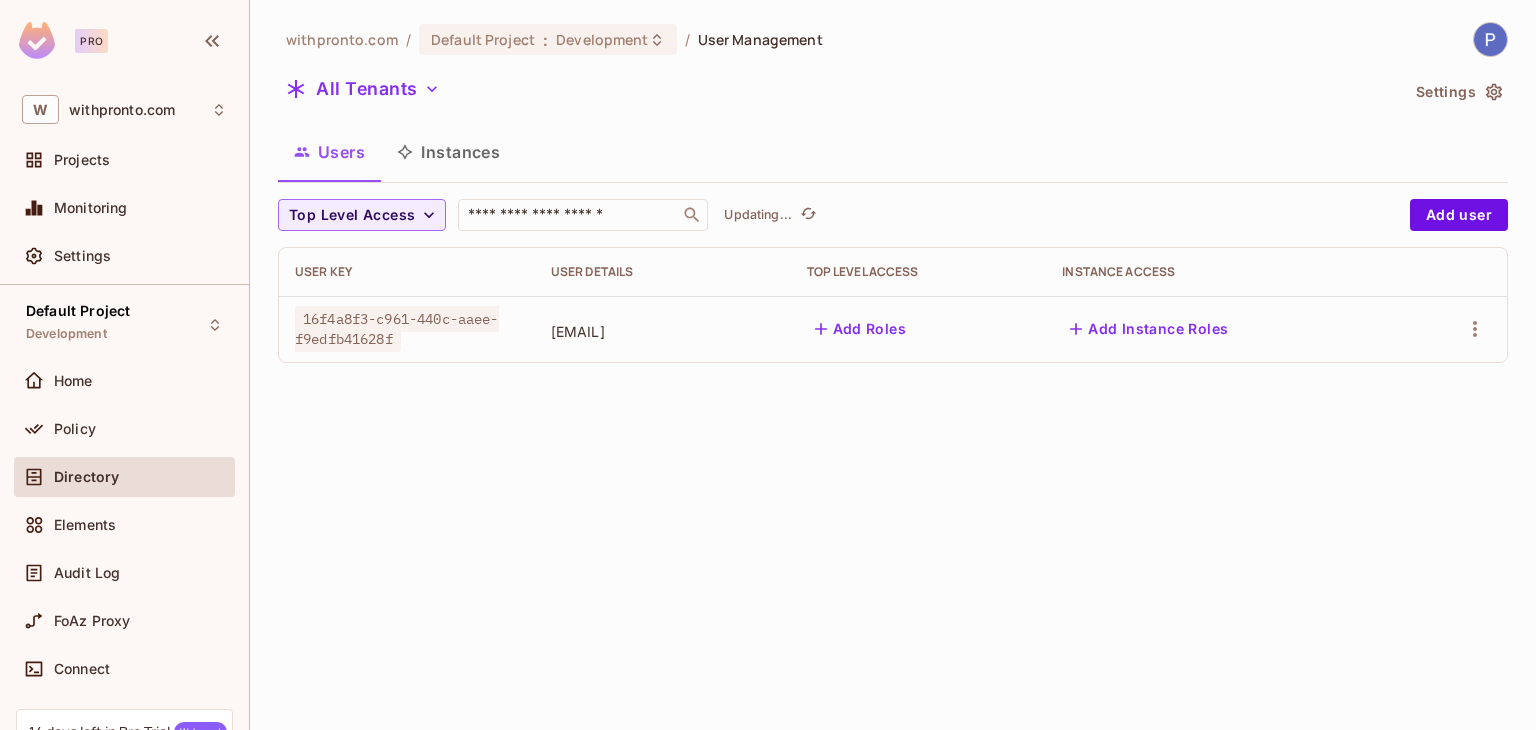 scroll, scrollTop: 0, scrollLeft: 0, axis: both 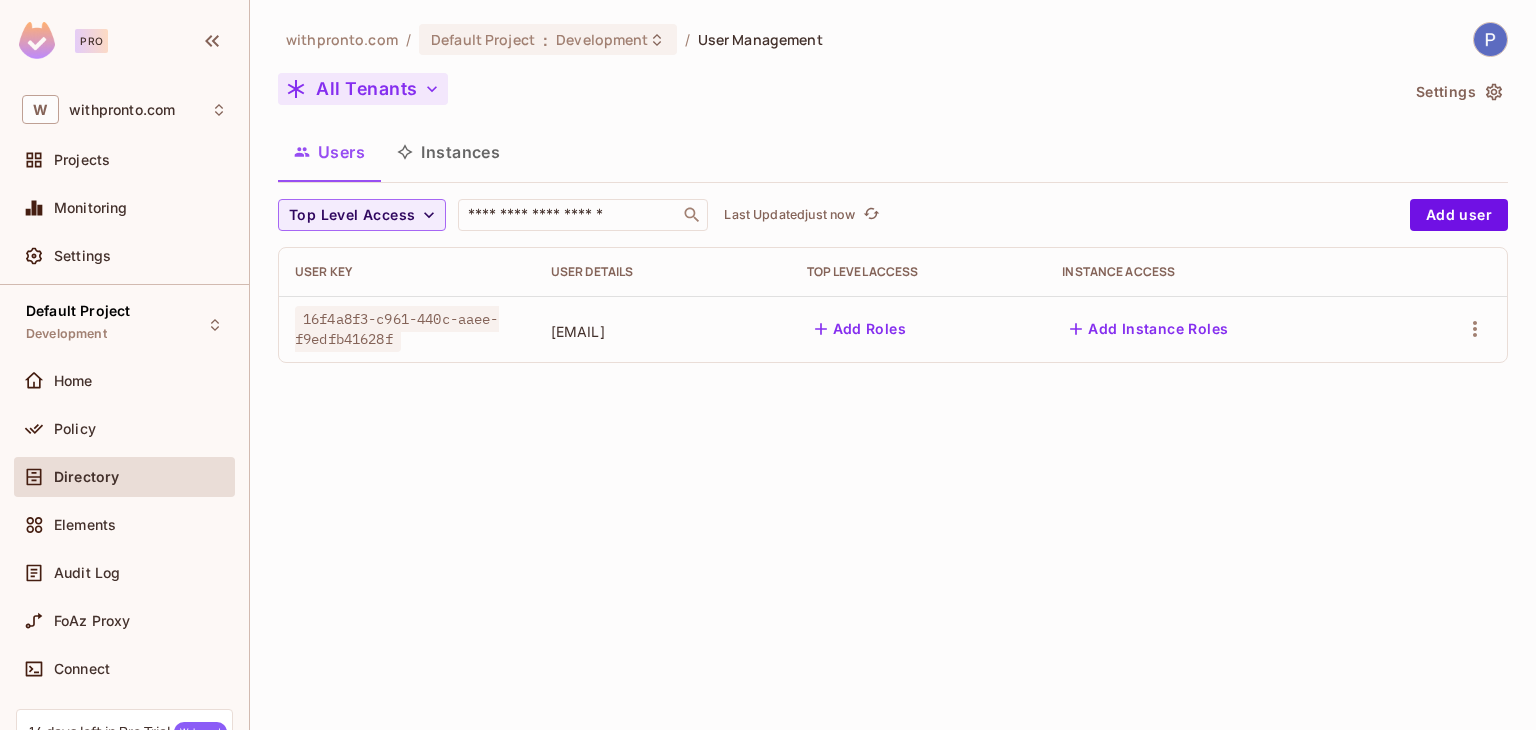 click on "All Tenants" at bounding box center (363, 89) 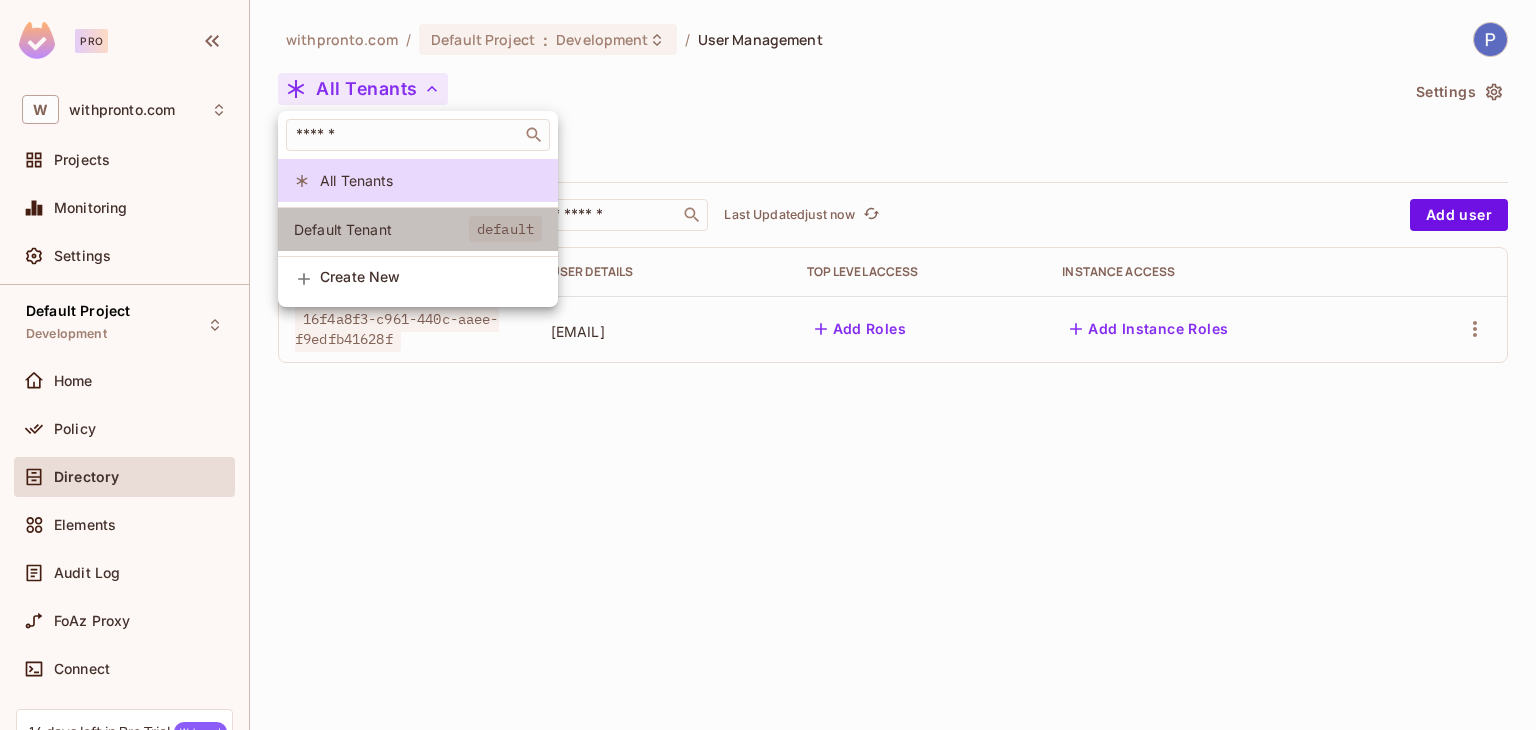 click on "Default Tenant" at bounding box center [381, 229] 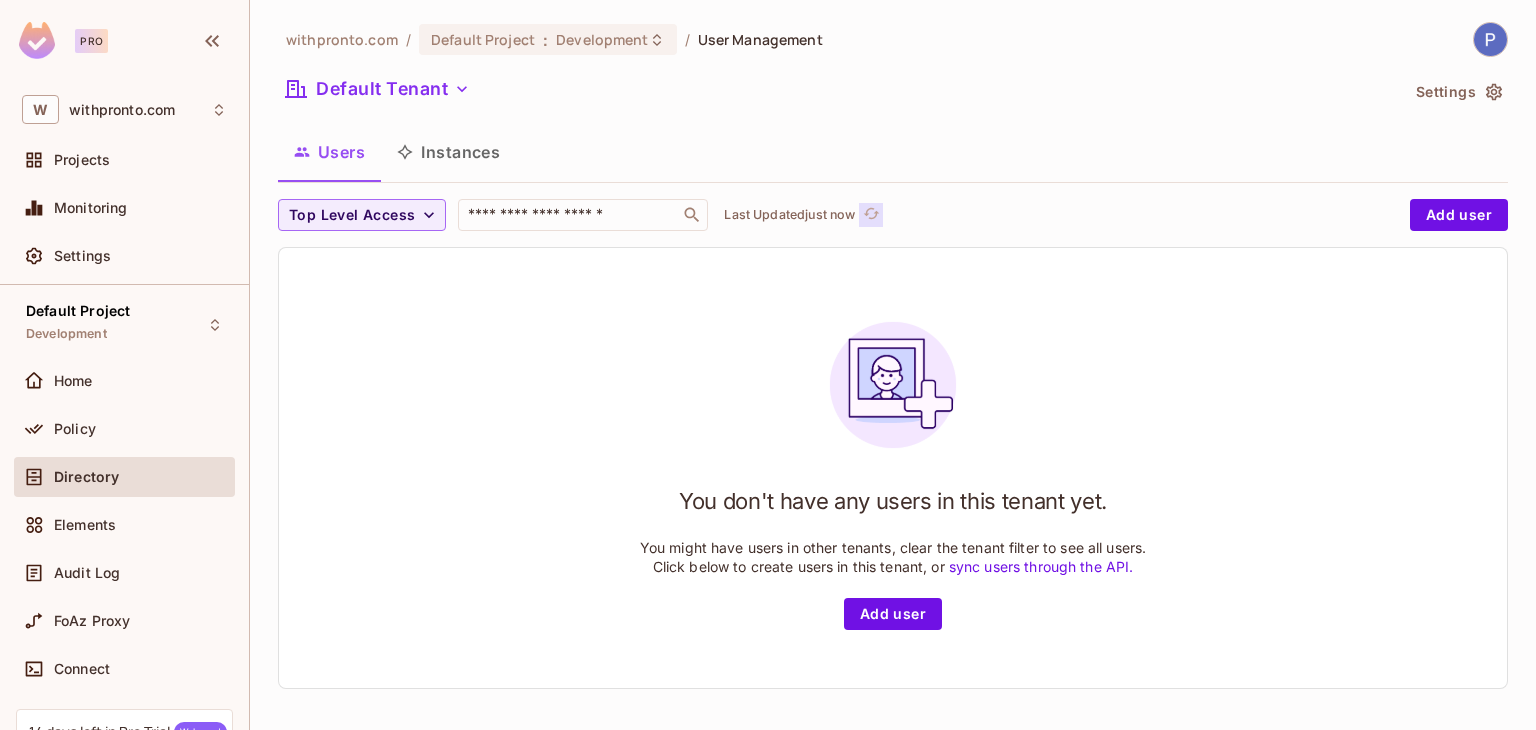 click 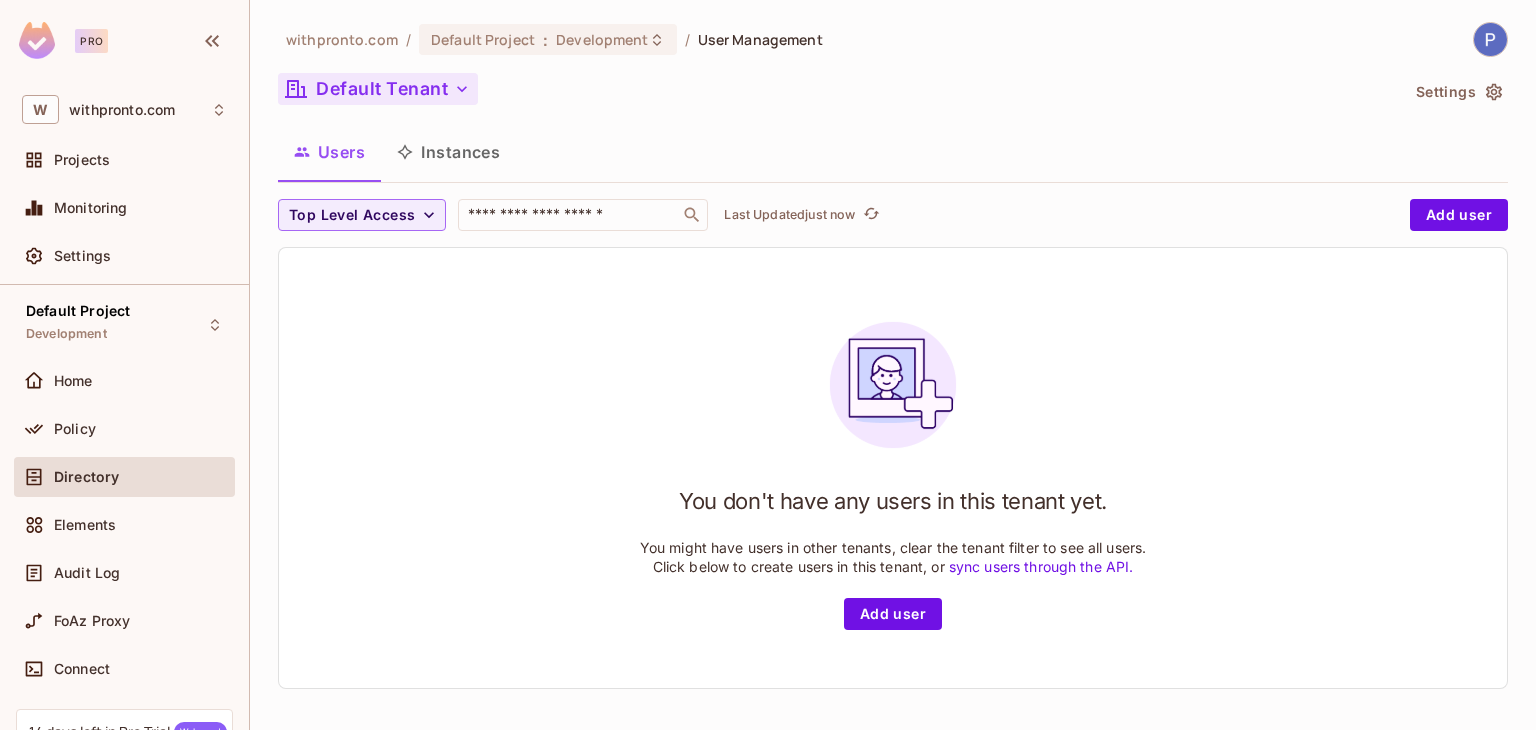 click 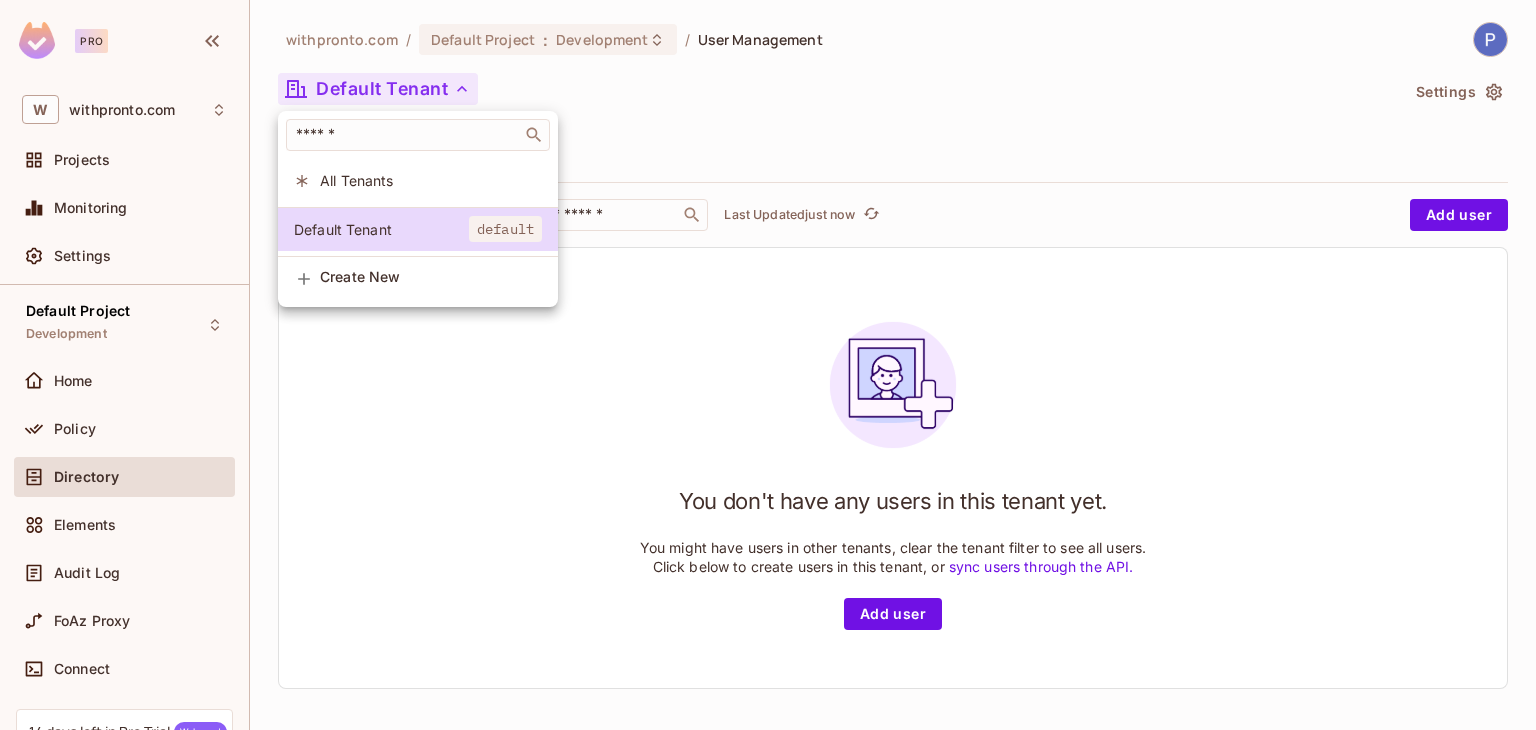 click on "All Tenants" at bounding box center (431, 180) 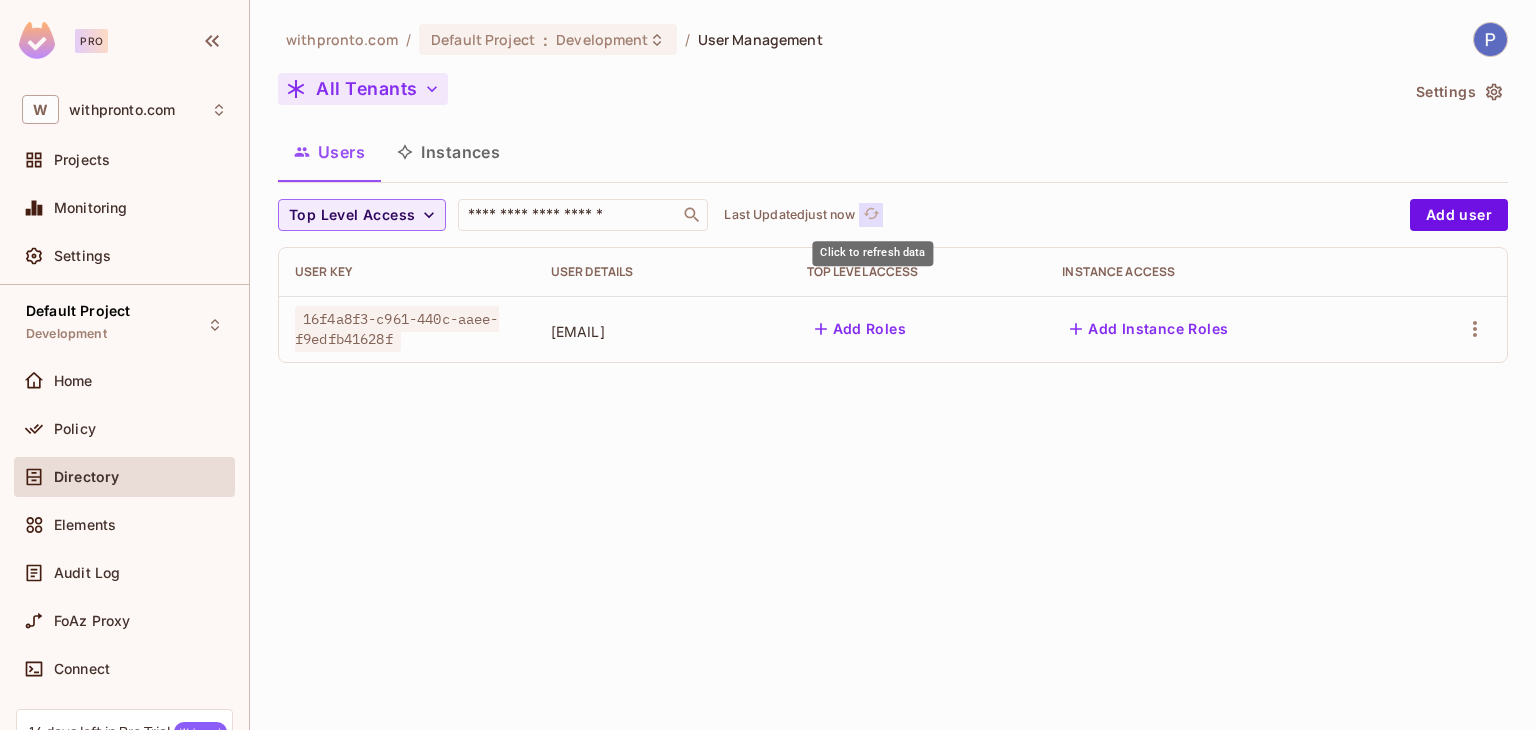 click 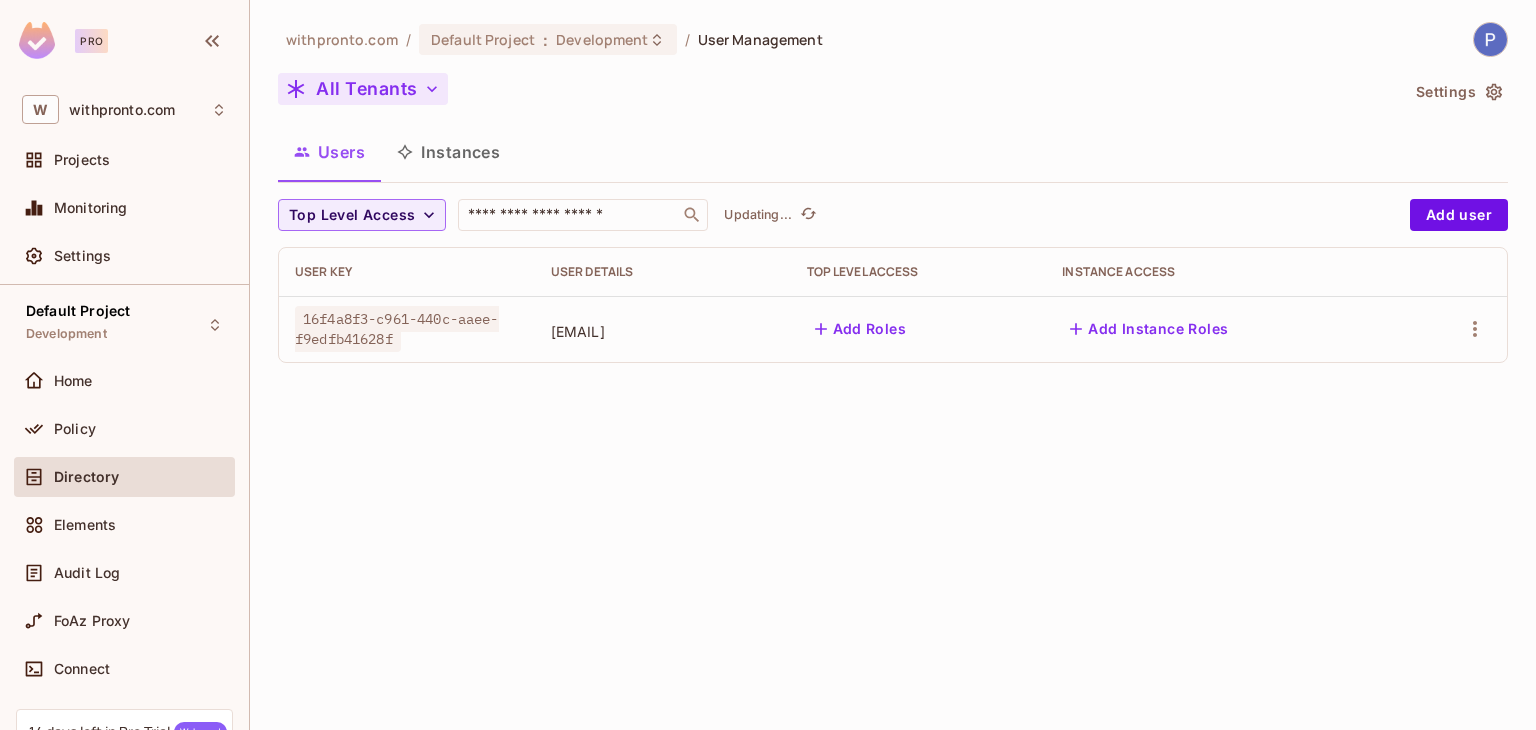 click on "Users Instances" at bounding box center [893, 152] 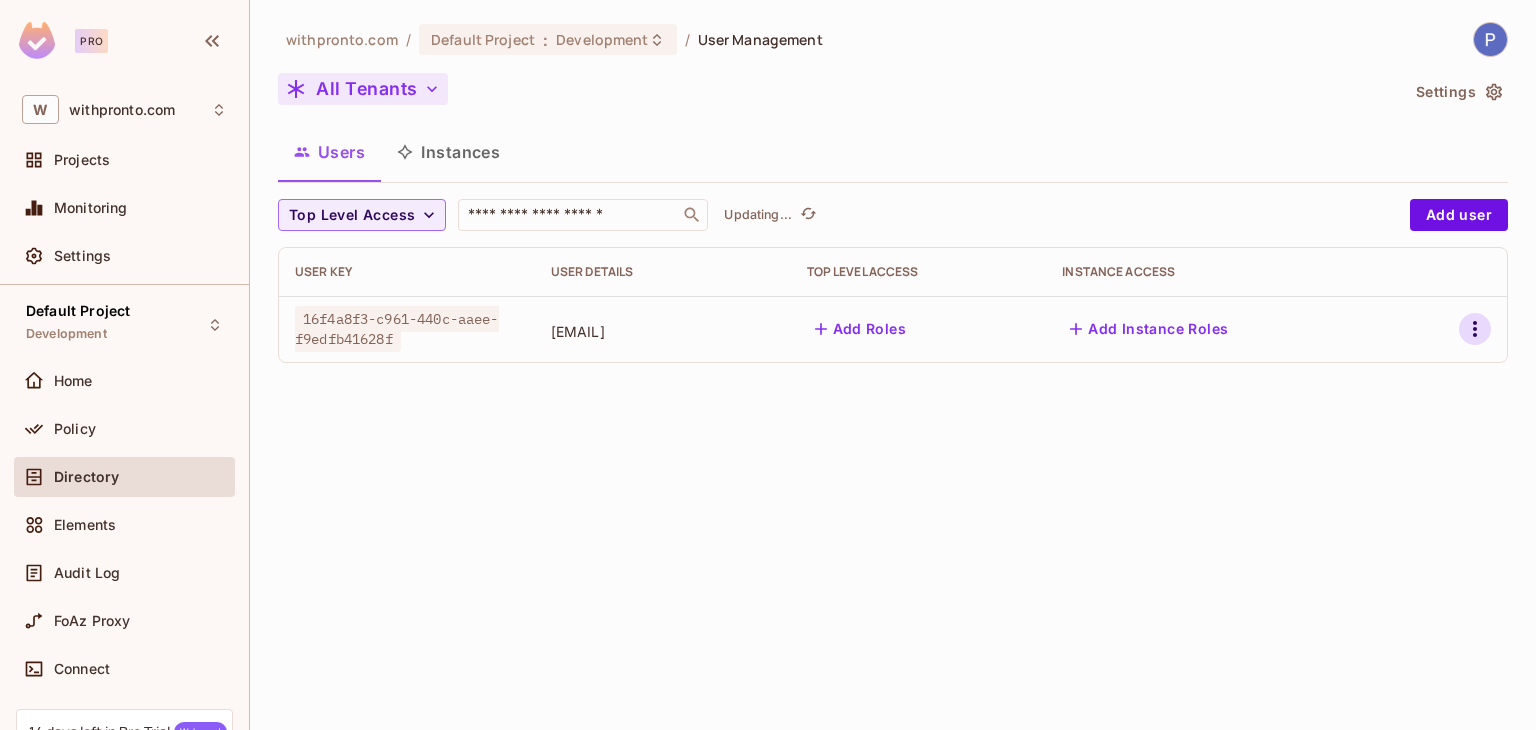 click at bounding box center [1475, 329] 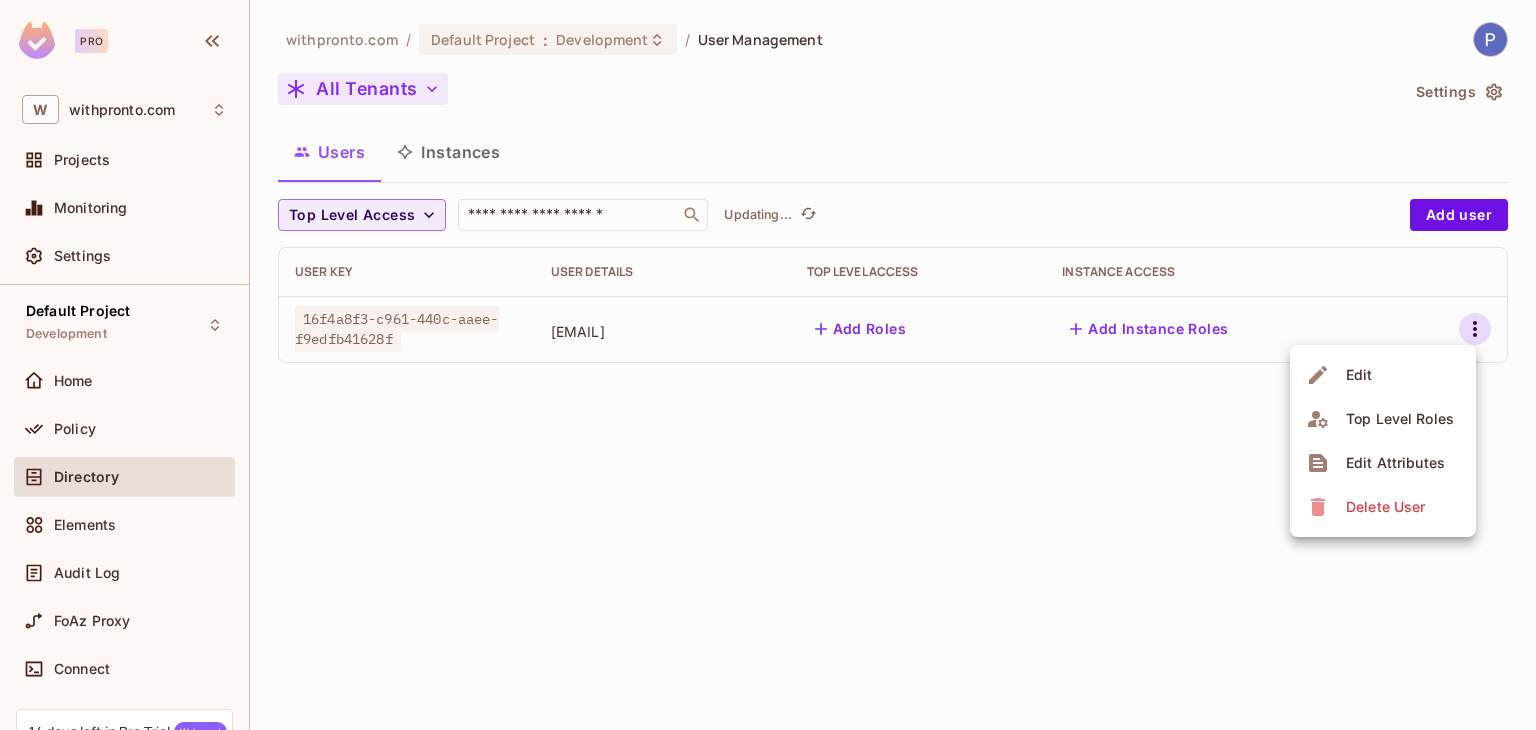 click on "Delete User" at bounding box center (1385, 507) 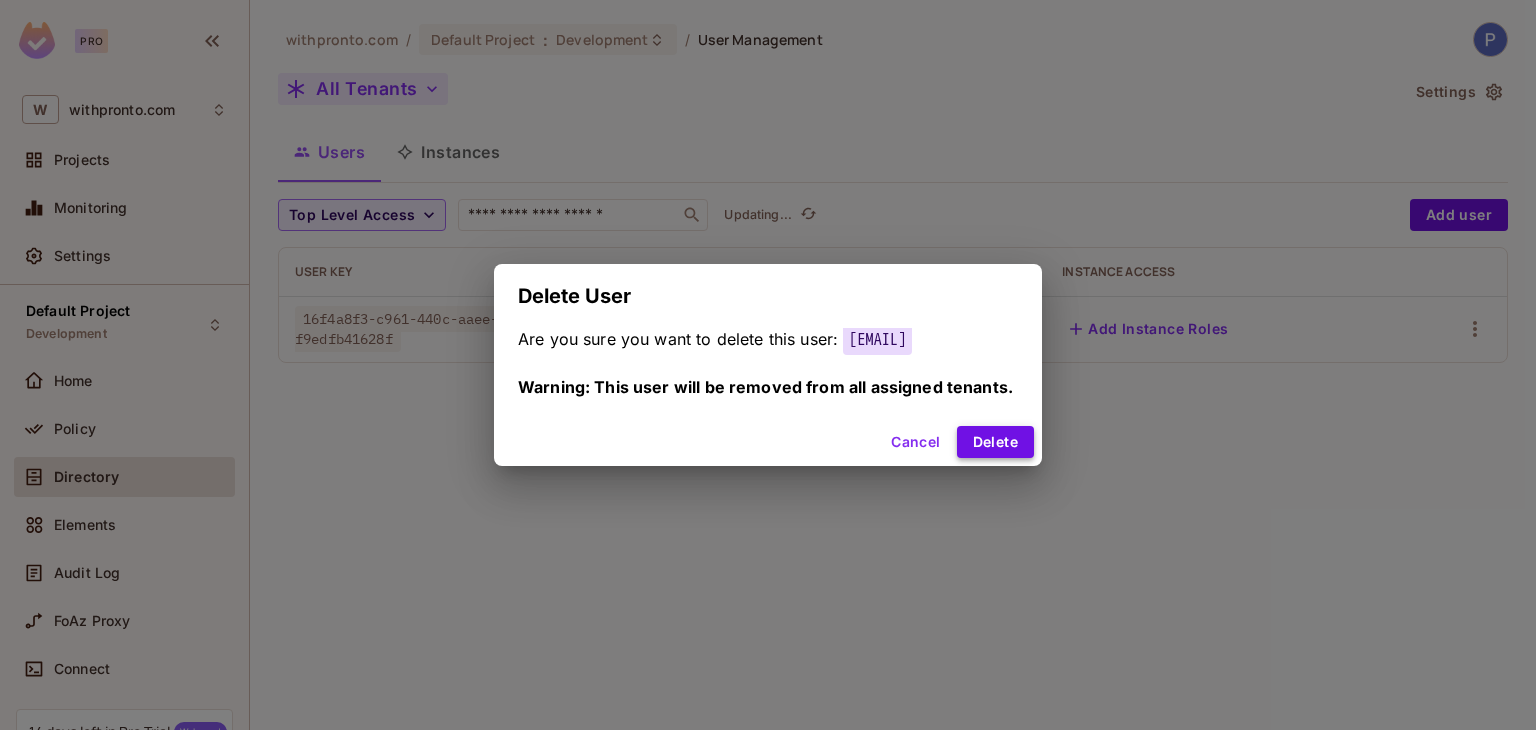 click on "Delete" at bounding box center (995, 442) 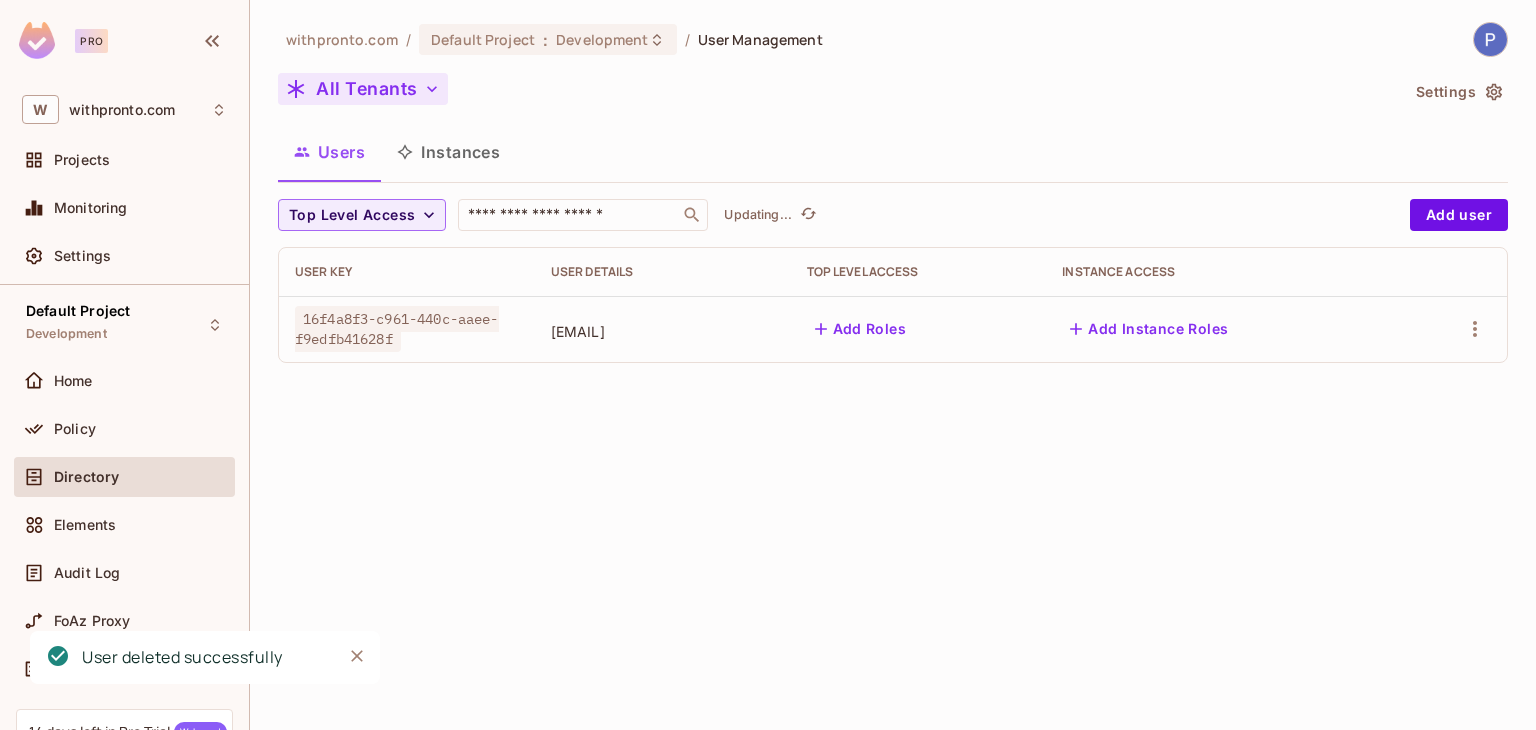 click on "withpronto.com / Default Project : Development / User Management All Tenants Settings Users Instances Top Level Access ​ Updating... Add user User Key User Details Top Level Access Instance Access 16f4a8f3-c961-440c-aaee-f9edfb41628f   psaini@withpronto.com Add Roles Add Instance Roles" at bounding box center [893, 365] 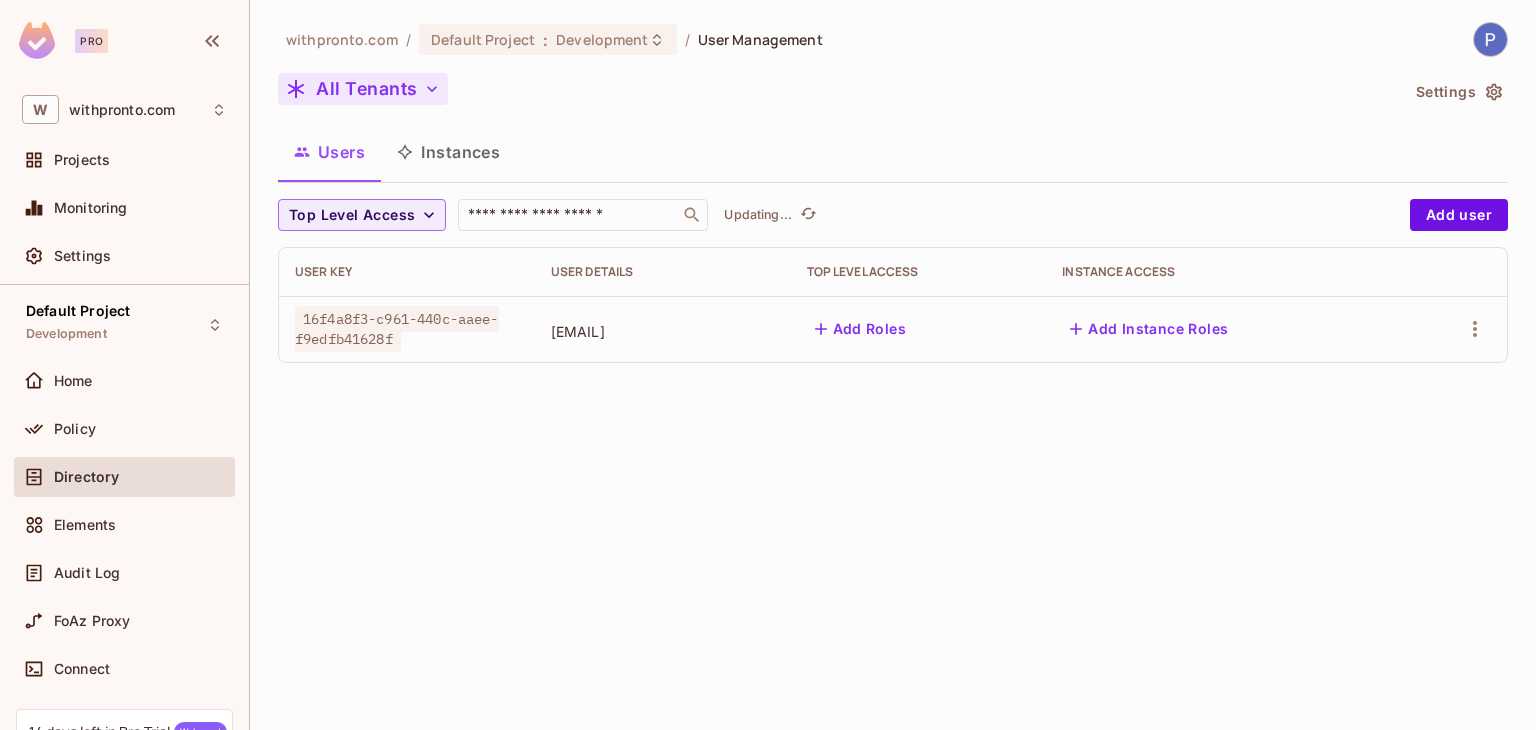 click on "Directory" at bounding box center (86, 477) 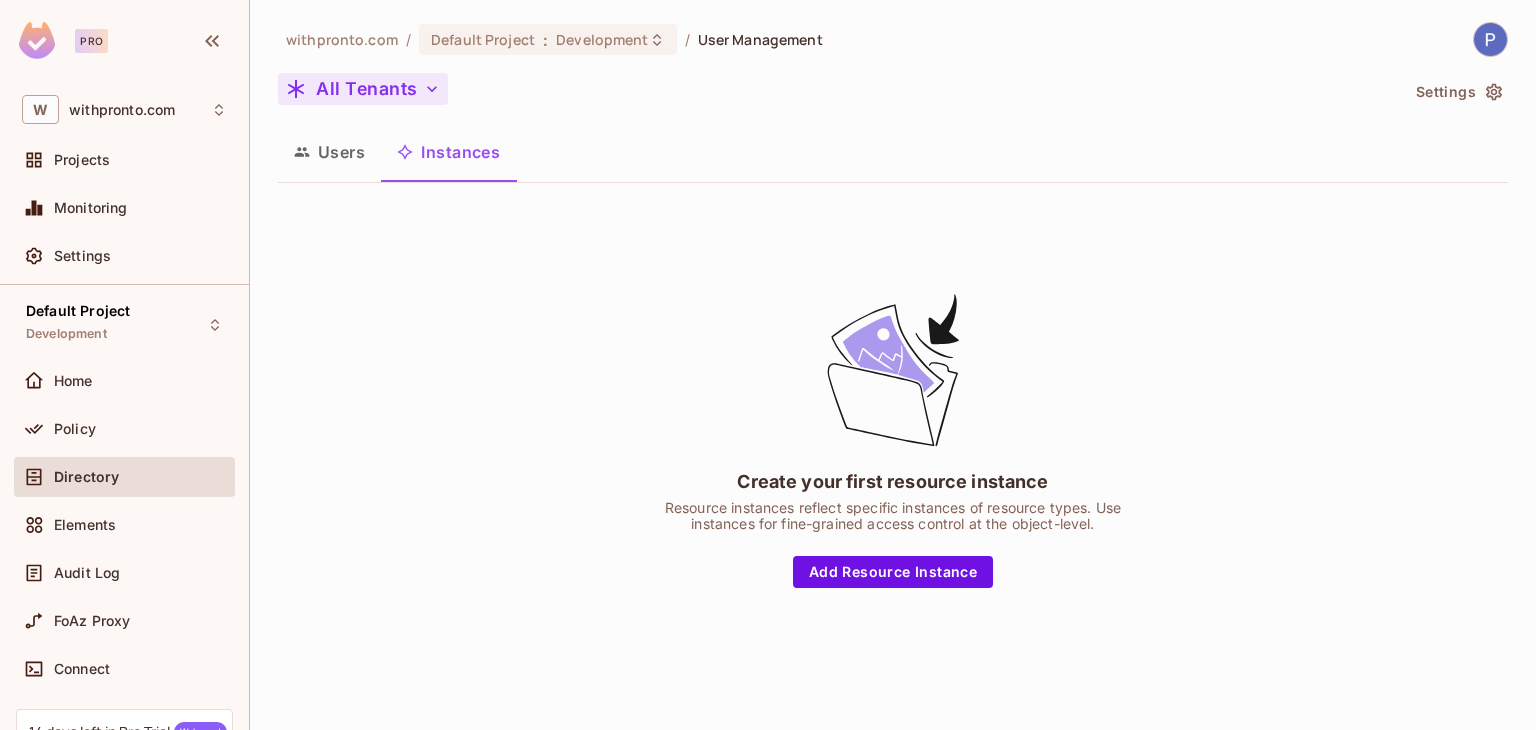 click on "Users" at bounding box center (329, 152) 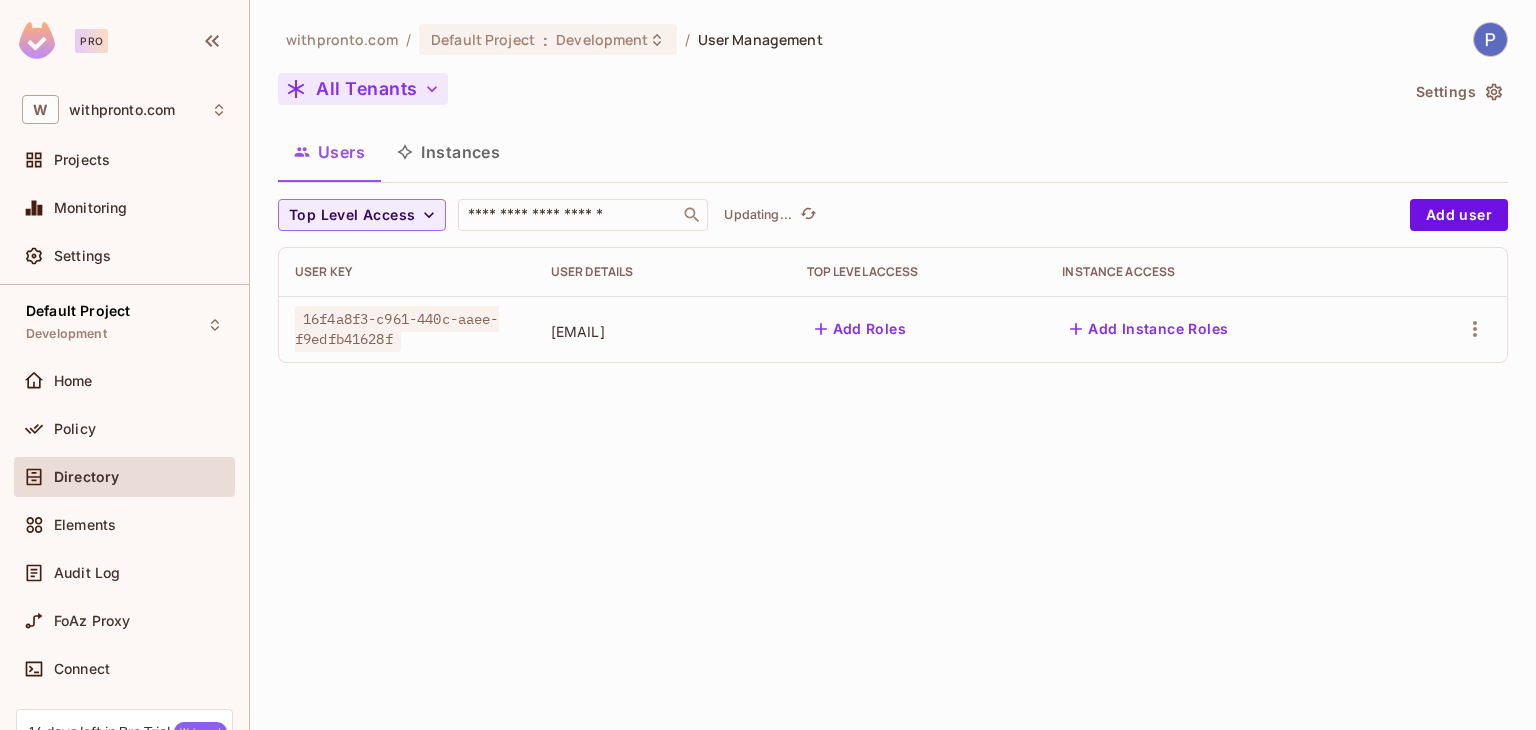 click on "withpronto.com / Default Project : Development / User Management All Tenants Settings Users Instances Top Level Access ​ Updating... Add user User Key User Details Top Level Access Instance Access 16f4a8f3-c961-440c-aaee-f9edfb41628f   psaini@withpronto.com Add Roles Add Instance Roles" at bounding box center [893, 365] 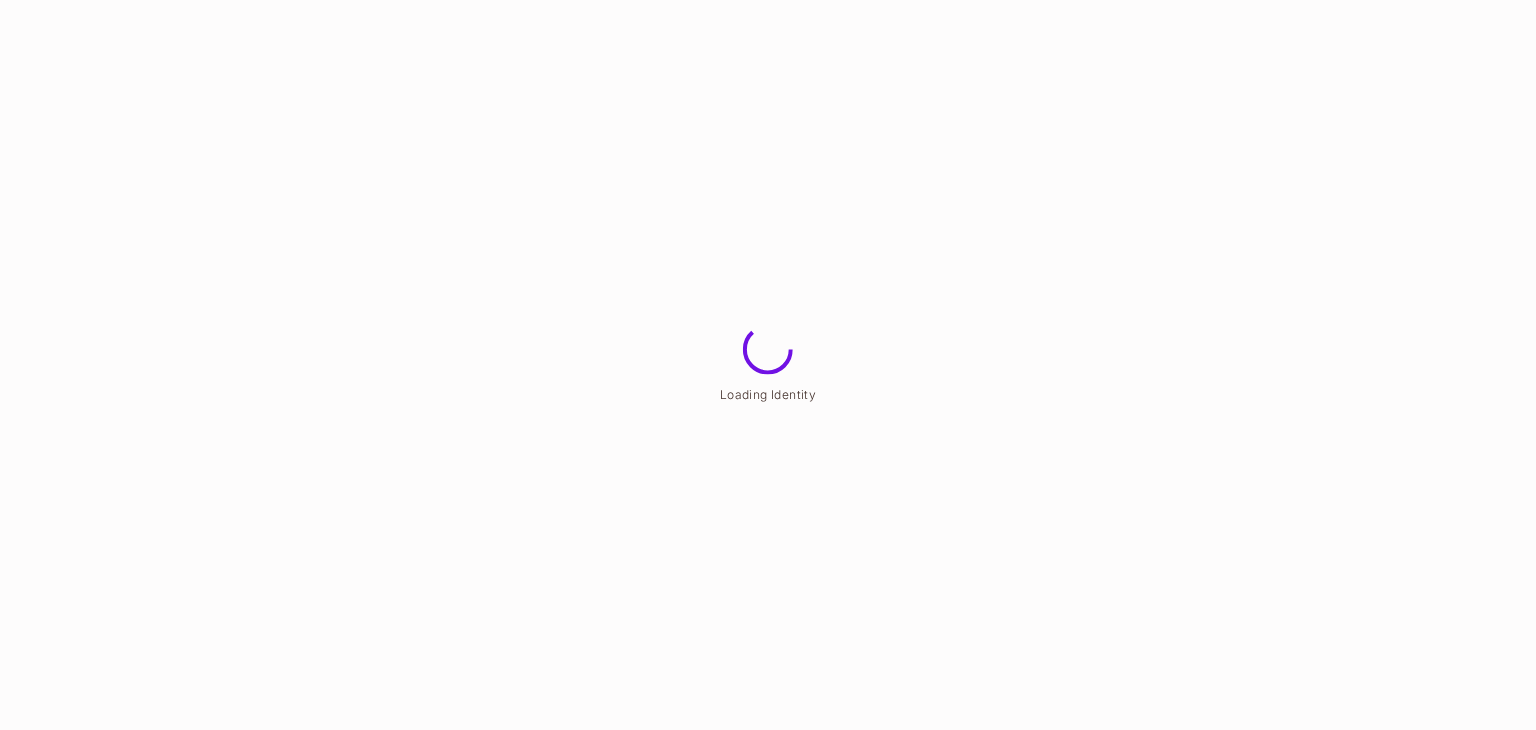 scroll, scrollTop: 0, scrollLeft: 0, axis: both 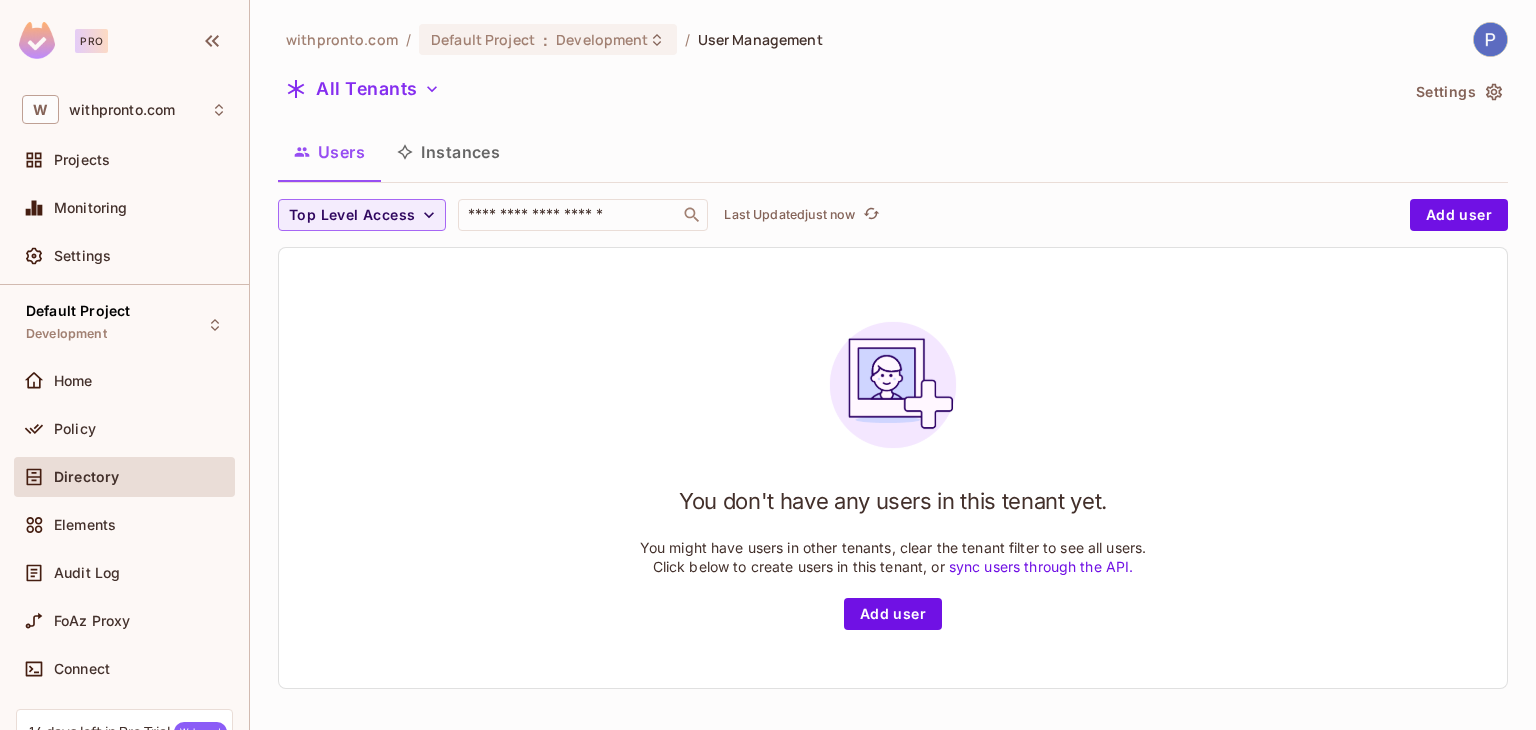 click on "All Tenants" at bounding box center [838, 92] 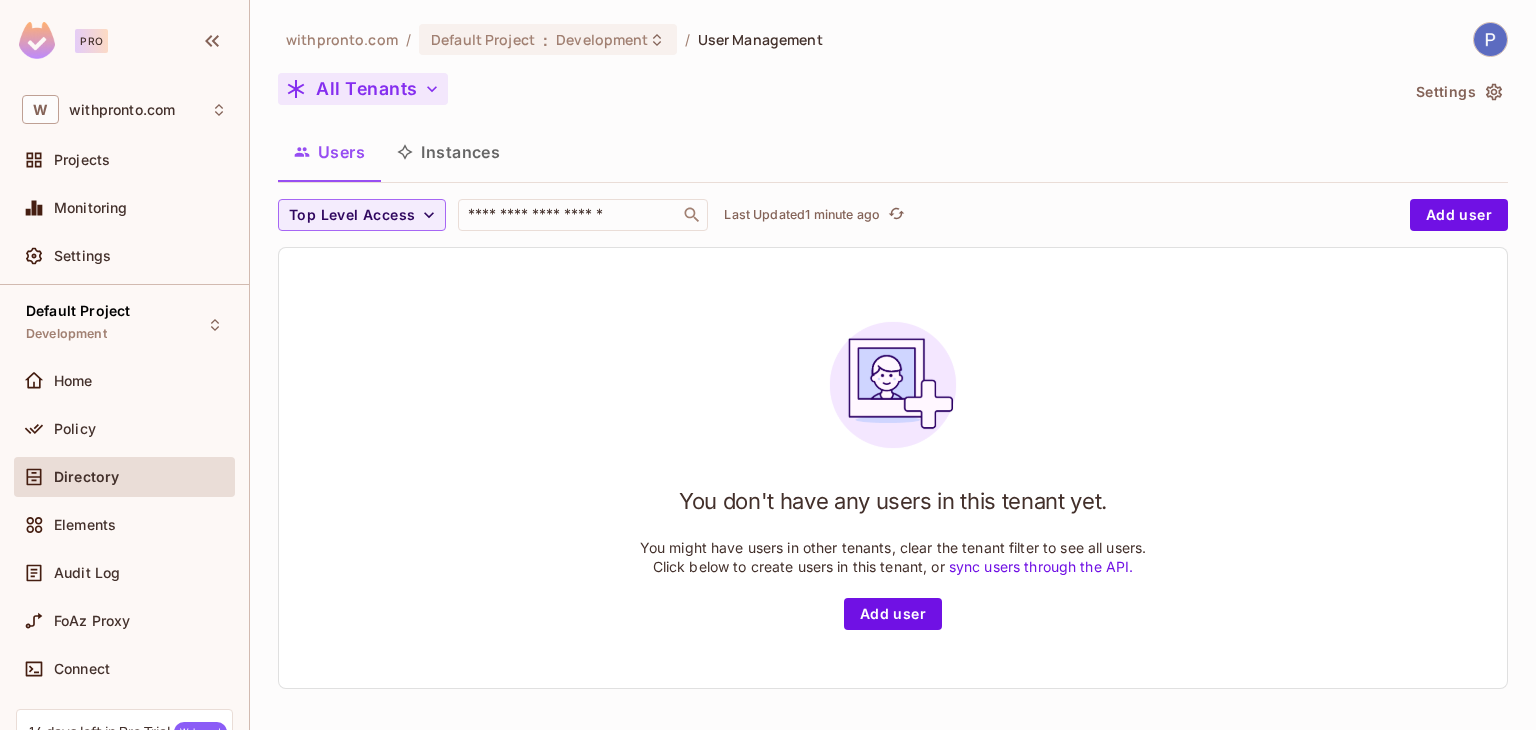 click 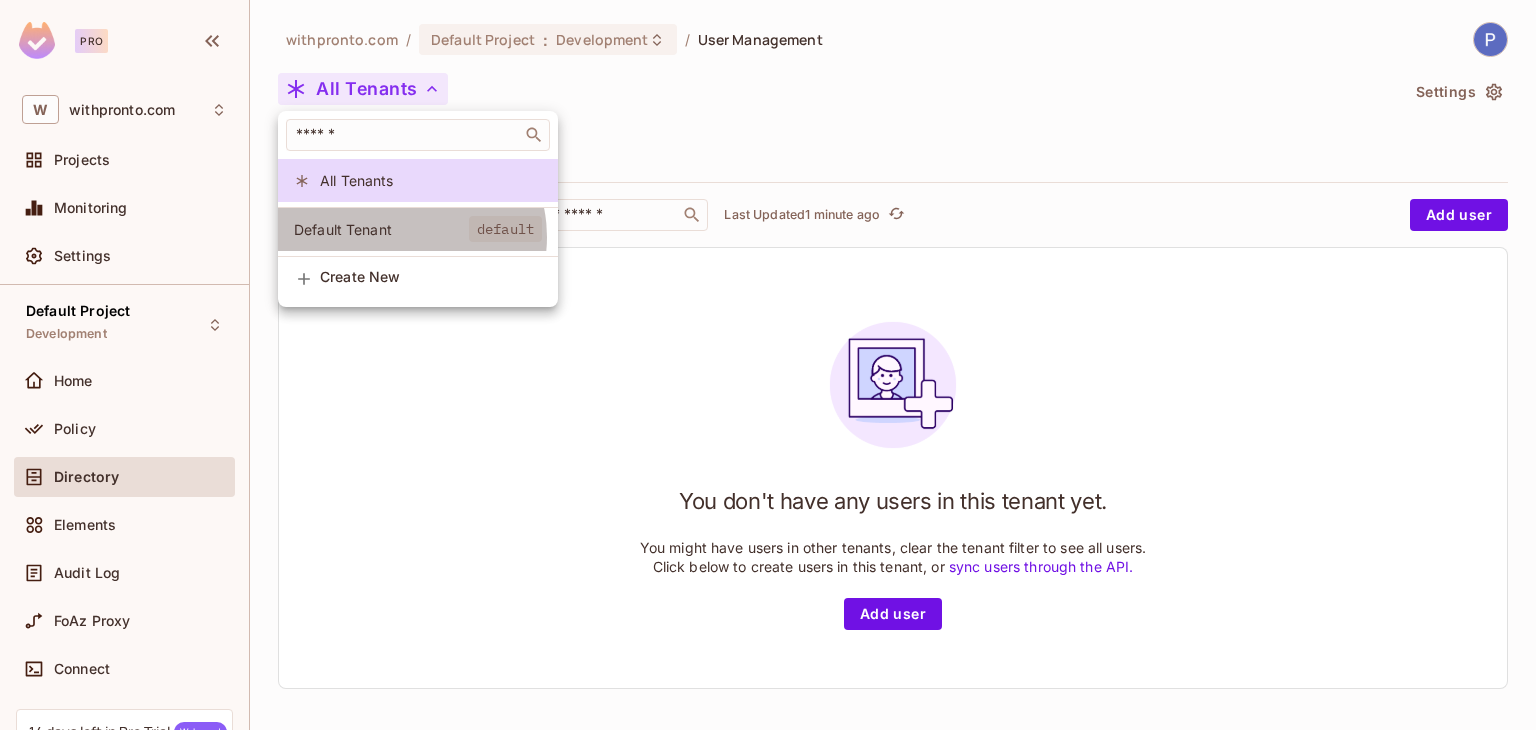 click on "Default Tenant" at bounding box center (381, 229) 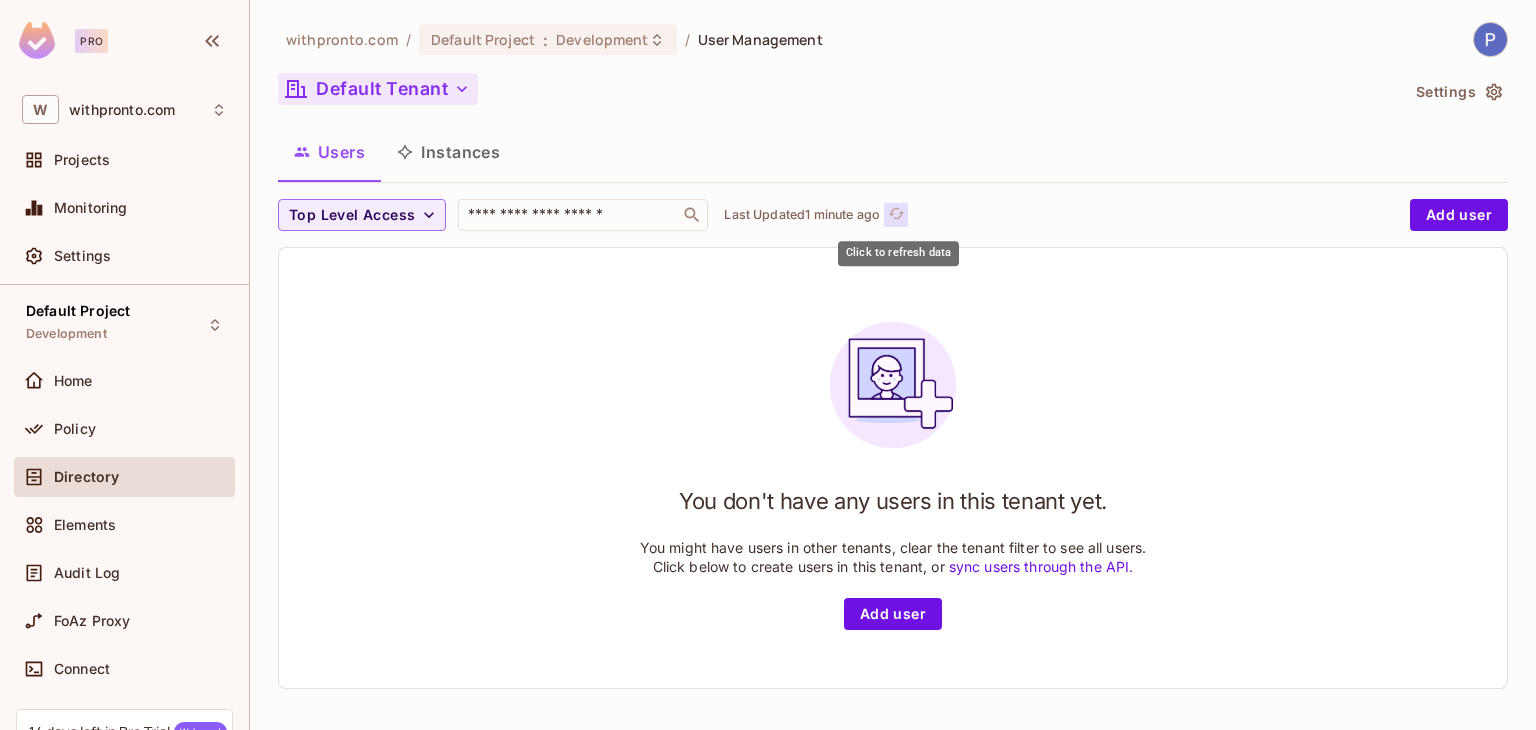 click 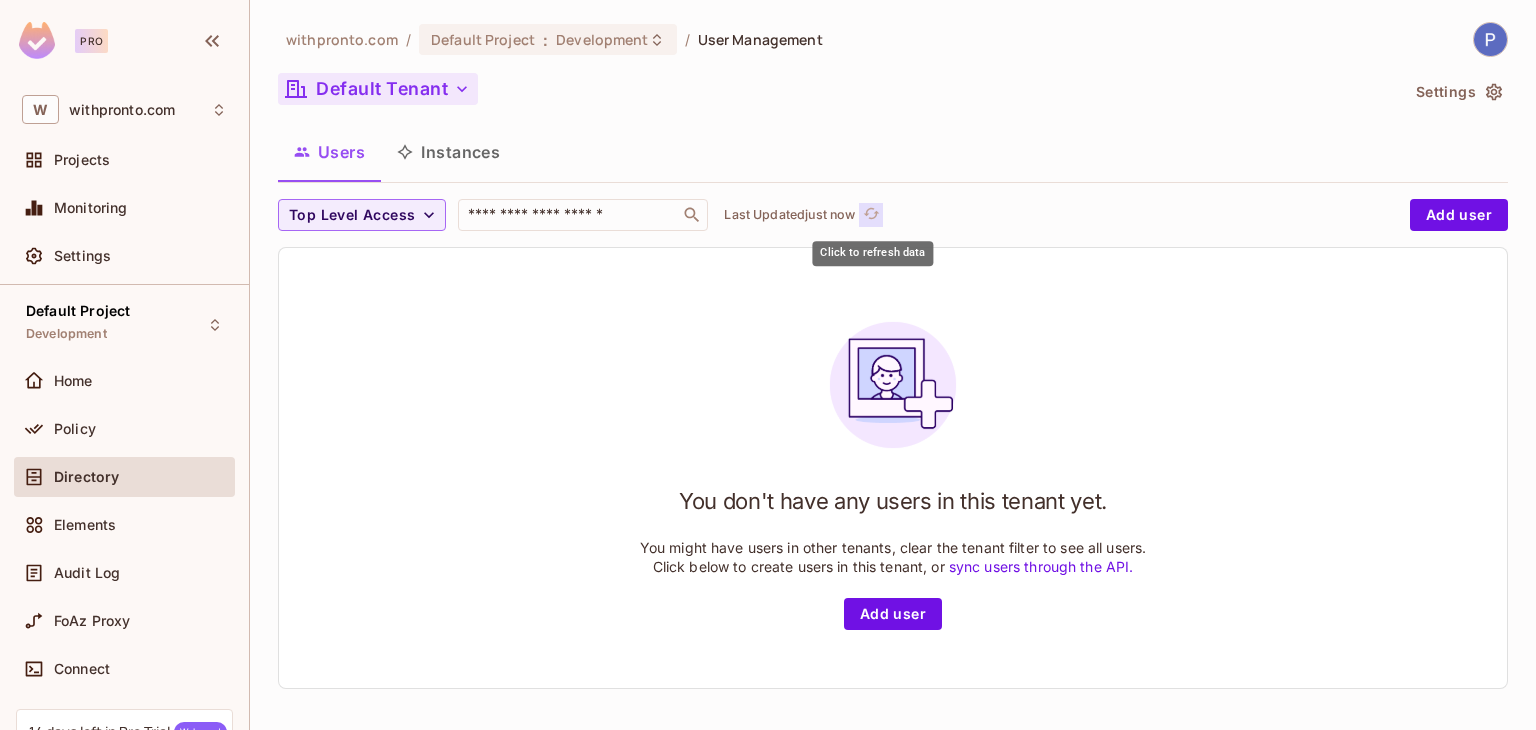 click 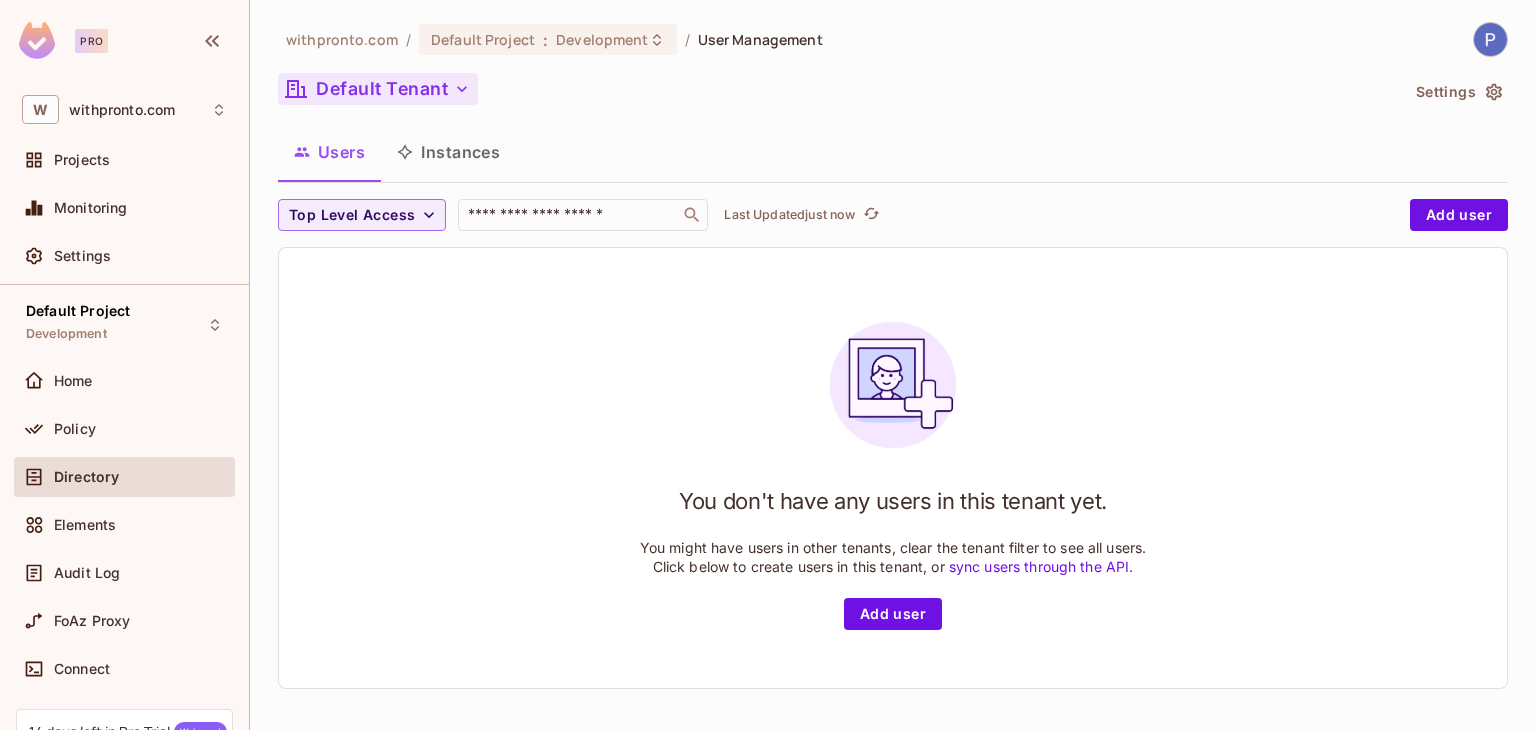 click 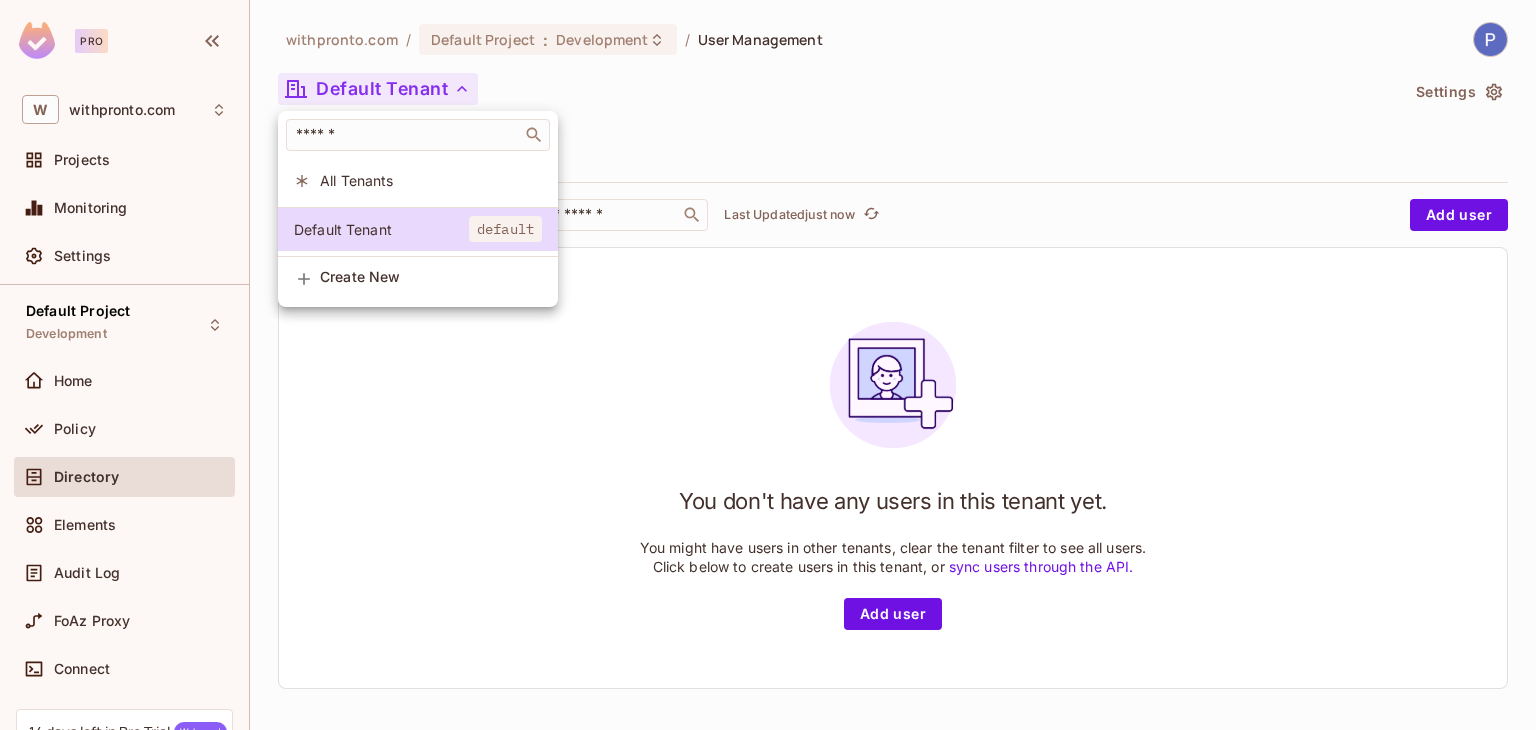 click on "All Tenants" at bounding box center [431, 180] 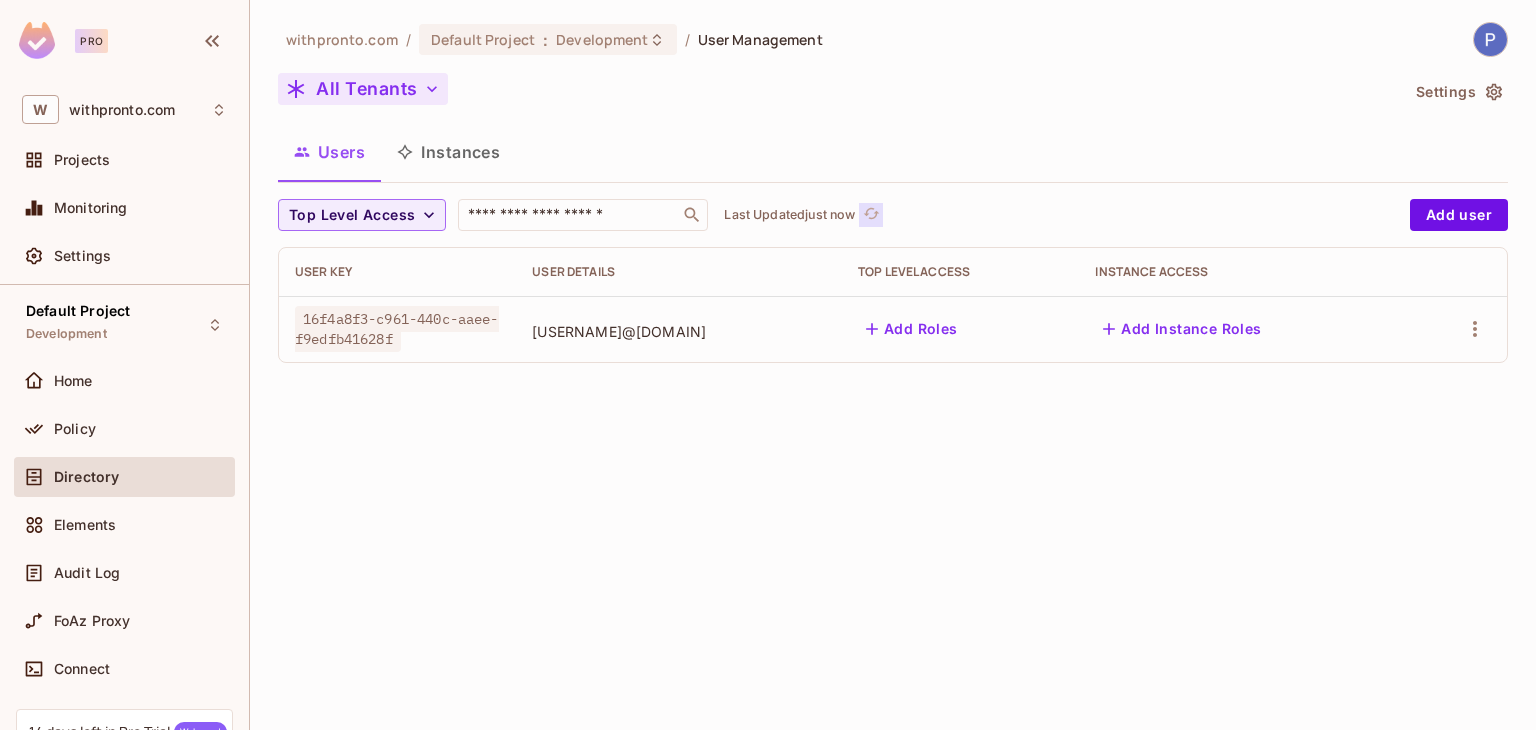 click 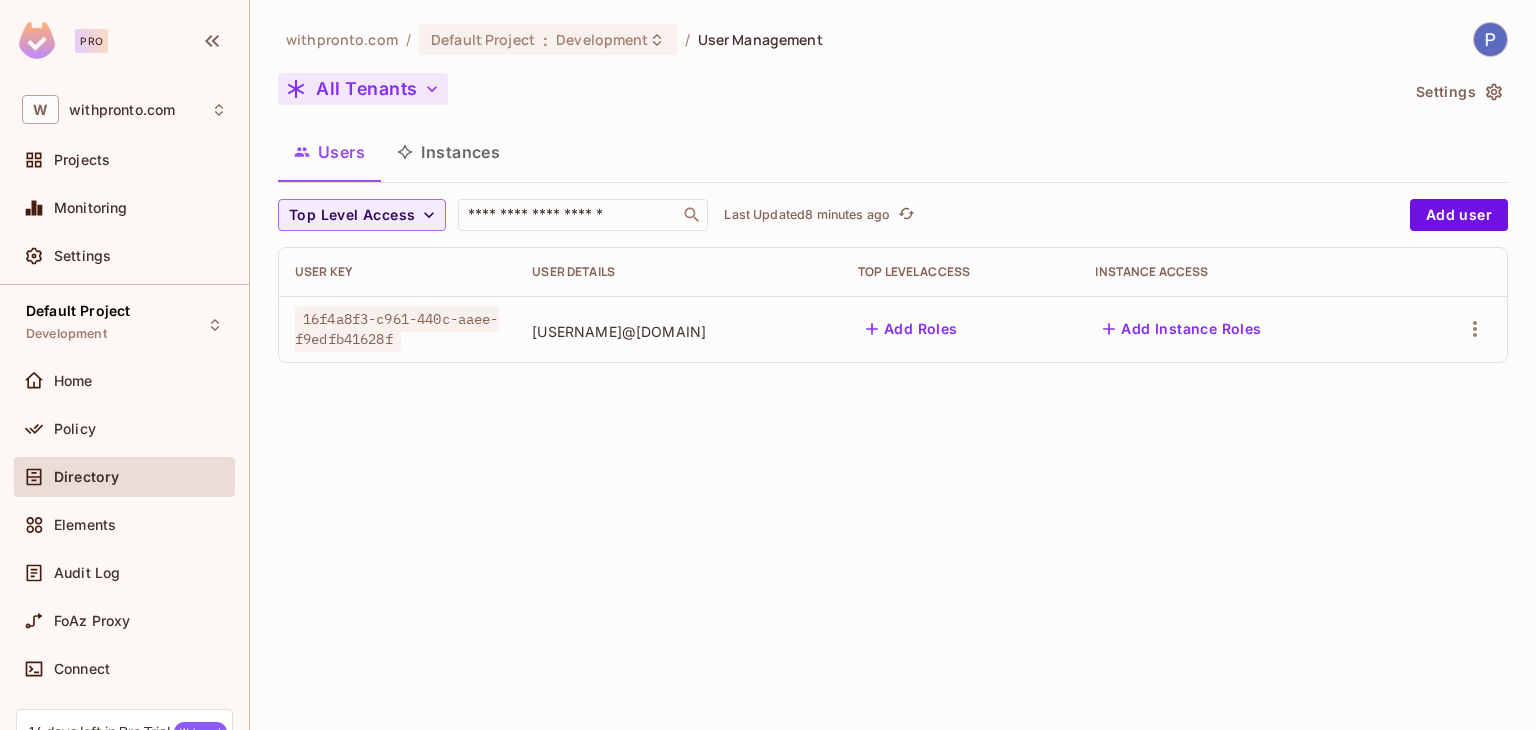 click at bounding box center [1490, 39] 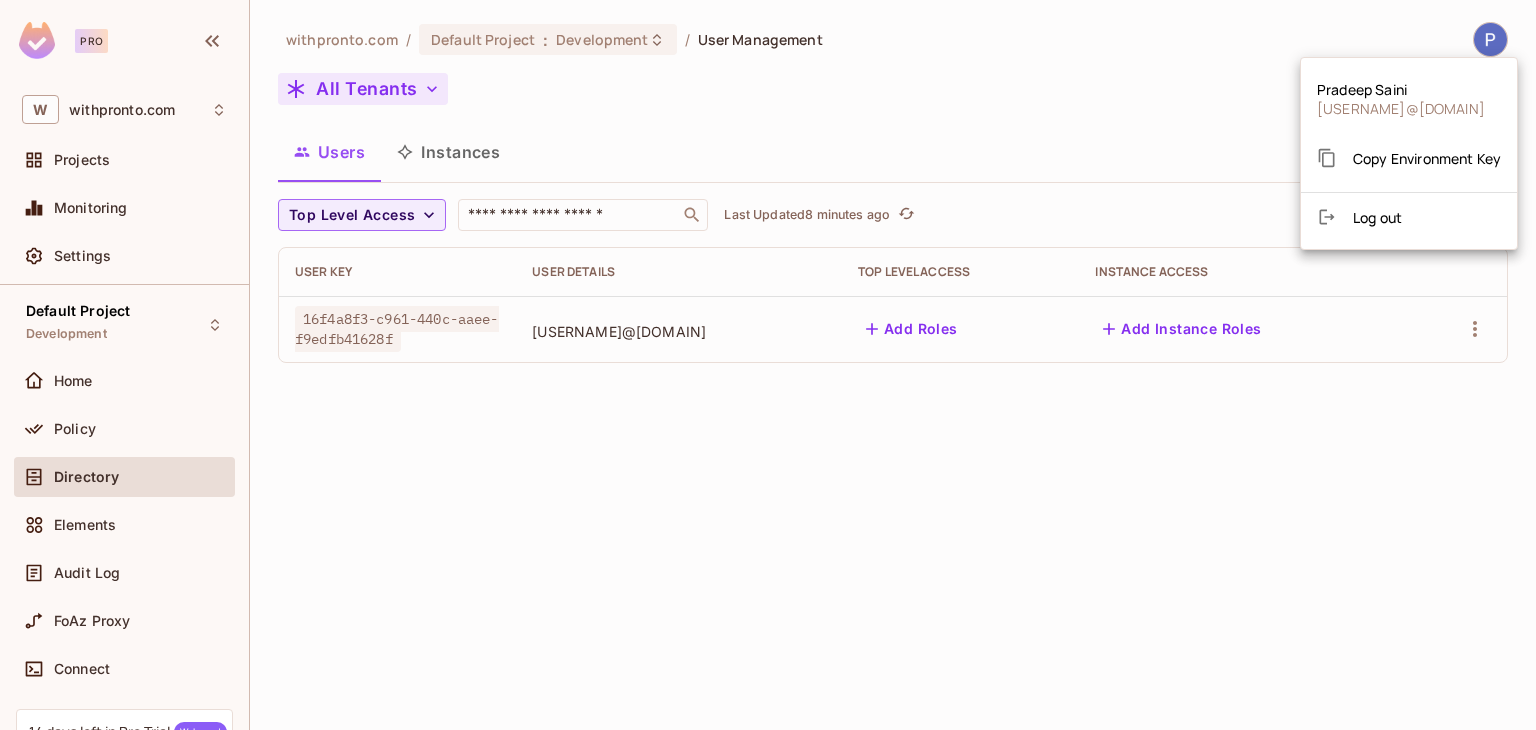 click at bounding box center (768, 365) 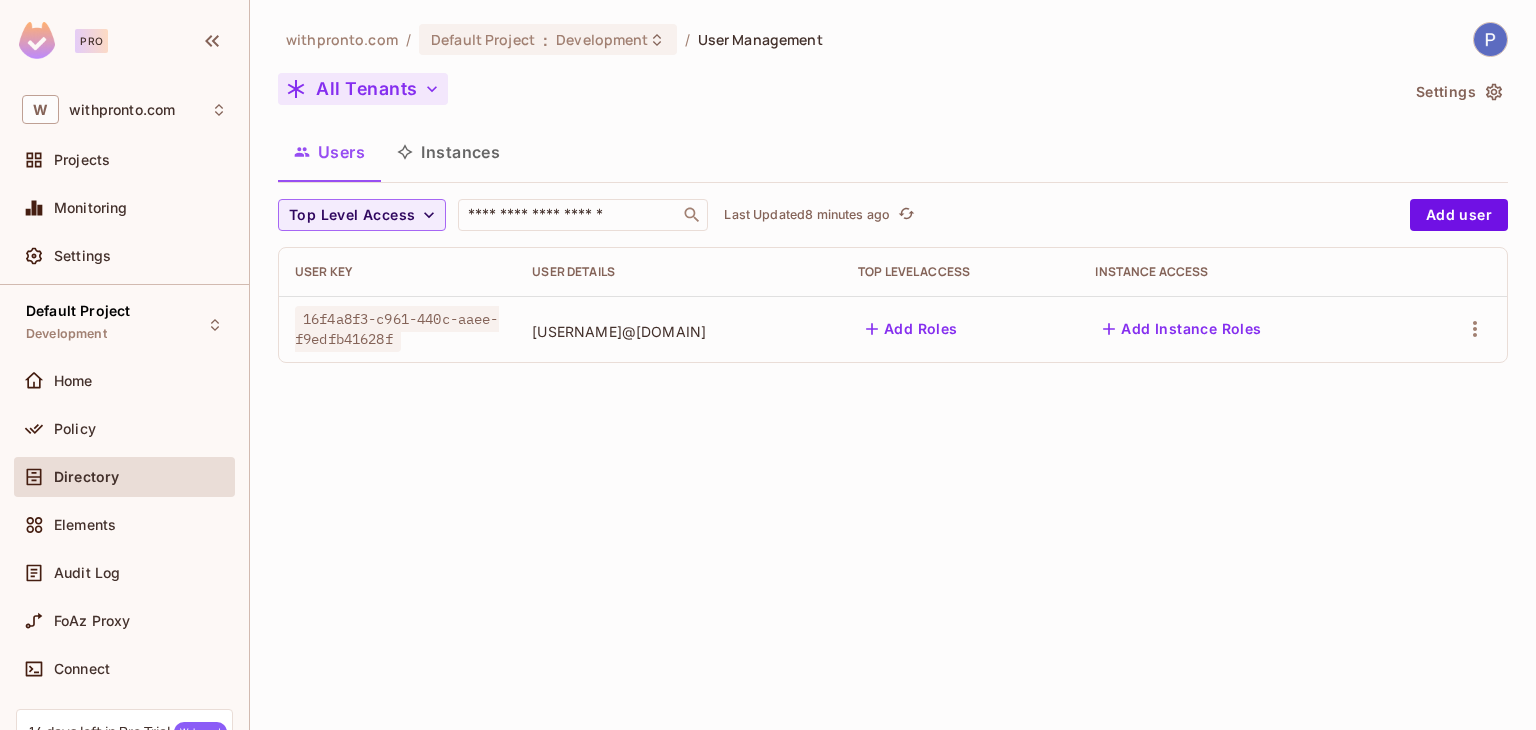 scroll, scrollTop: 174, scrollLeft: 0, axis: vertical 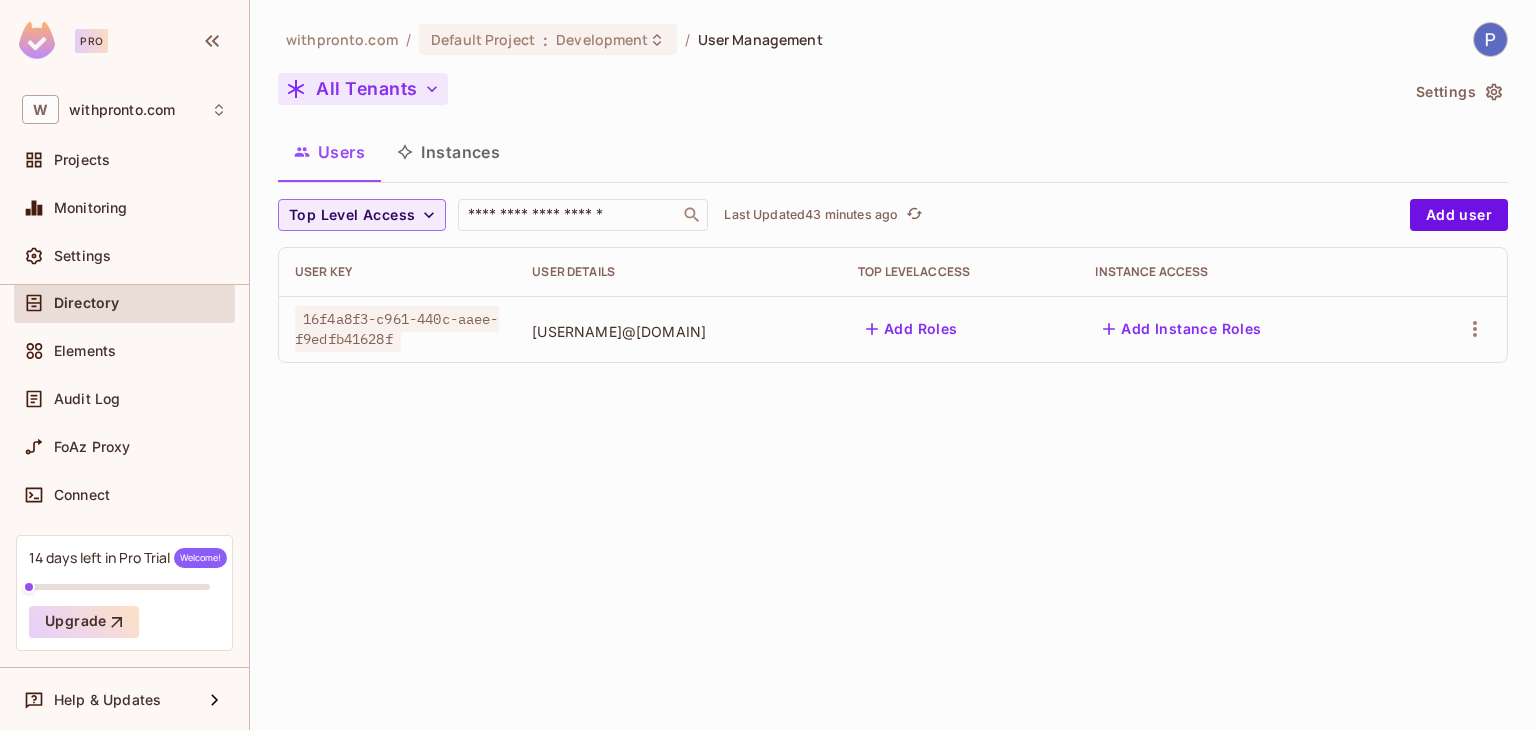click on "withpronto.com / Default Project : Development / User Management All Tenants Settings Users Instances Top Level Access ​ Last Updated  43 minutes ago Add user User Key User Details Top Level Access Instance Access 16f4a8f3-c961-440c-aaee-f9edfb41628f   [USERNAME]@[EXAMPLE.COM] Add Roles Add Instance Roles" at bounding box center [893, 365] 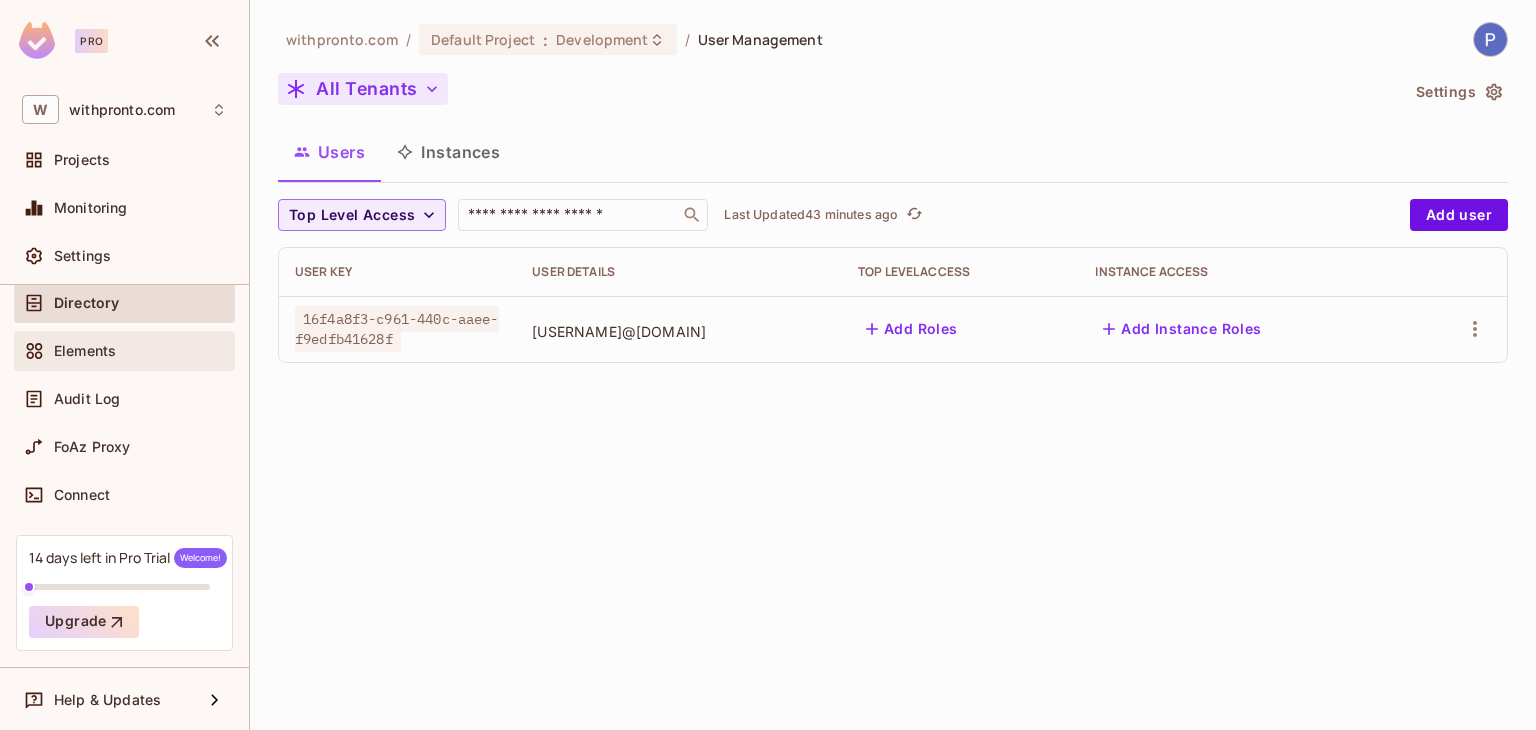 scroll, scrollTop: 0, scrollLeft: 0, axis: both 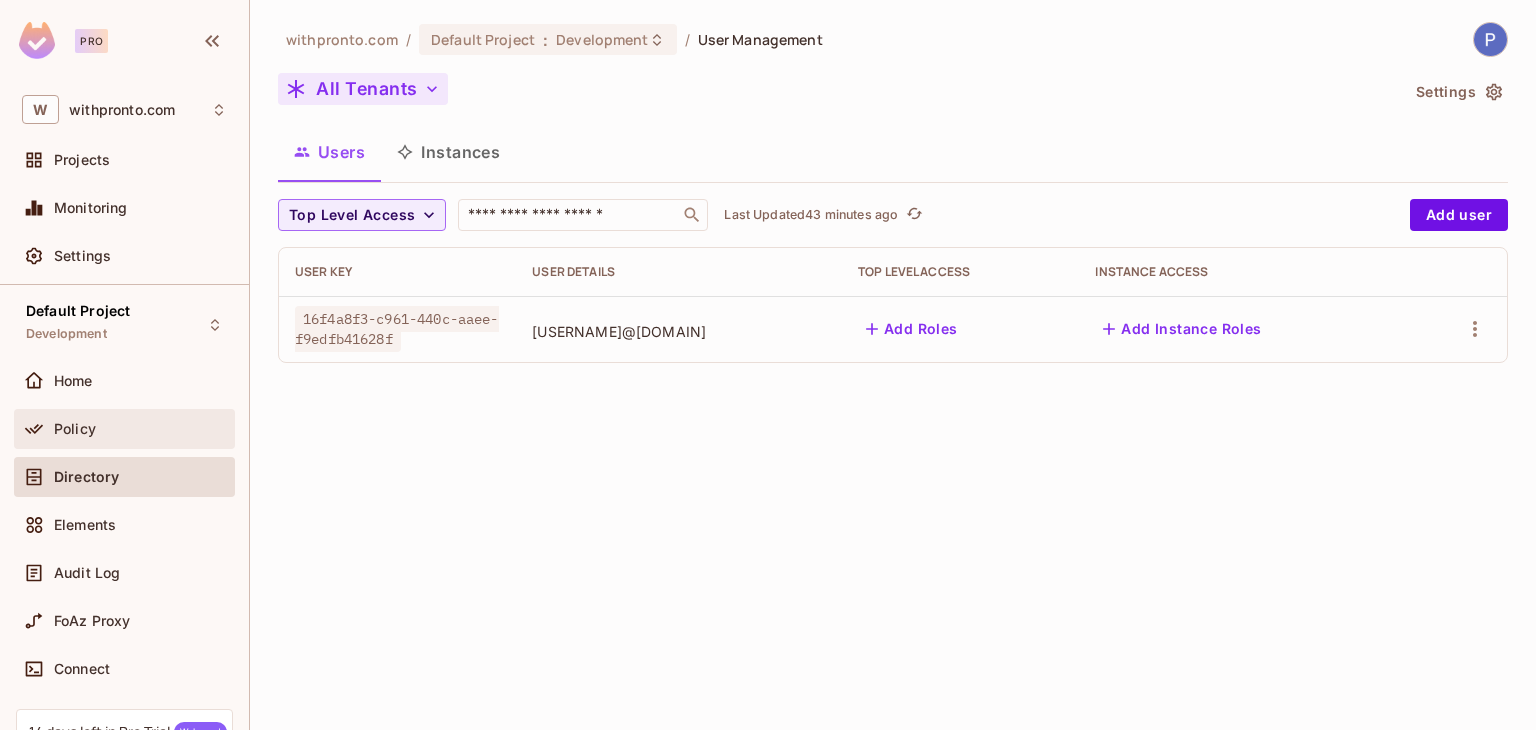click on "Policy" at bounding box center [124, 429] 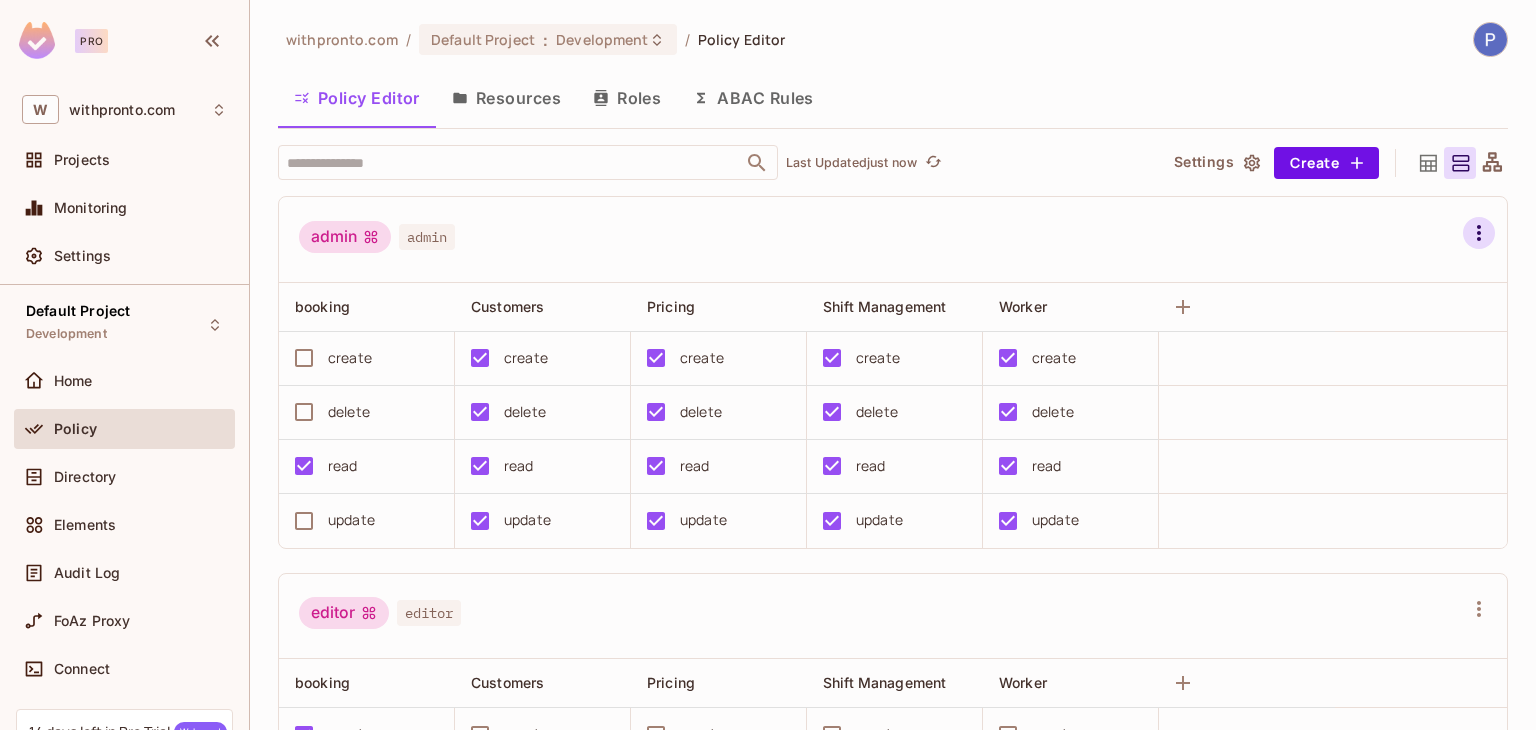 click 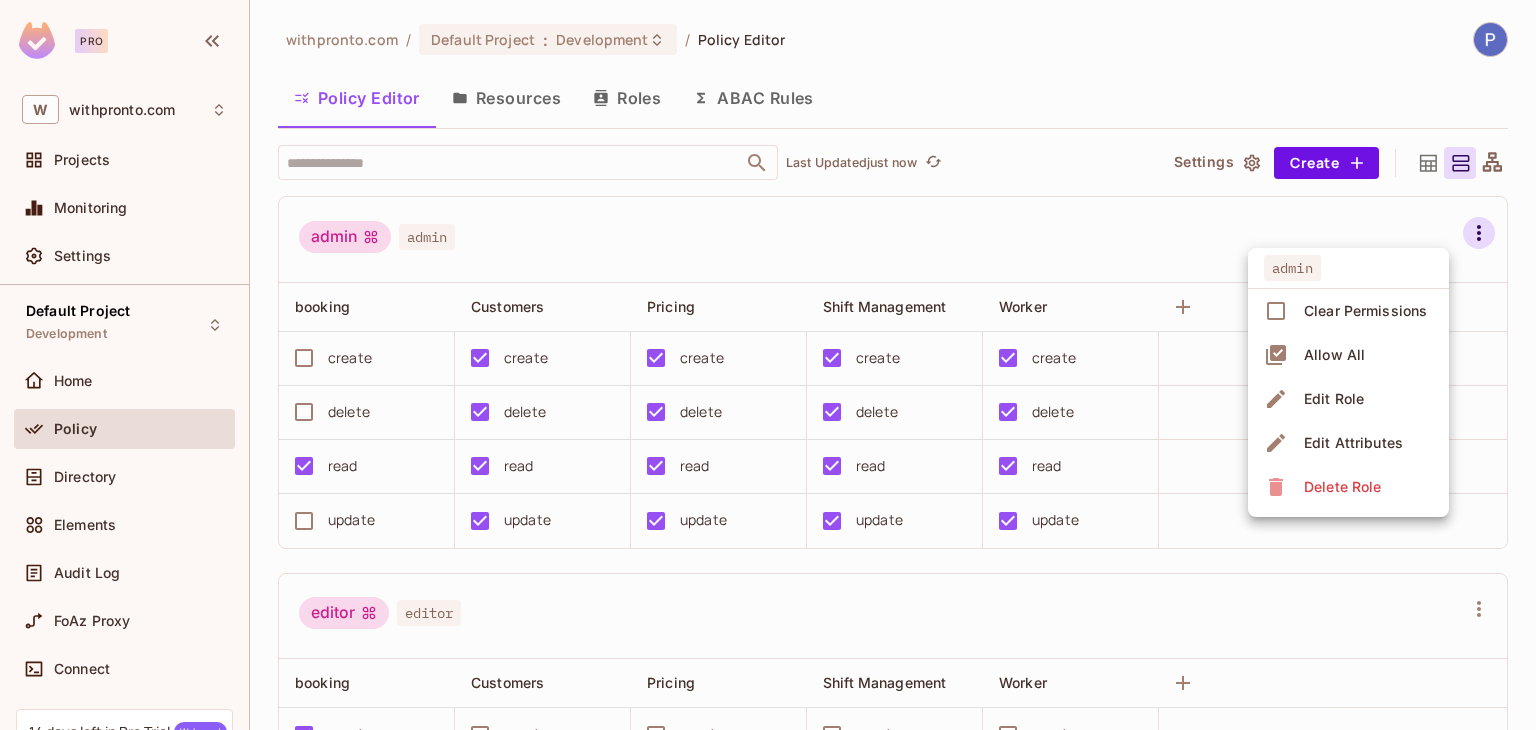 click at bounding box center (768, 365) 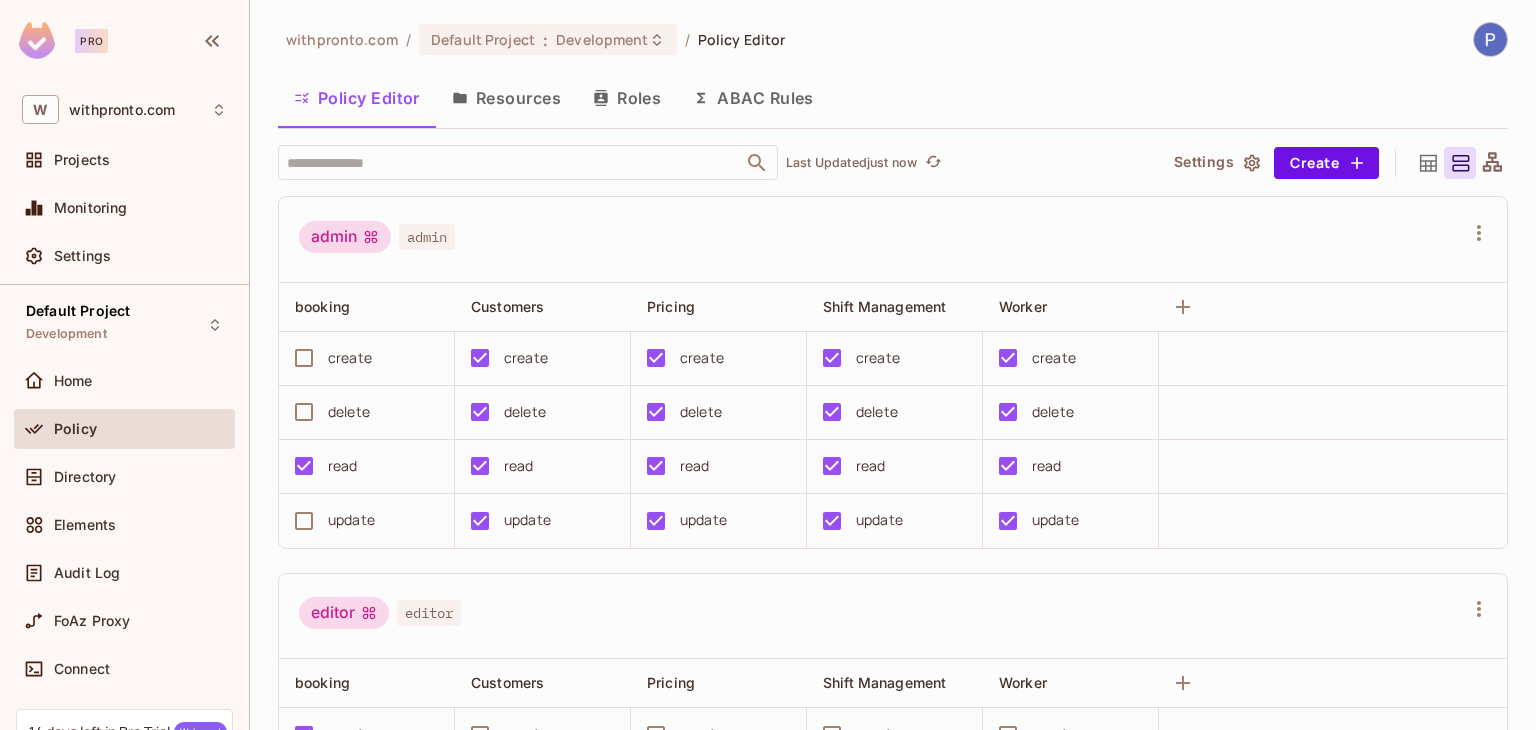 click on "Roles" at bounding box center (627, 98) 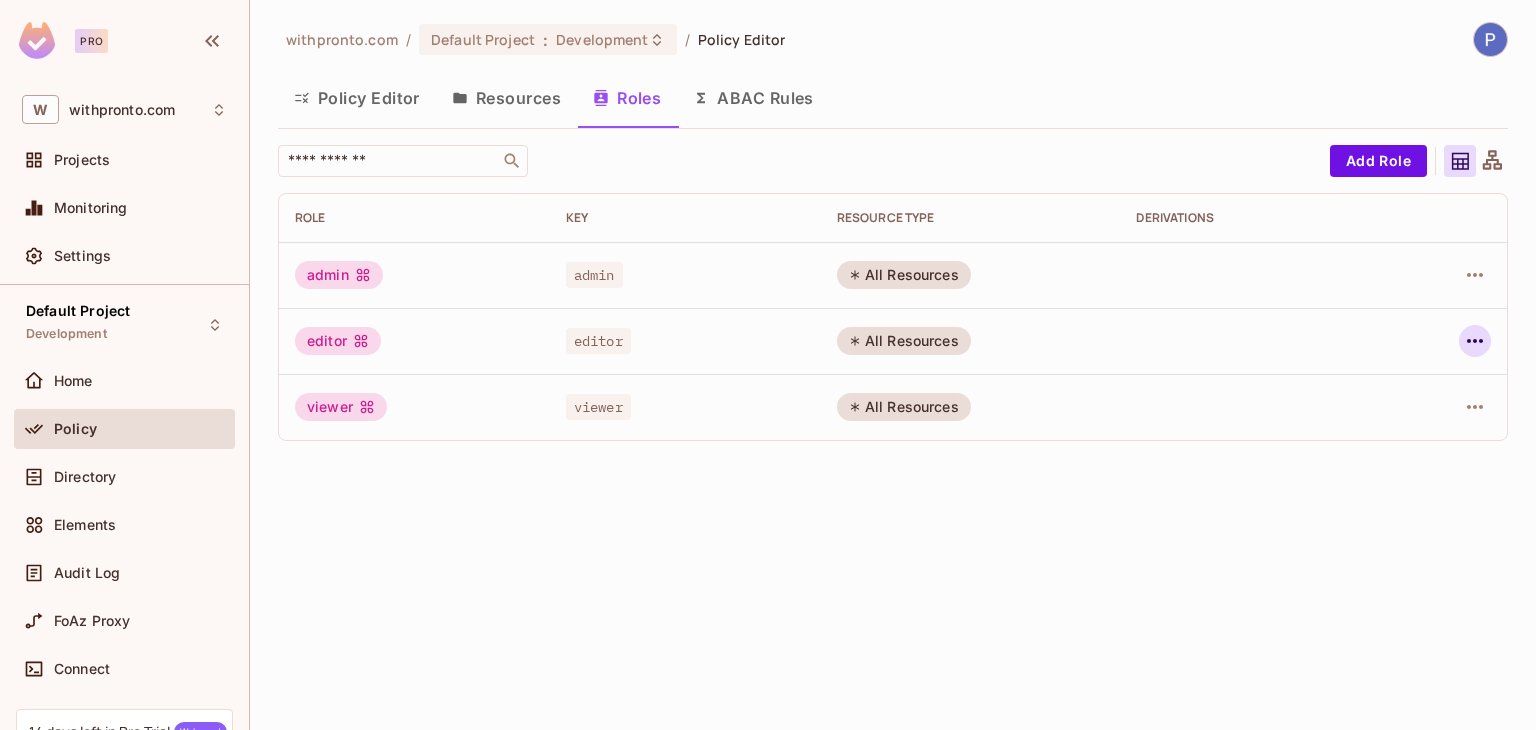 click 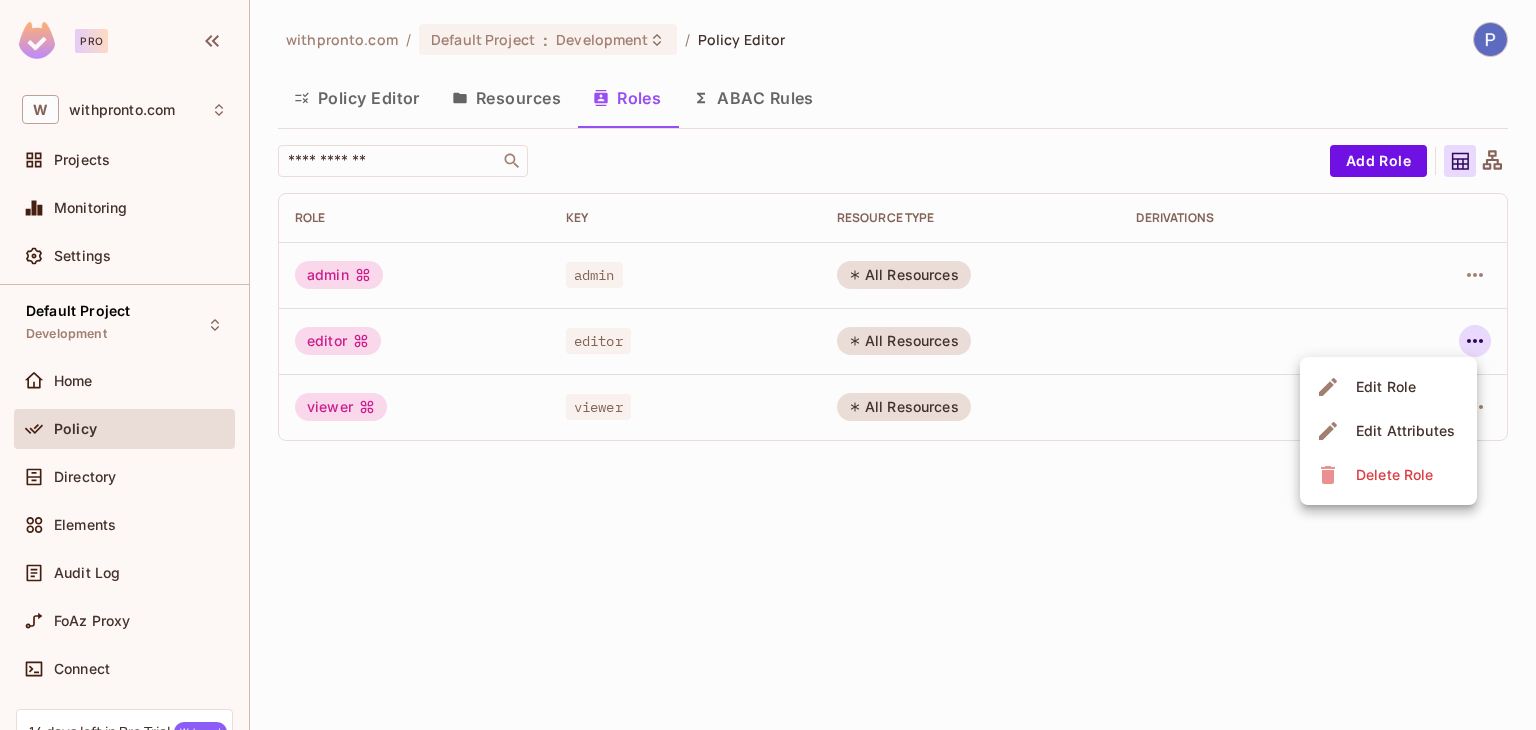 click on "Edit Role" at bounding box center [1386, 387] 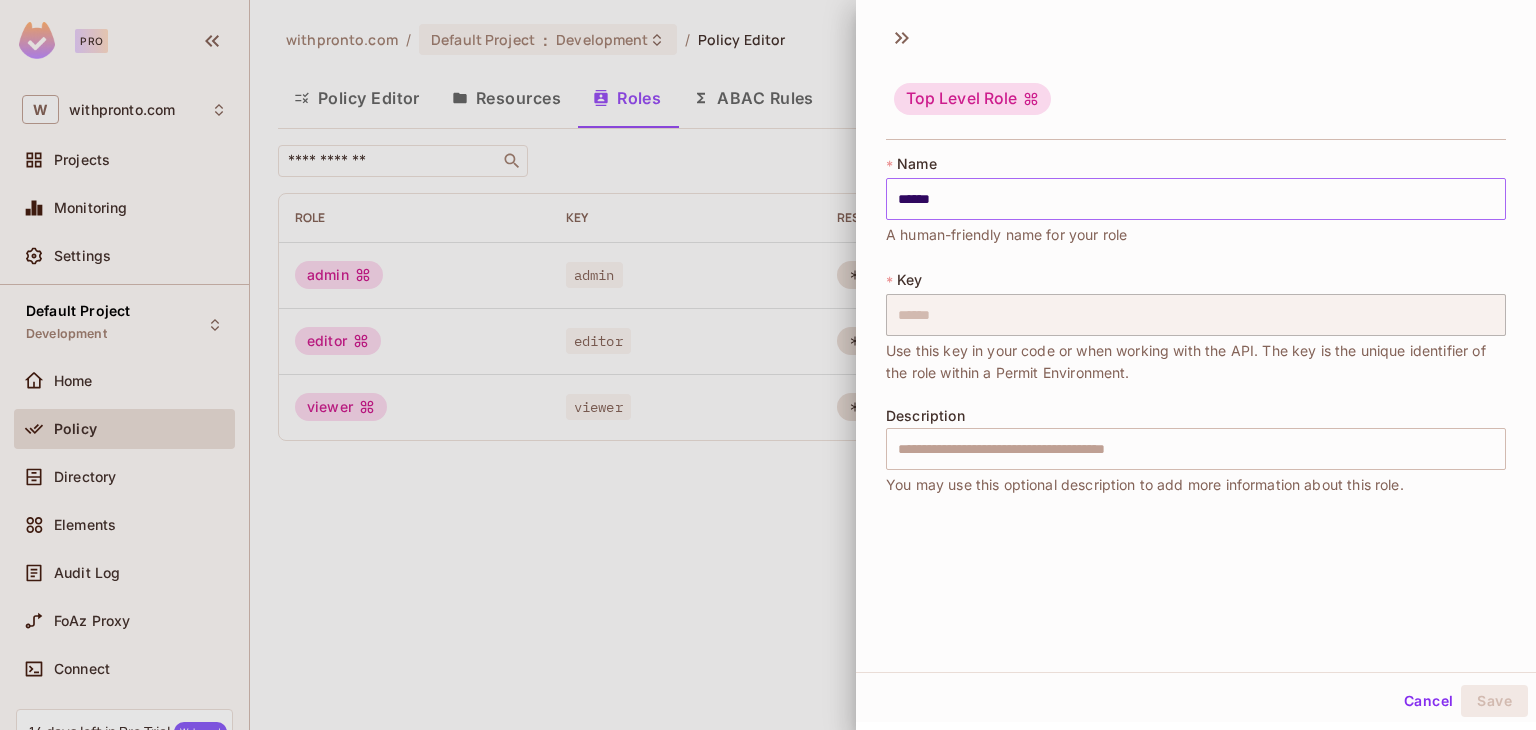 click on "******" at bounding box center (1196, 199) 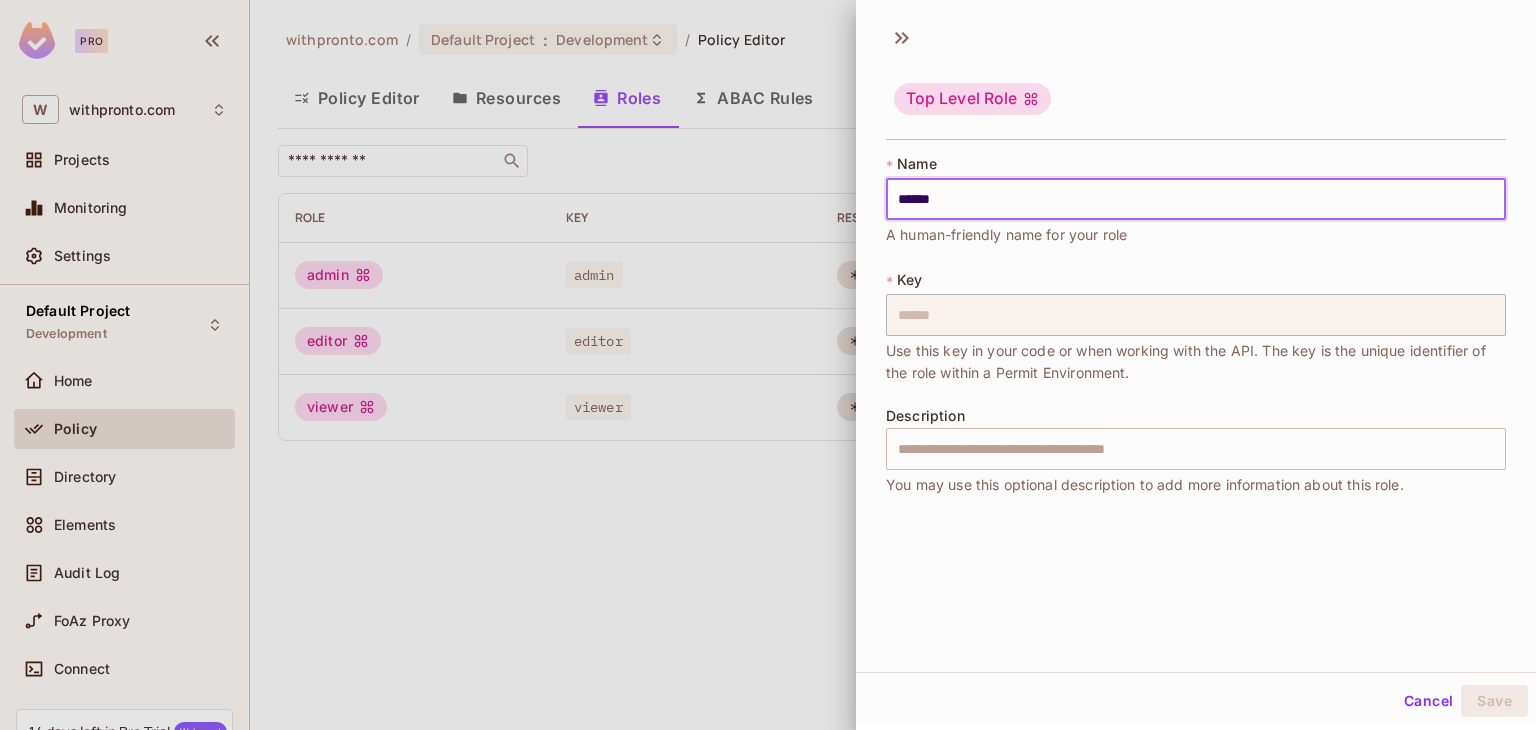 click on "******" at bounding box center [1196, 199] 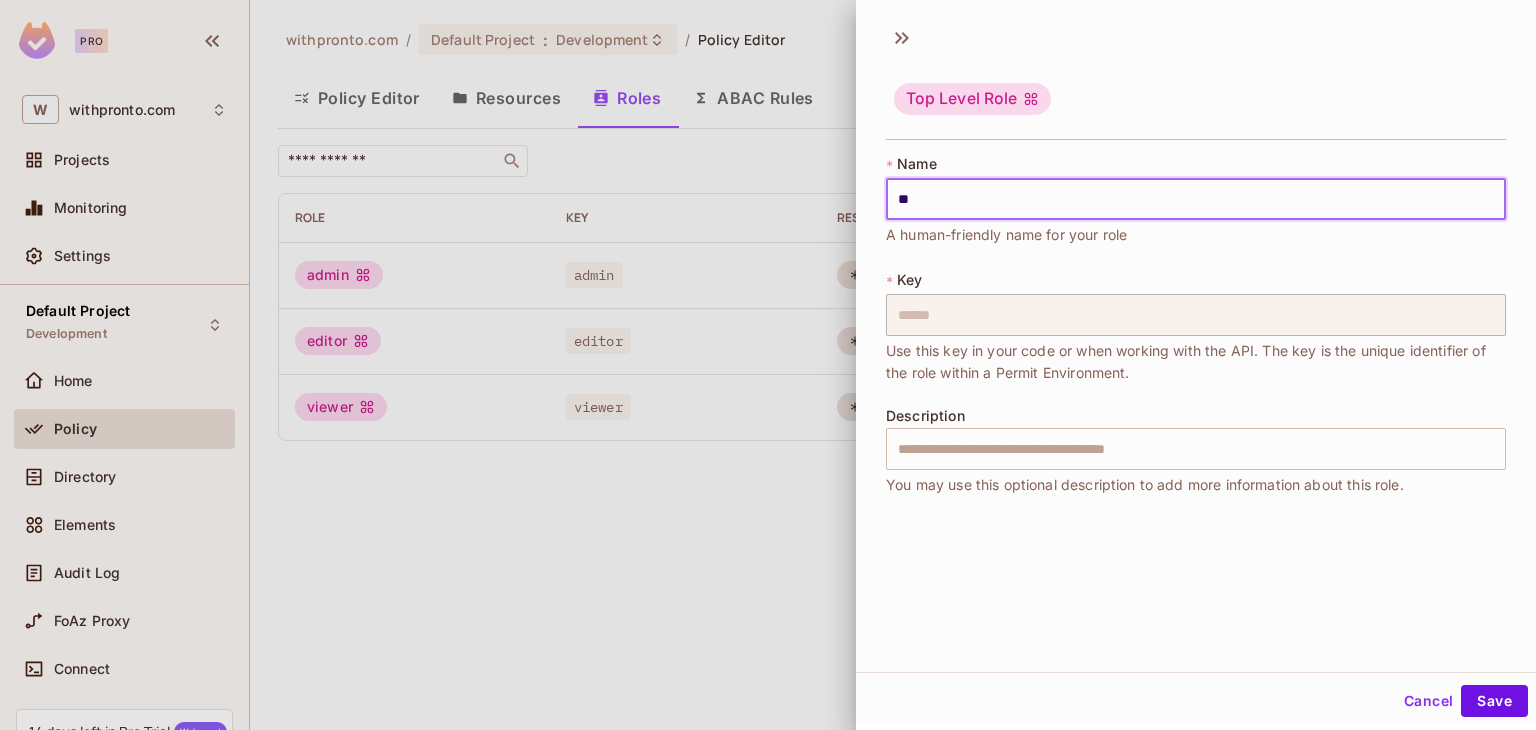 type on "*" 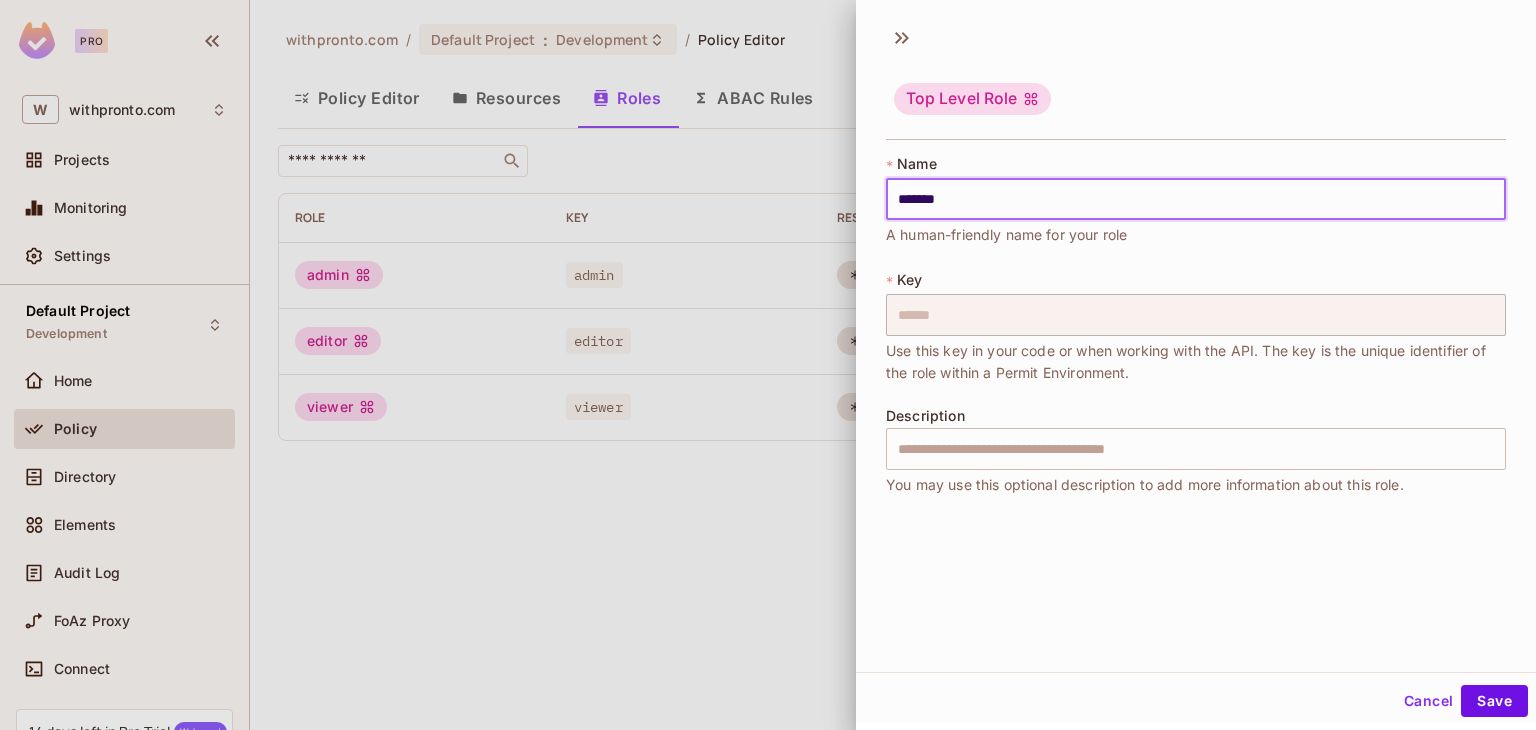 type on "********" 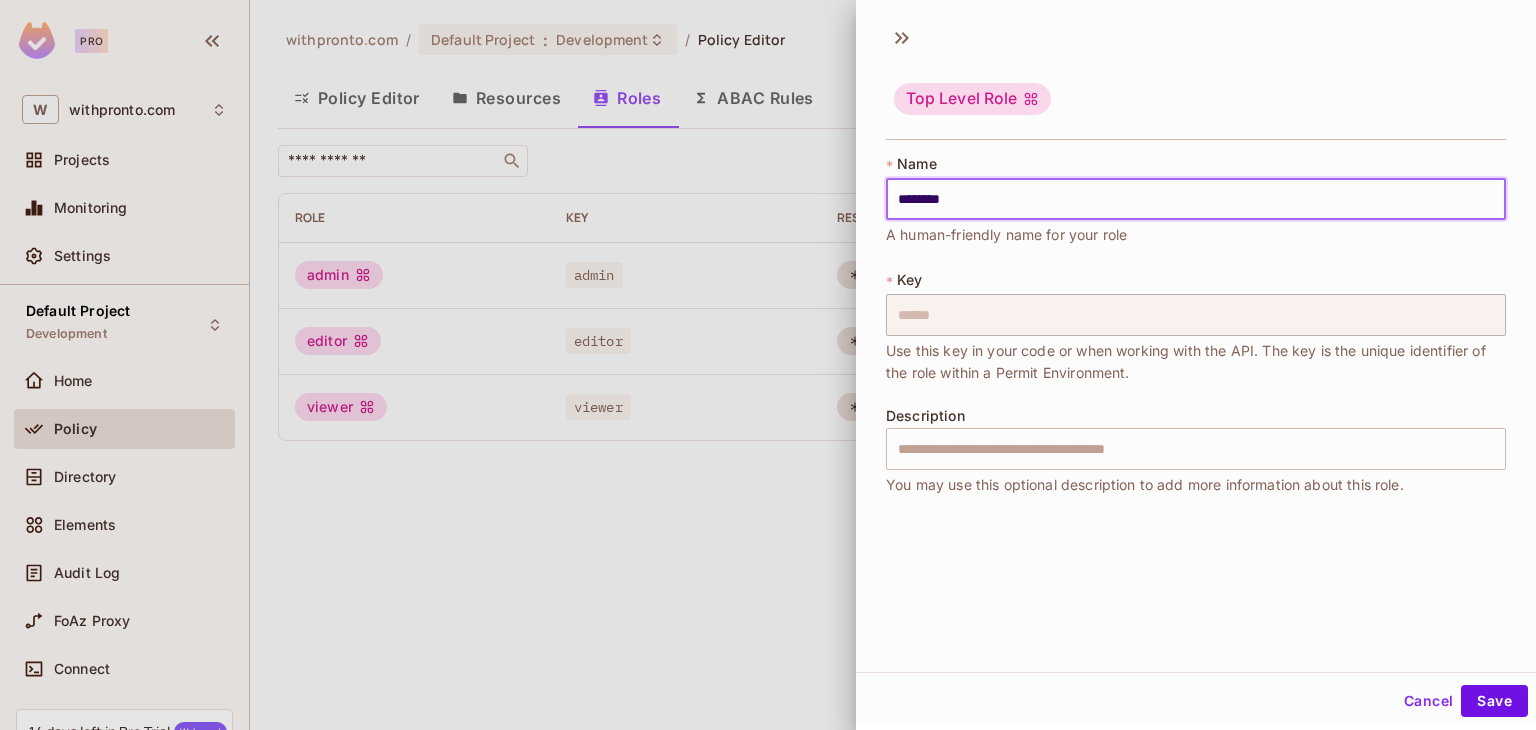 type 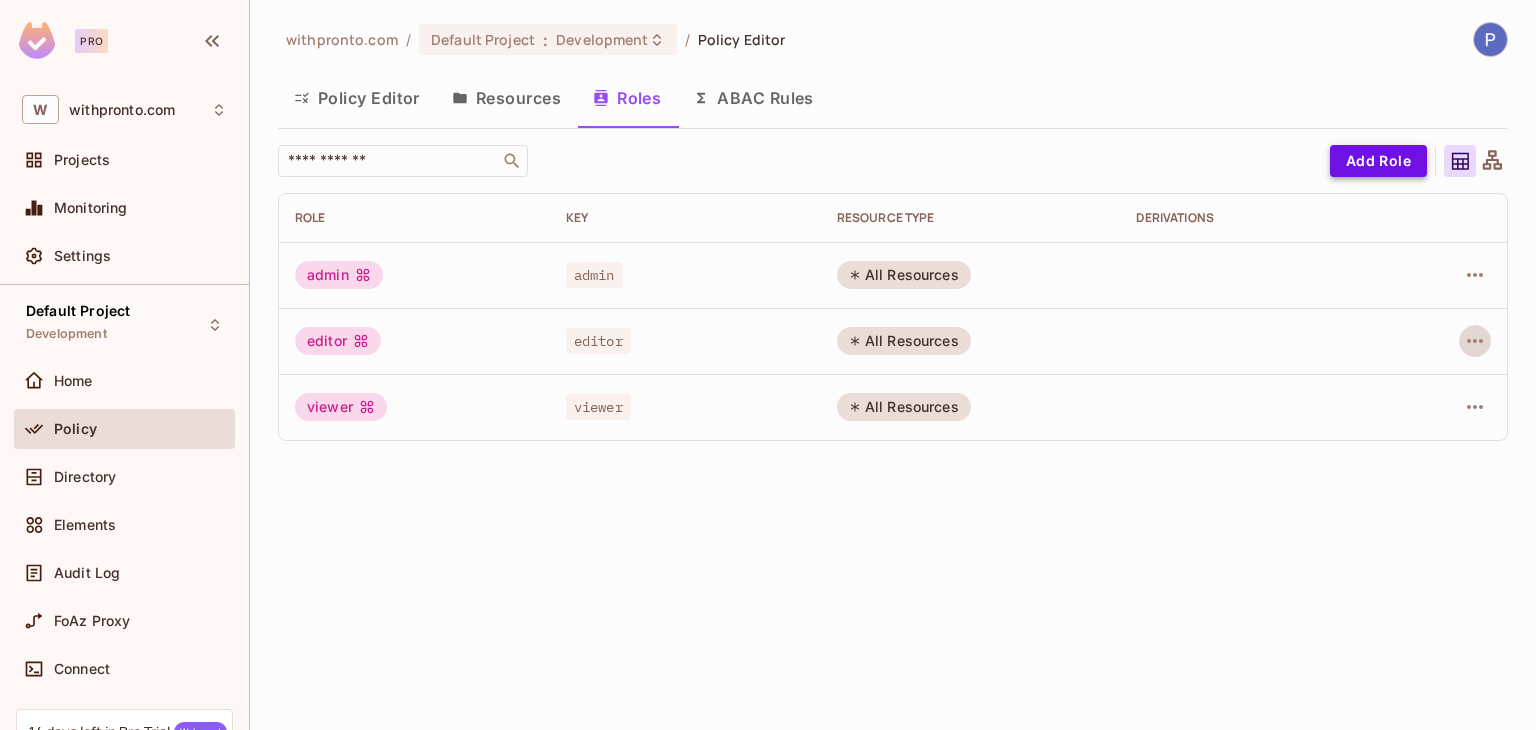 click on "Add Role" at bounding box center (1378, 161) 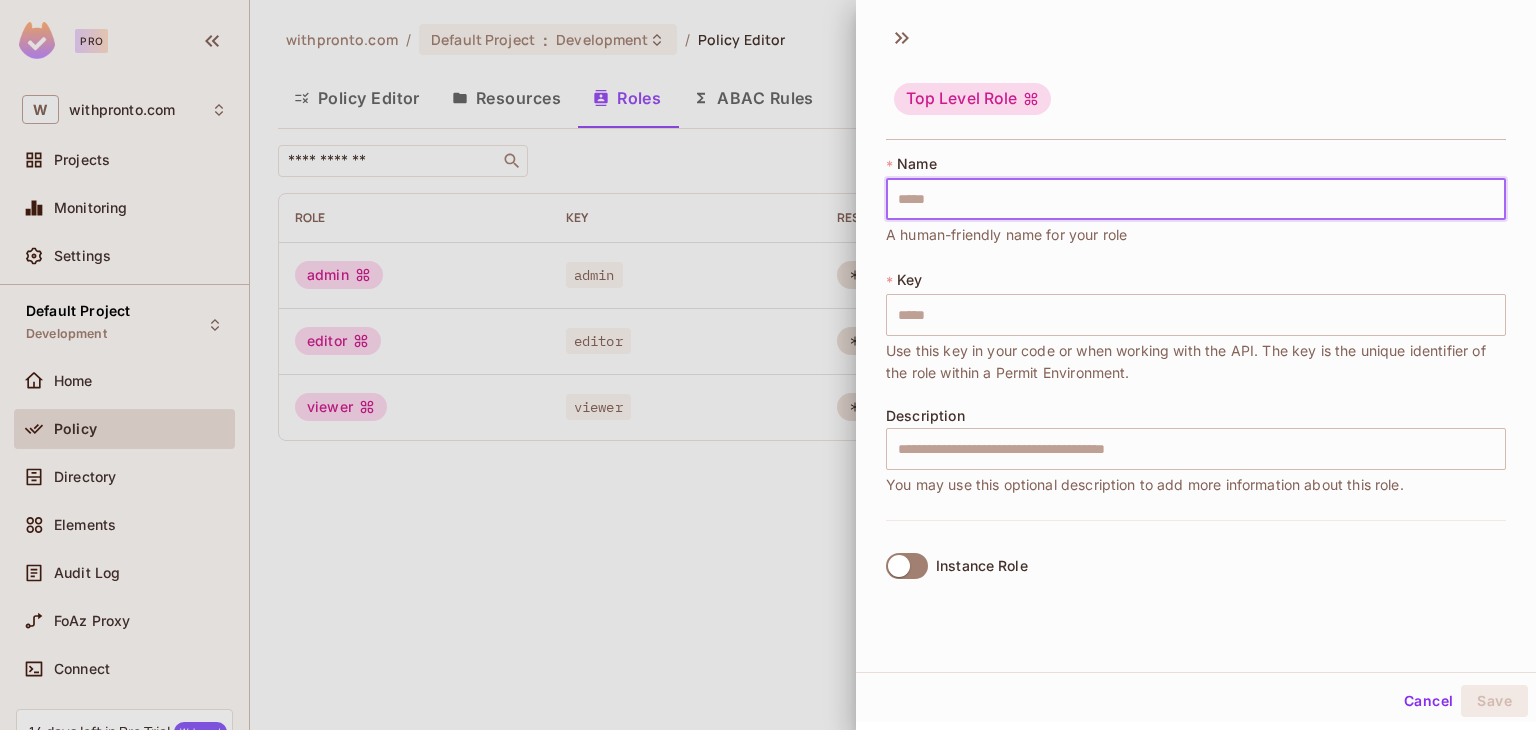 click at bounding box center (1196, 199) 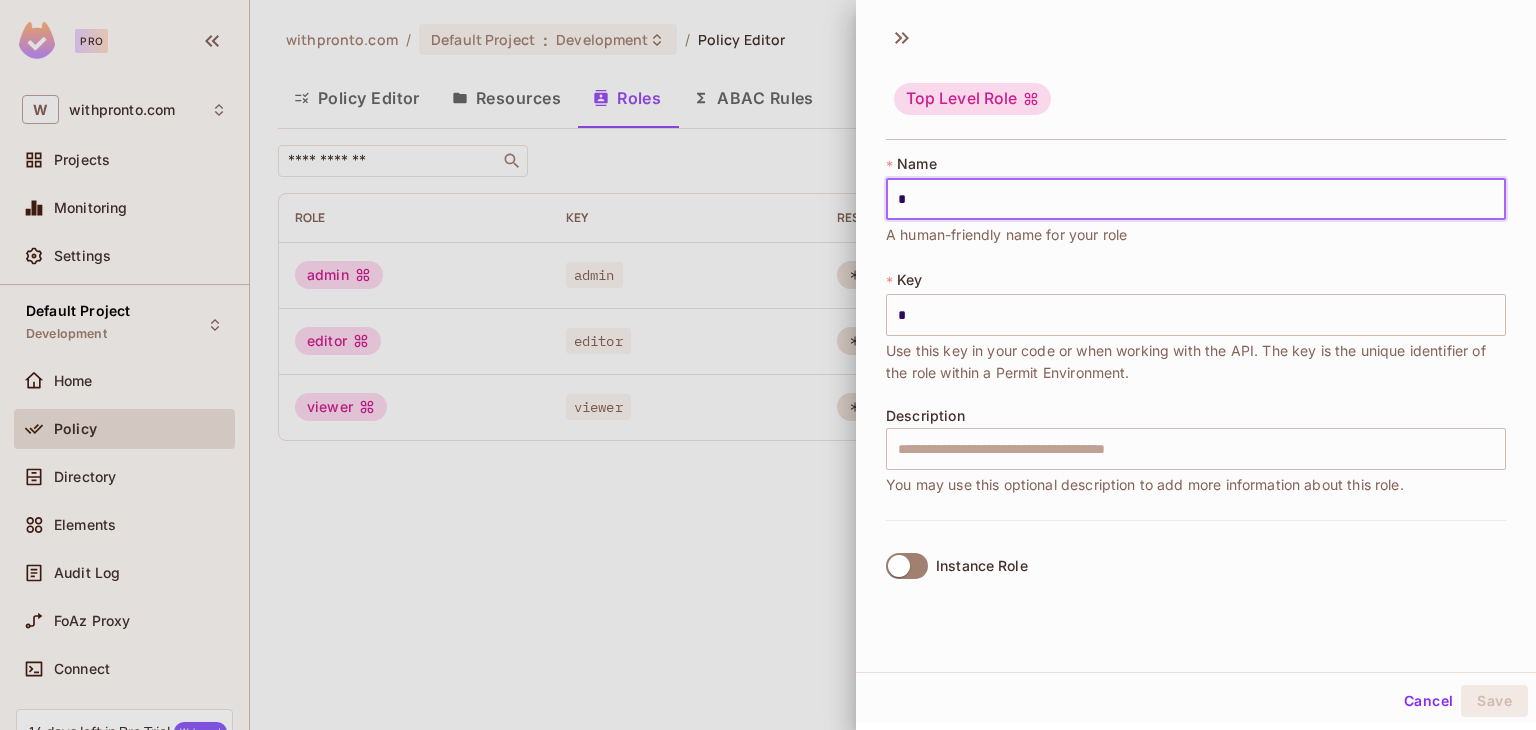 type on "**" 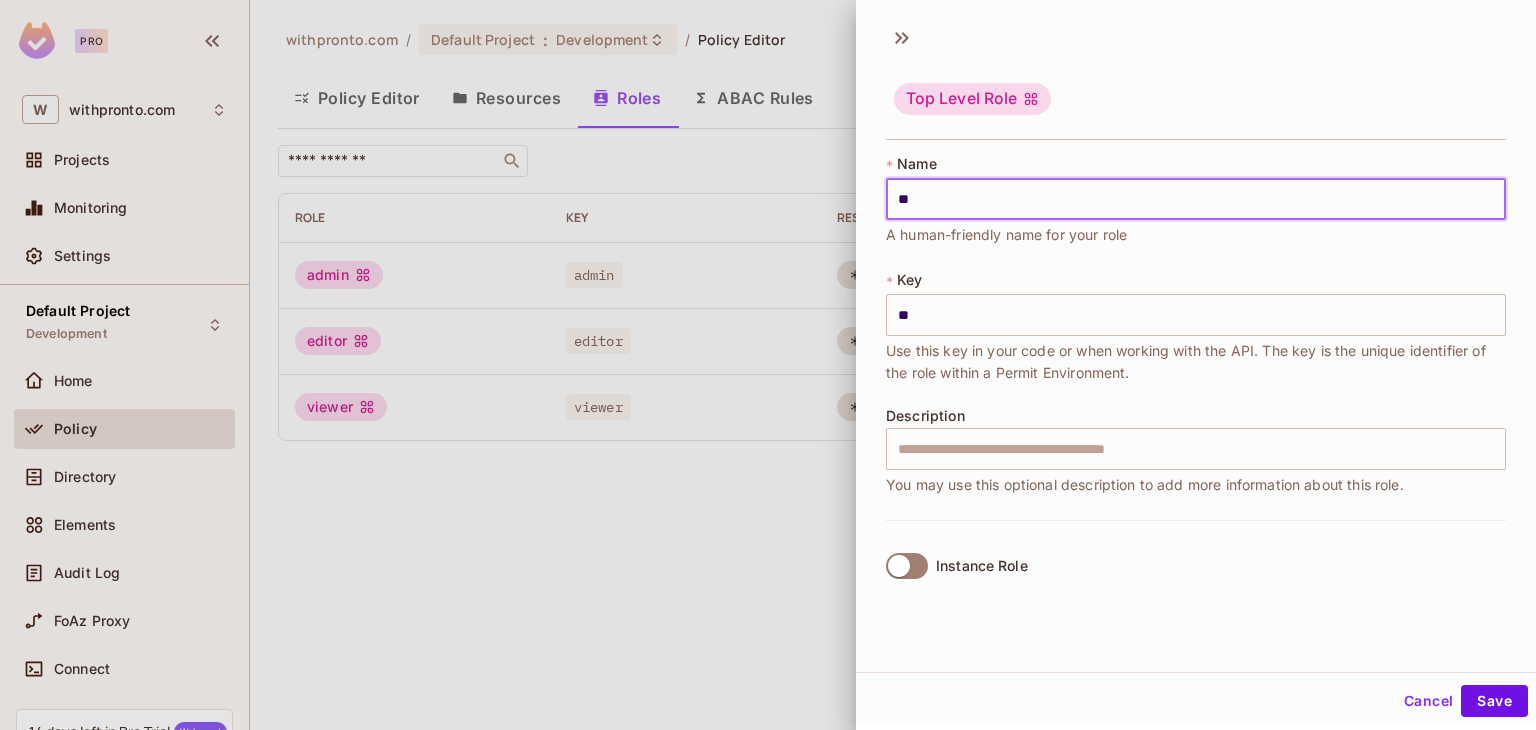 type on "***" 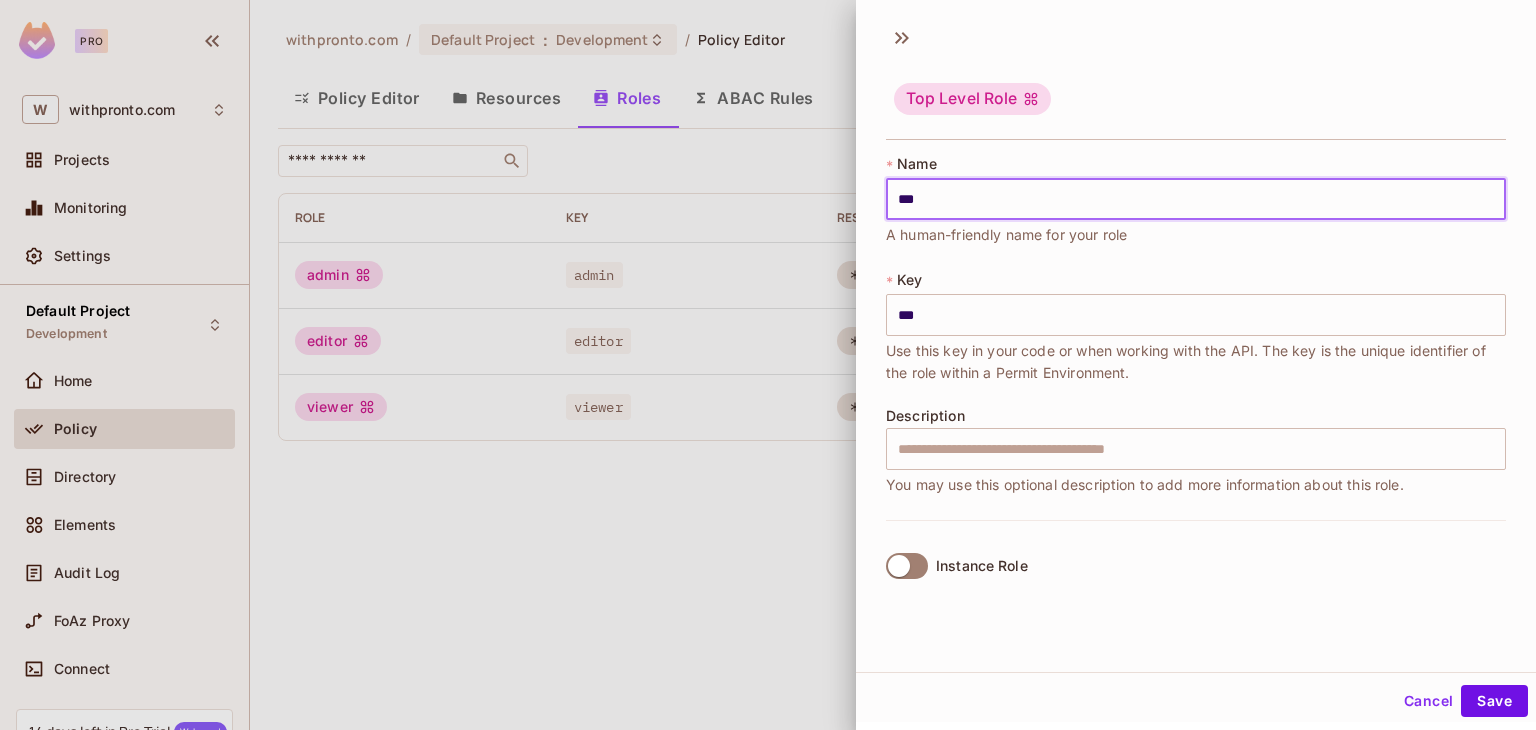 type on "****" 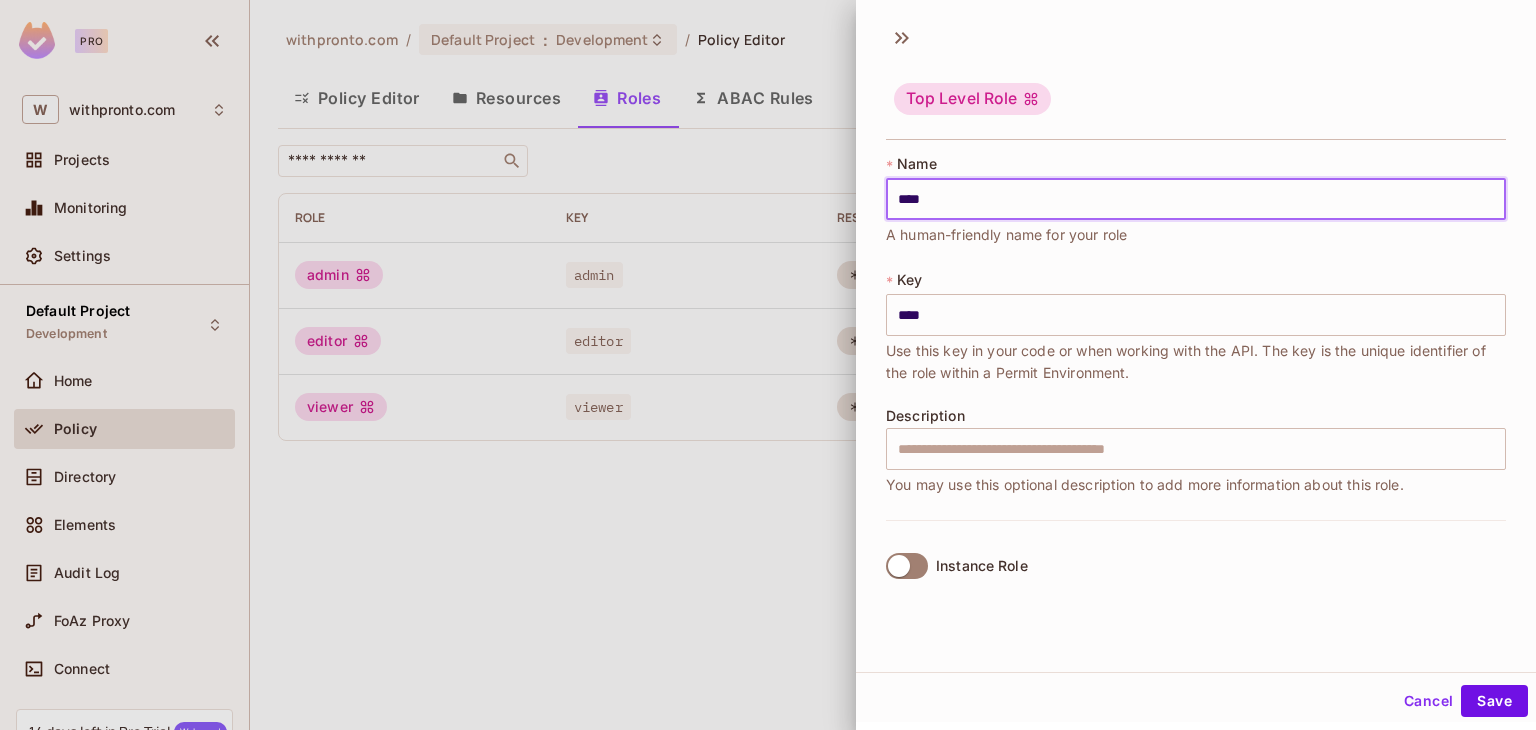 type on "*****" 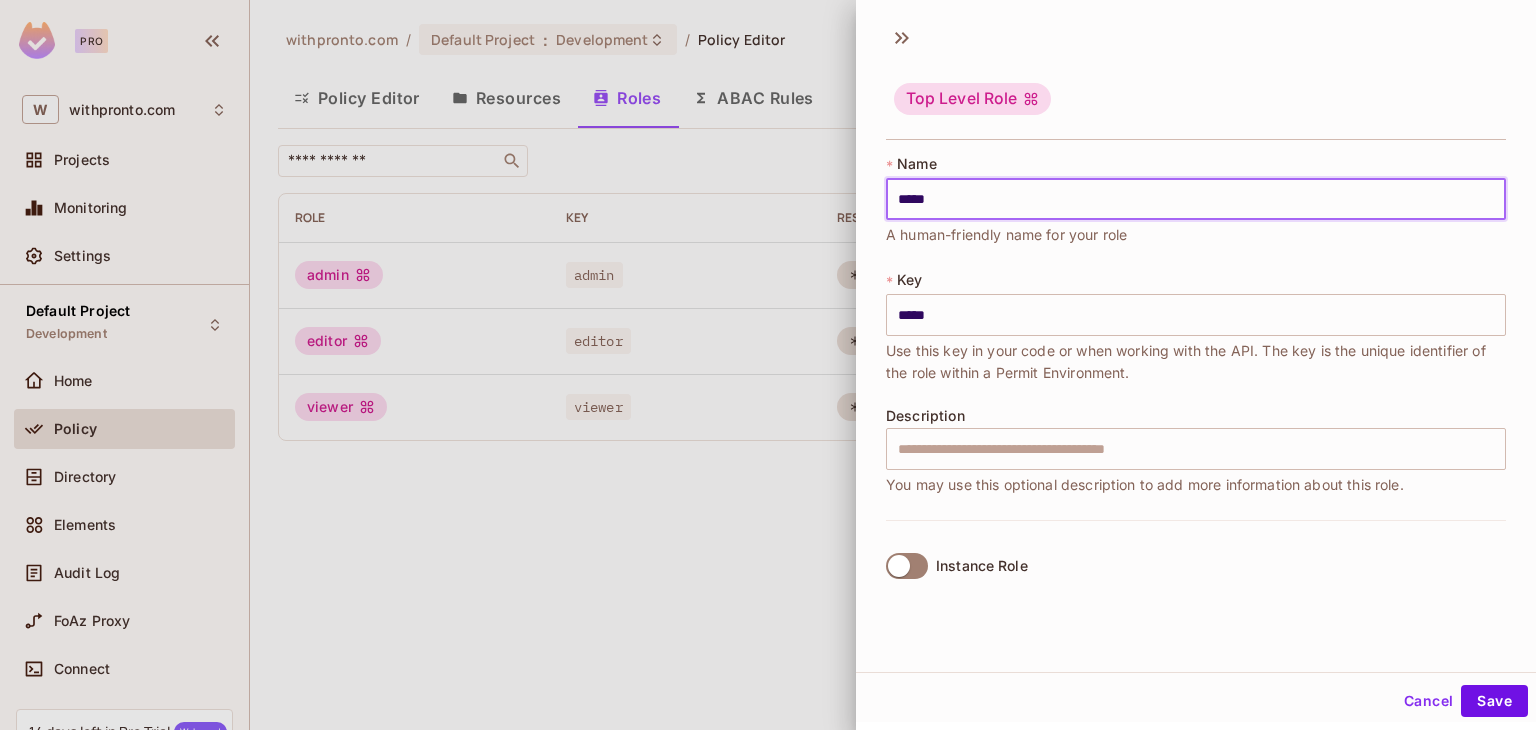 click on "*****" at bounding box center (1196, 199) 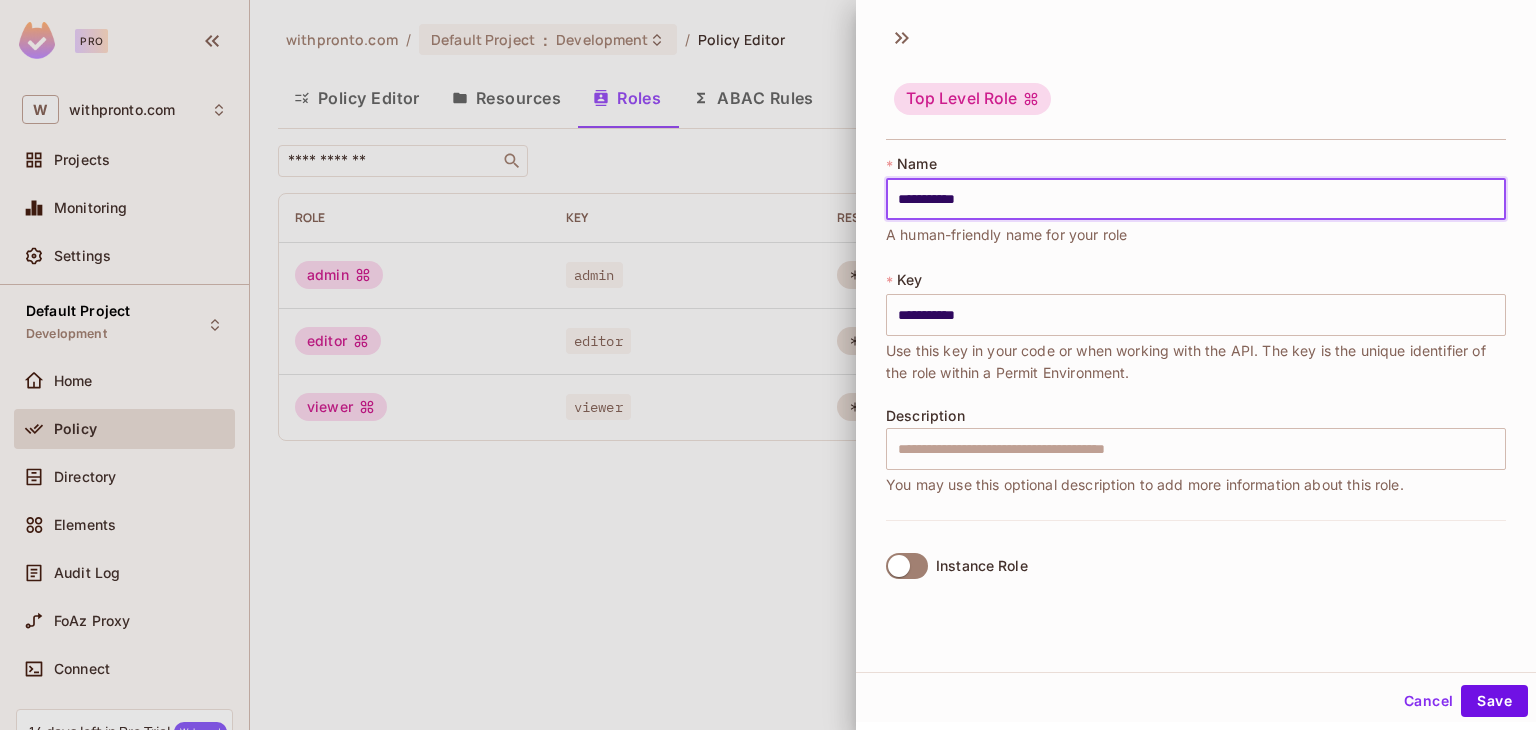 type on "**********" 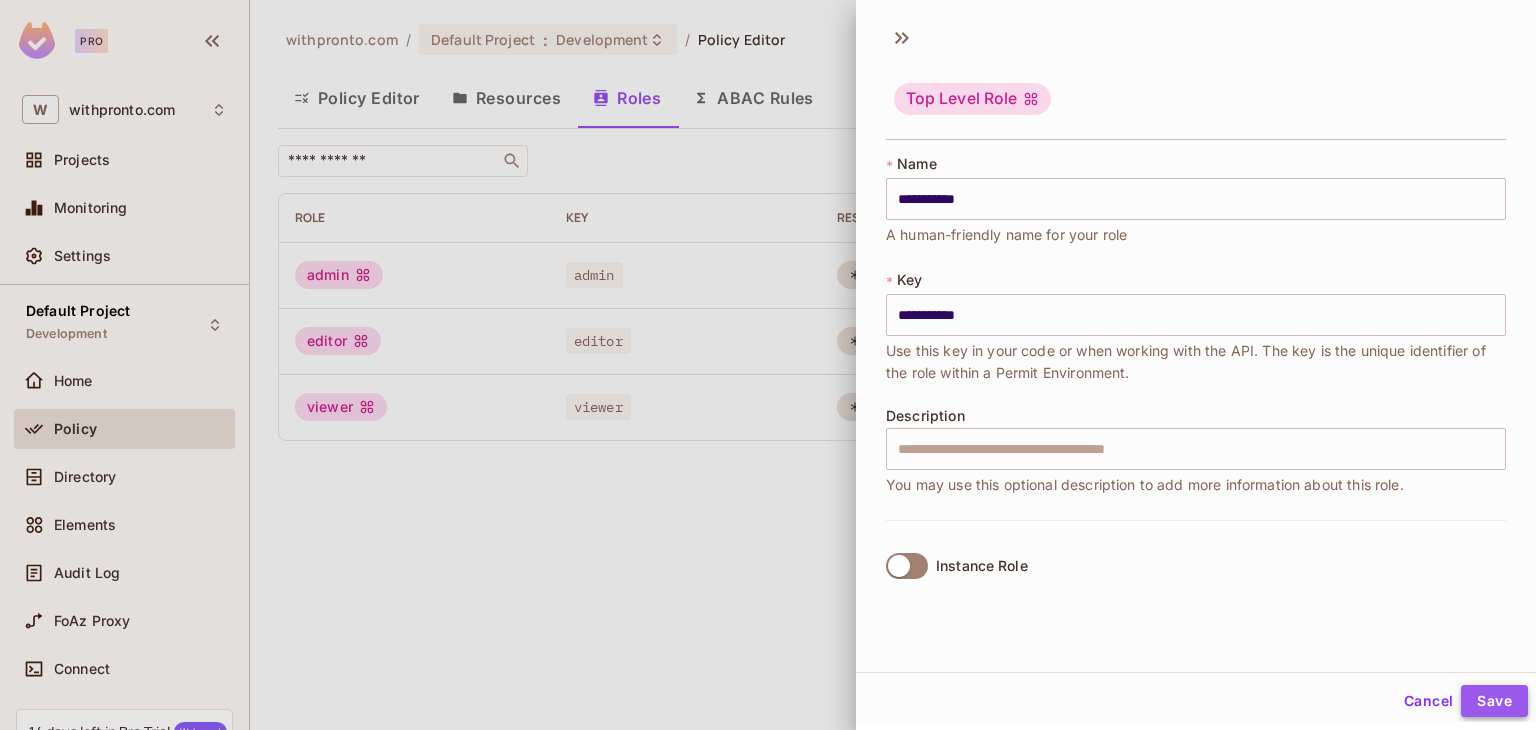 click on "Save" at bounding box center (1494, 701) 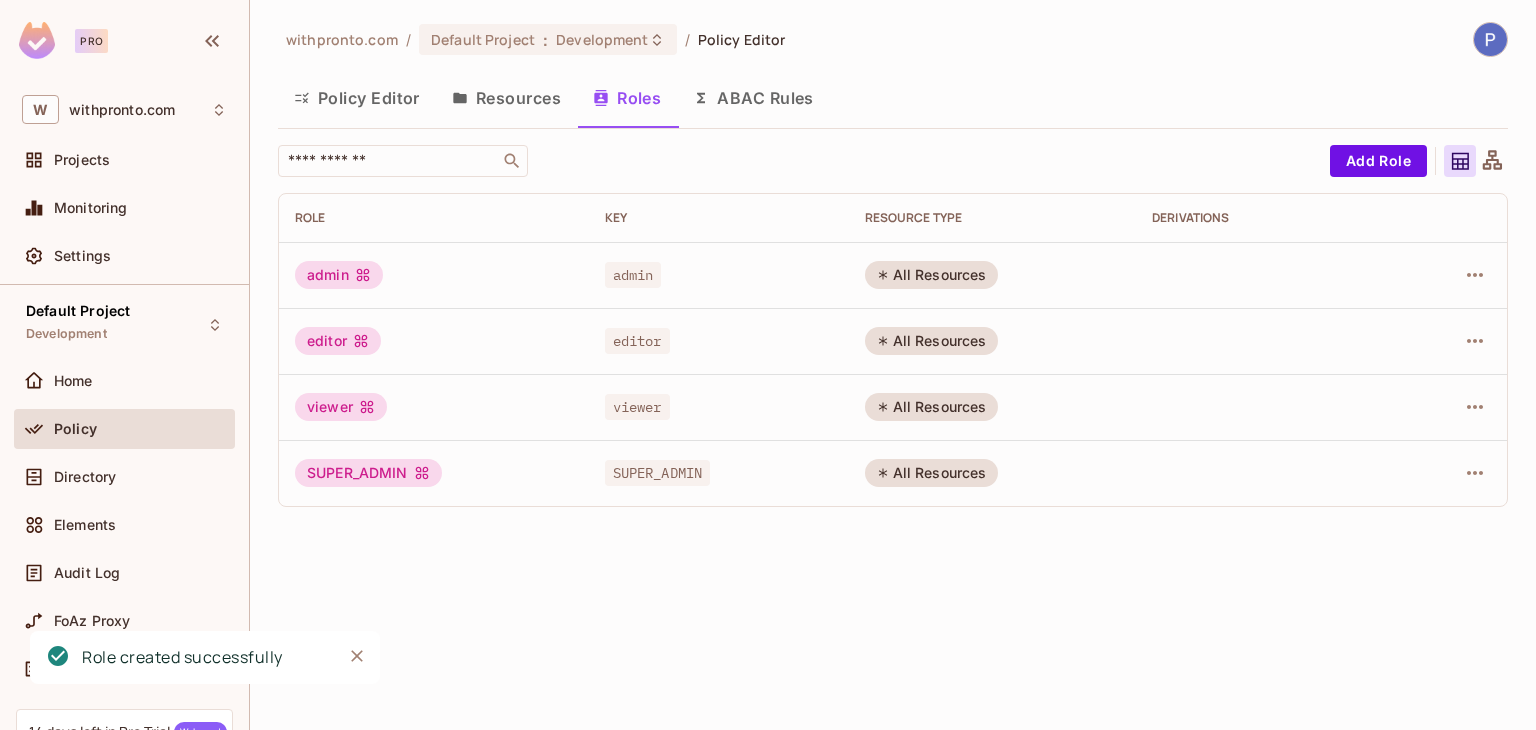 click on "withpronto.com / Default Project : Development / Policy Editor Policy Editor Resources Roles ABAC Rules ​ Add Role Role Key RESOURCE TYPE Derivations admin admin  All Resources editor editor  All Resources viewer viewer  All Resources SUPER_ADMIN SUPER_ADMIN  All Resources" at bounding box center (893, 365) 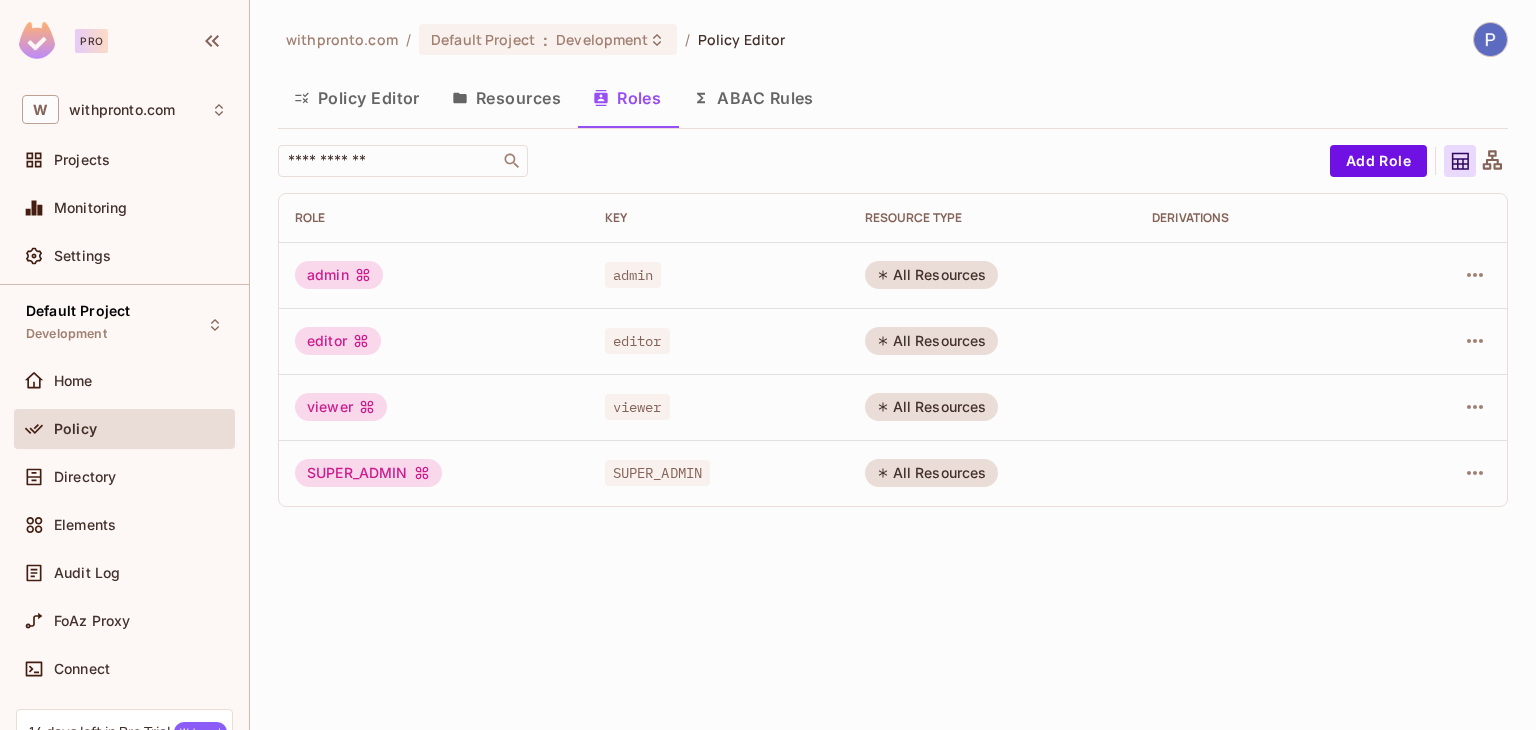 click on "Resources" at bounding box center [506, 98] 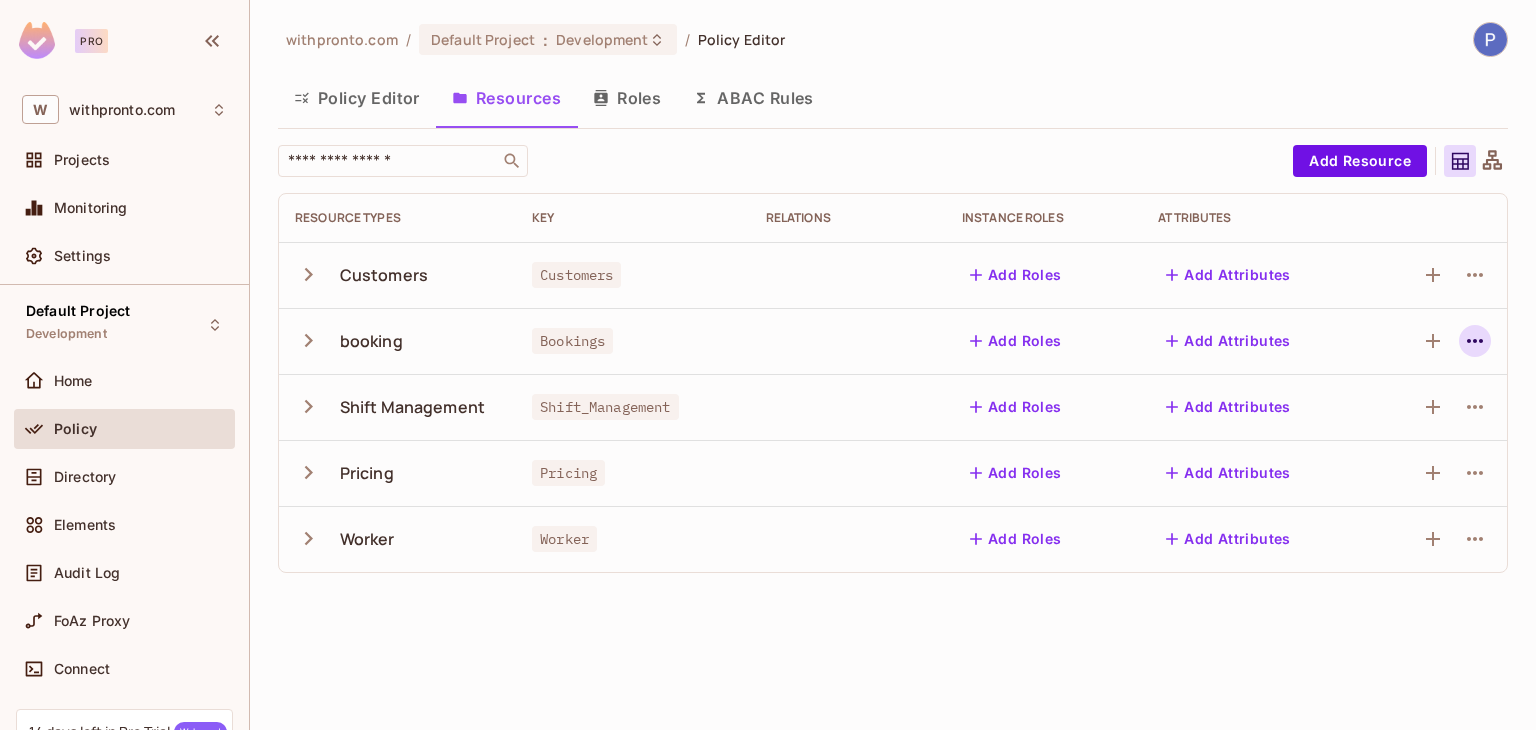 click 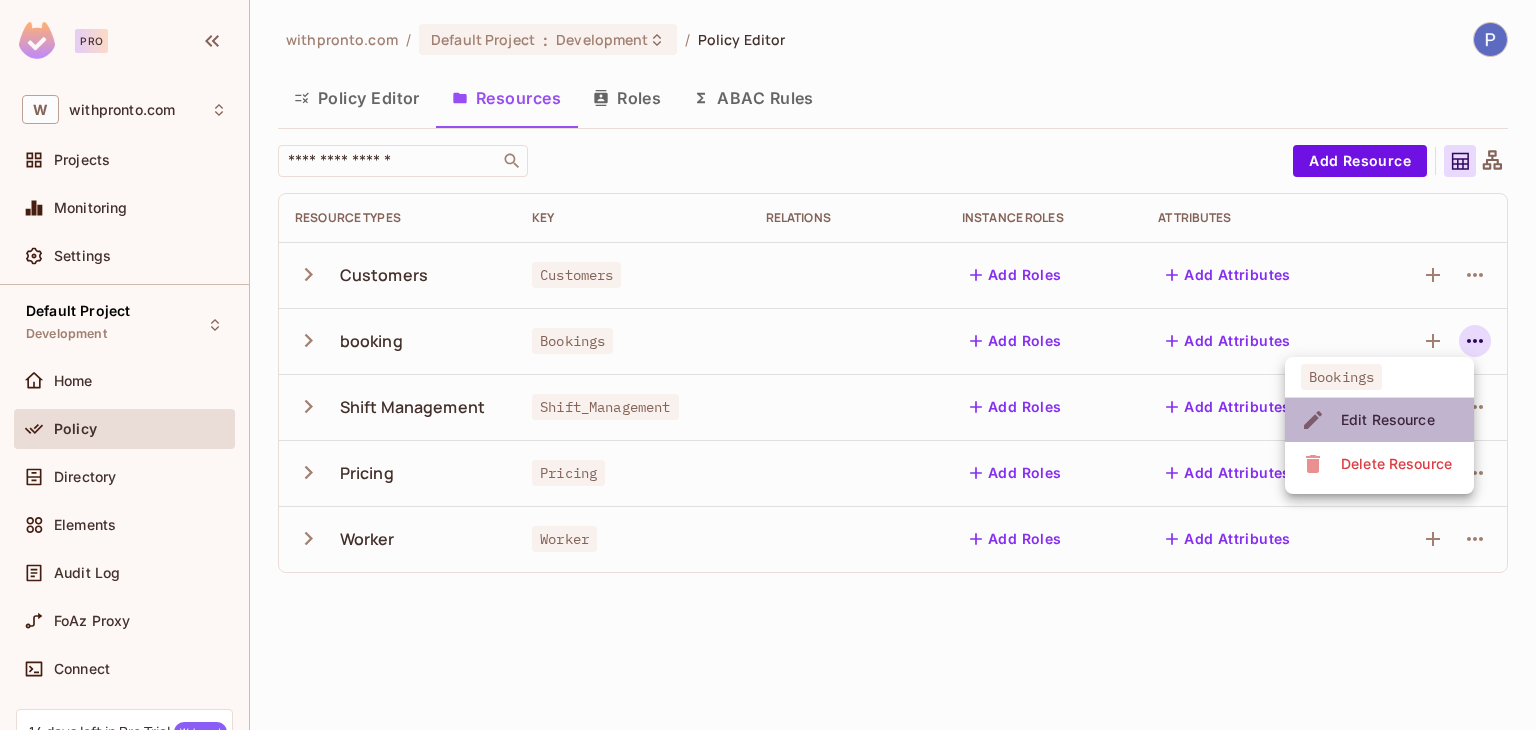 click on "Edit Resource" at bounding box center (1388, 420) 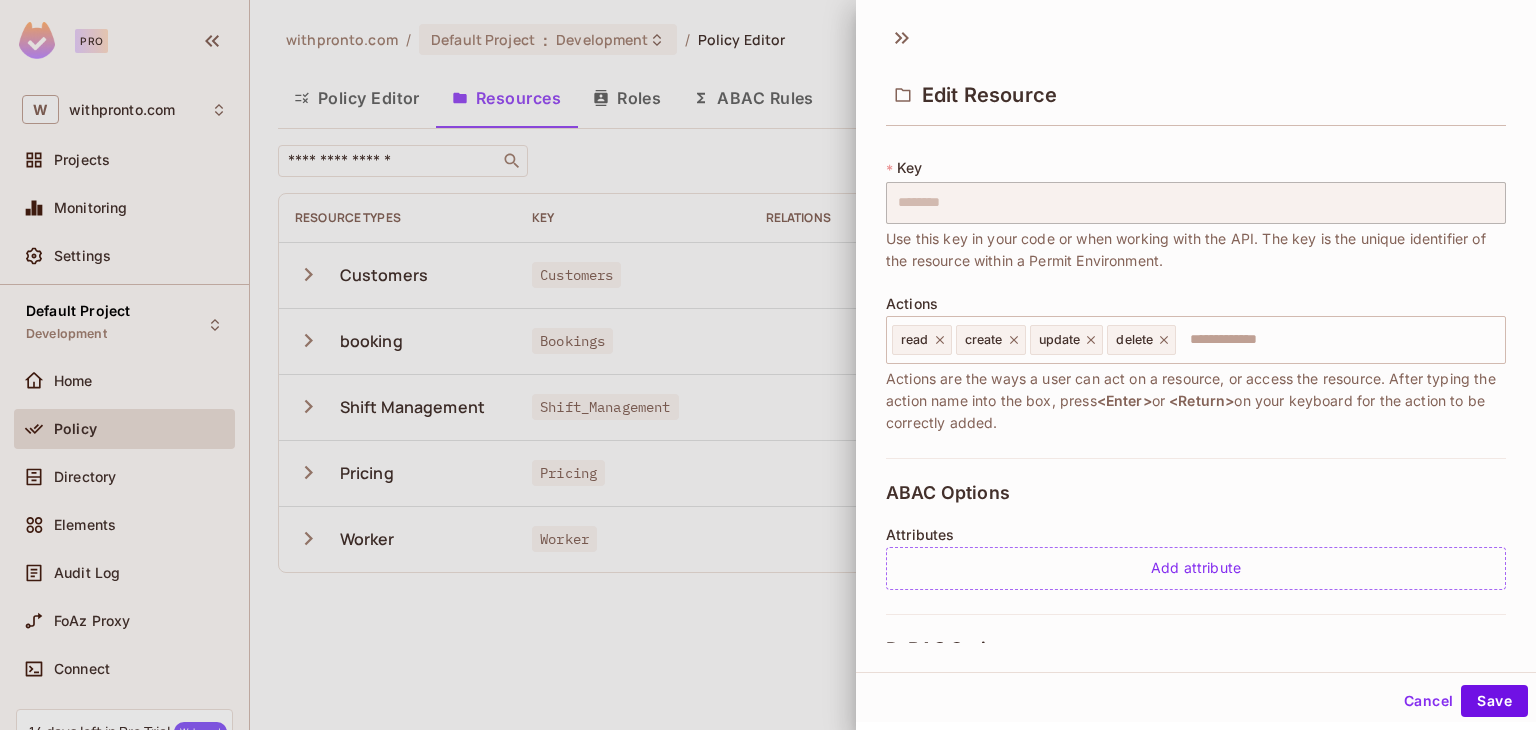 scroll, scrollTop: 0, scrollLeft: 0, axis: both 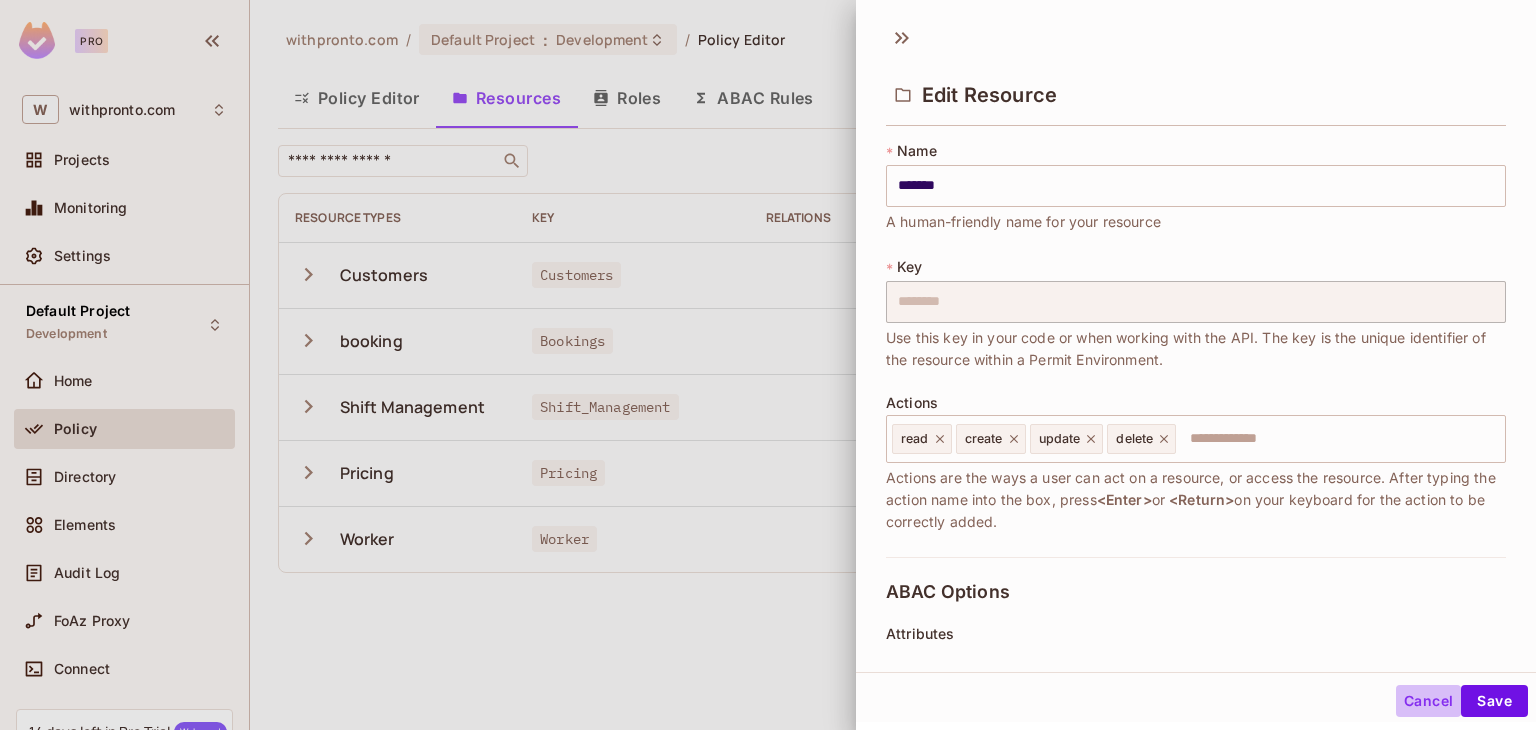 click on "Cancel" at bounding box center (1428, 701) 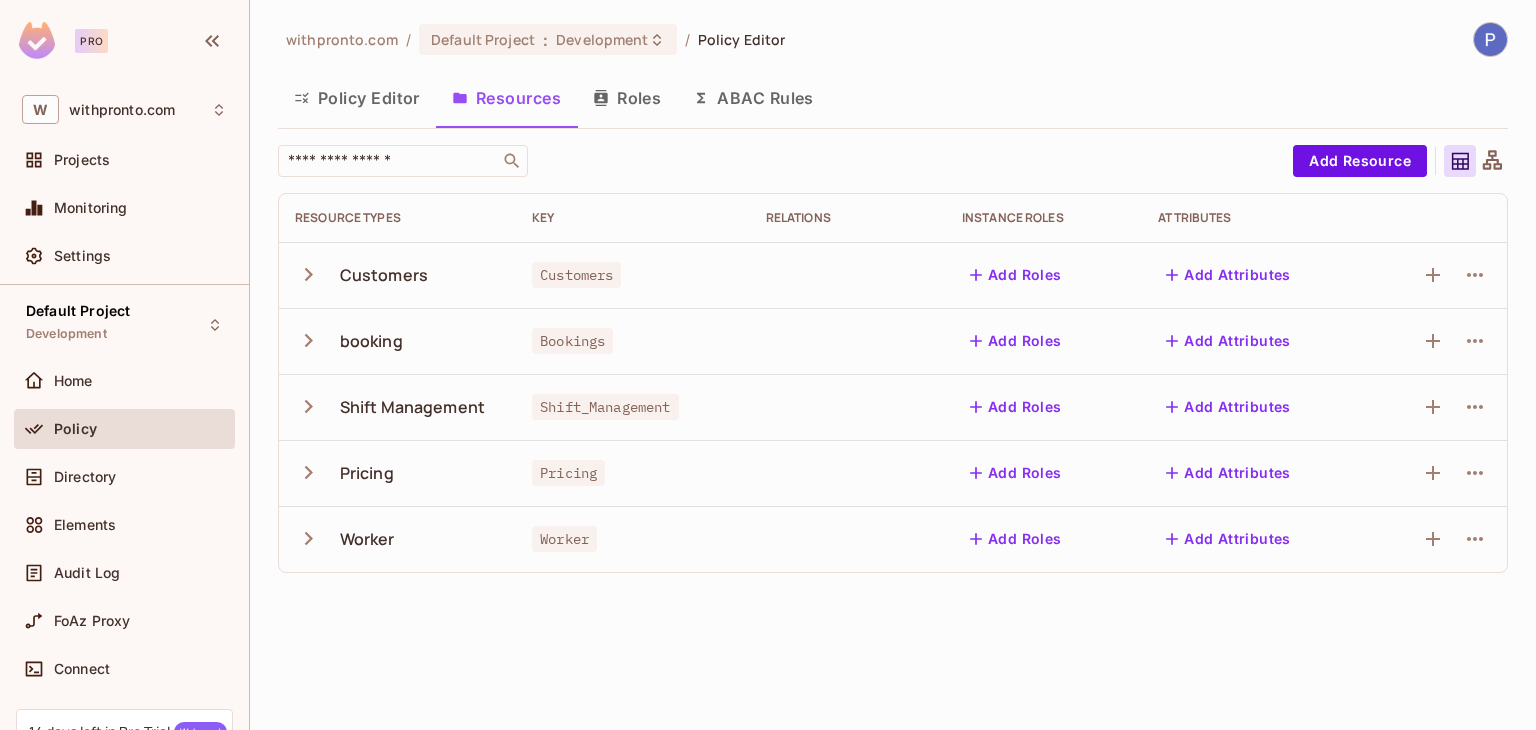 click 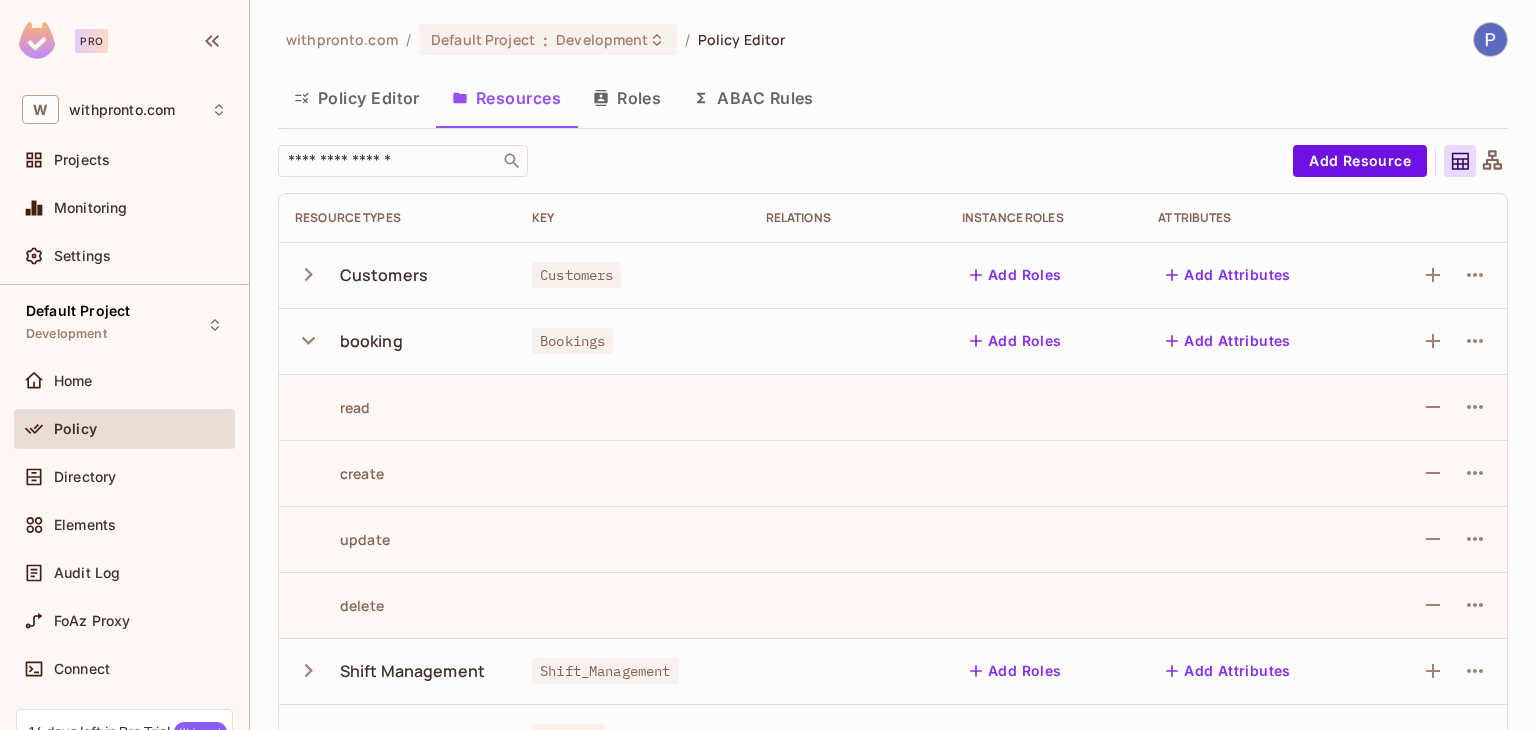 click 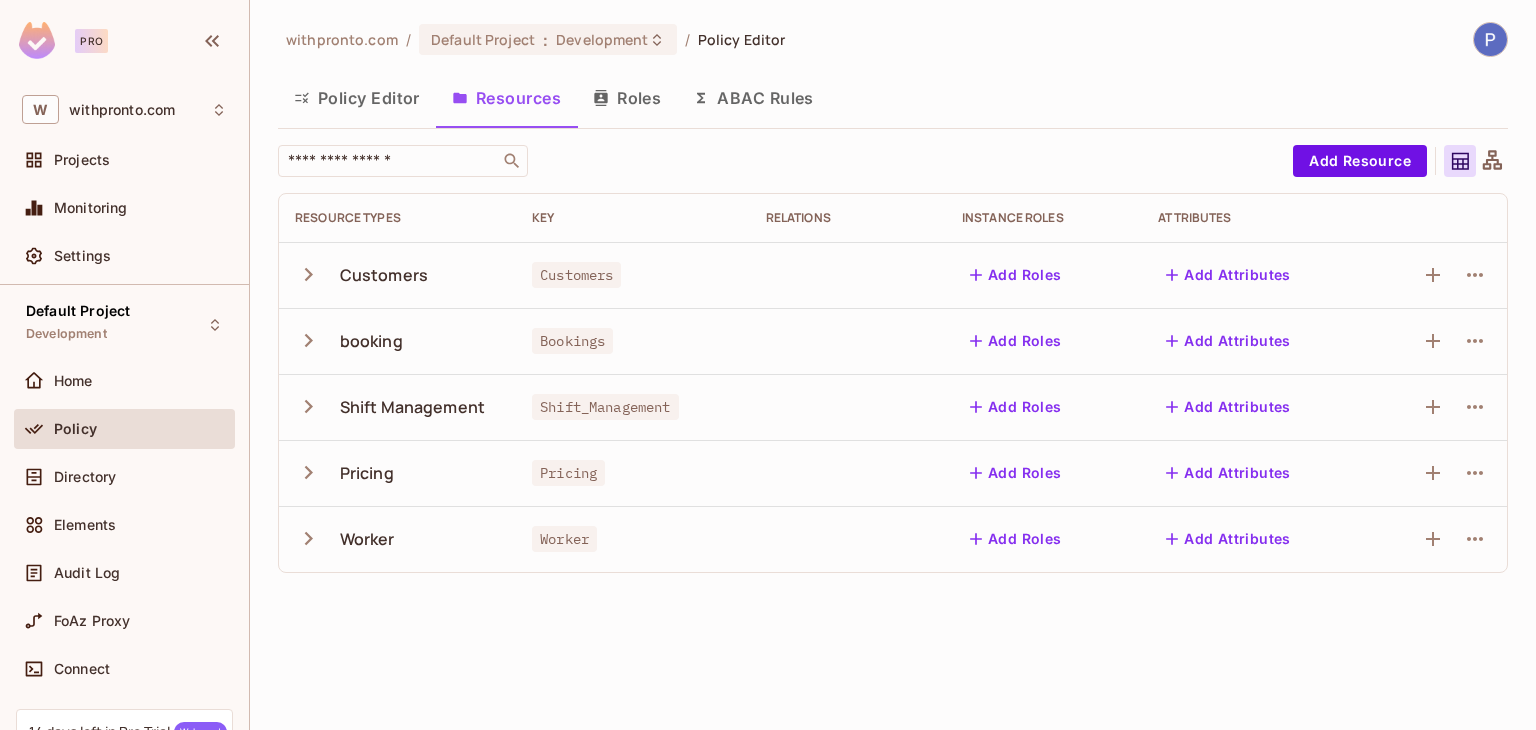 click on "Policy Editor" at bounding box center (357, 98) 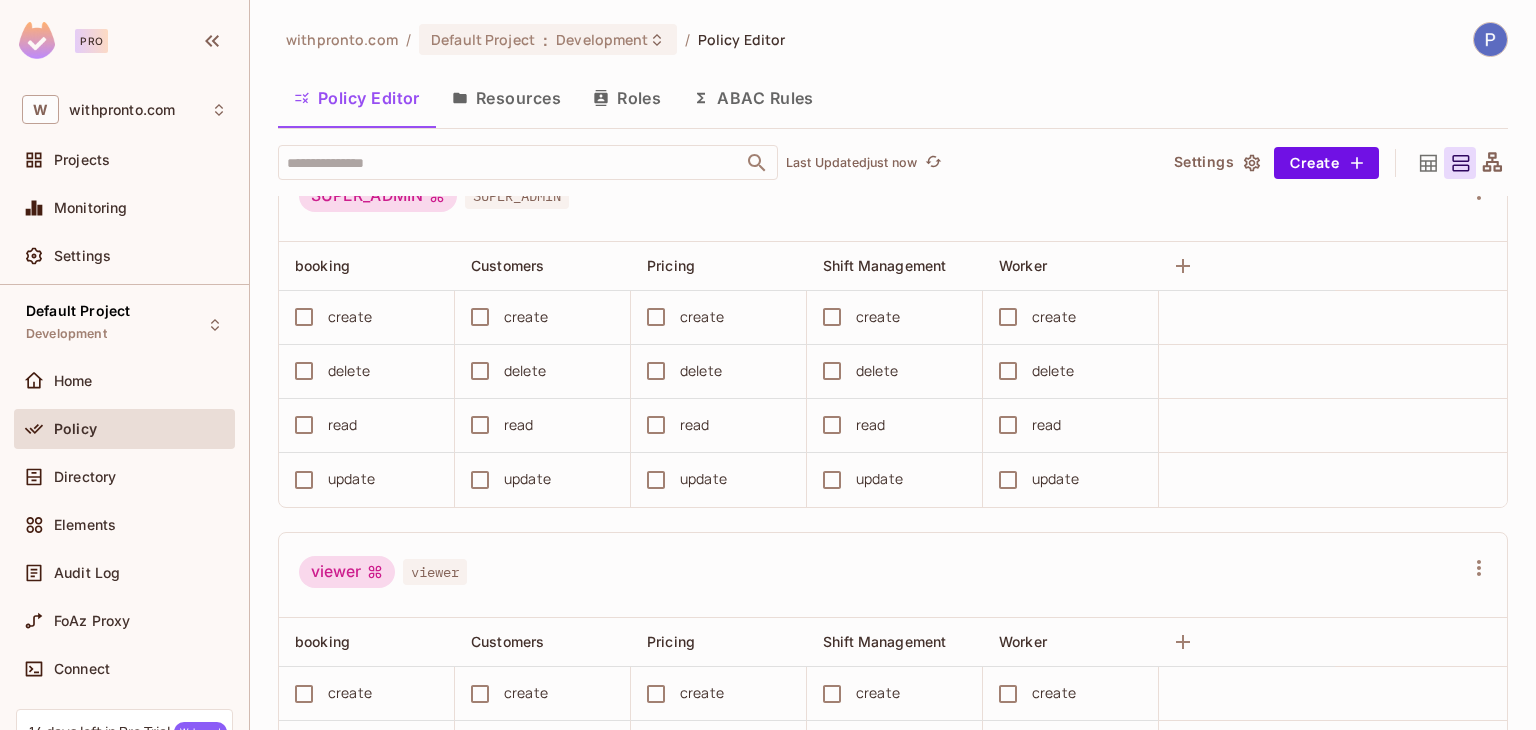 scroll, scrollTop: 694, scrollLeft: 0, axis: vertical 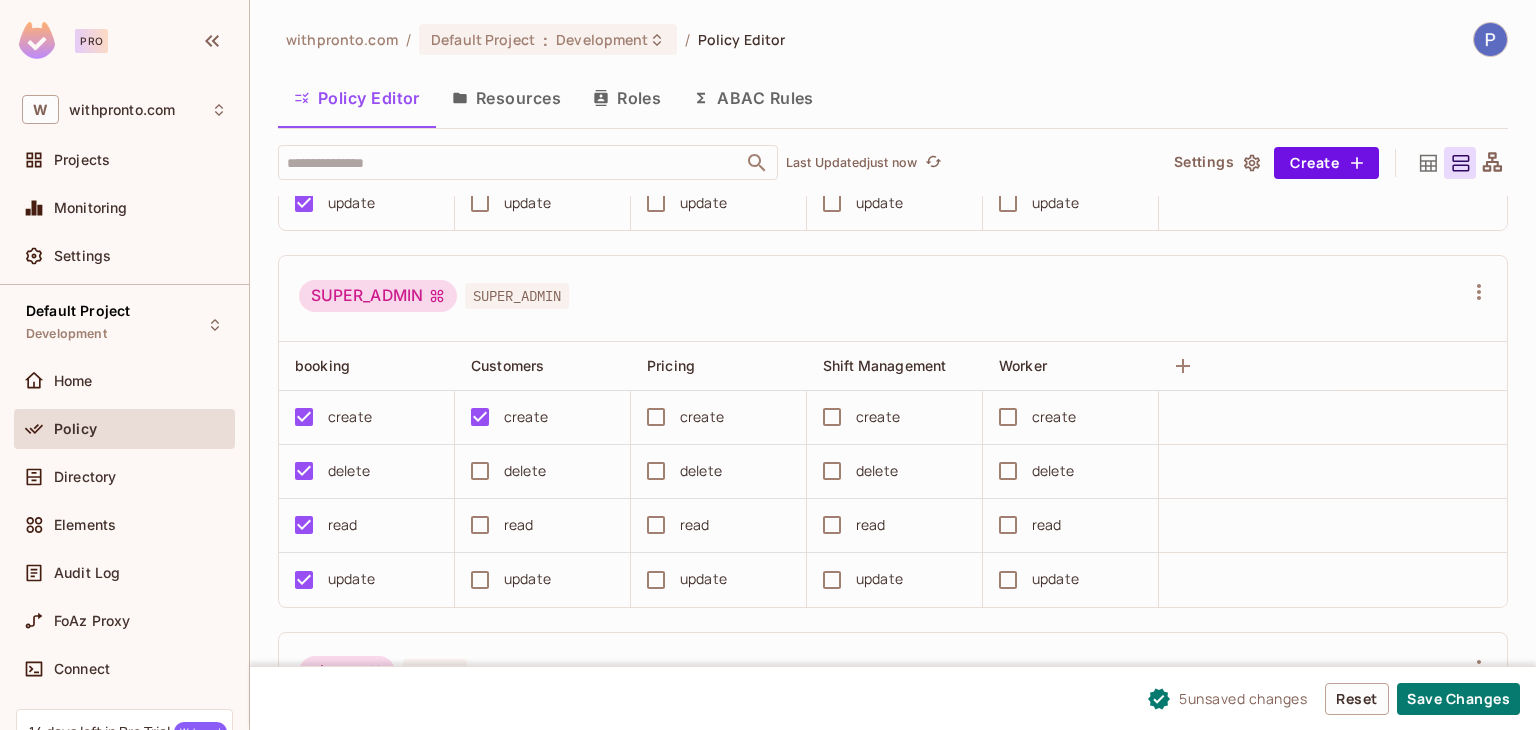 click on "delete" at bounding box center (536, 471) 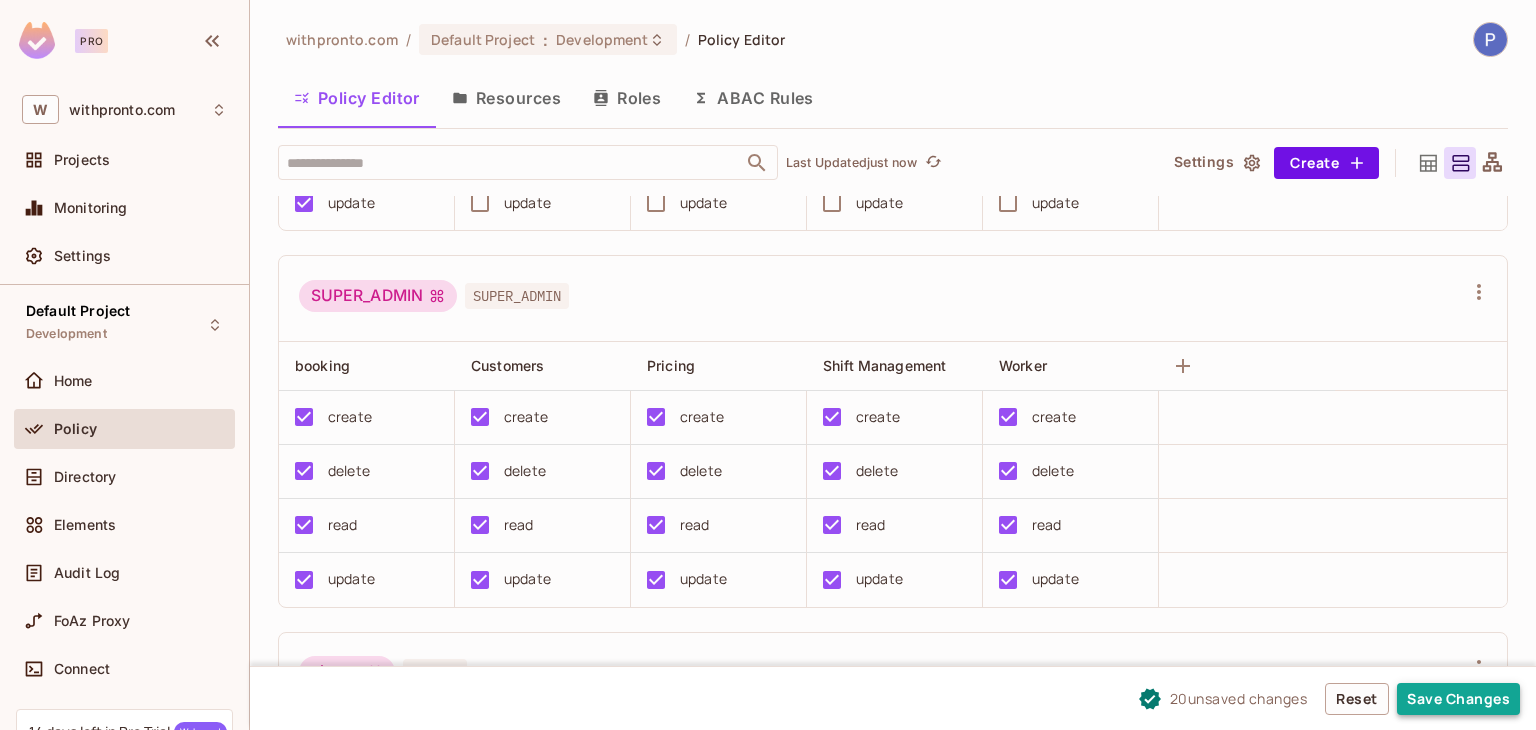 click on "Save Changes" at bounding box center (1458, 699) 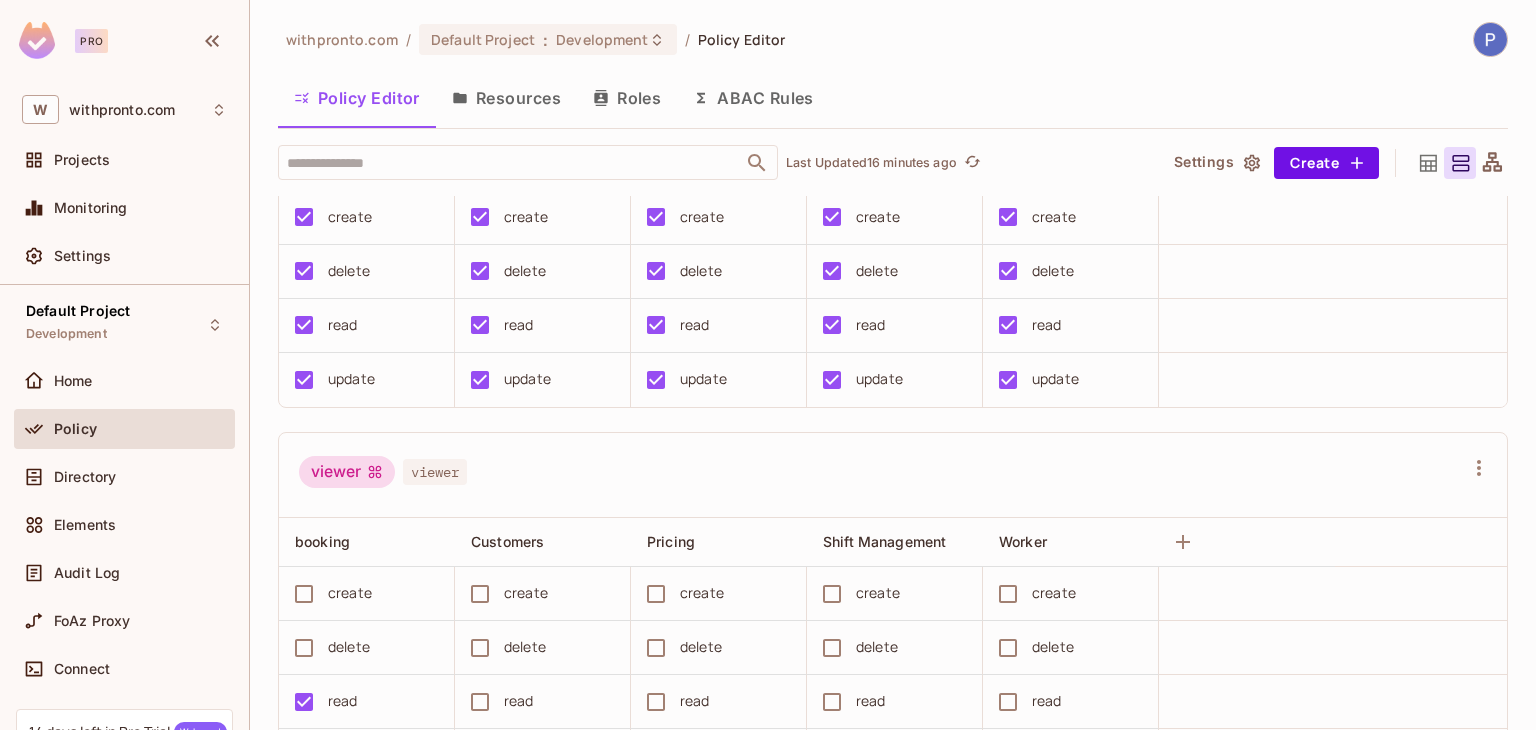 scroll, scrollTop: 594, scrollLeft: 0, axis: vertical 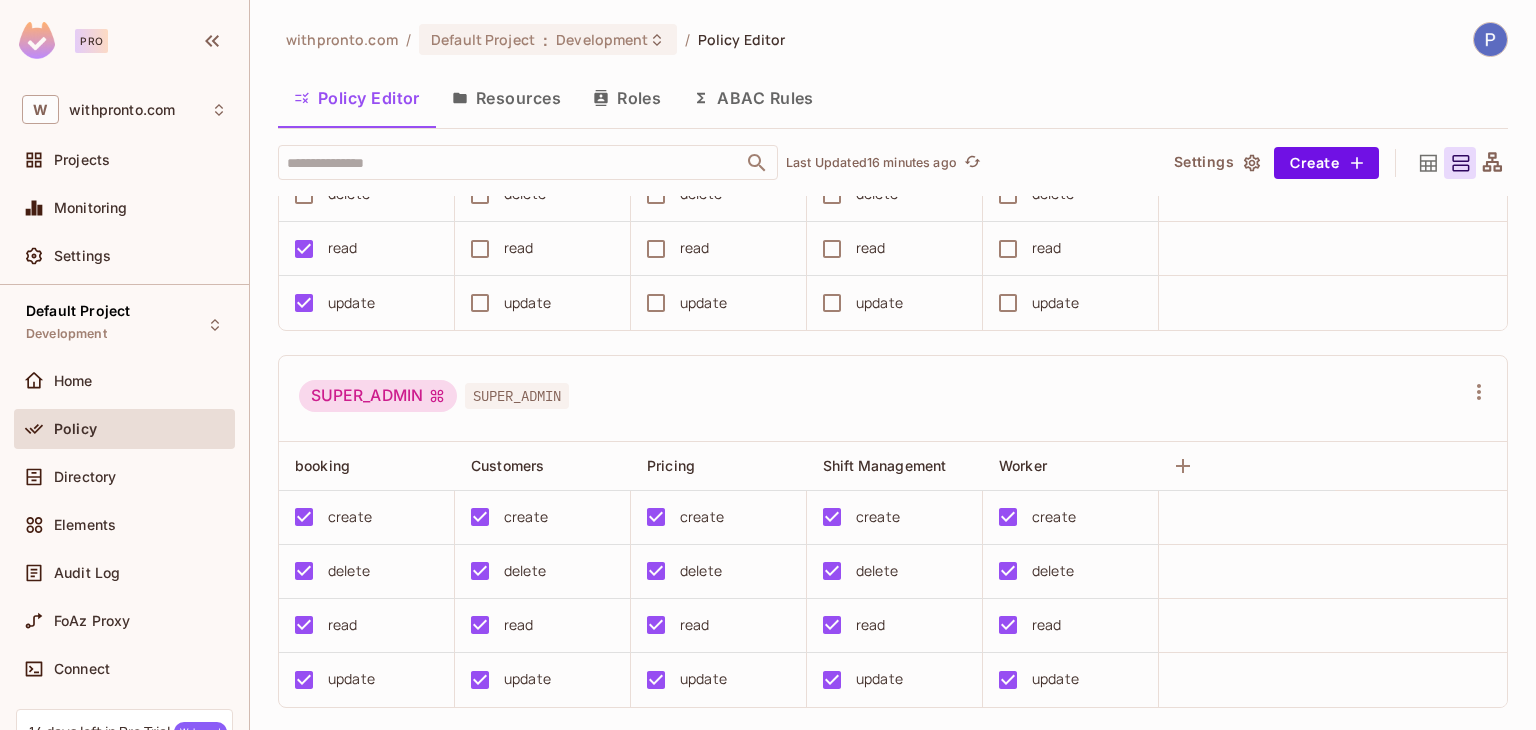 click on "SUPER_ADMIN" at bounding box center [517, 396] 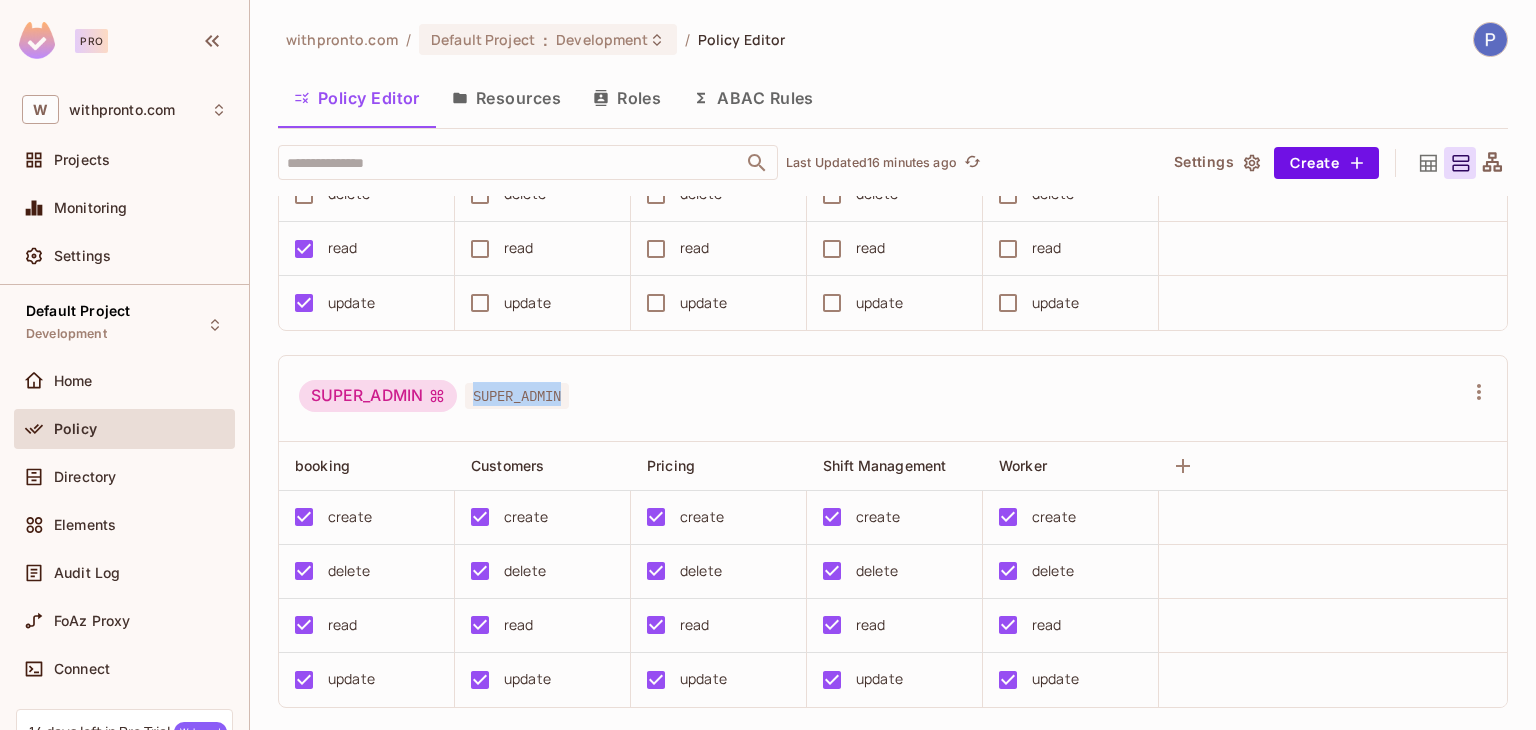 click on "SUPER_ADMIN" at bounding box center [517, 396] 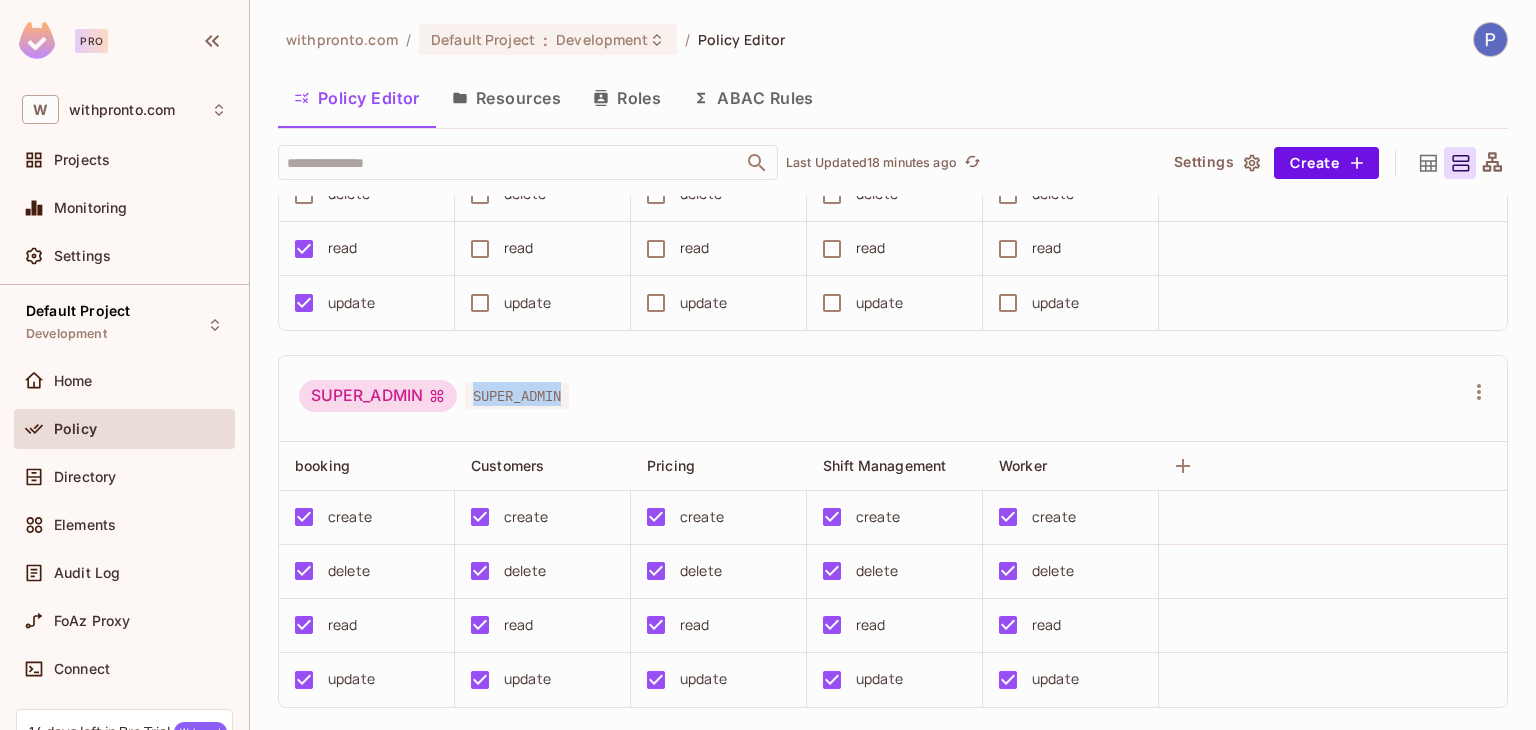click at bounding box center (1490, 39) 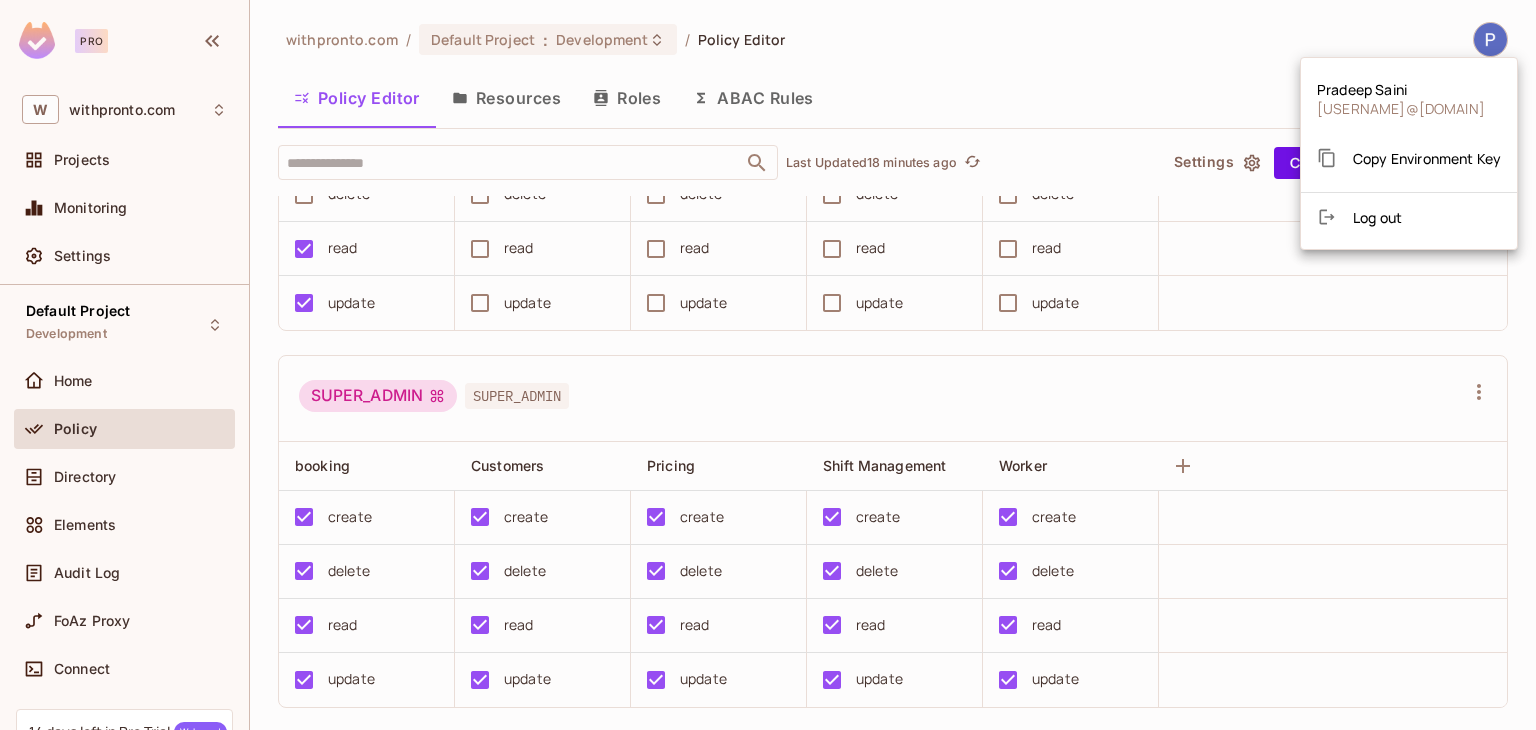 click at bounding box center [768, 365] 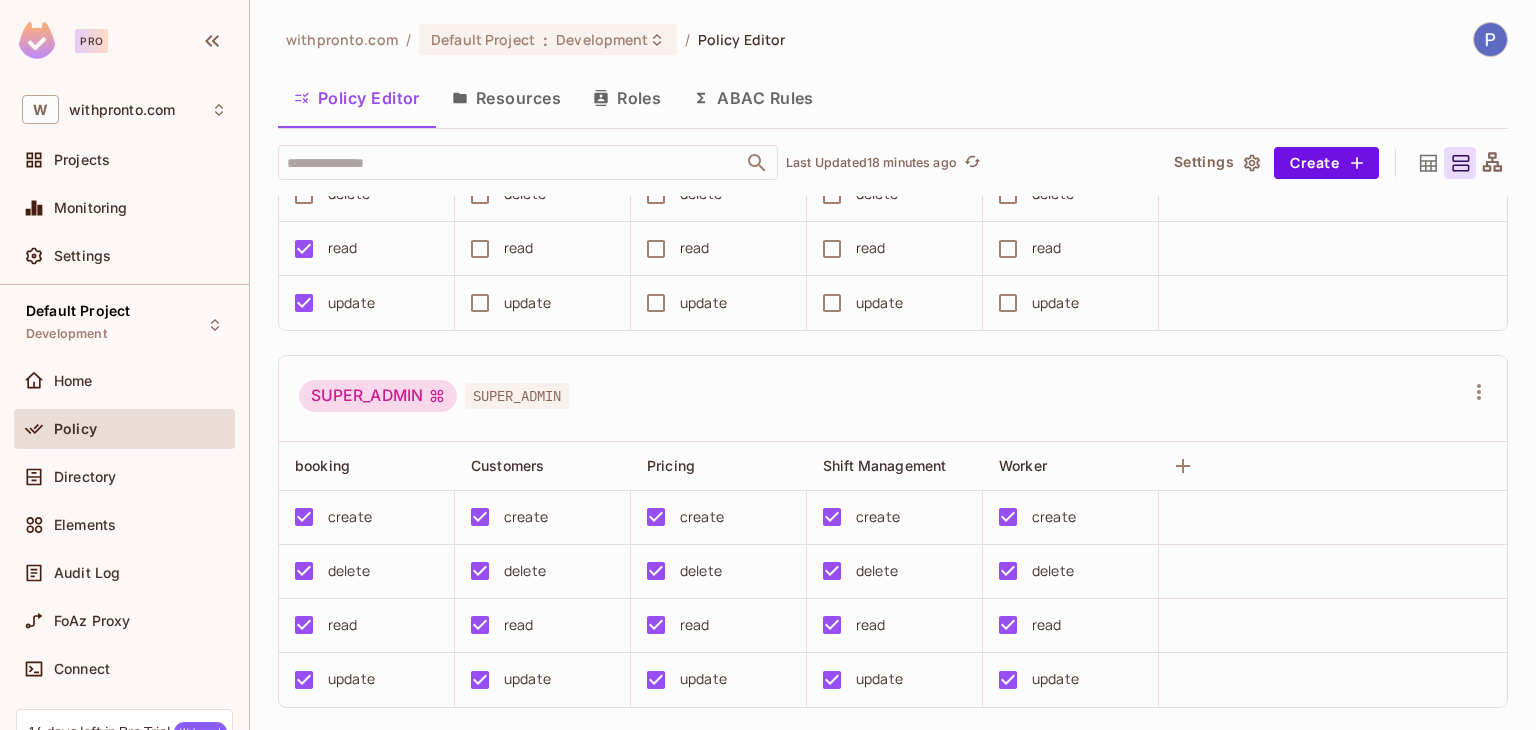 click on "Settings" at bounding box center [82, 256] 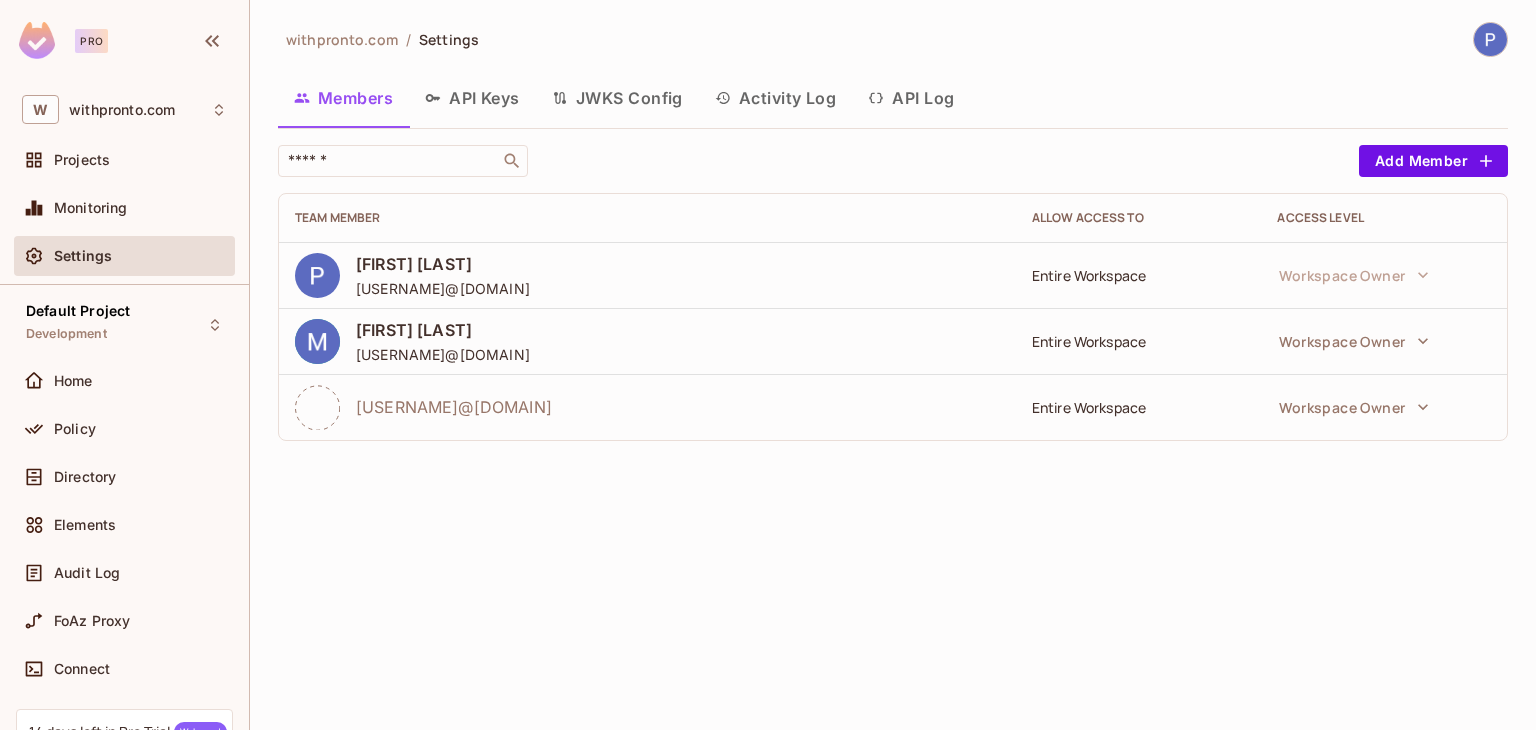 click on "API Keys" at bounding box center [472, 98] 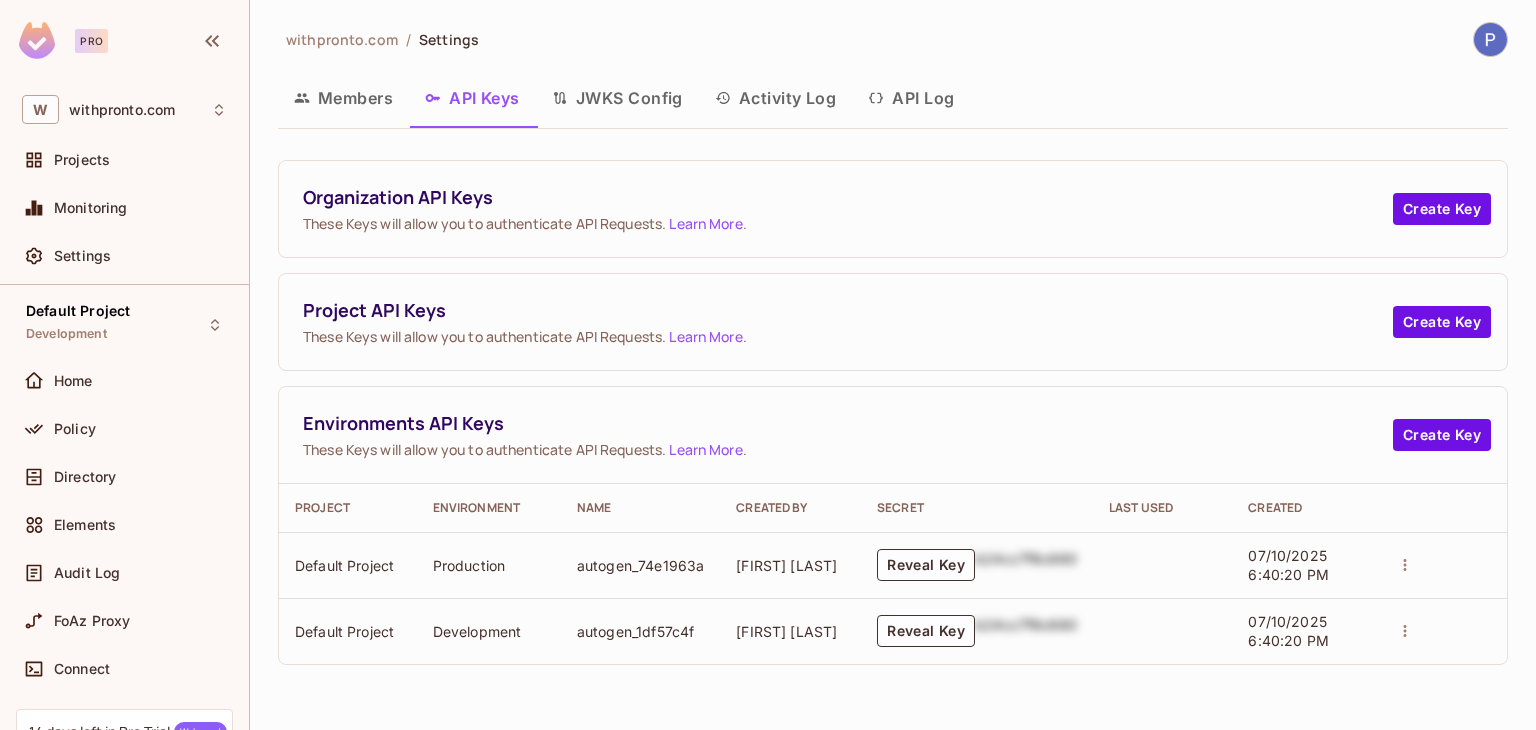 click on "API Log" at bounding box center [911, 98] 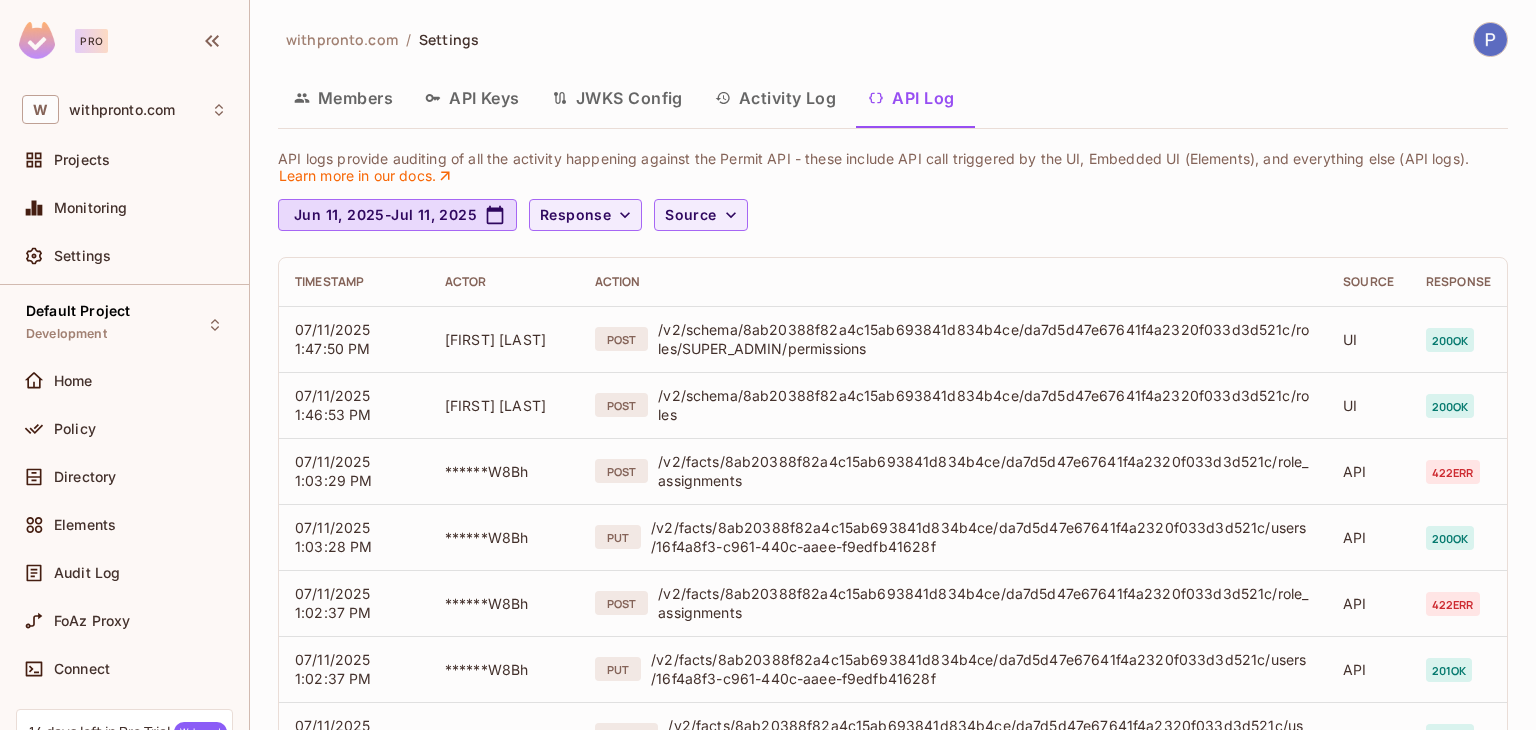 click on "Activity Log" at bounding box center [776, 98] 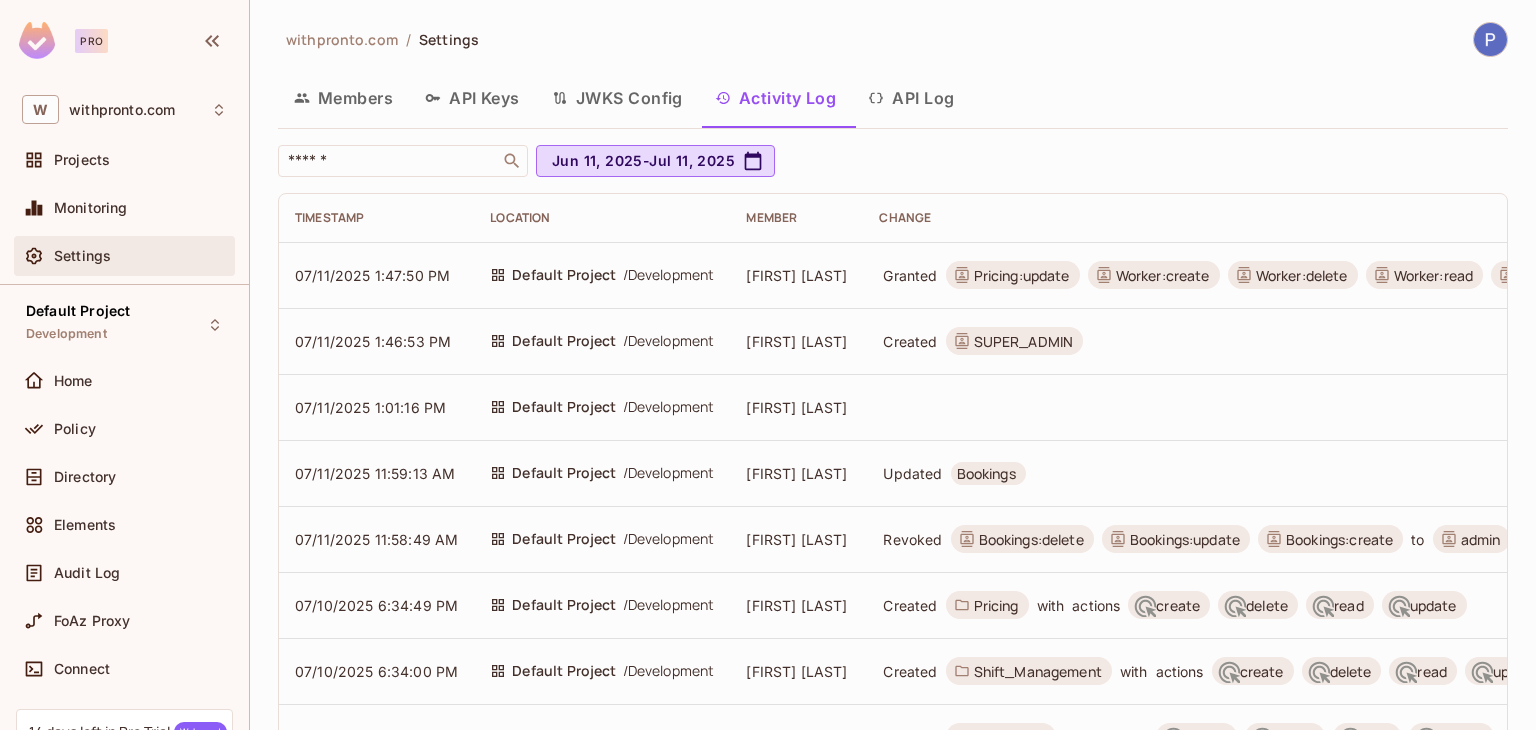 click on "Settings" at bounding box center (82, 256) 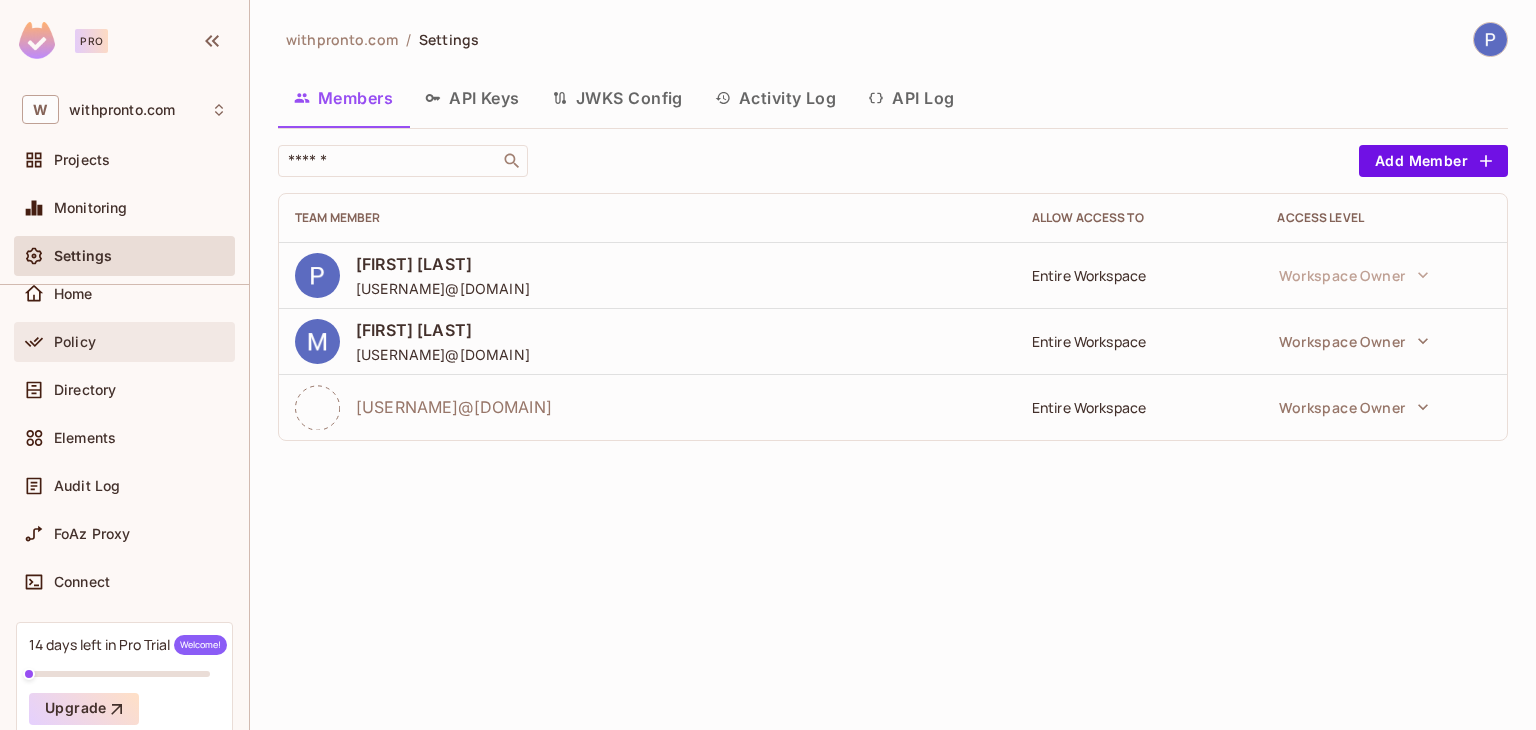 scroll, scrollTop: 0, scrollLeft: 0, axis: both 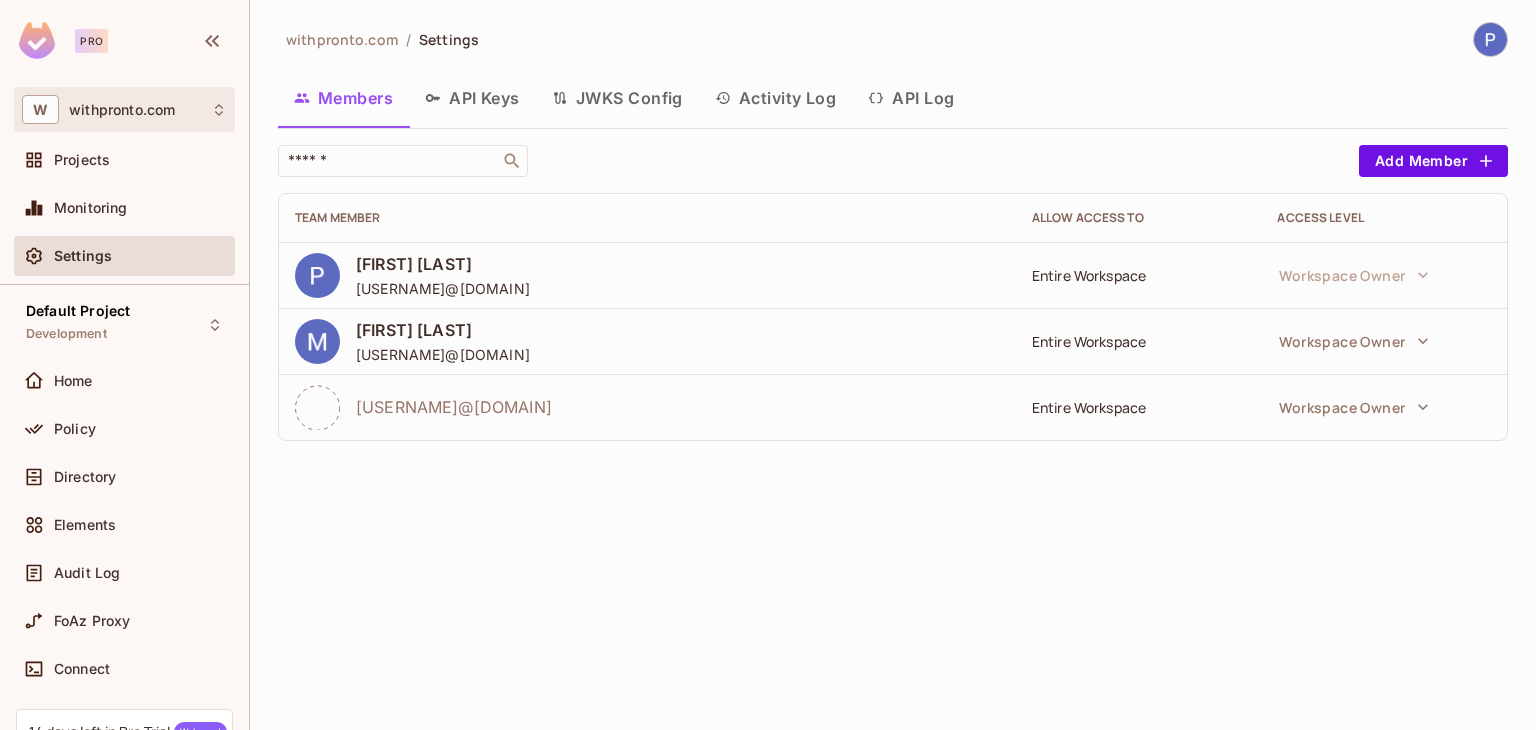 click on "W withpronto.com" at bounding box center (124, 109) 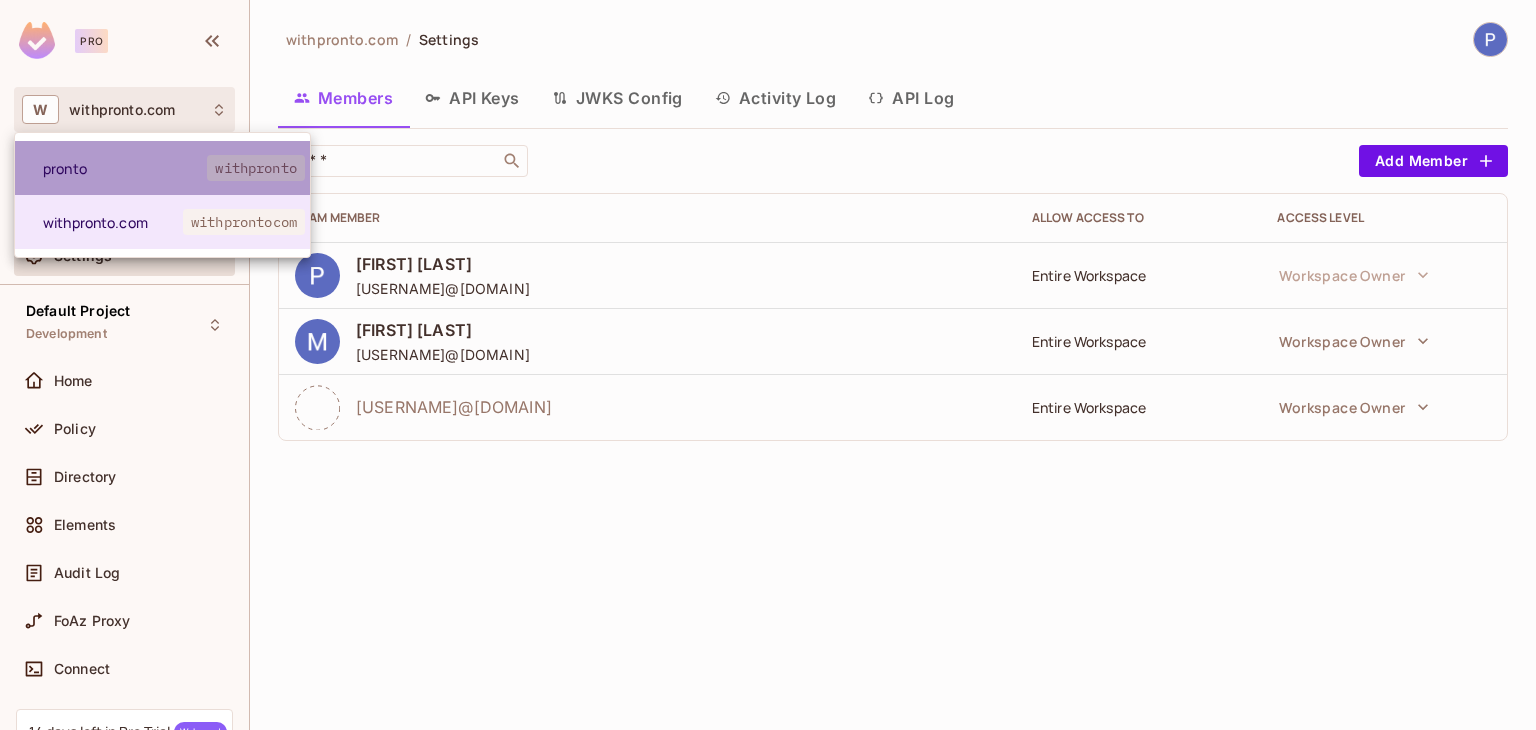 click on "pronto" at bounding box center [125, 168] 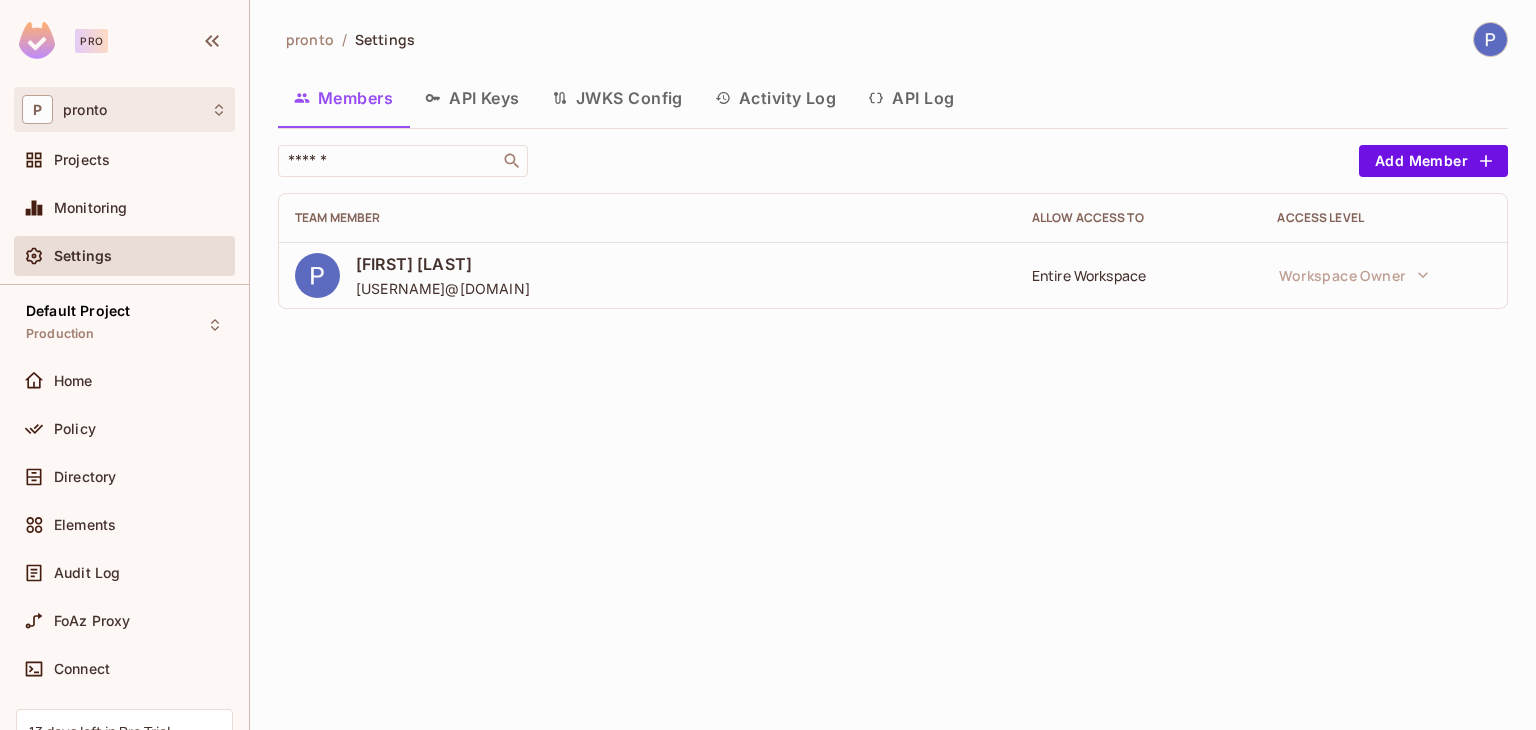 click on "P pronto" at bounding box center (124, 109) 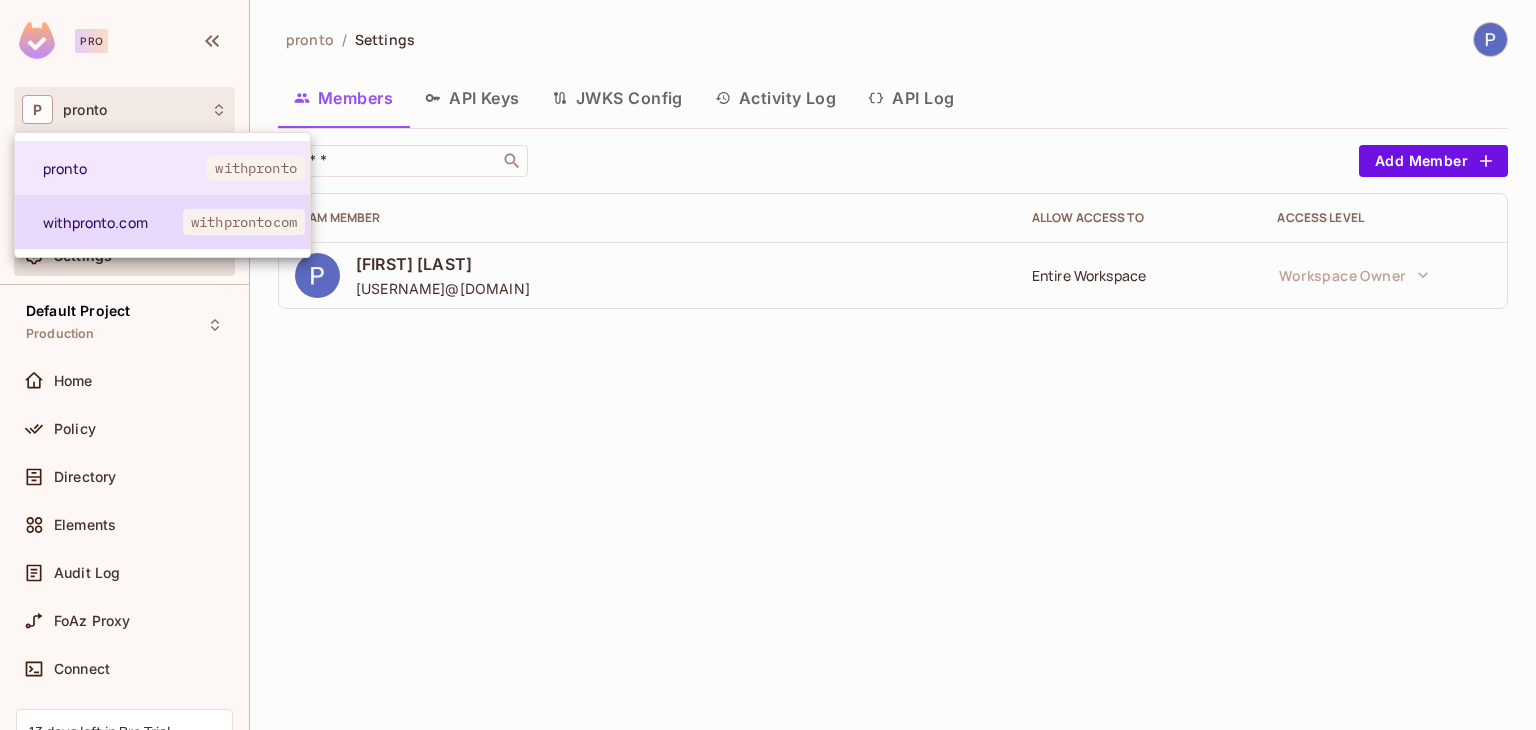click on "withpronto.com" at bounding box center (113, 222) 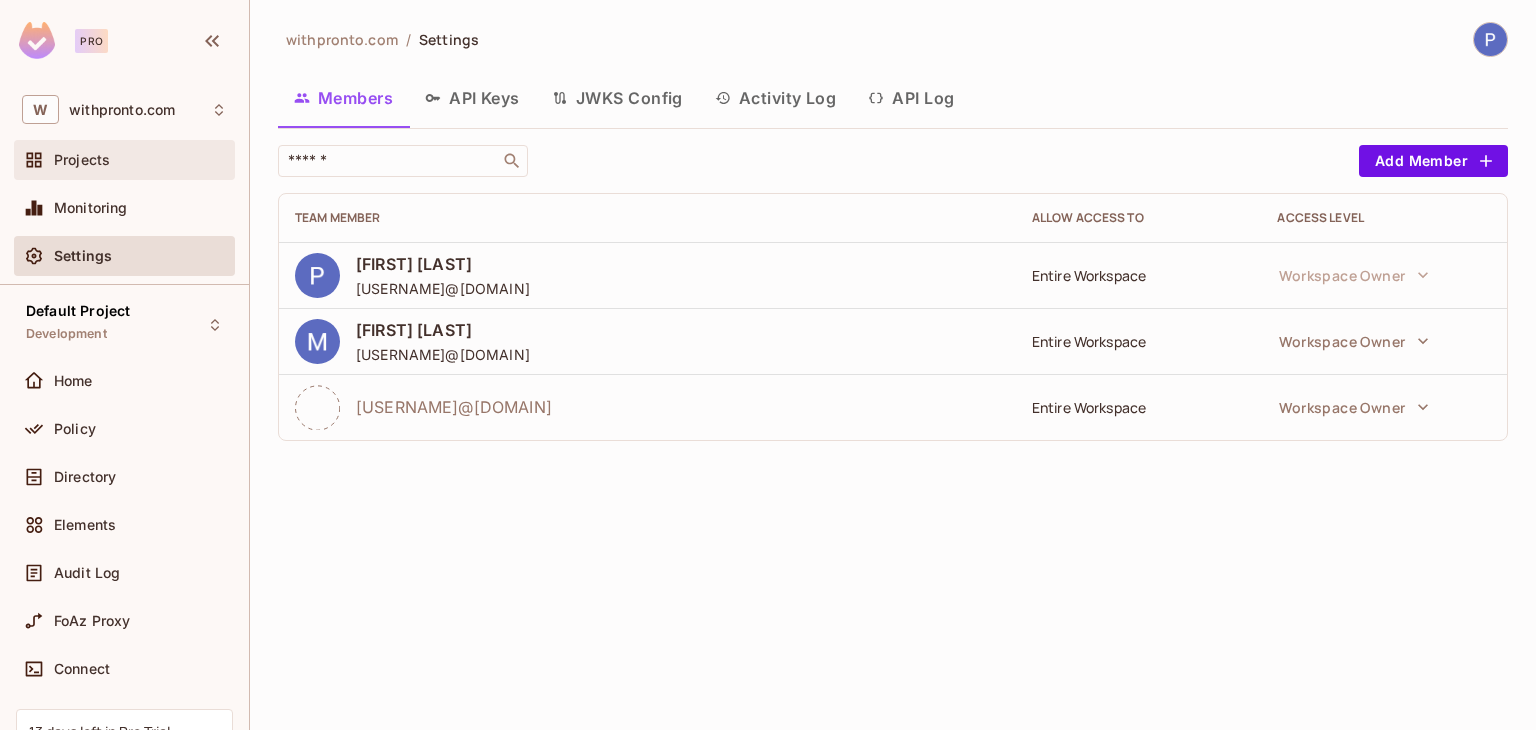 click on "Projects" at bounding box center [140, 160] 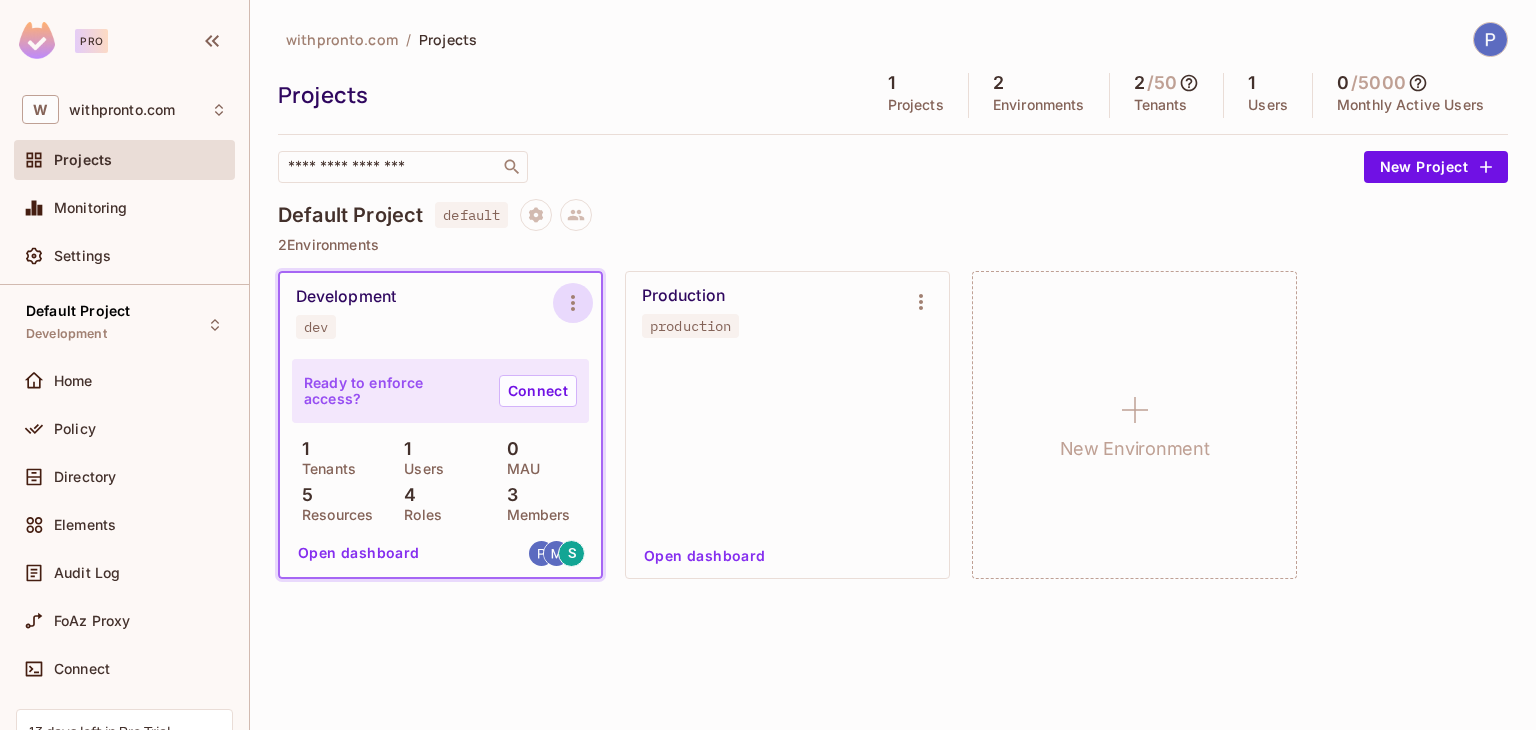 click 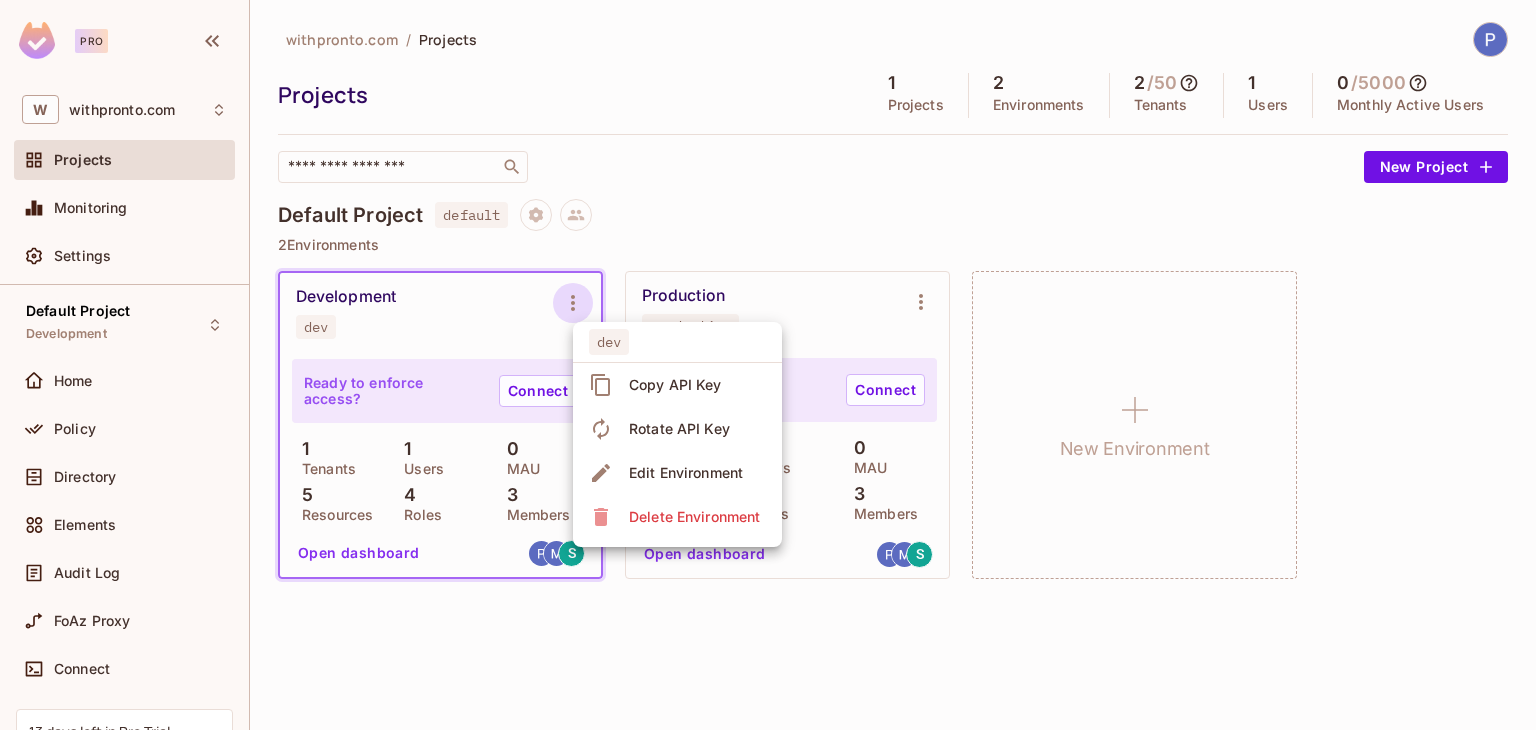click at bounding box center (768, 365) 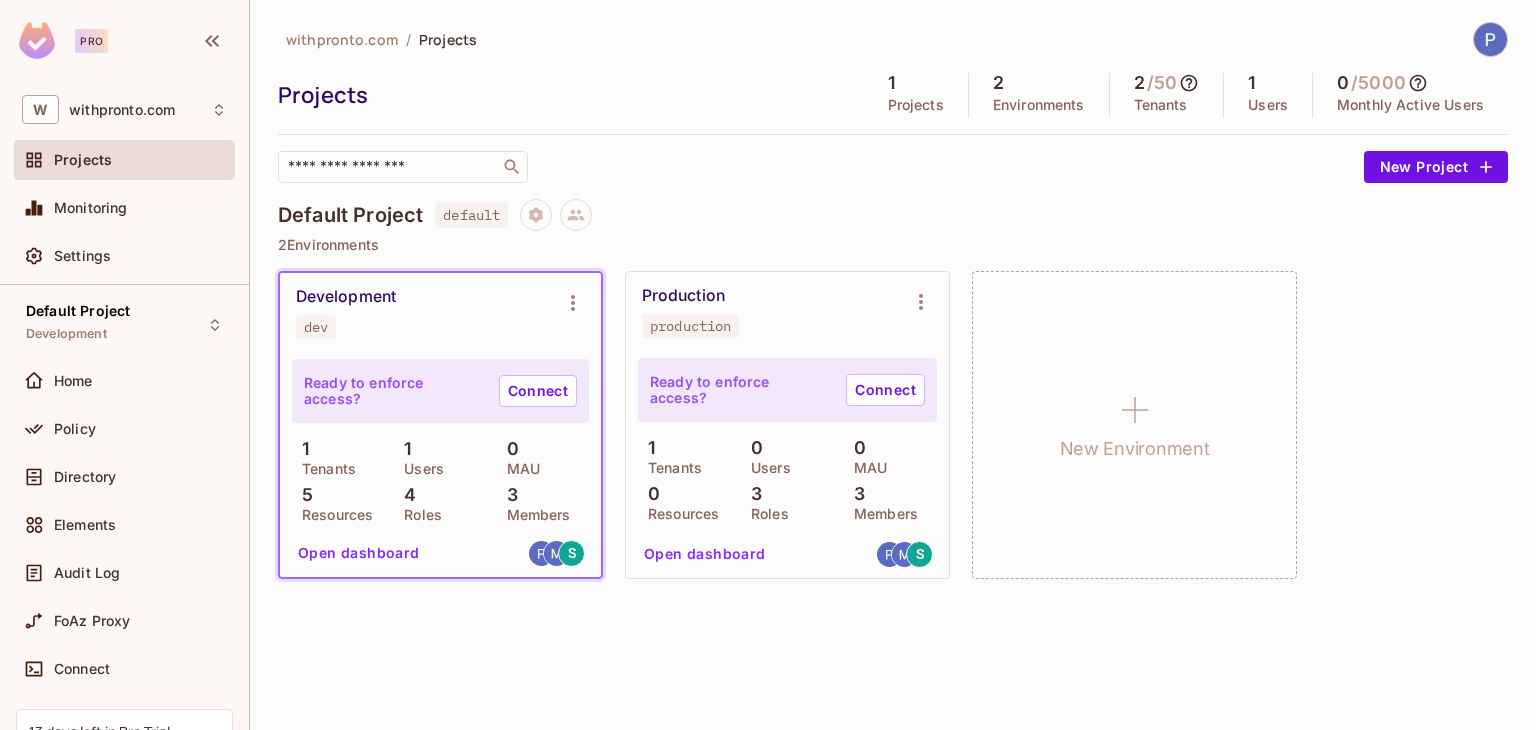 type 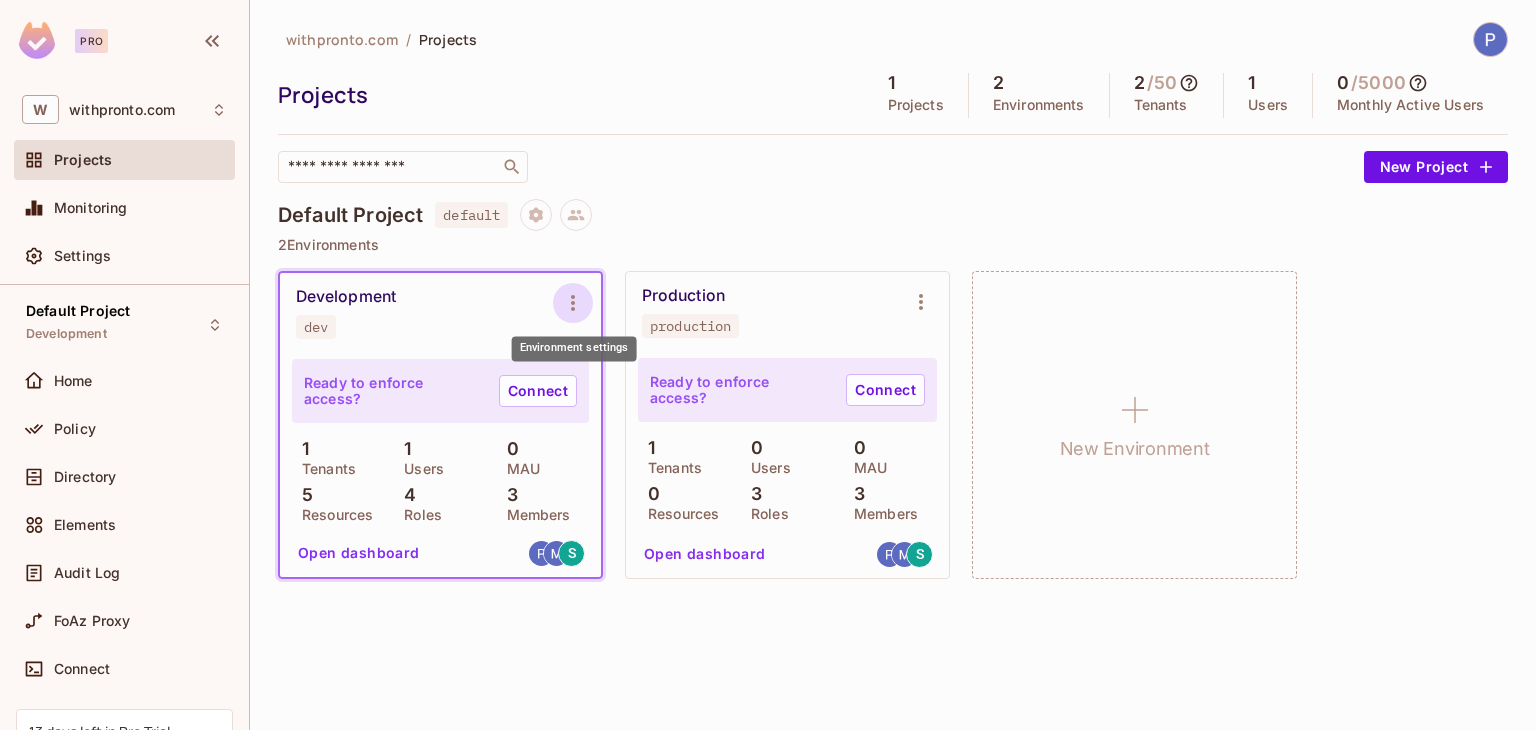 click at bounding box center (573, 303) 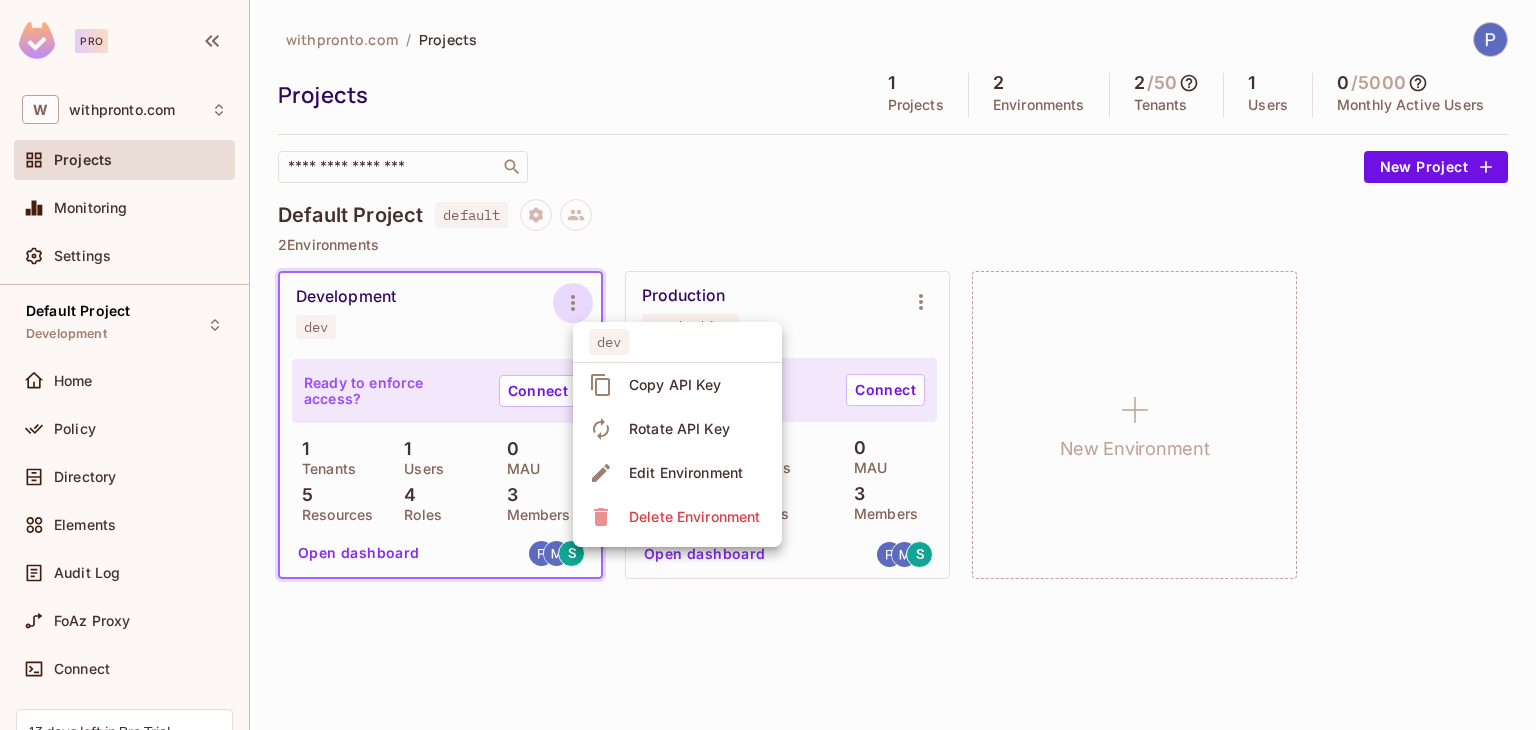 click at bounding box center (768, 365) 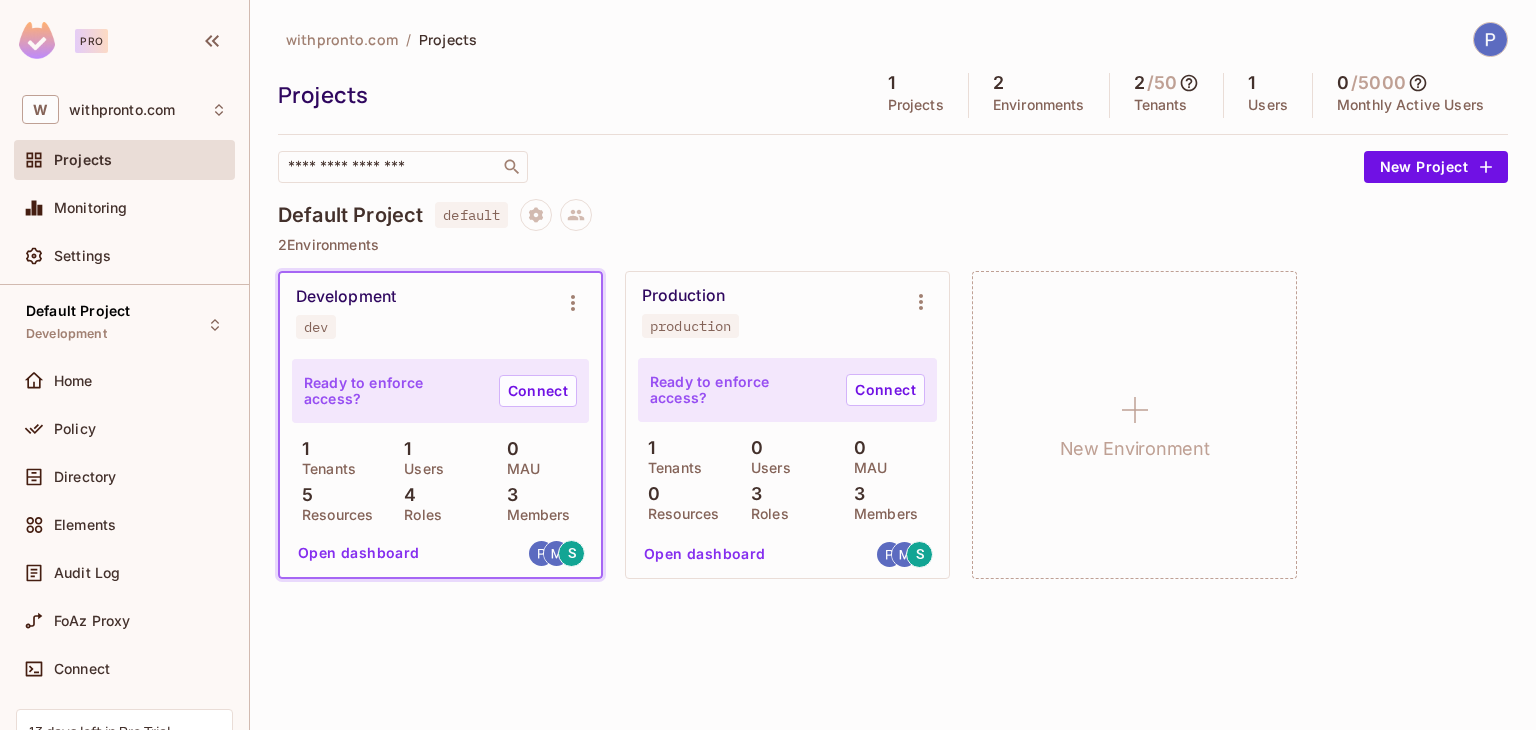 click on "Default Project default" at bounding box center [893, 215] 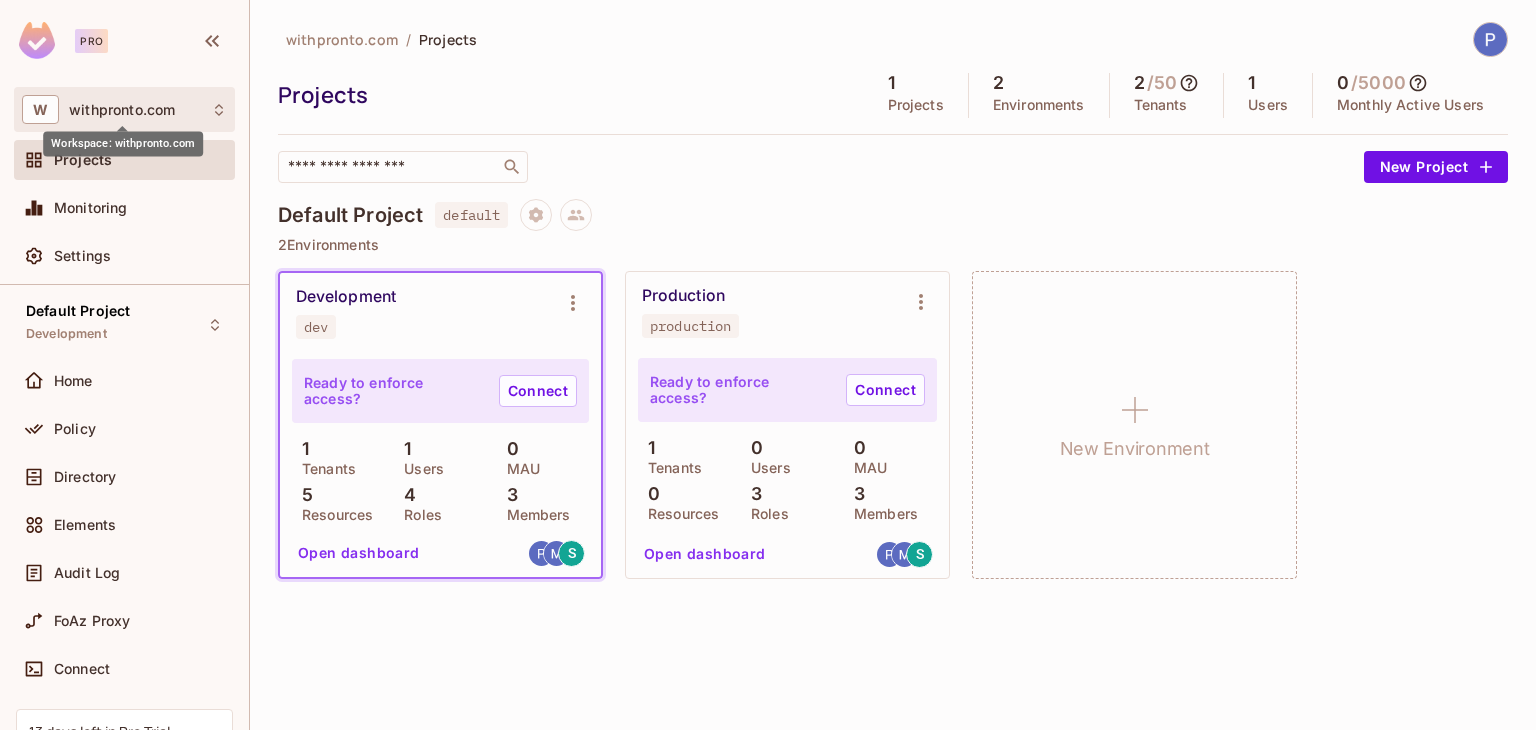 click on "withpronto.com" at bounding box center (122, 110) 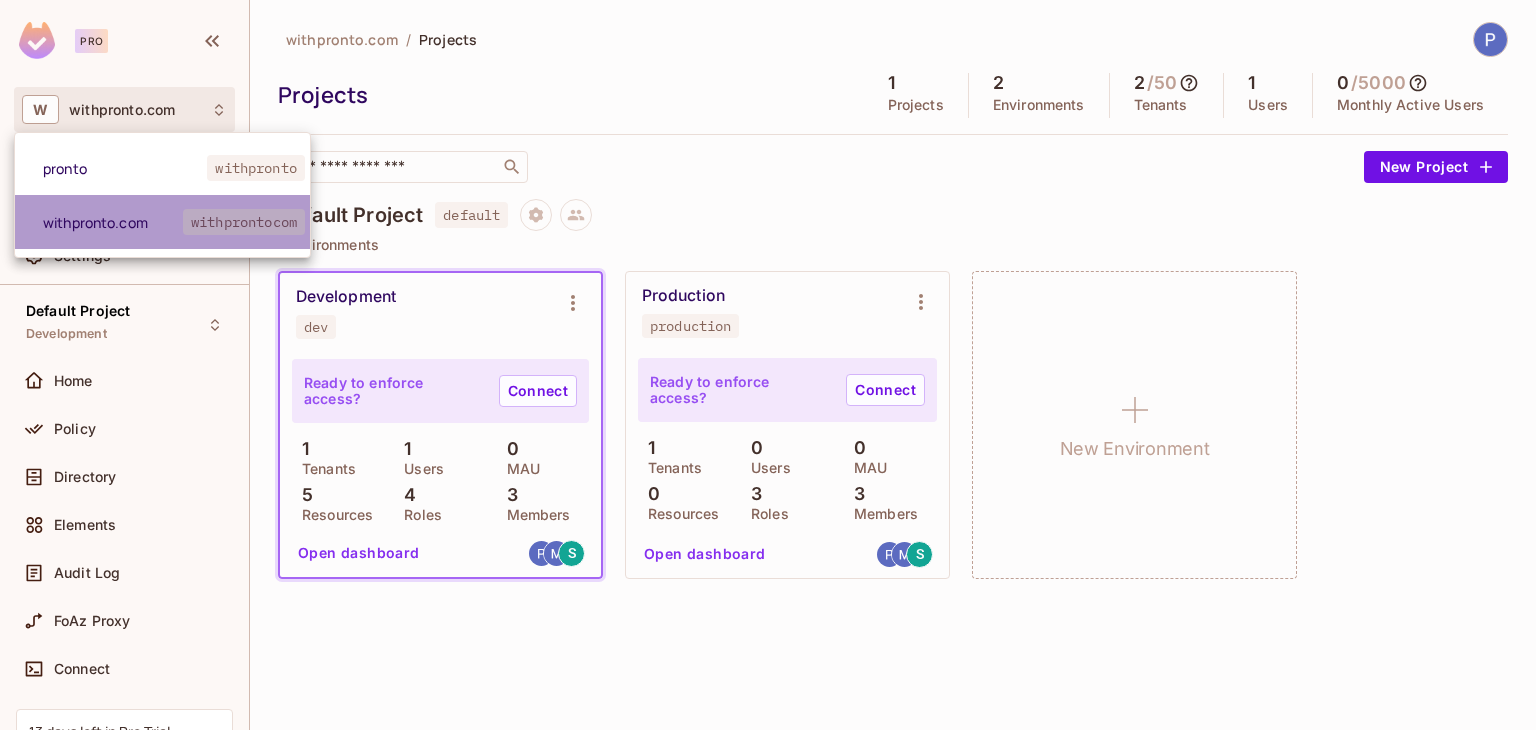 click on "withpronto.com" at bounding box center [113, 222] 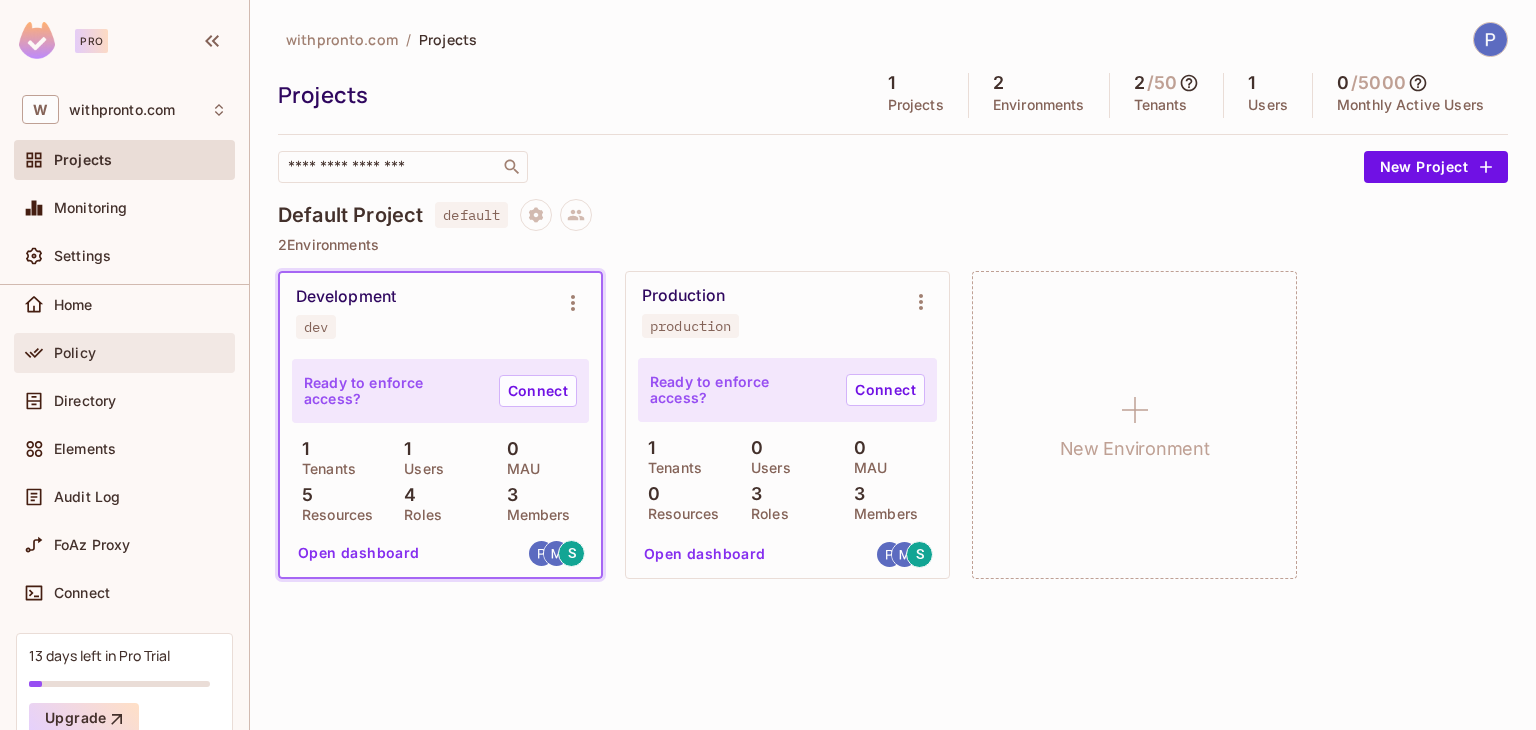 scroll, scrollTop: 0, scrollLeft: 0, axis: both 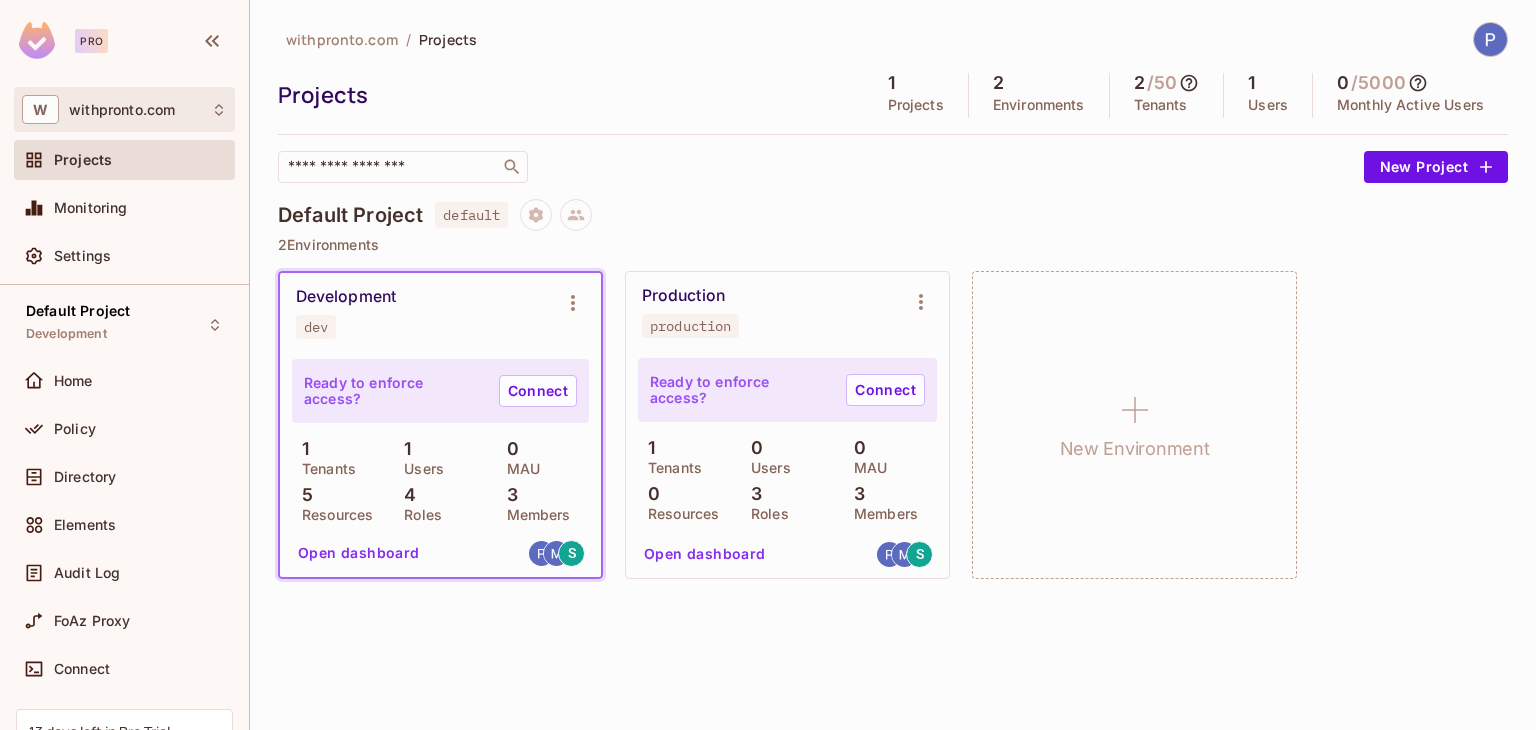 click on "withpronto.com" at bounding box center [122, 110] 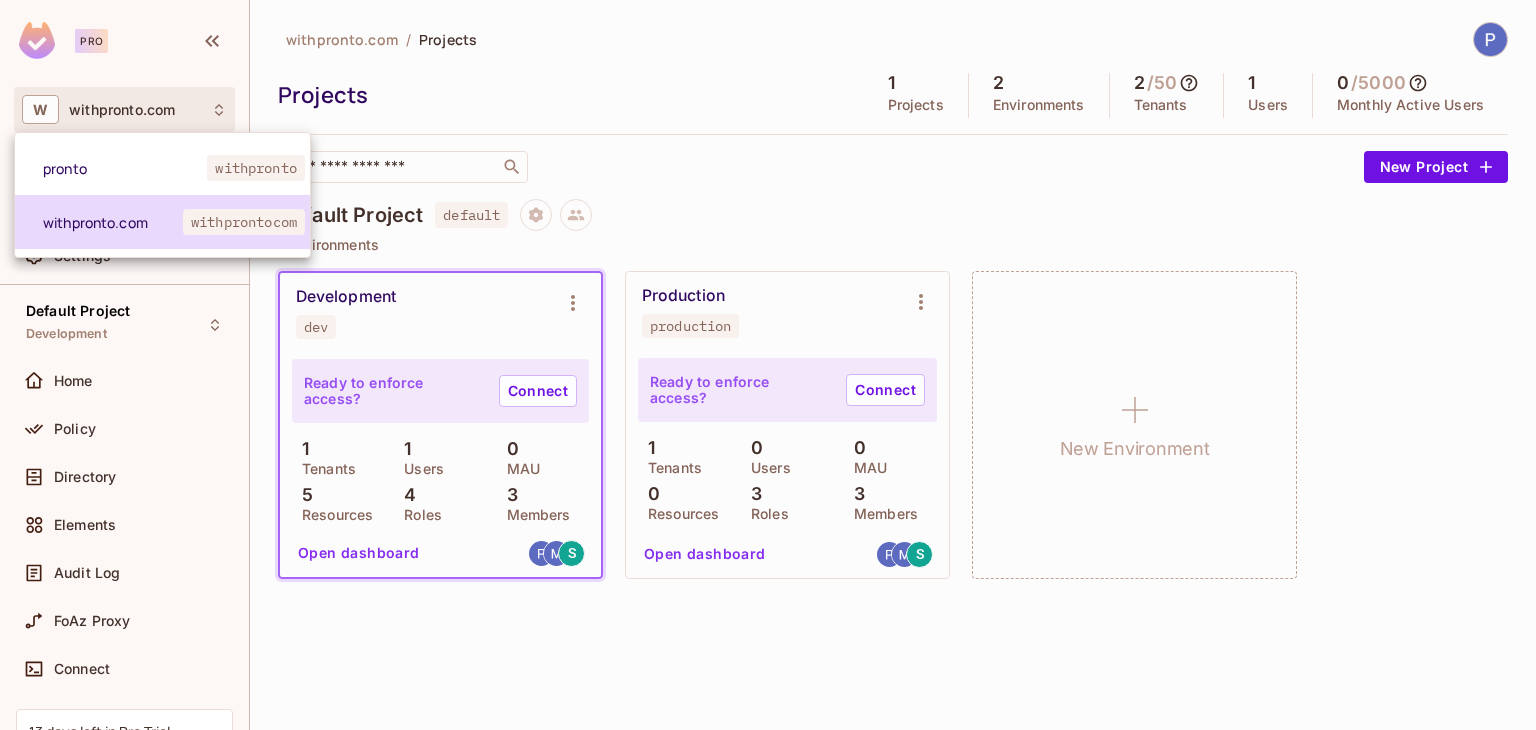 click on "withpronto.com" at bounding box center (113, 222) 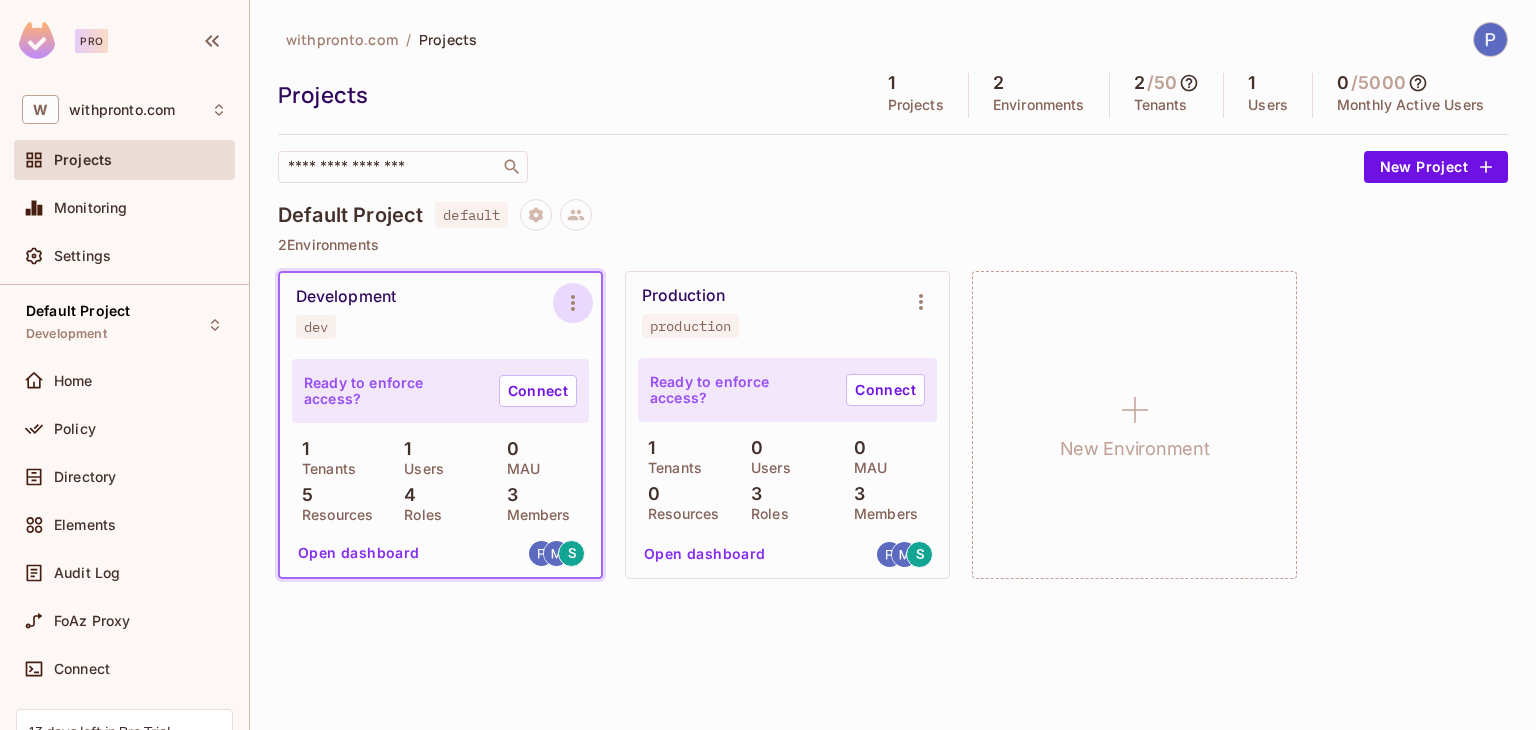 click 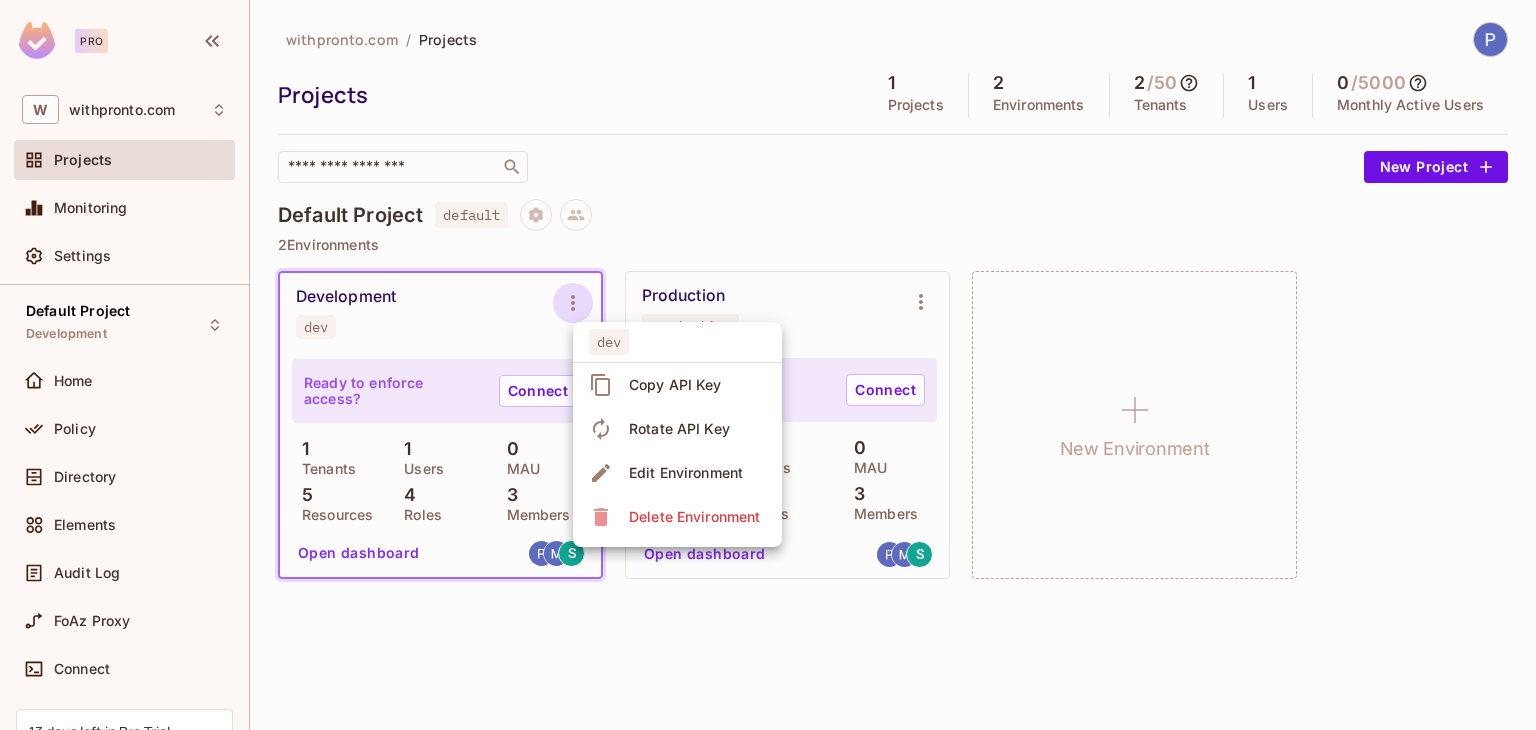 click on "Edit Environment" at bounding box center (686, 473) 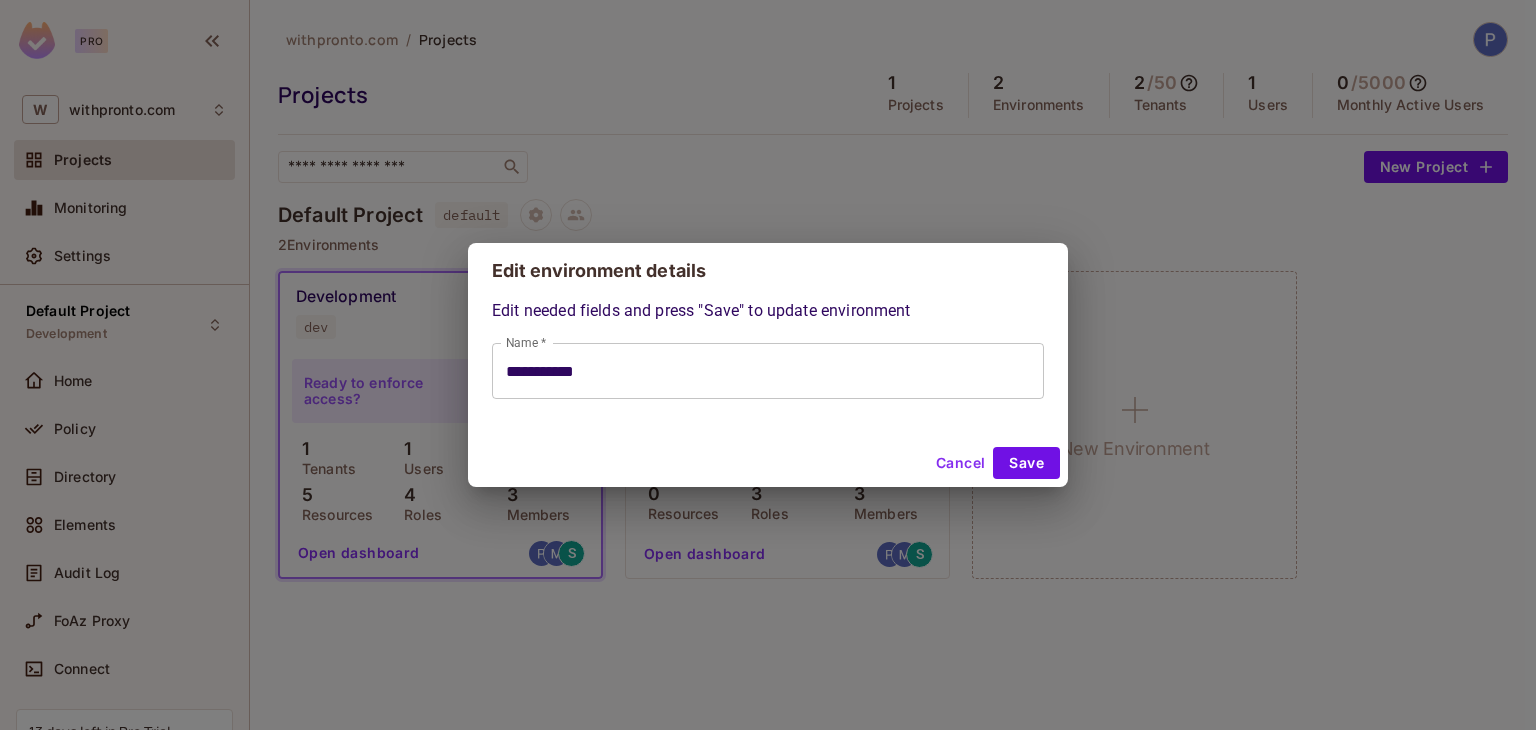 click on "Cancel" at bounding box center (960, 463) 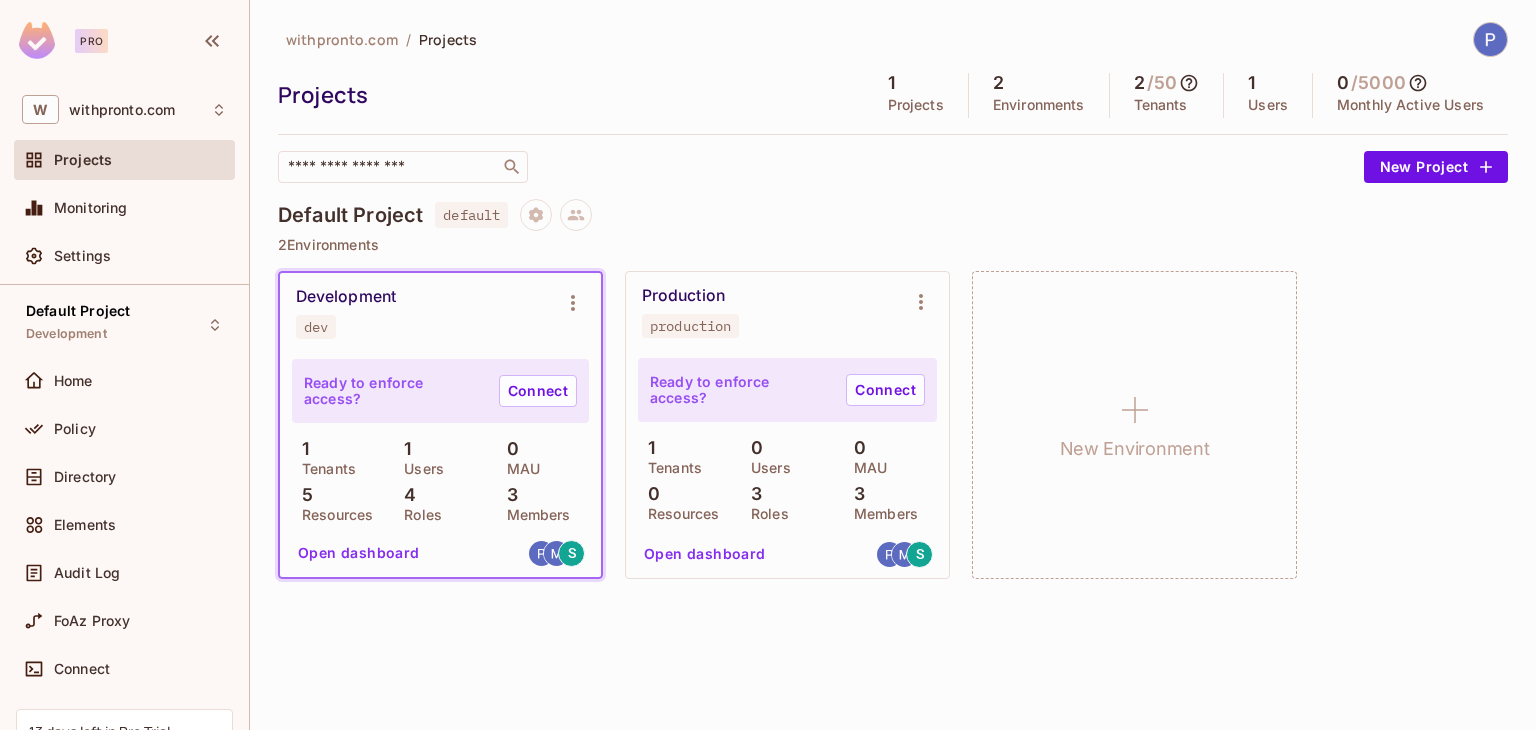 click on "Open dashboard" at bounding box center (359, 553) 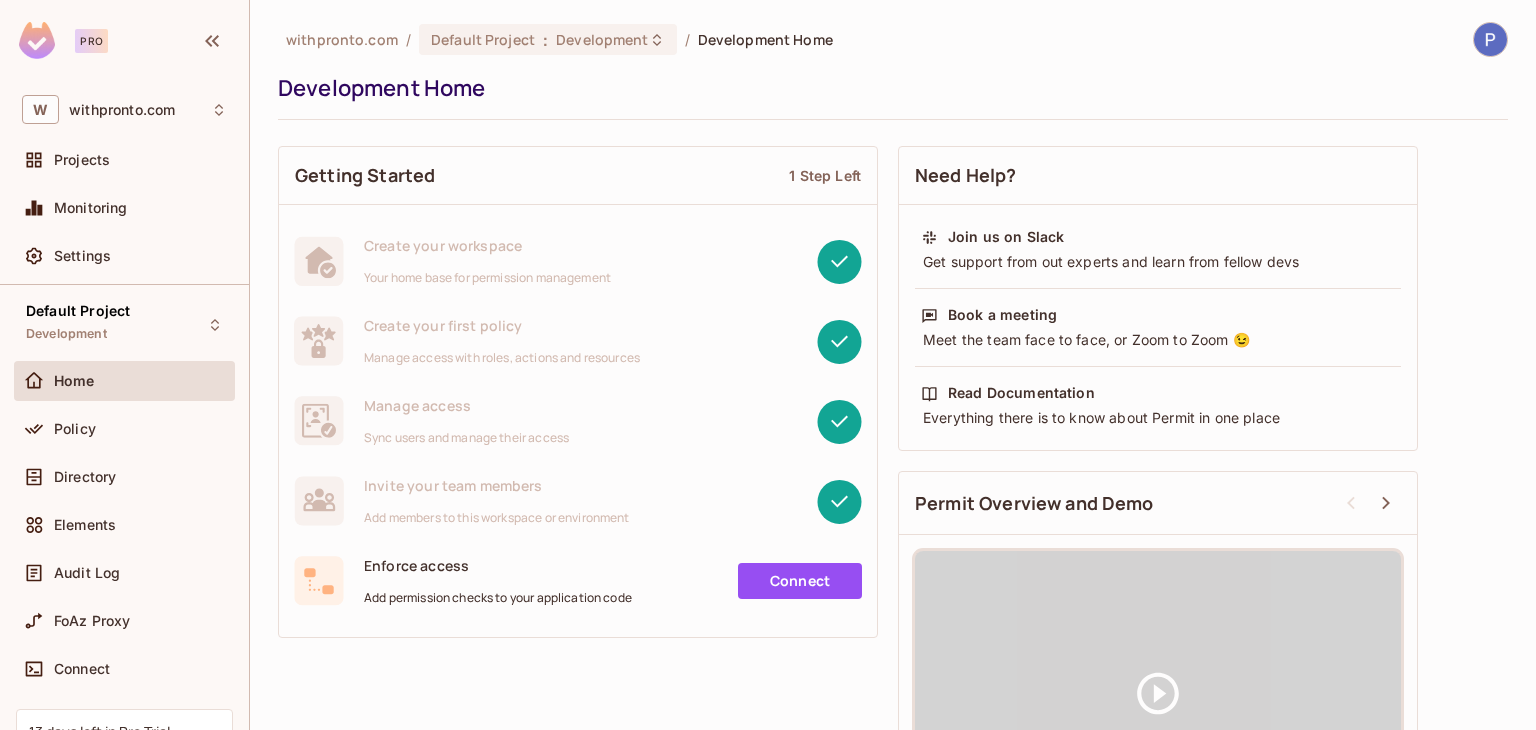 scroll, scrollTop: 138, scrollLeft: 0, axis: vertical 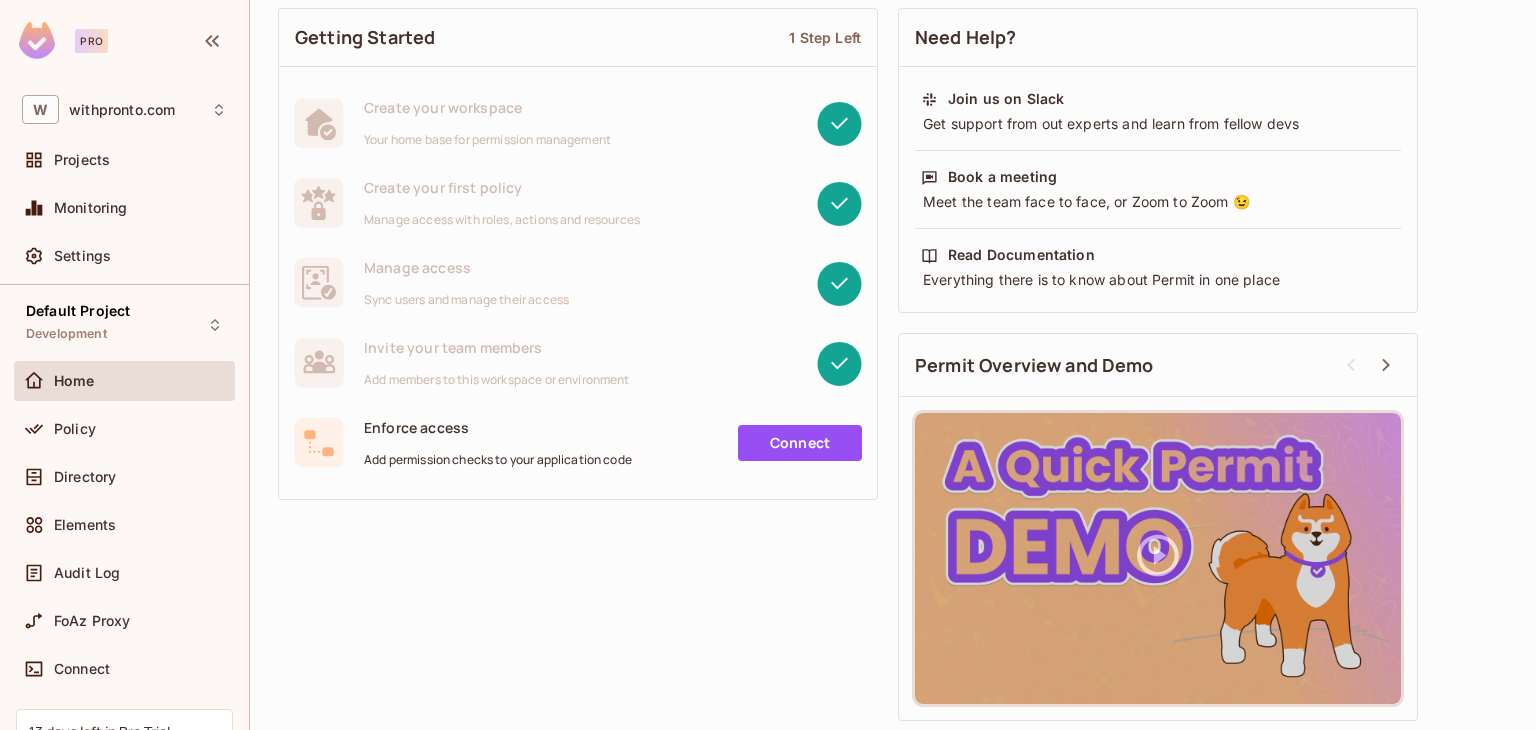 click on "Connect" at bounding box center [800, 443] 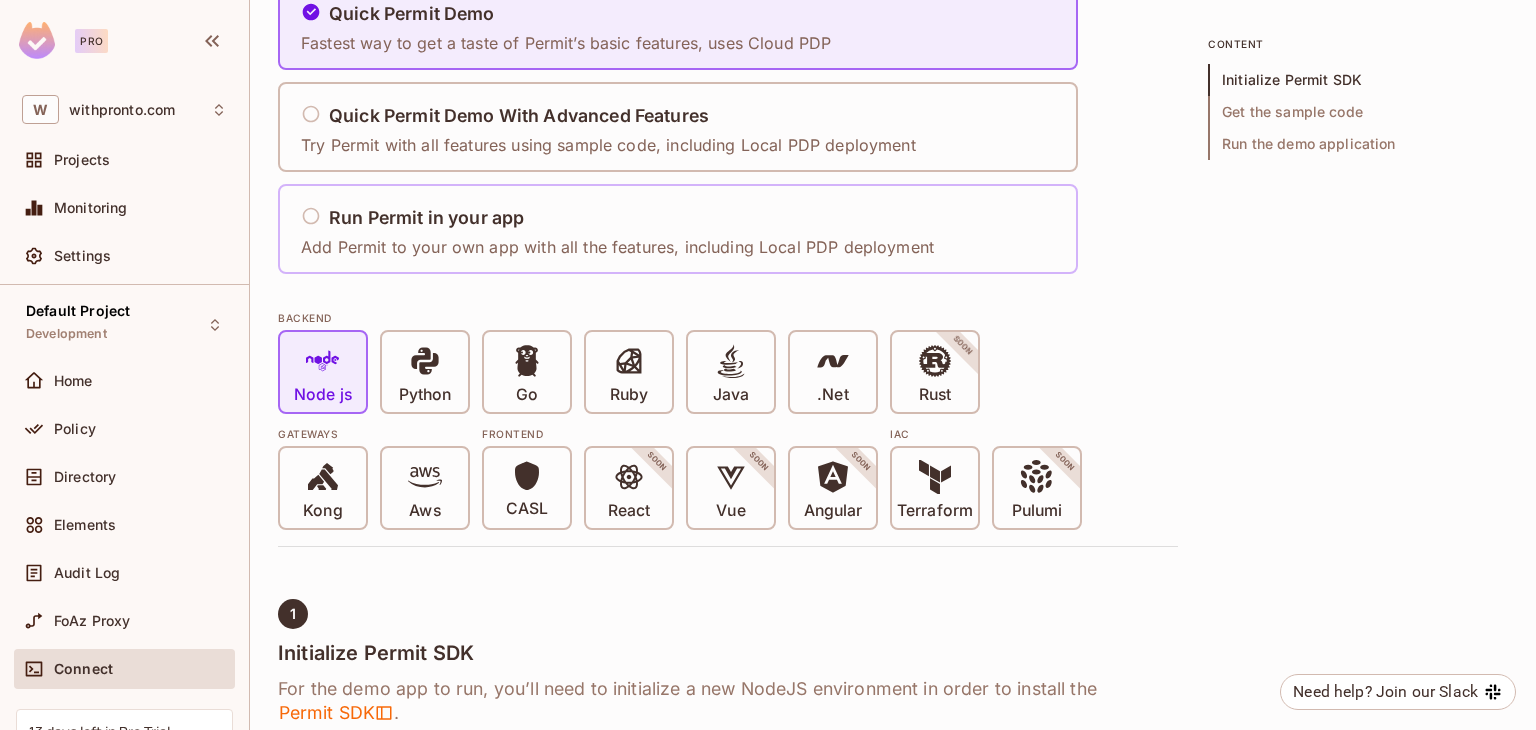 scroll, scrollTop: 0, scrollLeft: 0, axis: both 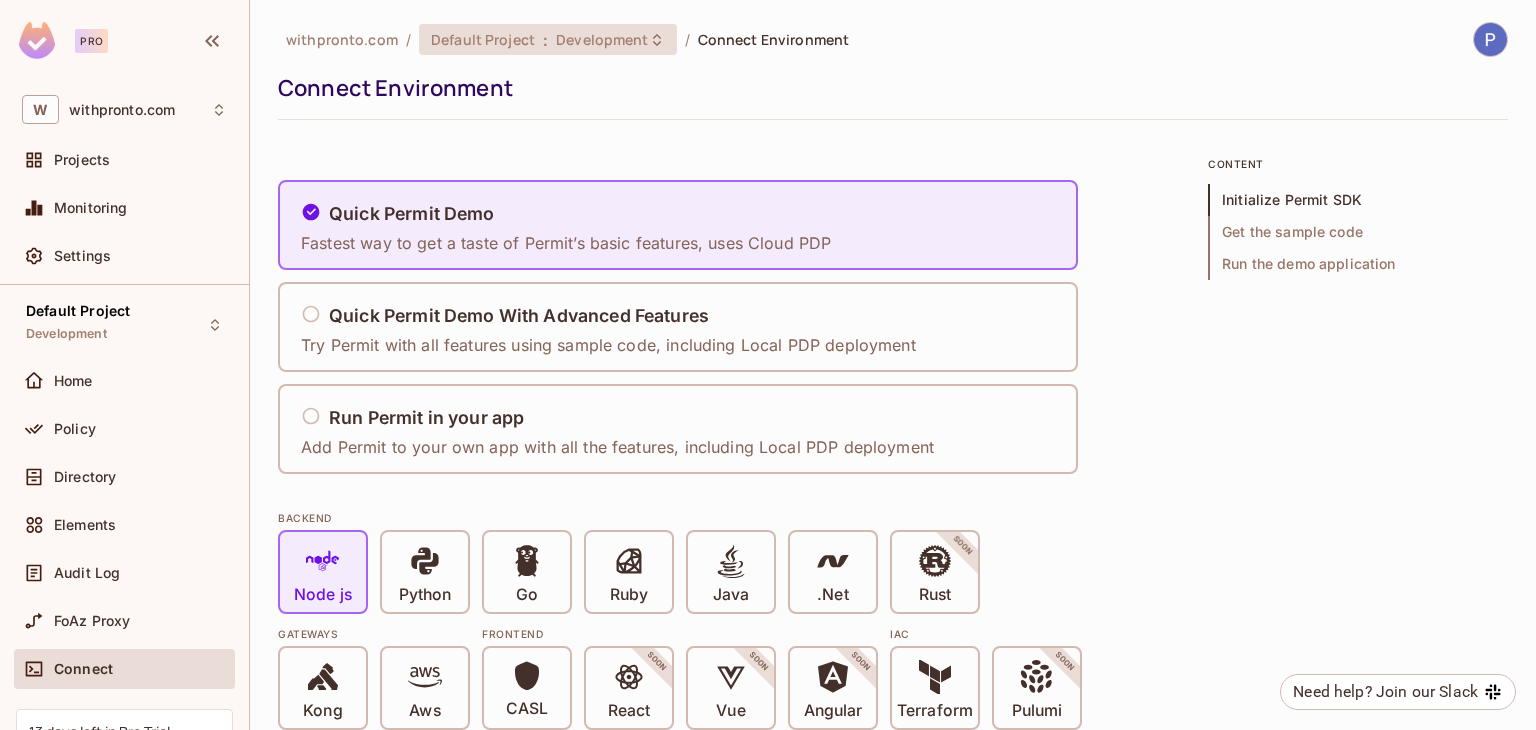 click on "Development" at bounding box center [602, 39] 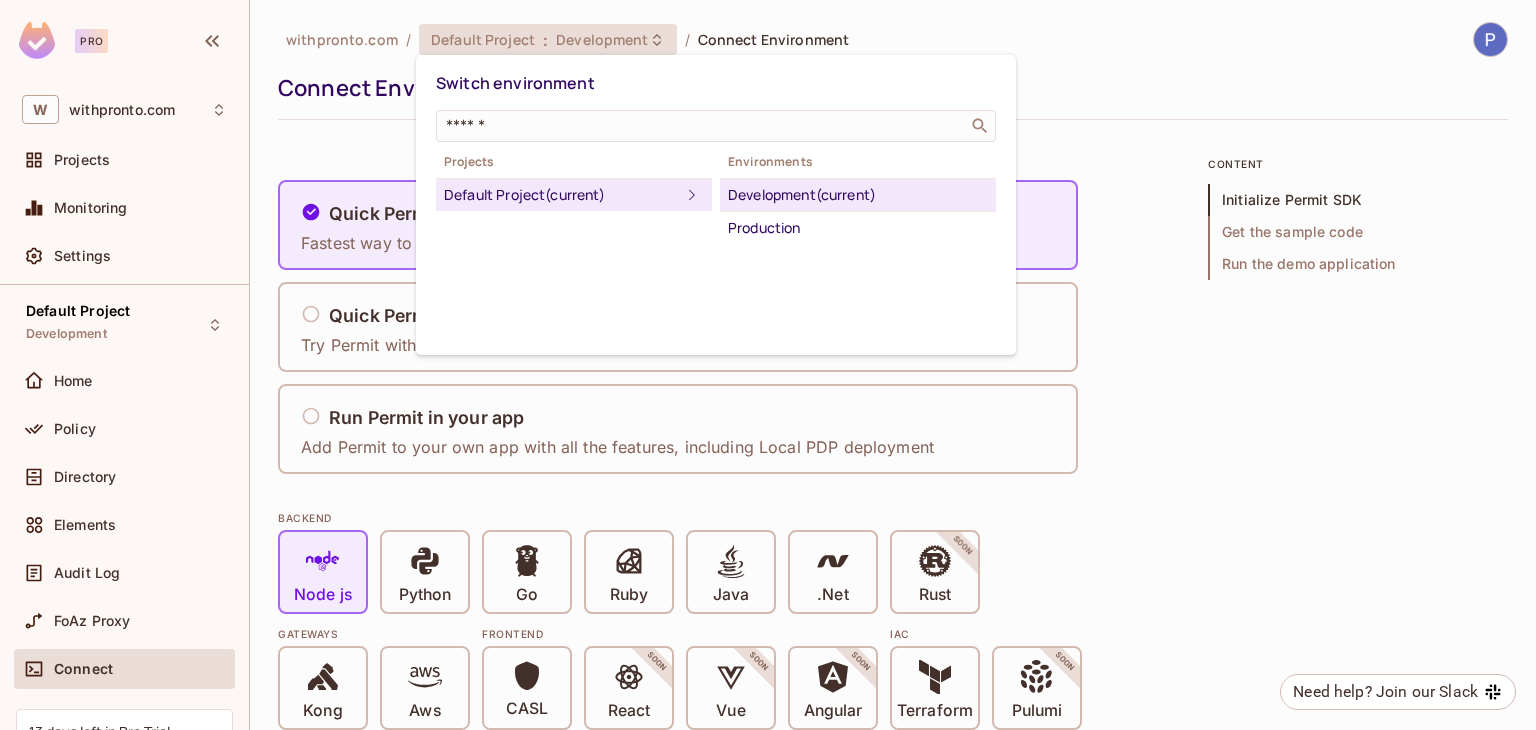 click at bounding box center [768, 365] 